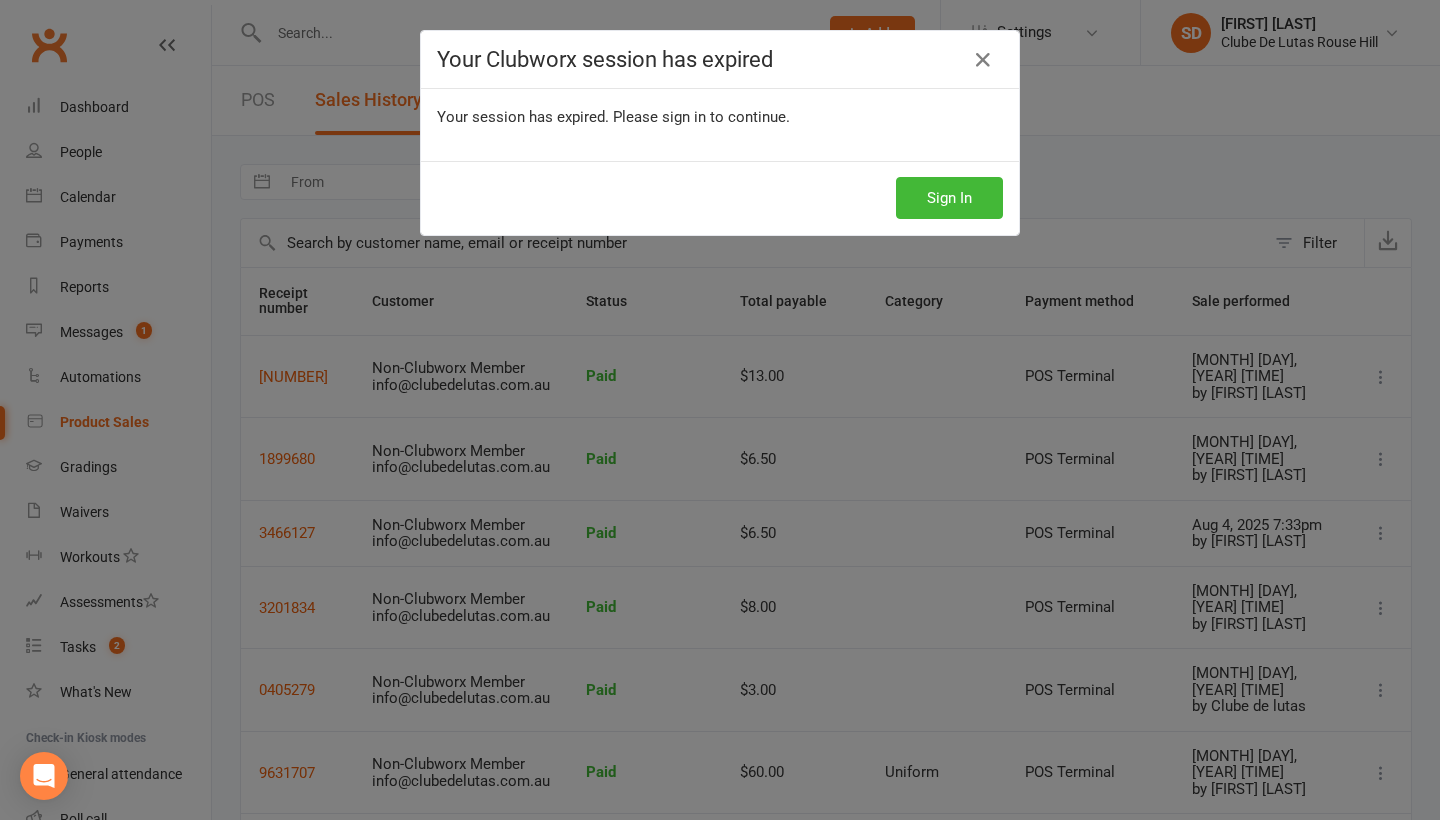 select on "100" 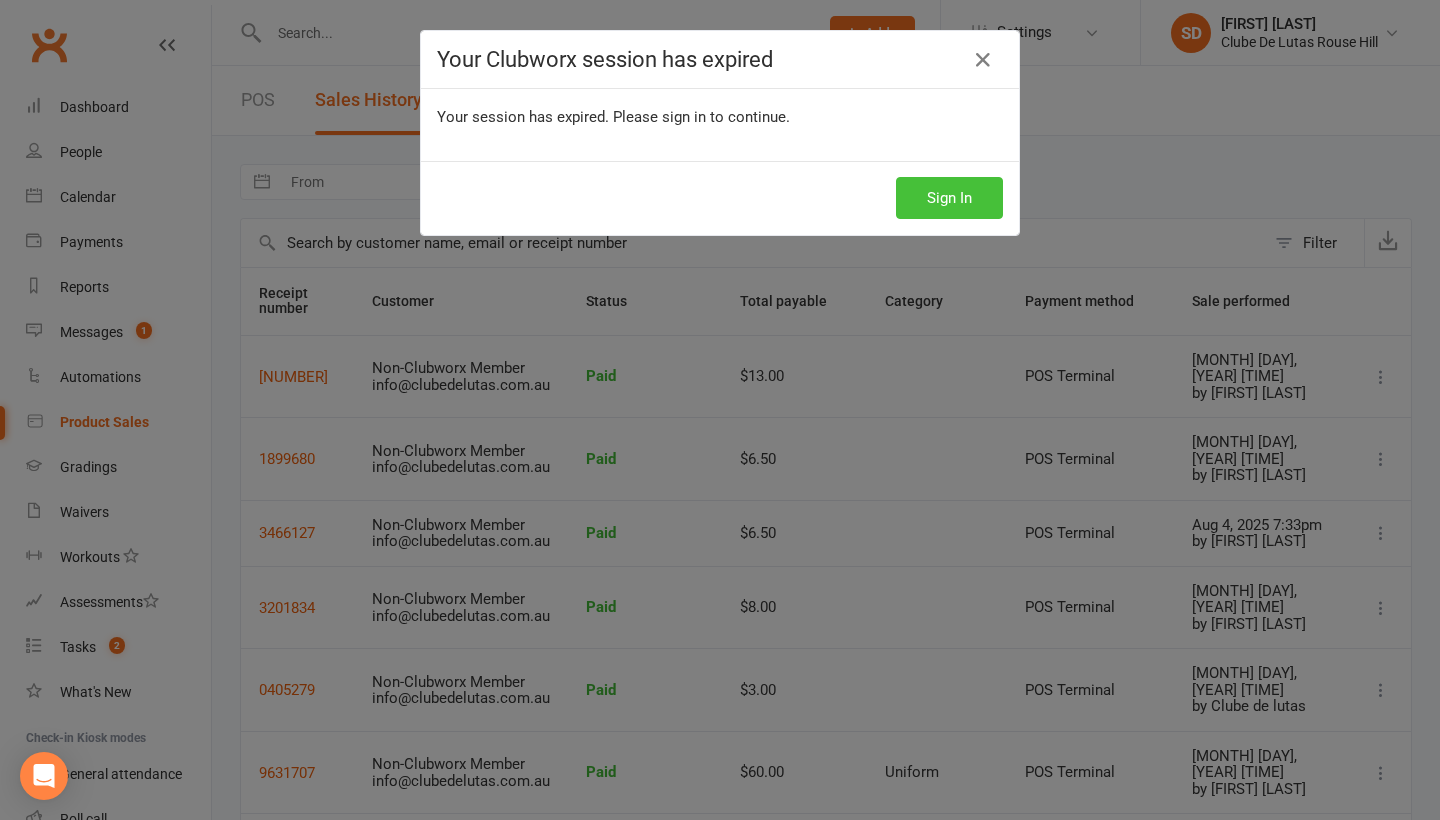 click on "Sign In" at bounding box center (949, 198) 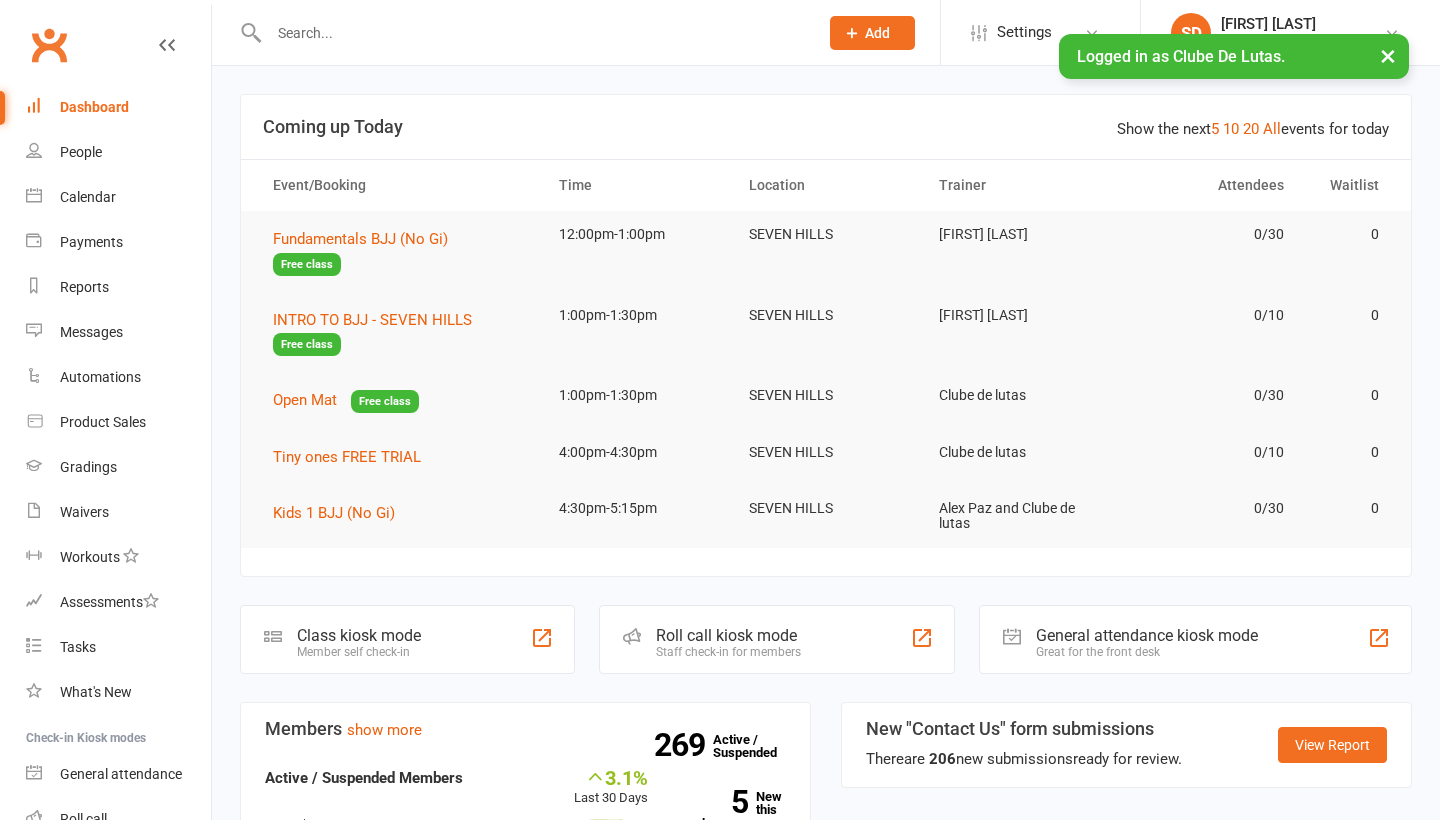 scroll, scrollTop: 0, scrollLeft: 0, axis: both 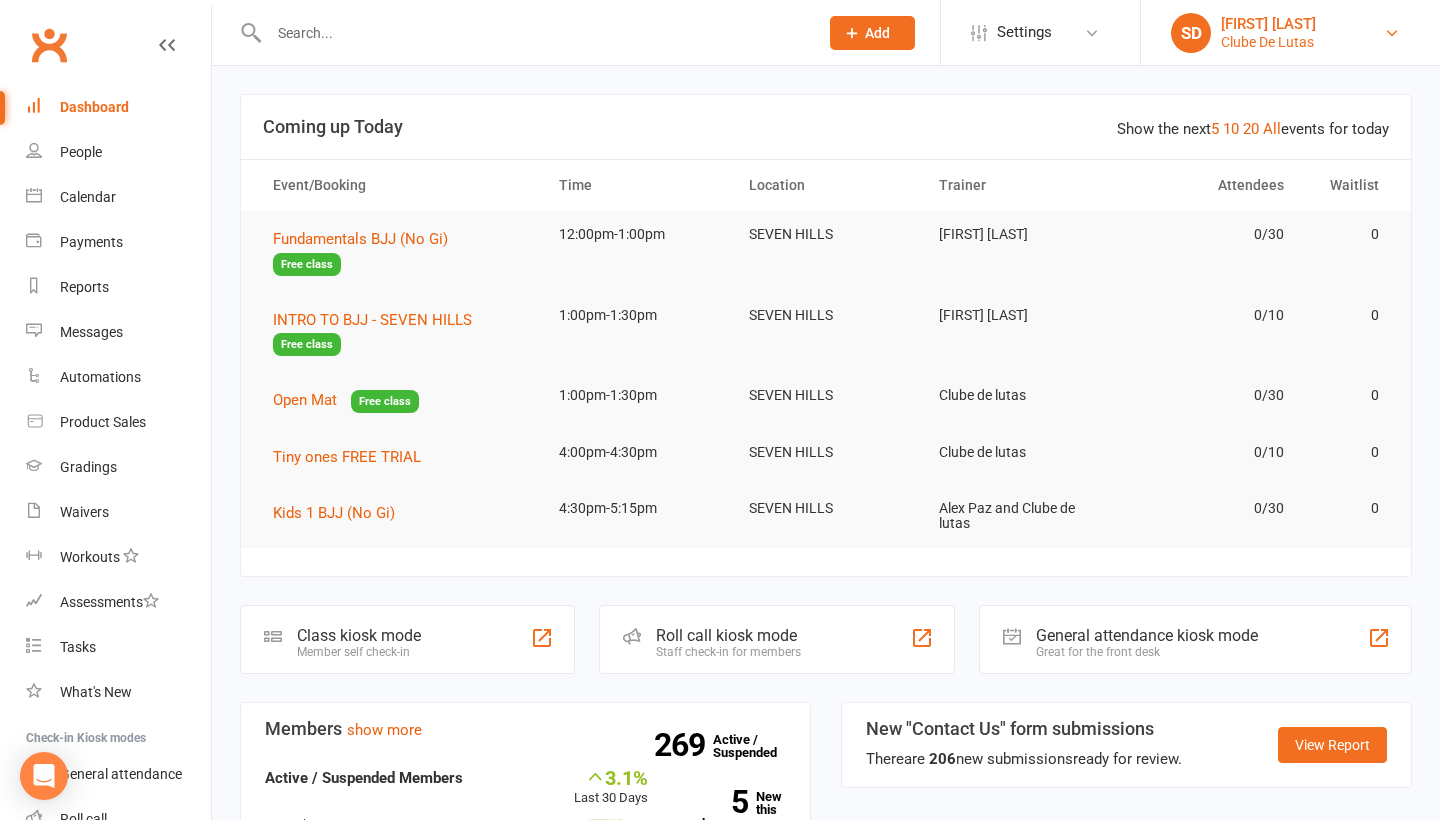 click on "SD Siobhan Duffy Clube De Lutas" at bounding box center [1290, 33] 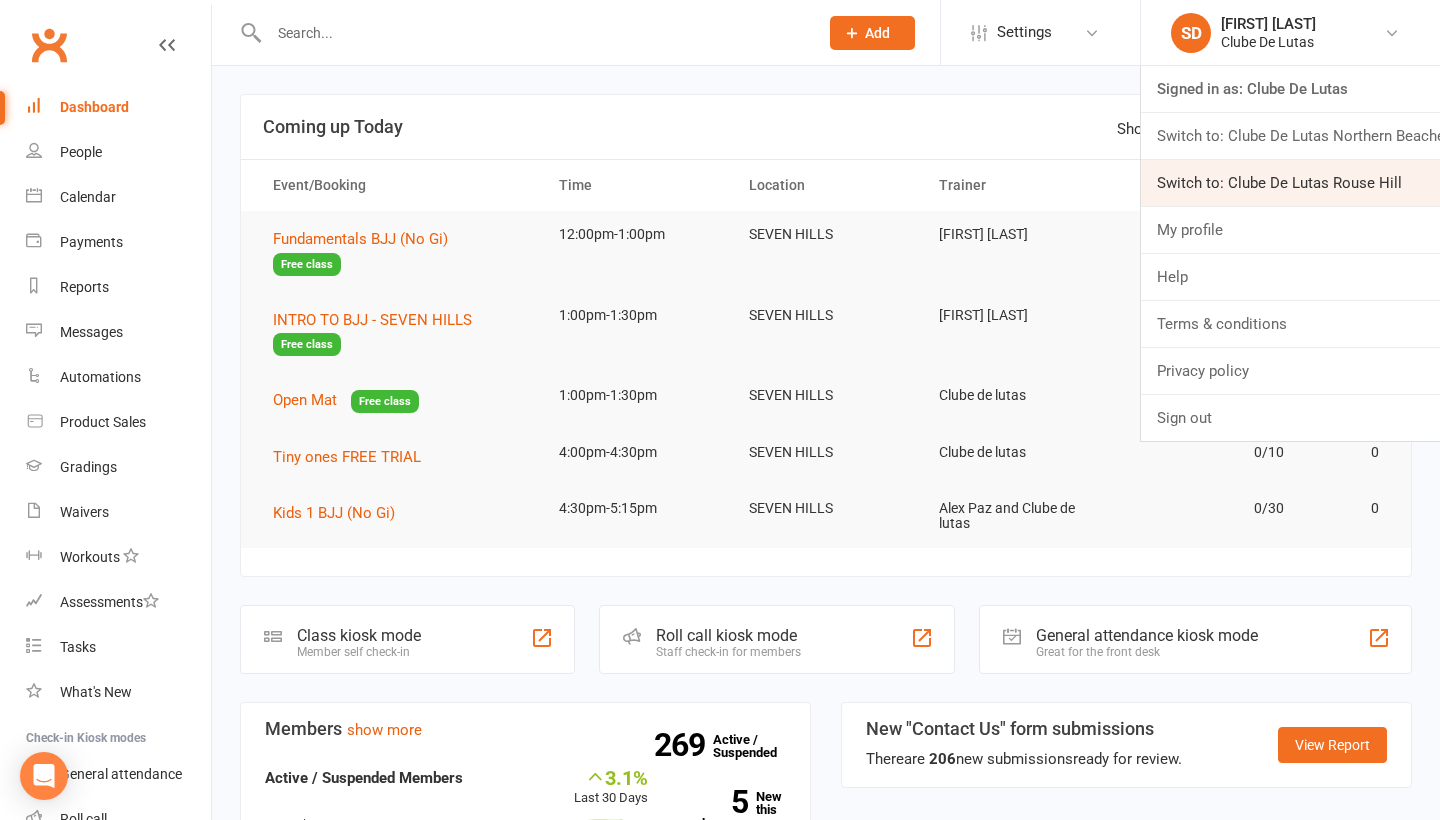 click on "Switch to: Clube De Lutas Rouse Hill" at bounding box center (1290, 183) 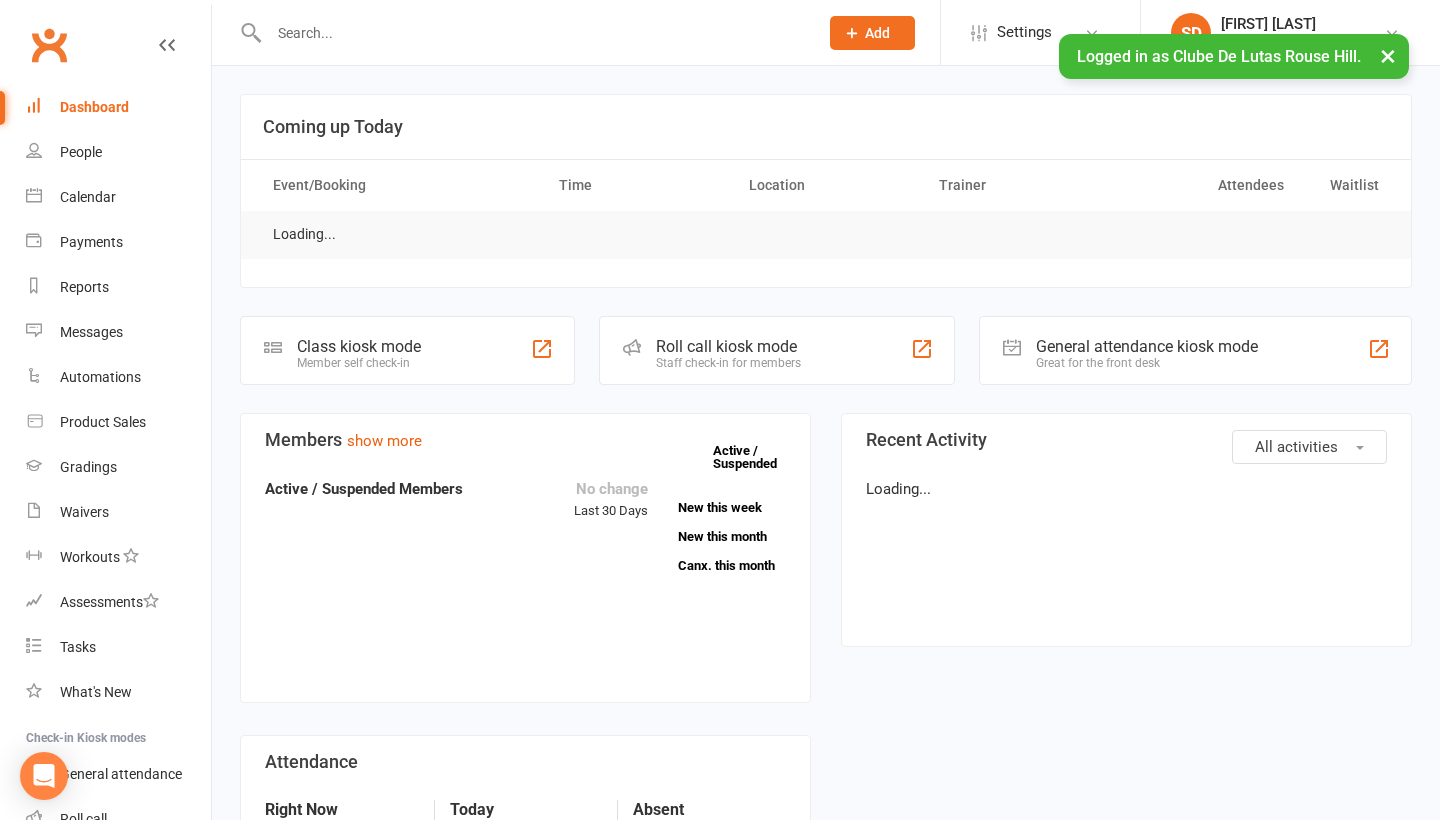 scroll, scrollTop: 0, scrollLeft: 0, axis: both 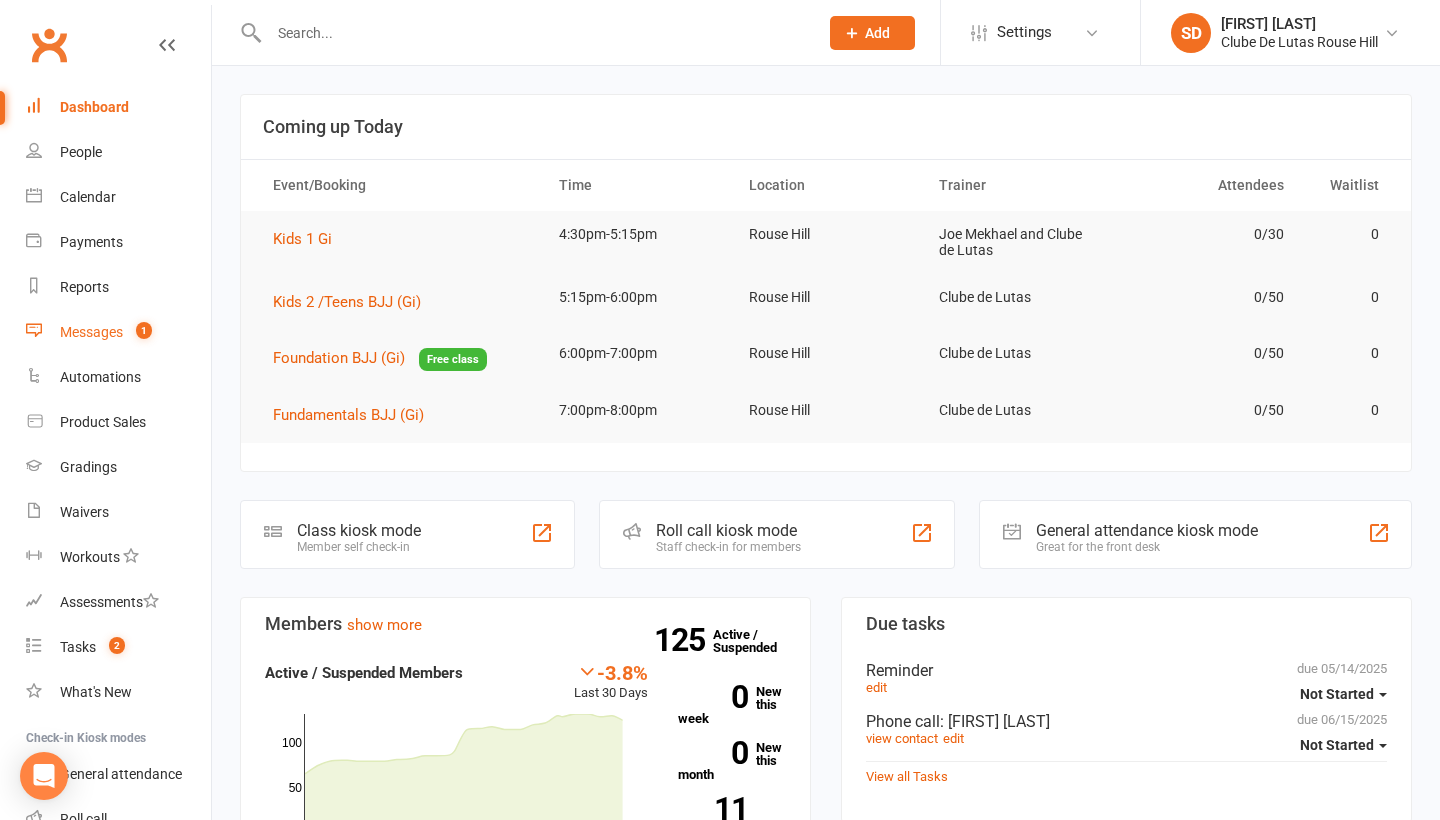 click on "Messages   1" at bounding box center (118, 332) 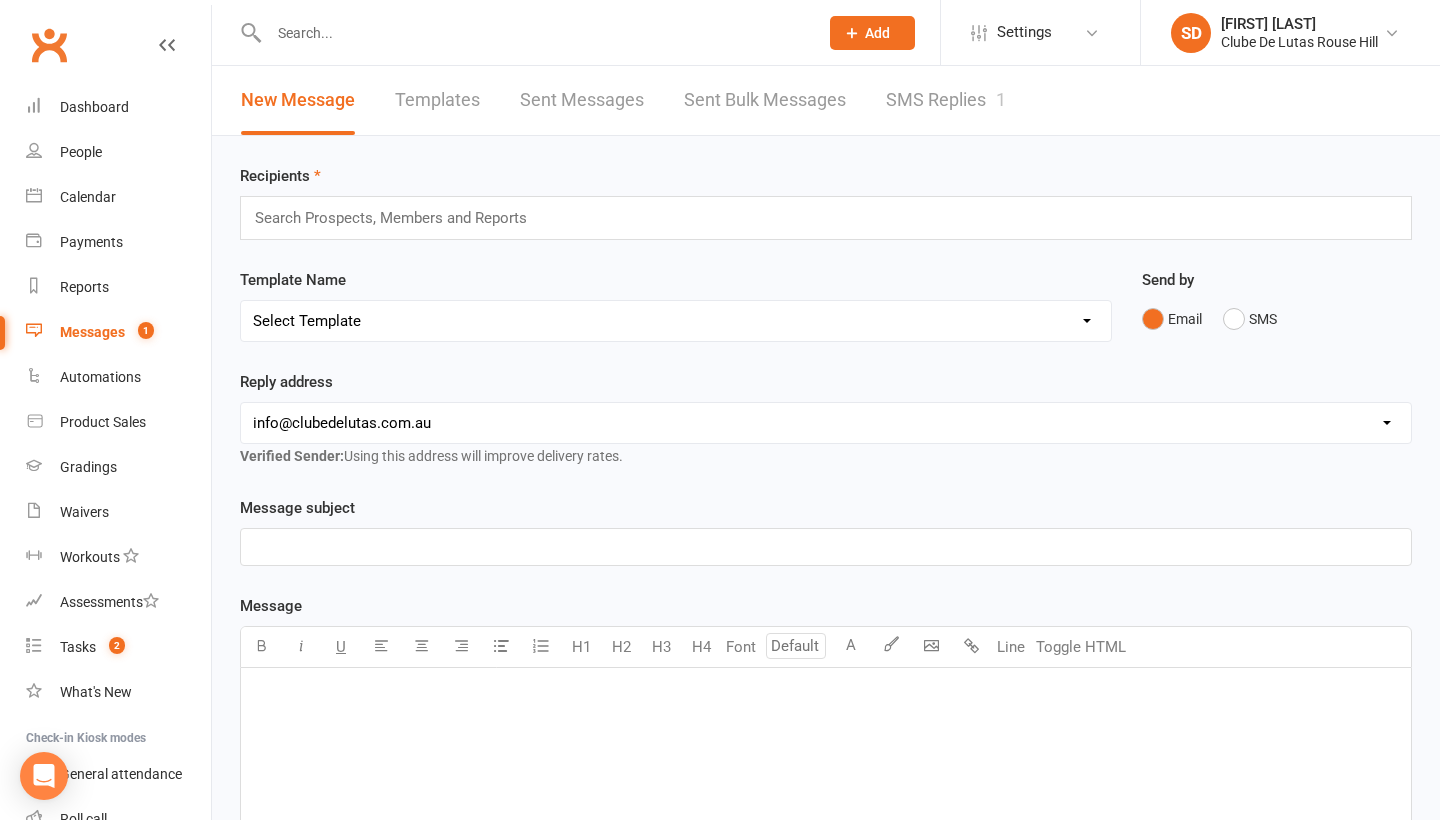 click on "SMS Replies  1" at bounding box center (946, 100) 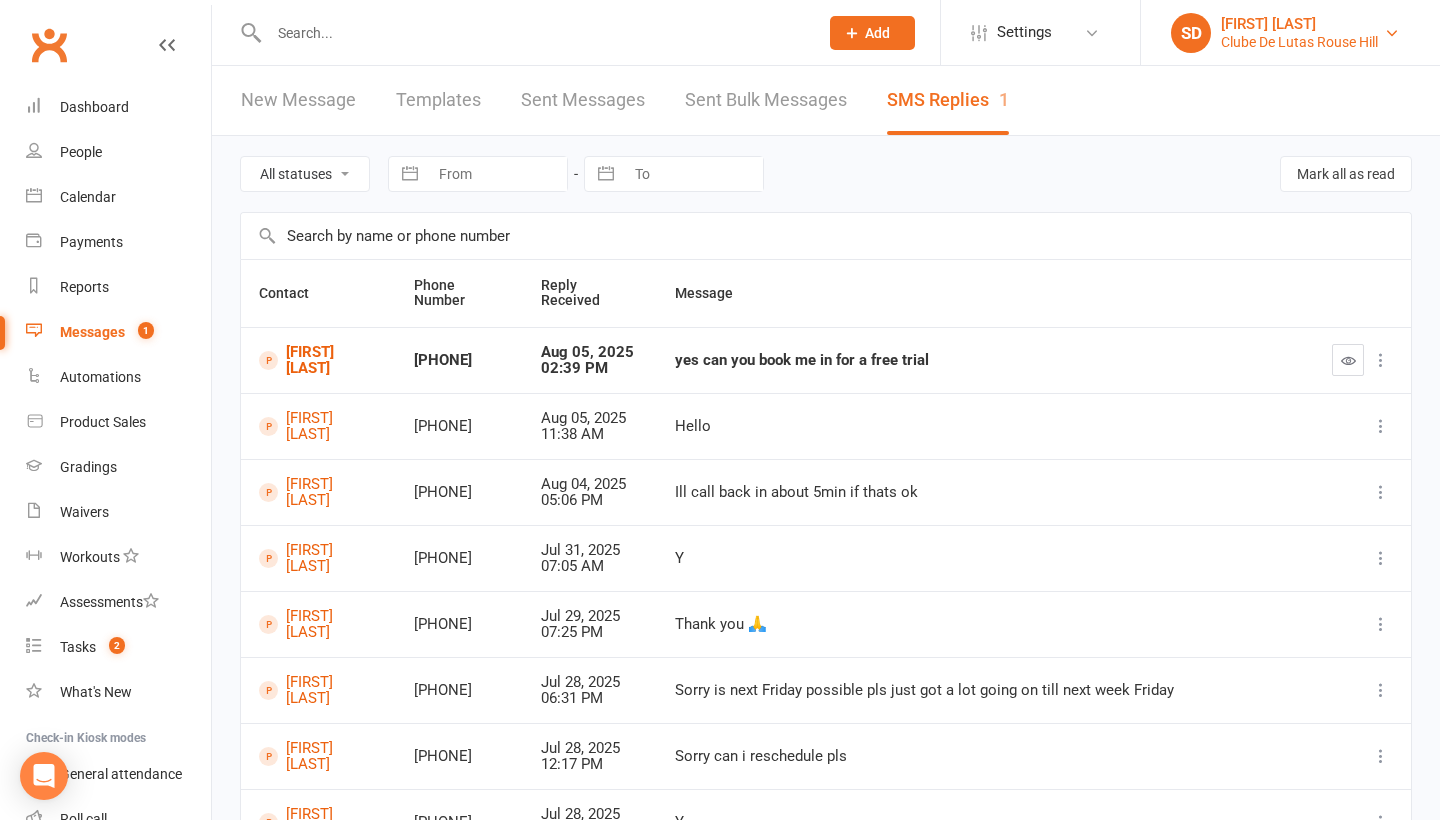 click on "[FIRST] [LAST]" at bounding box center [1299, 24] 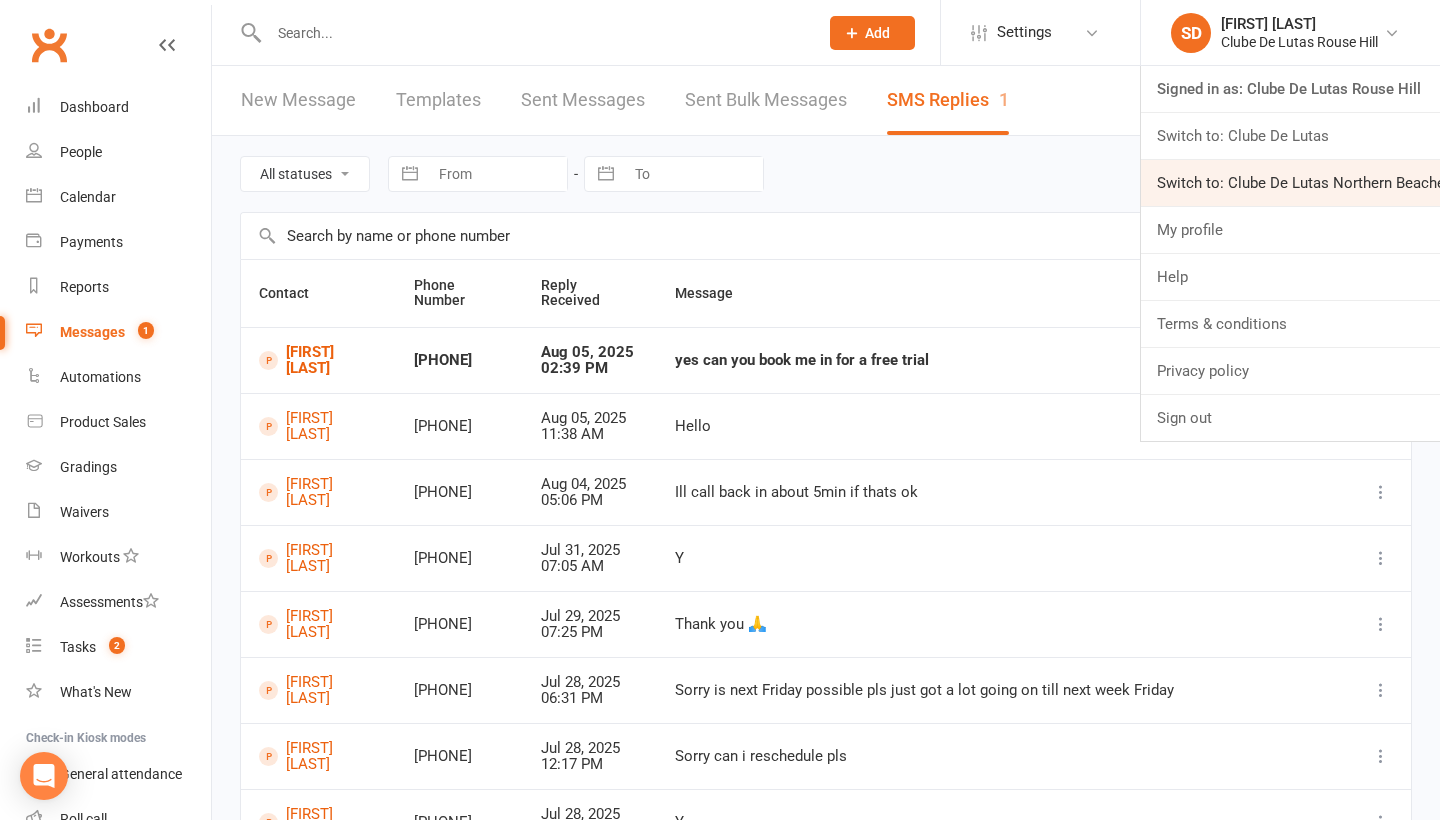 click on "Switch to: Clube De Lutas Northern Beaches" at bounding box center (1290, 183) 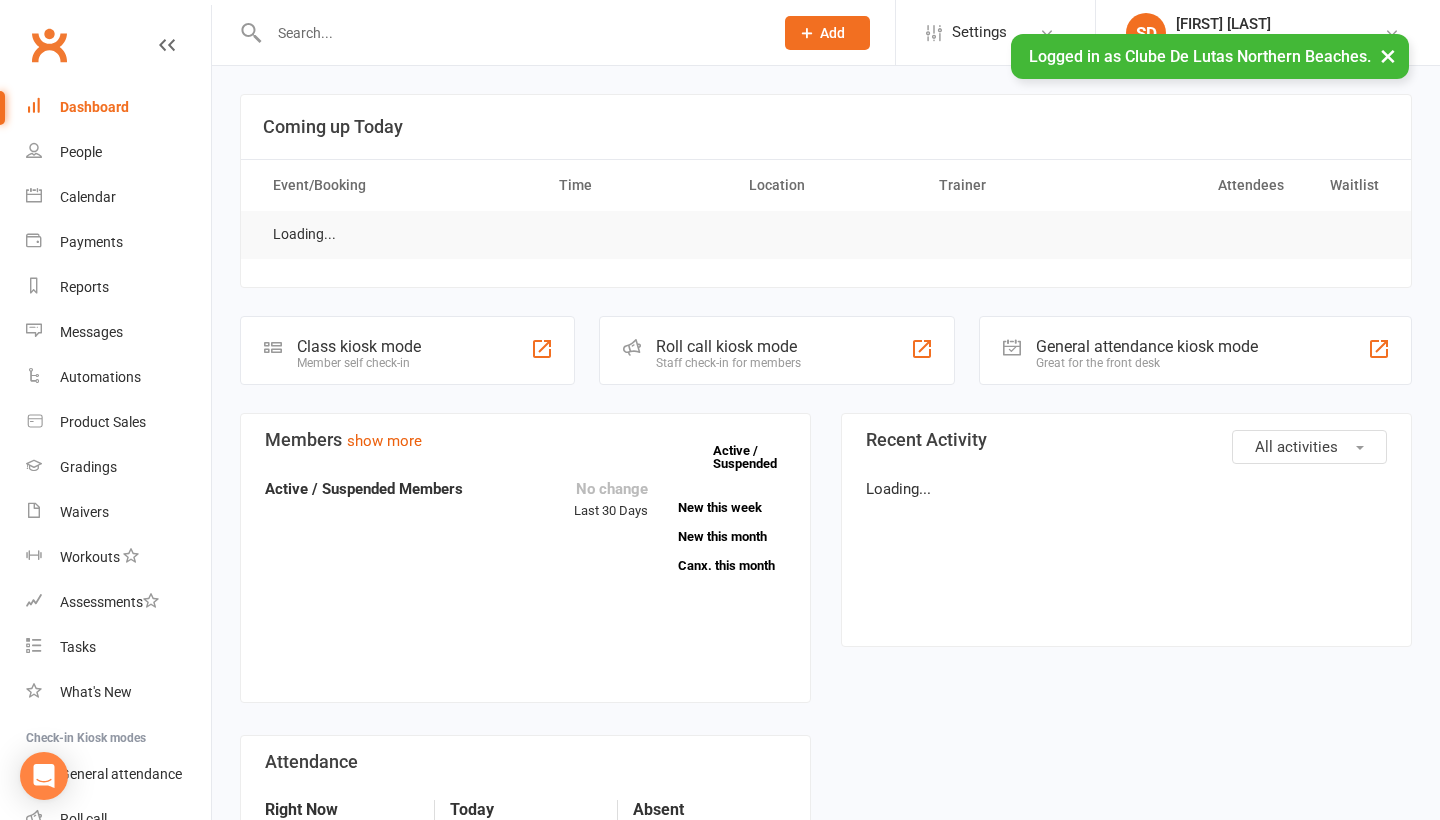 scroll, scrollTop: 0, scrollLeft: 0, axis: both 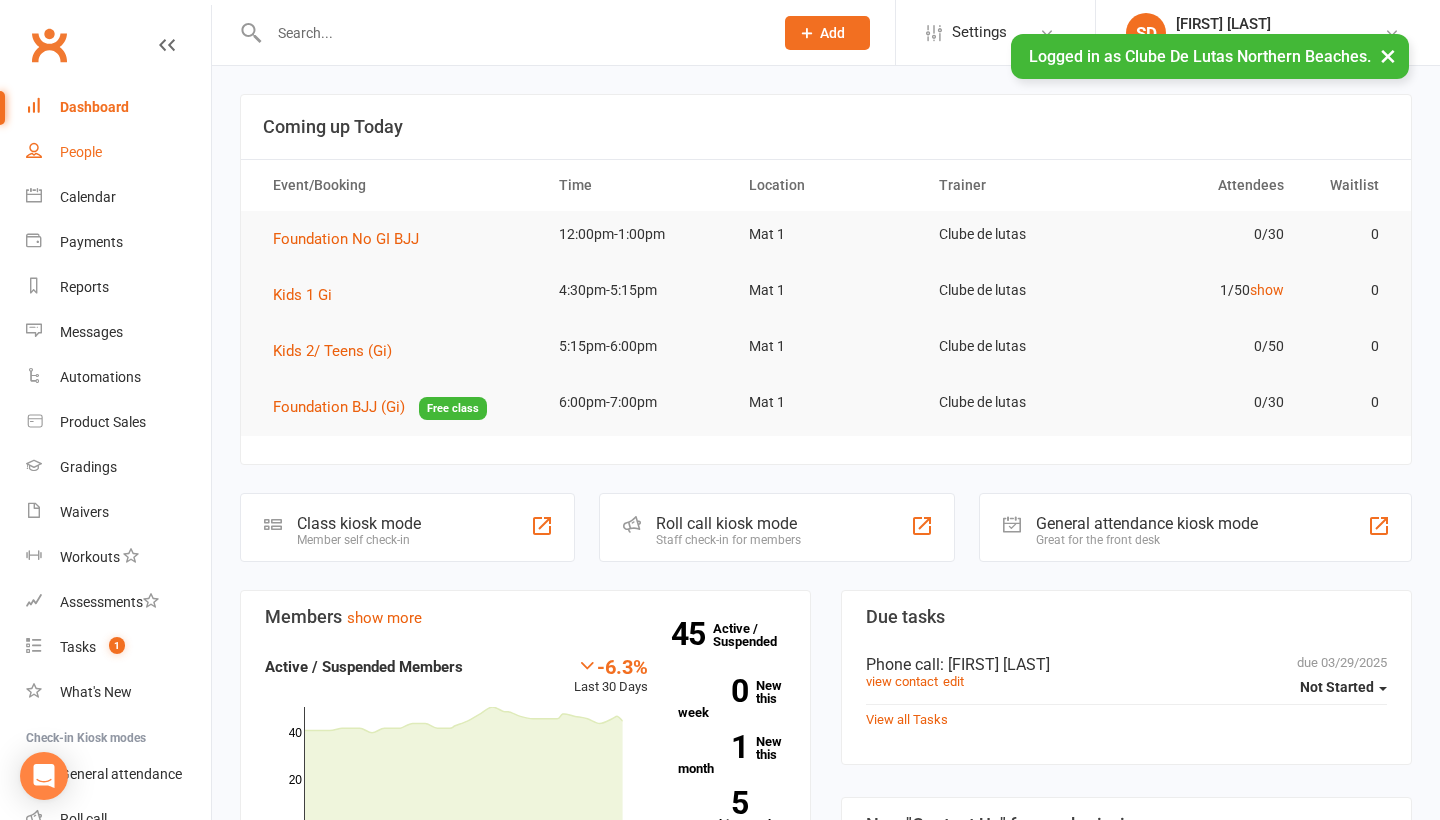 click on "People" at bounding box center [118, 152] 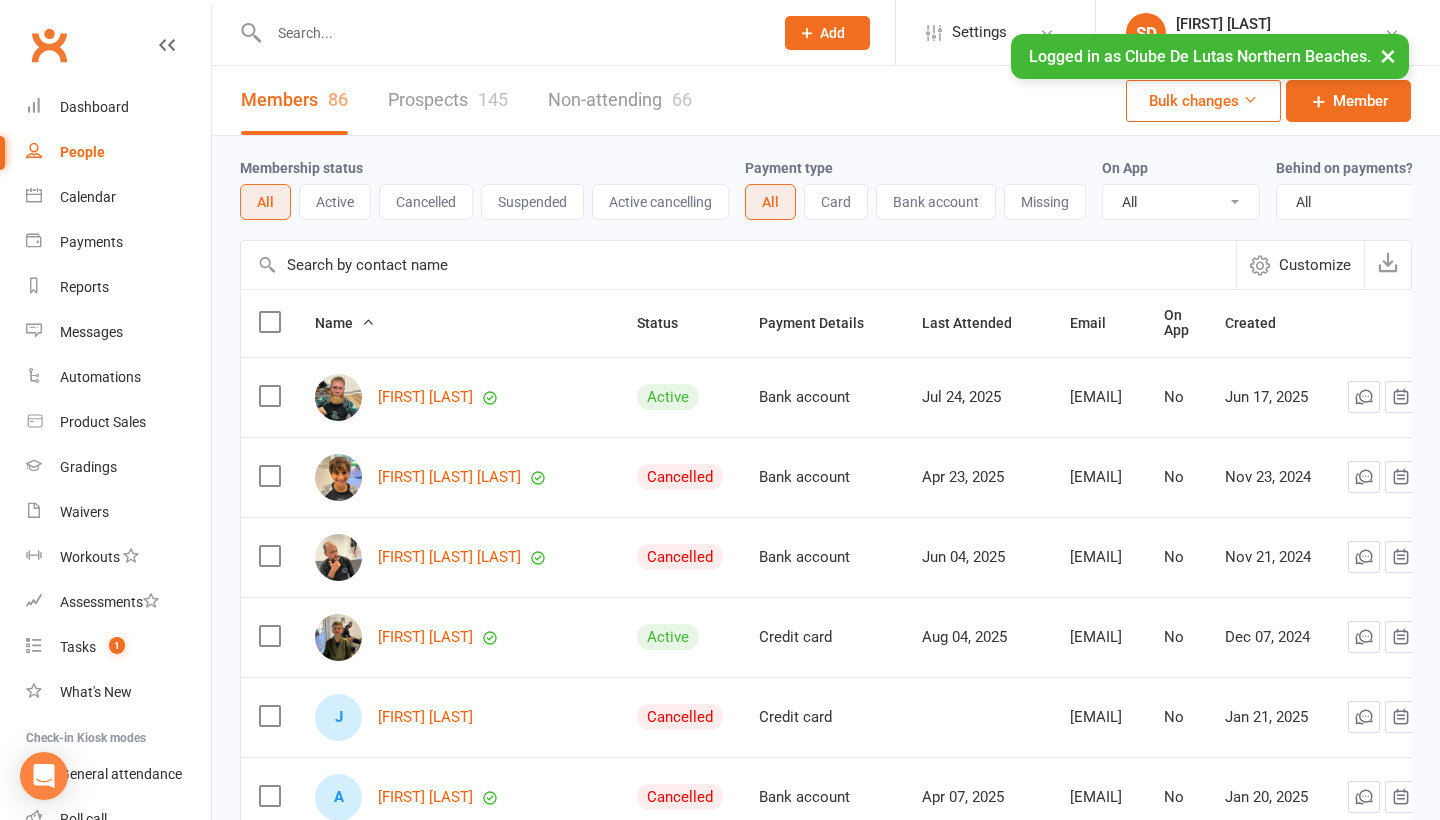 click on "×" at bounding box center (1388, 55) 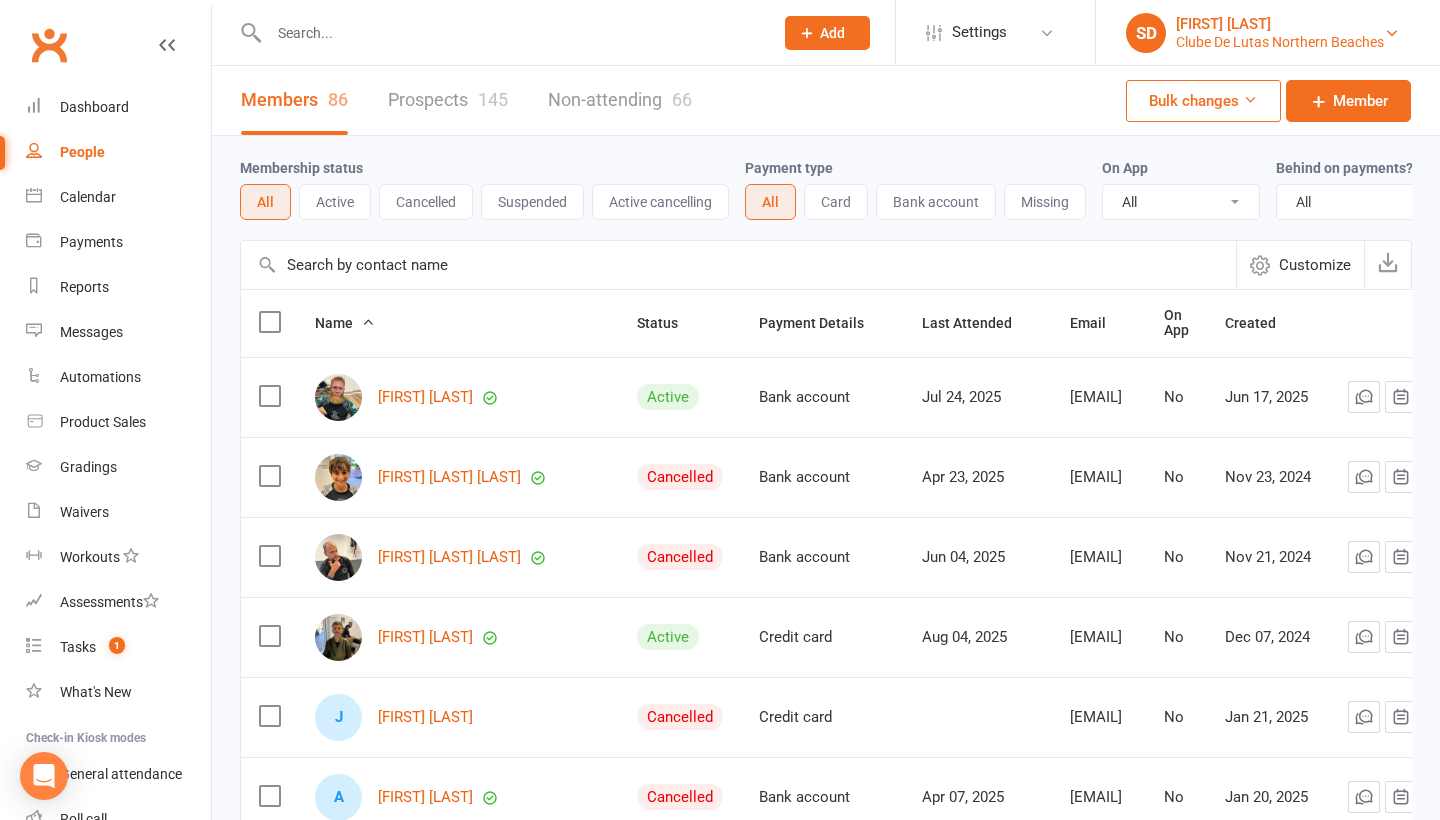 click on "Clube De Lutas Northern Beaches" at bounding box center (1280, 42) 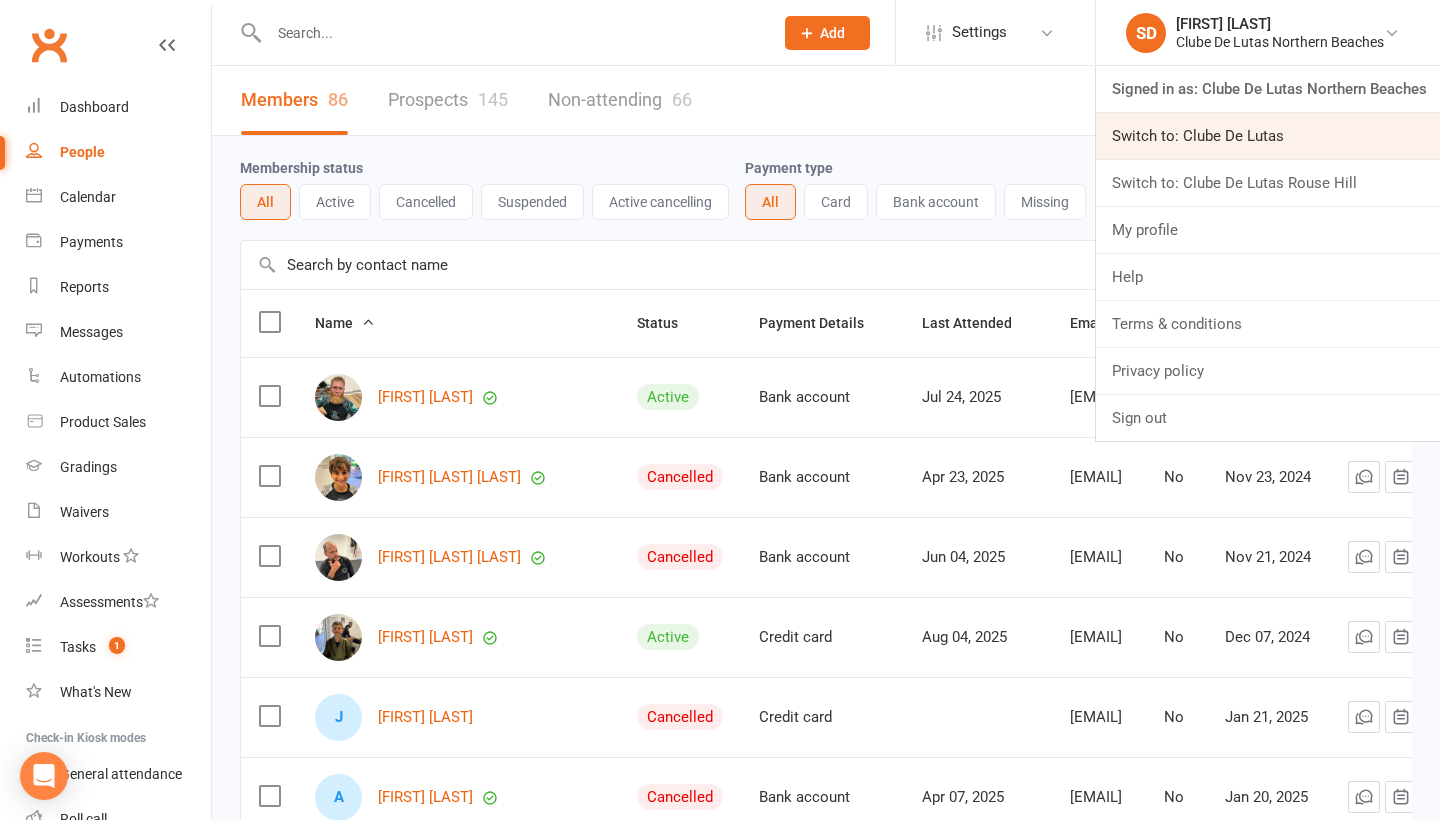 click on "Switch to: Clube De Lutas" at bounding box center [1268, 136] 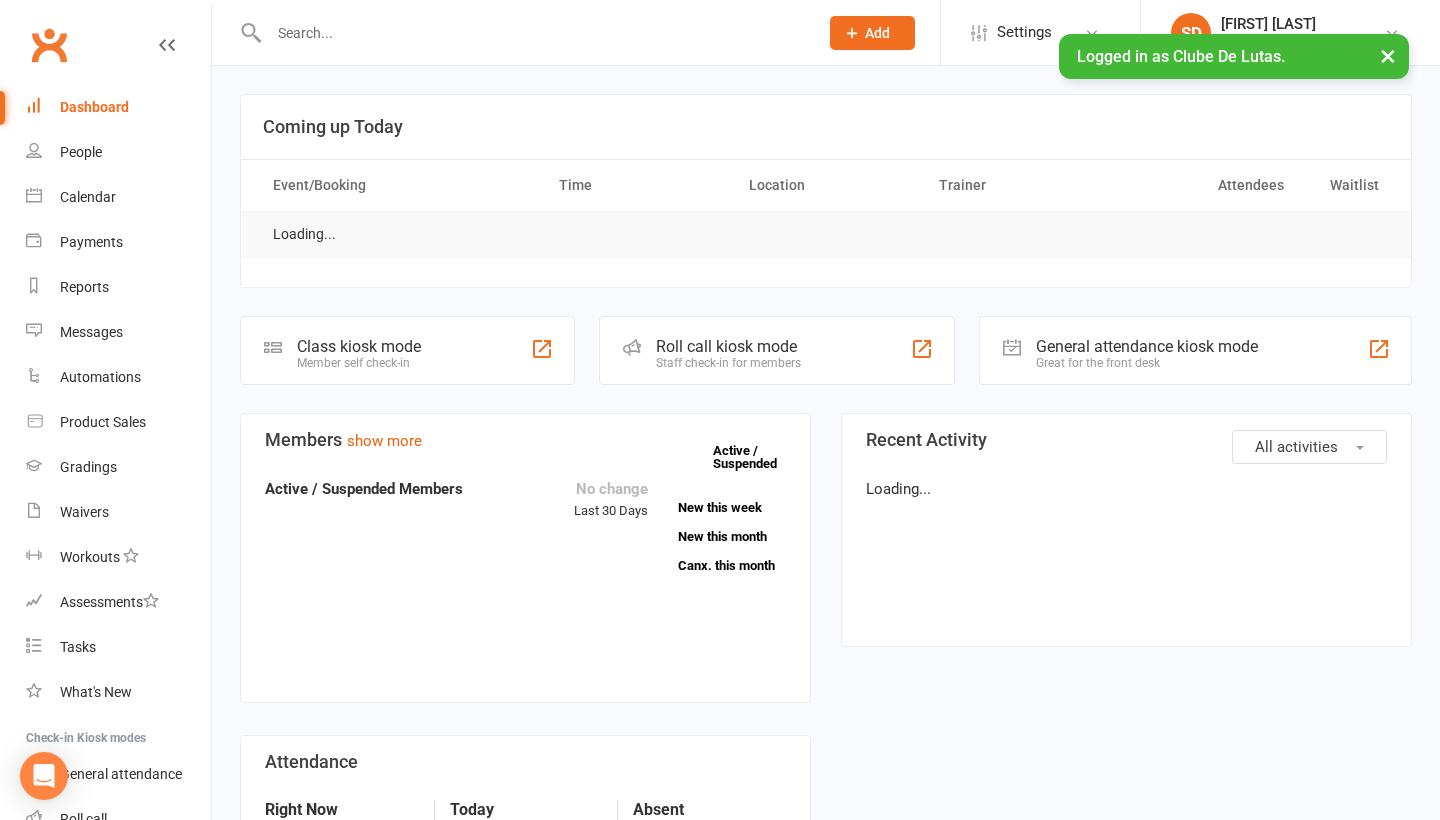 scroll, scrollTop: 0, scrollLeft: 0, axis: both 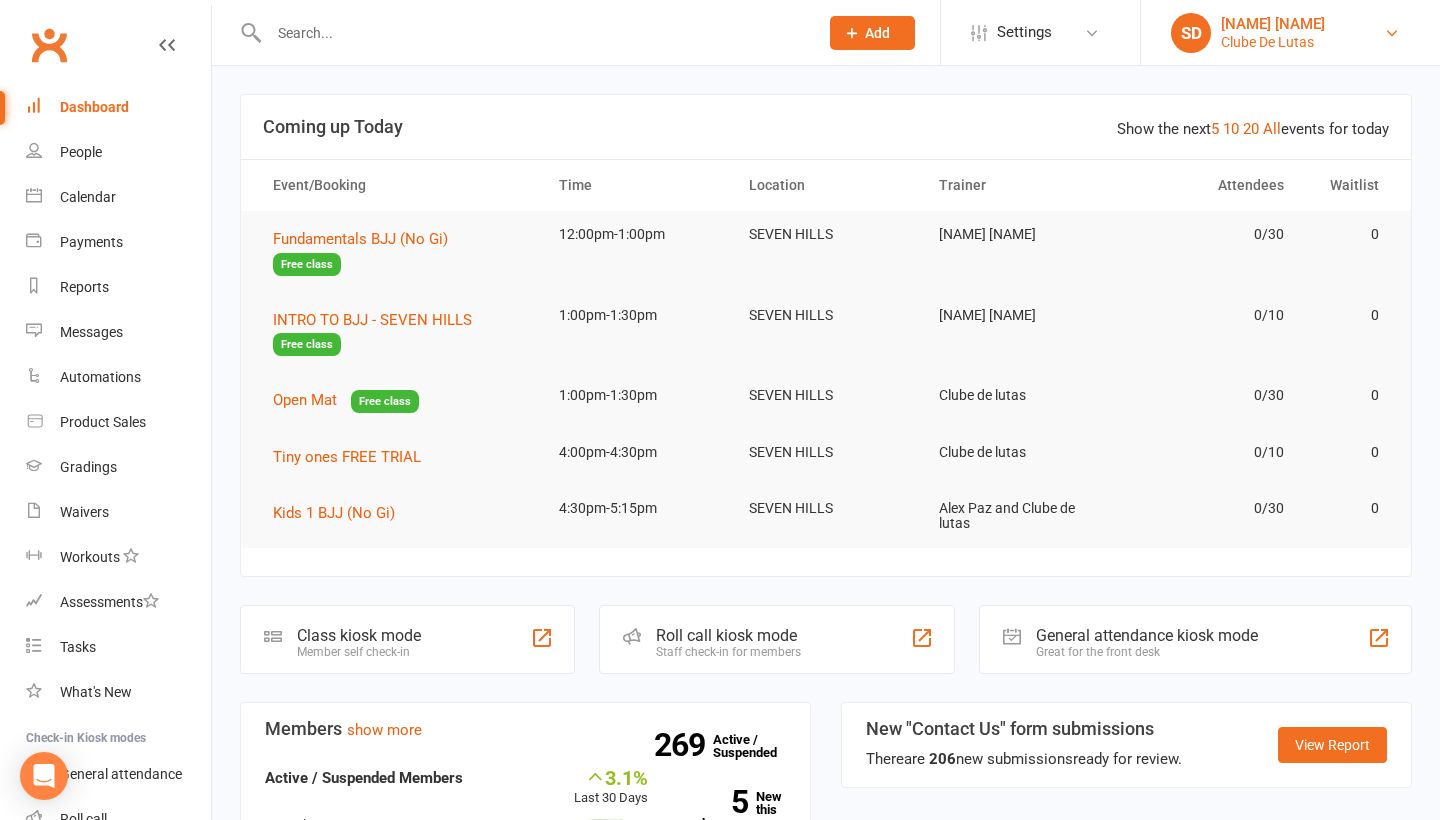 click on "Clube De Lutas" at bounding box center (1273, 42) 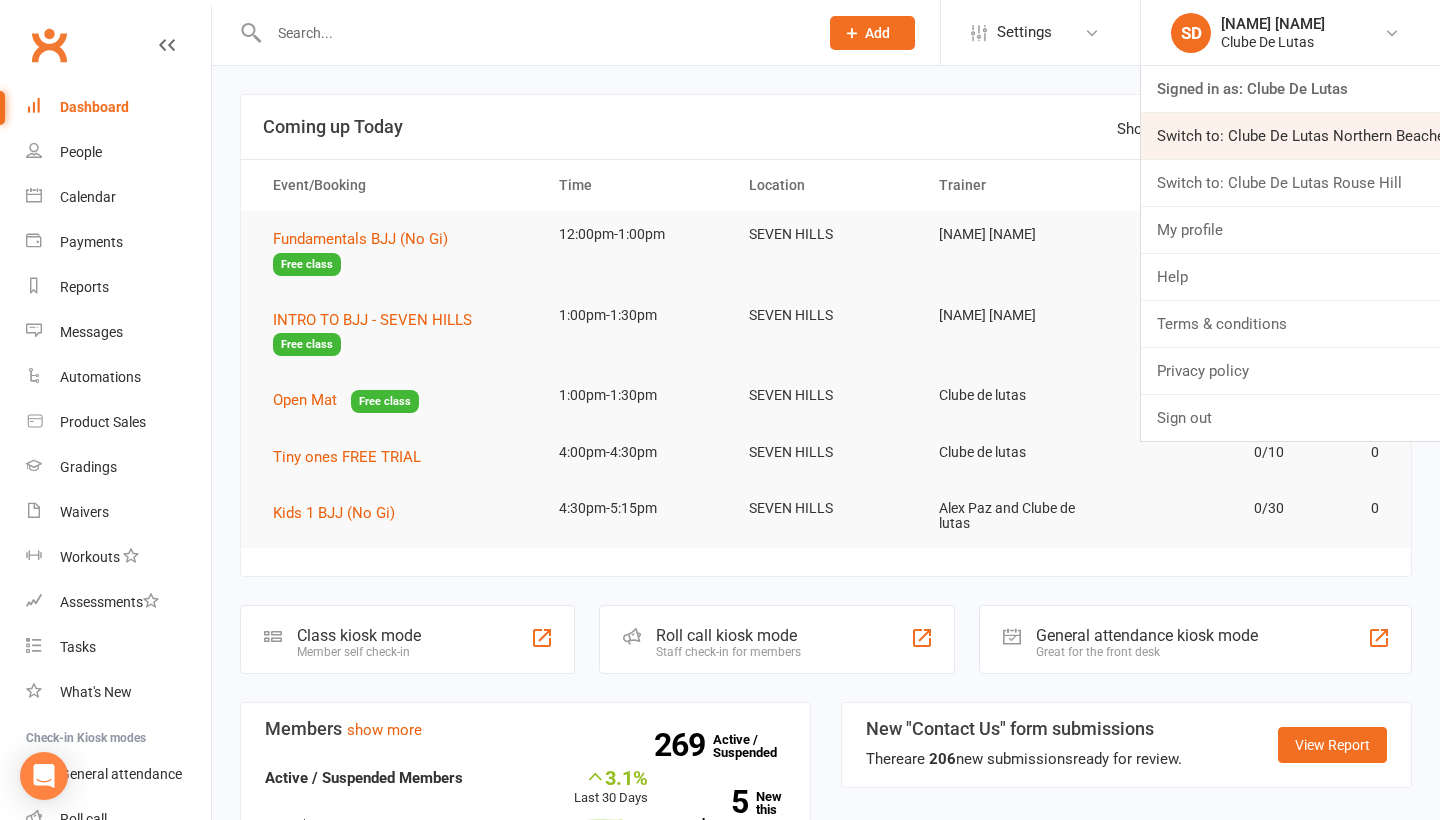 click on "Switch to: Clube De Lutas Northern Beaches" at bounding box center [1290, 136] 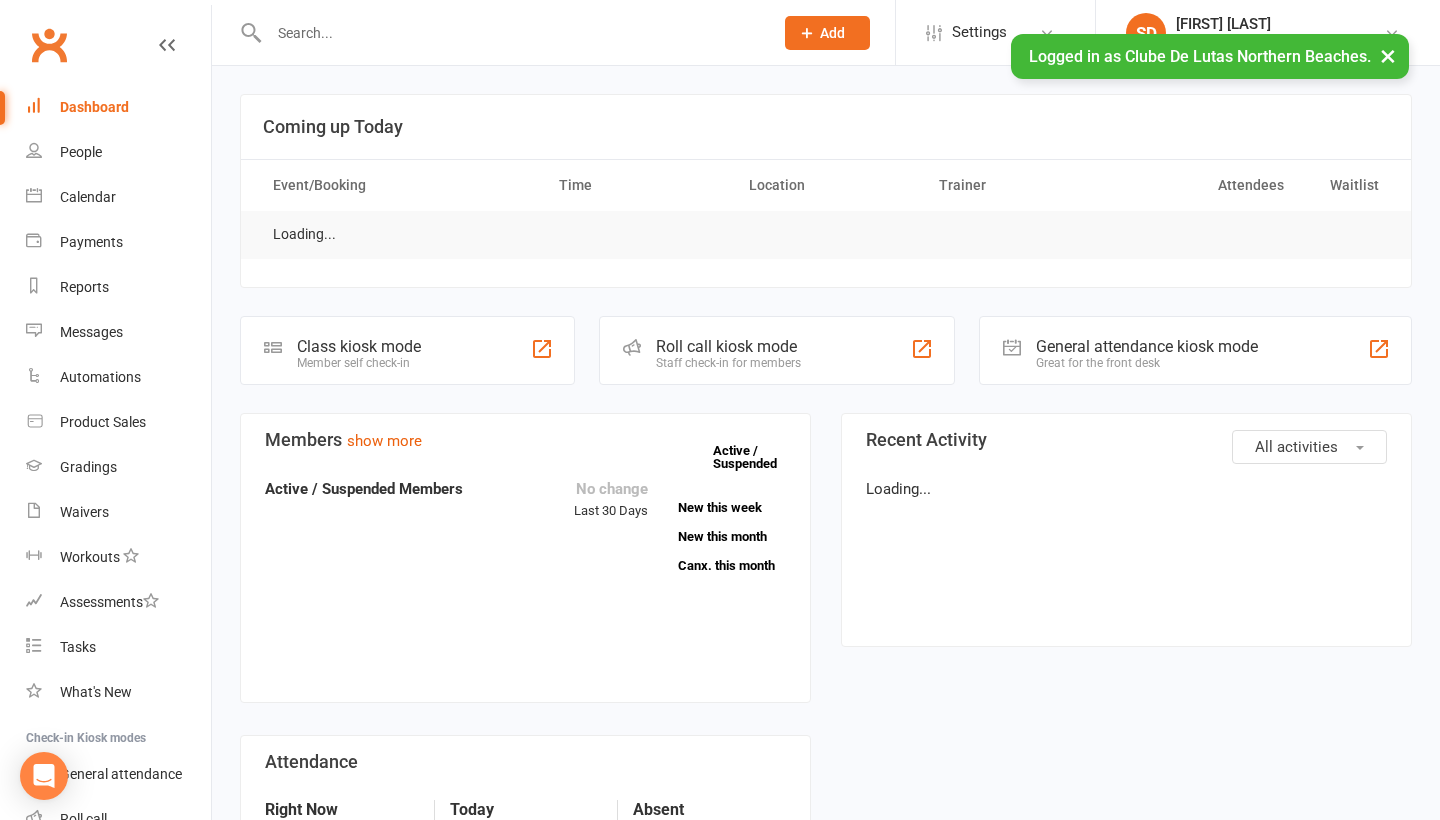 scroll, scrollTop: 0, scrollLeft: 0, axis: both 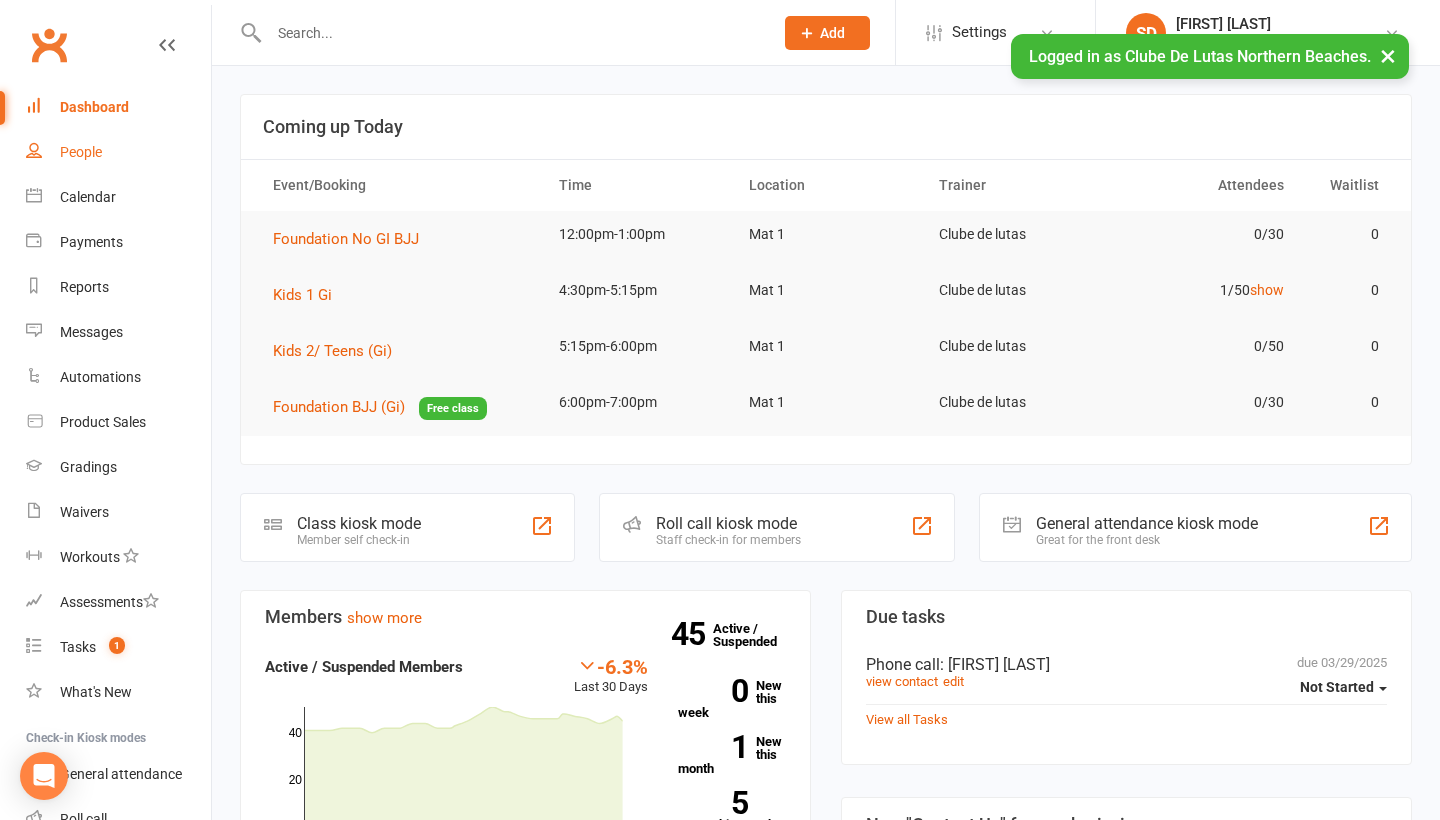 click on "People" at bounding box center (118, 152) 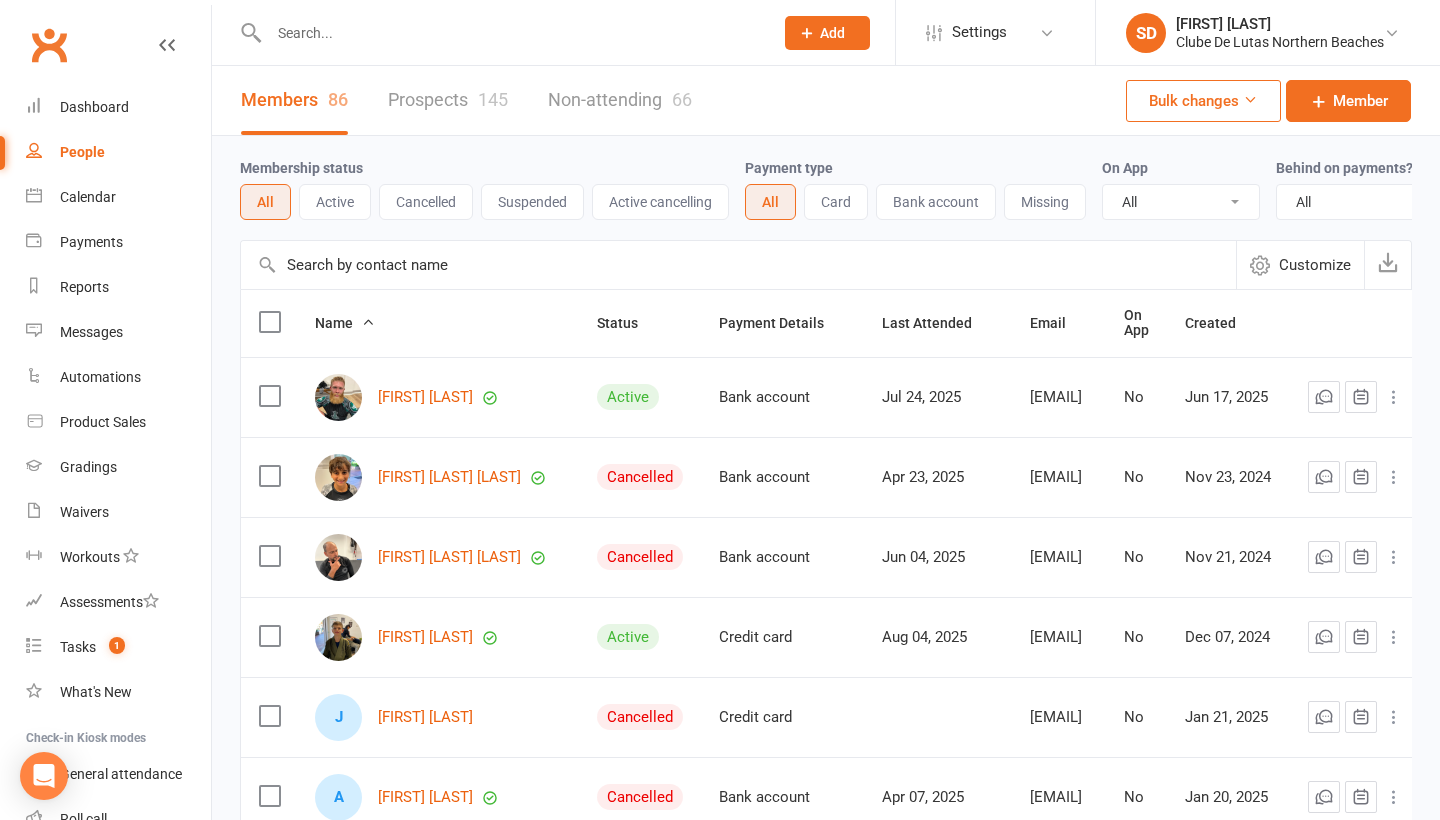 click on "Prospects 145" at bounding box center (448, 100) 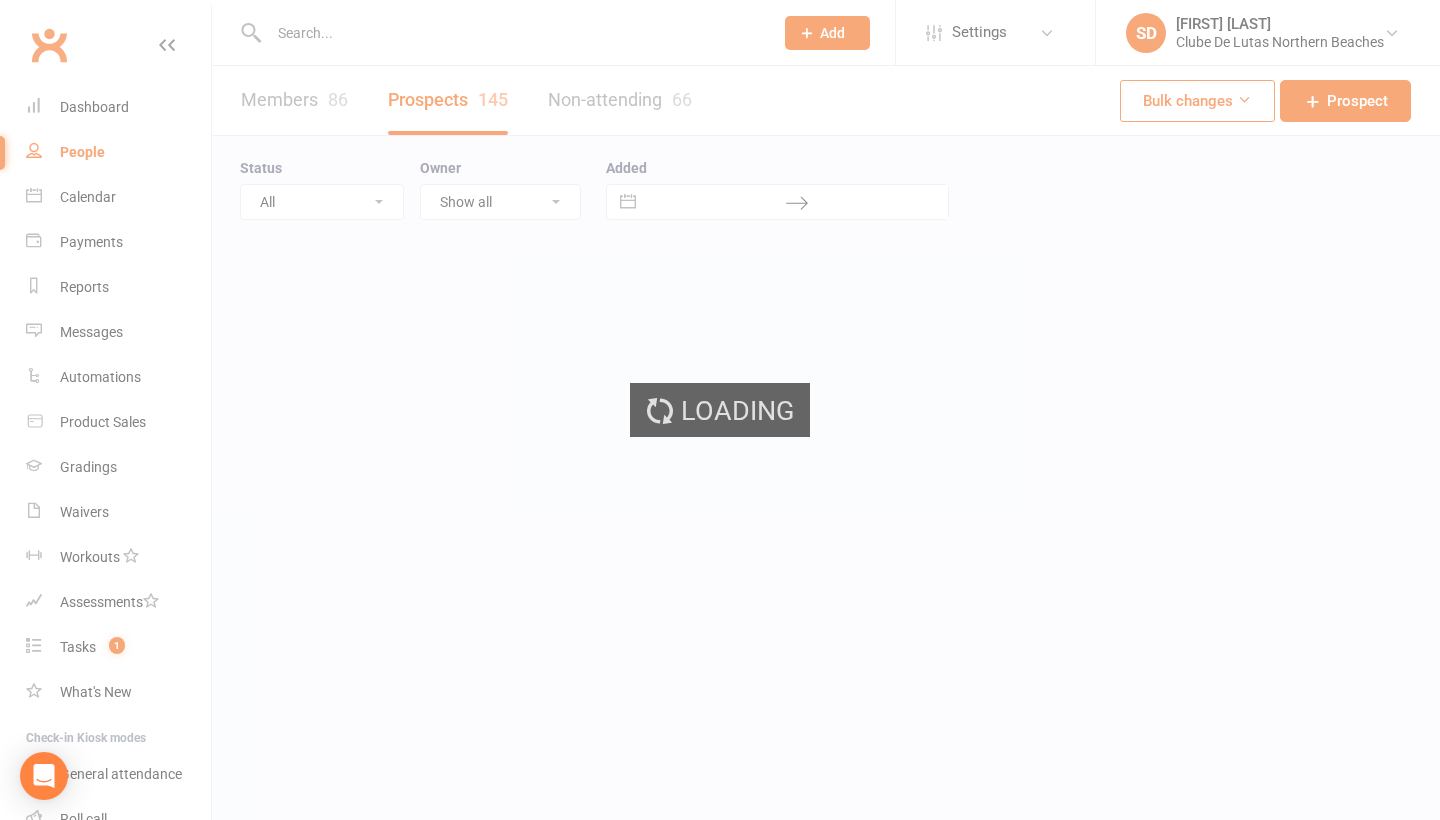 select on "100" 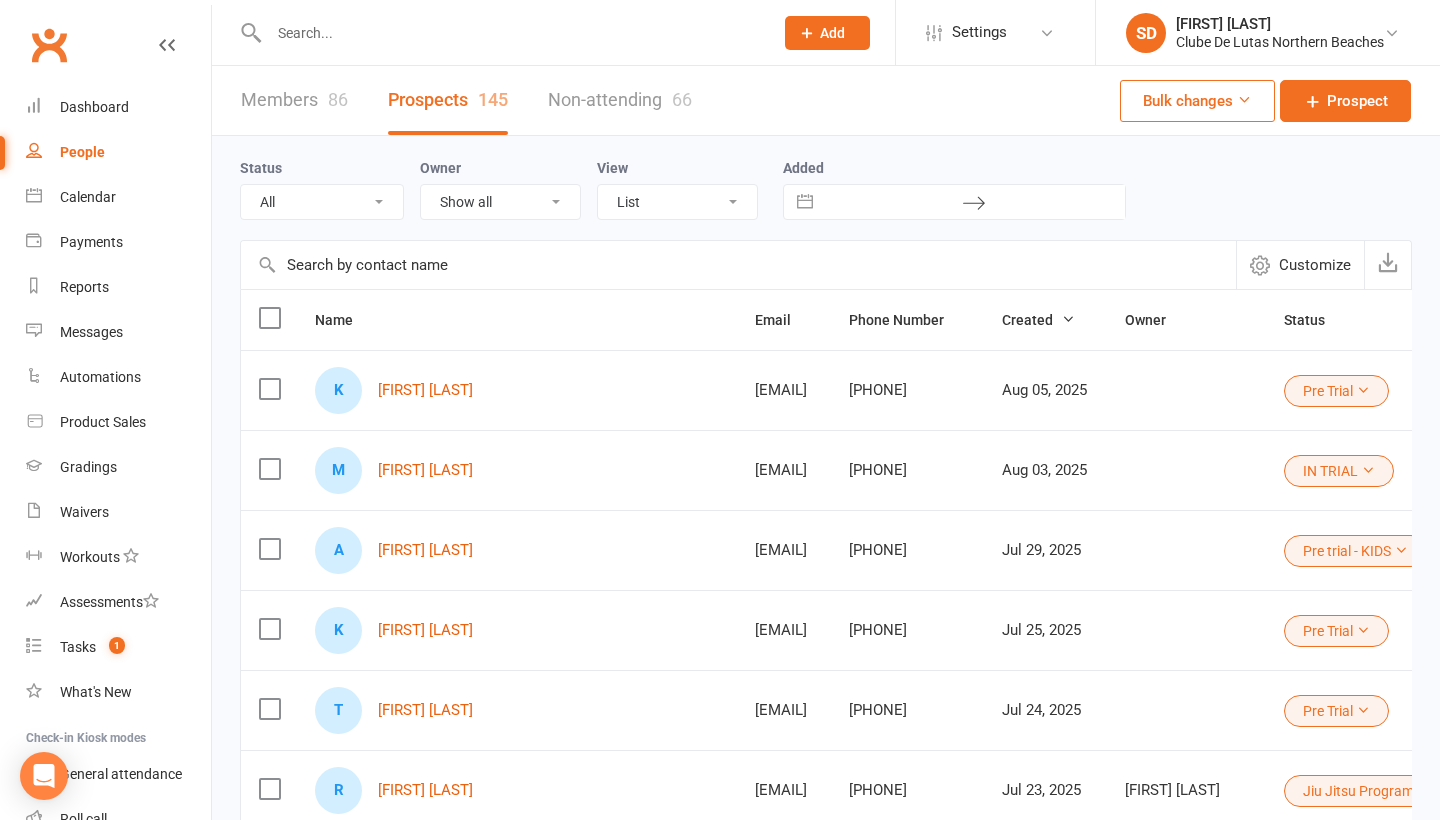 click on "People" at bounding box center (82, 152) 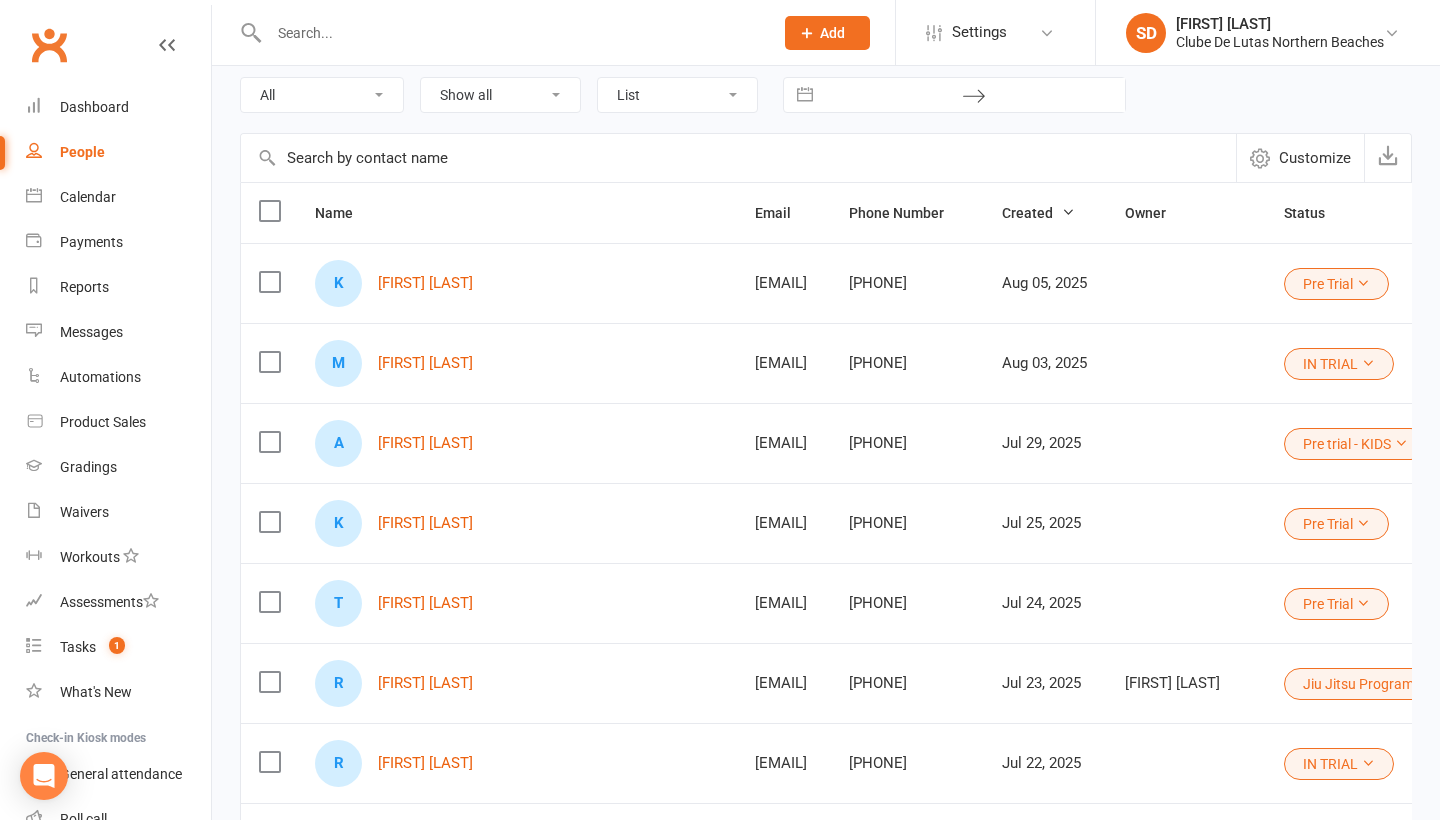 scroll, scrollTop: 109, scrollLeft: 0, axis: vertical 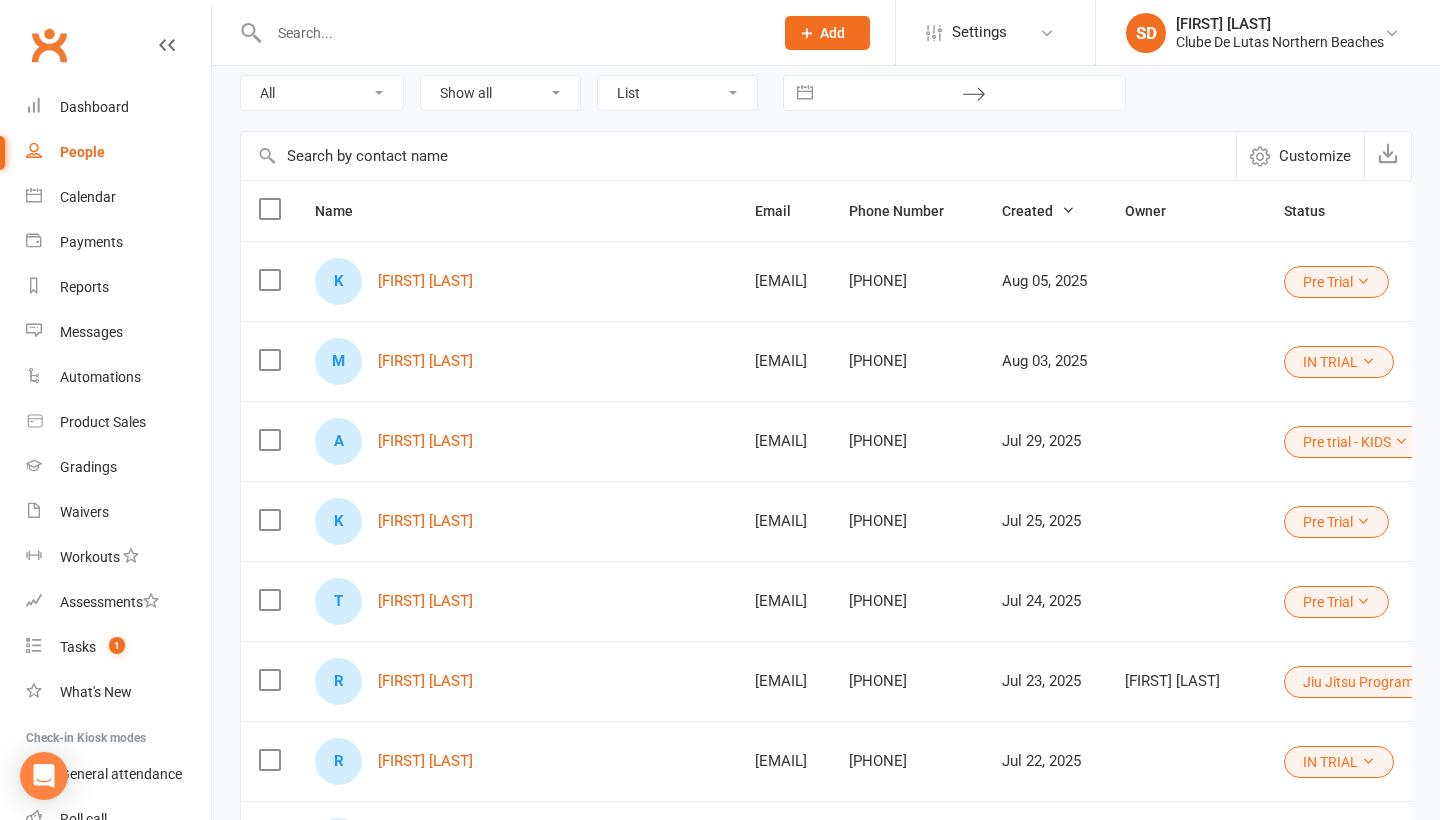 click on "SD Siobhan Duffy Clube De Lutas Northern Beaches Signed in as: Clube De Lutas Northern Beaches Switch to: Clube De Lutas Switch to: Clube De Lutas Rouse Hill My profile Help Terms & conditions  Privacy policy  Sign out" at bounding box center (1267, 32) 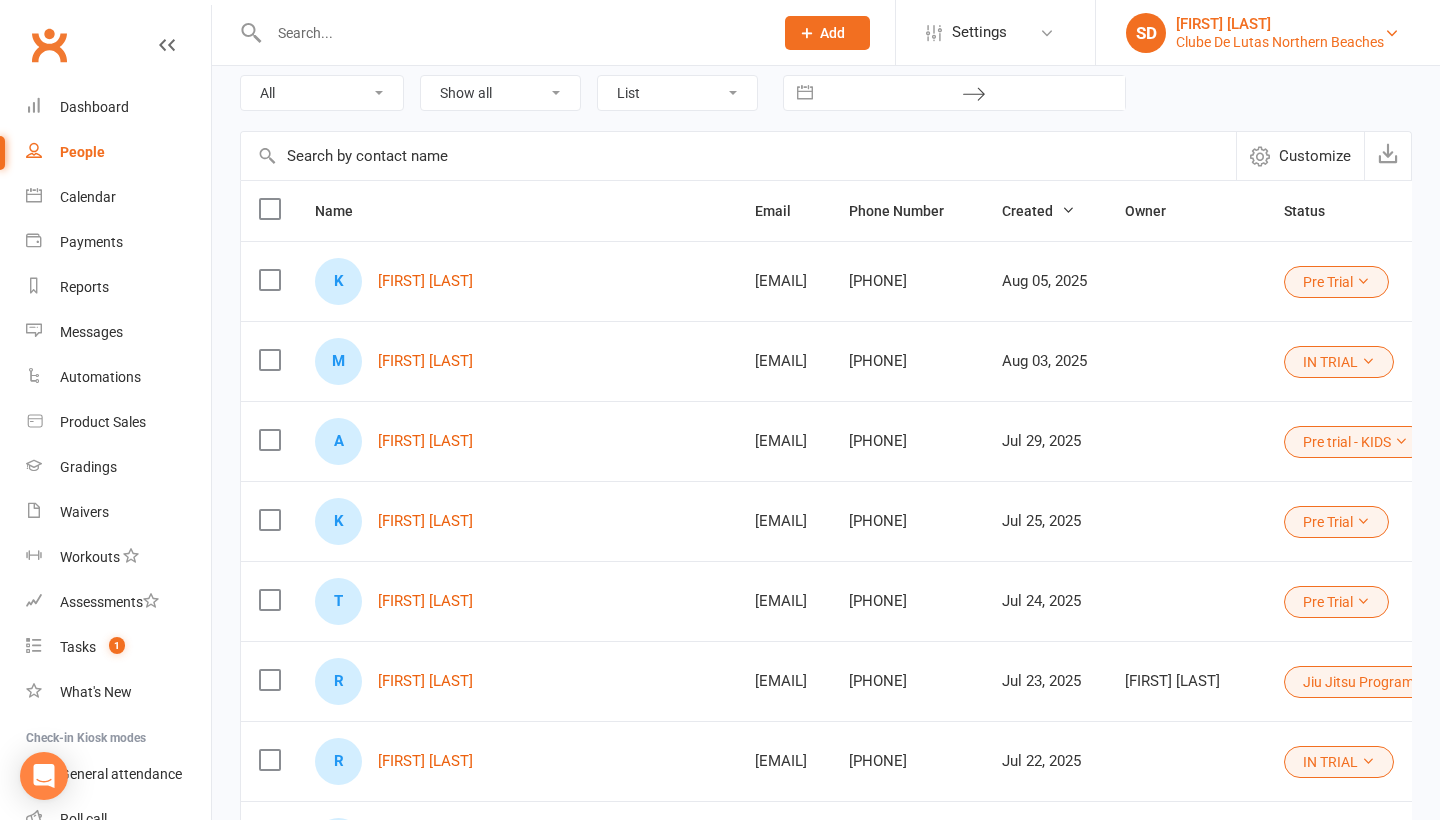 click on "Clube De Lutas Northern Beaches" at bounding box center [1280, 42] 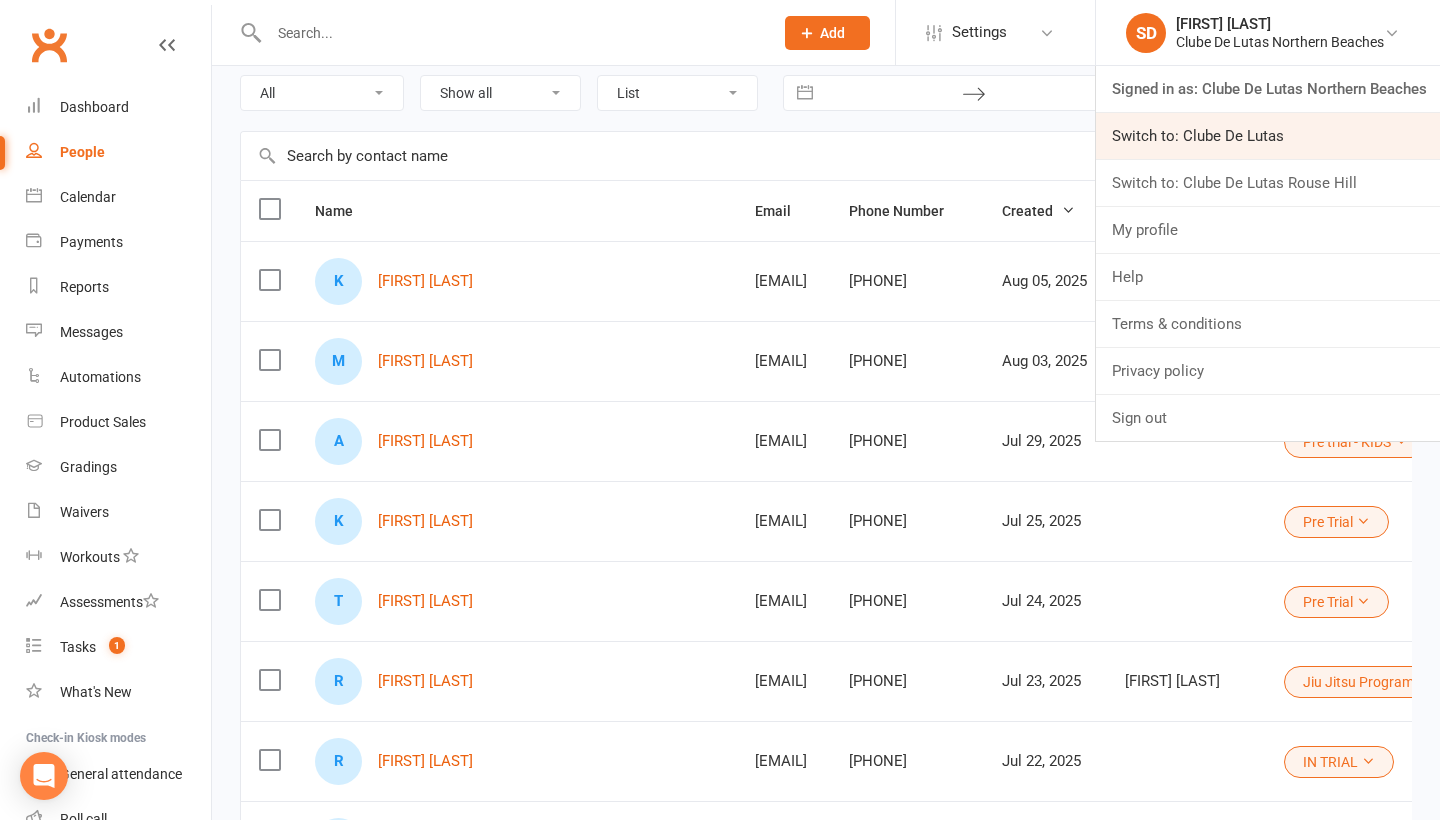 click on "Switch to: Clube De Lutas" at bounding box center [1268, 136] 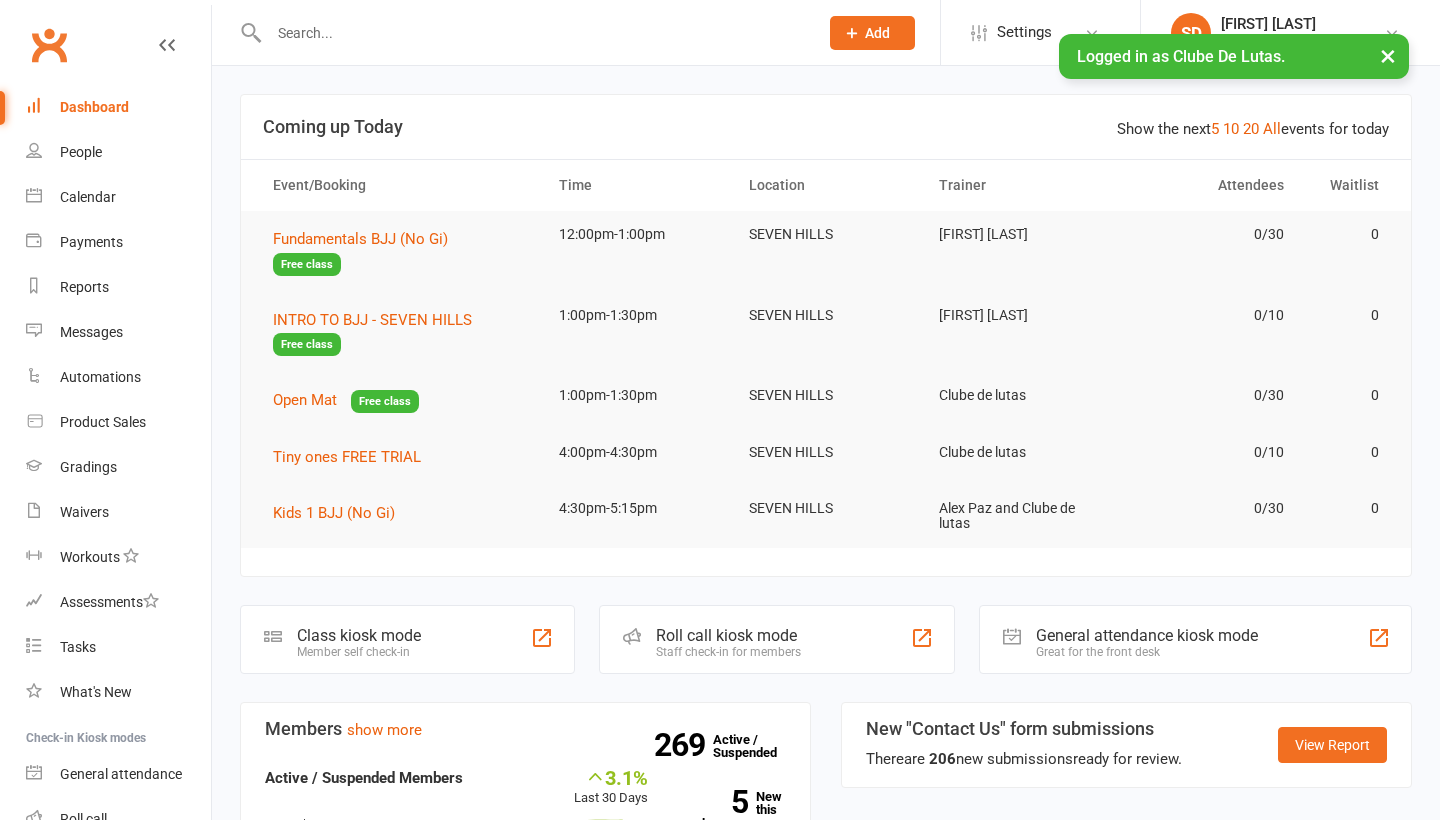 scroll, scrollTop: 0, scrollLeft: 0, axis: both 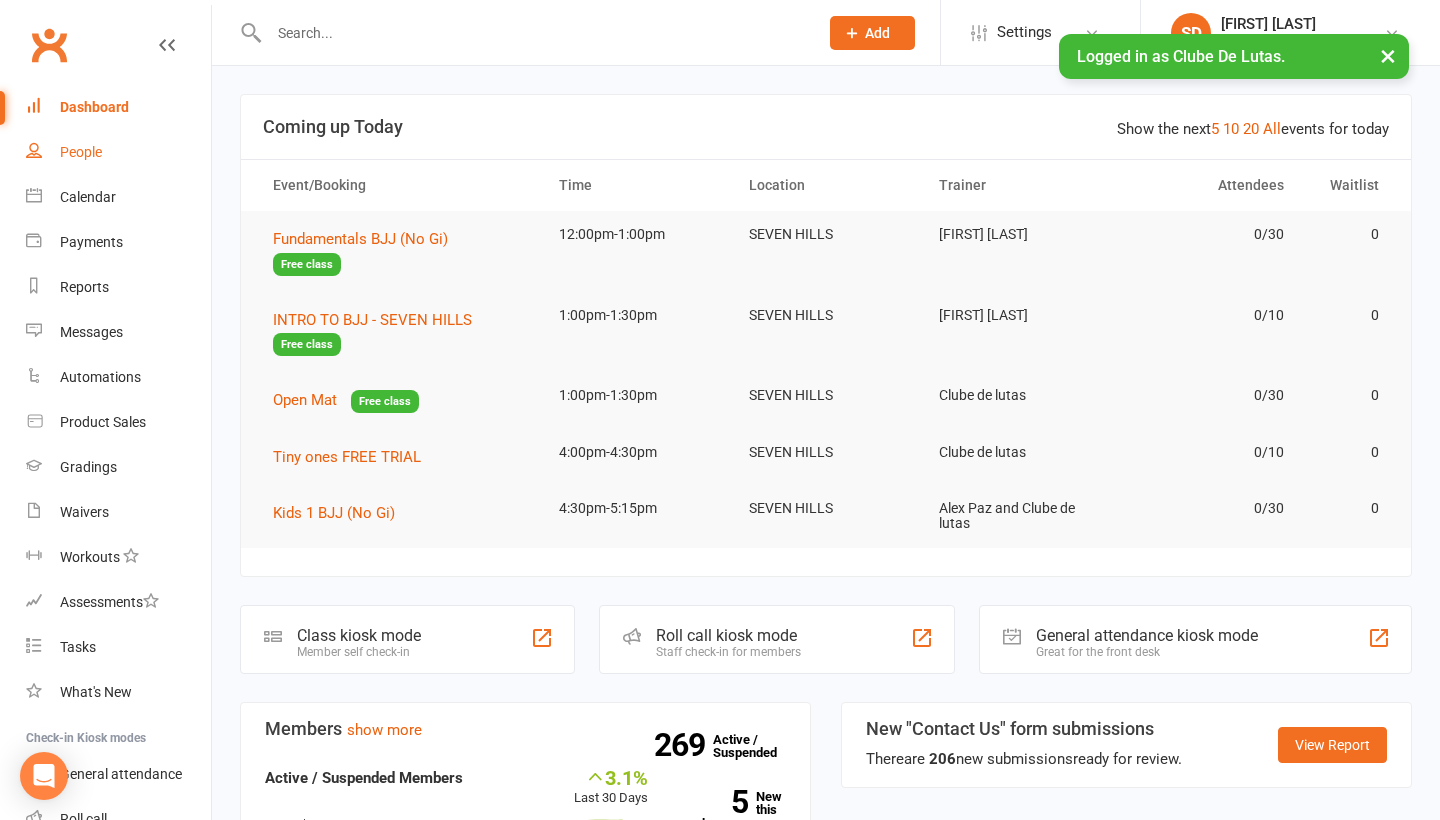 click on "People" at bounding box center (81, 152) 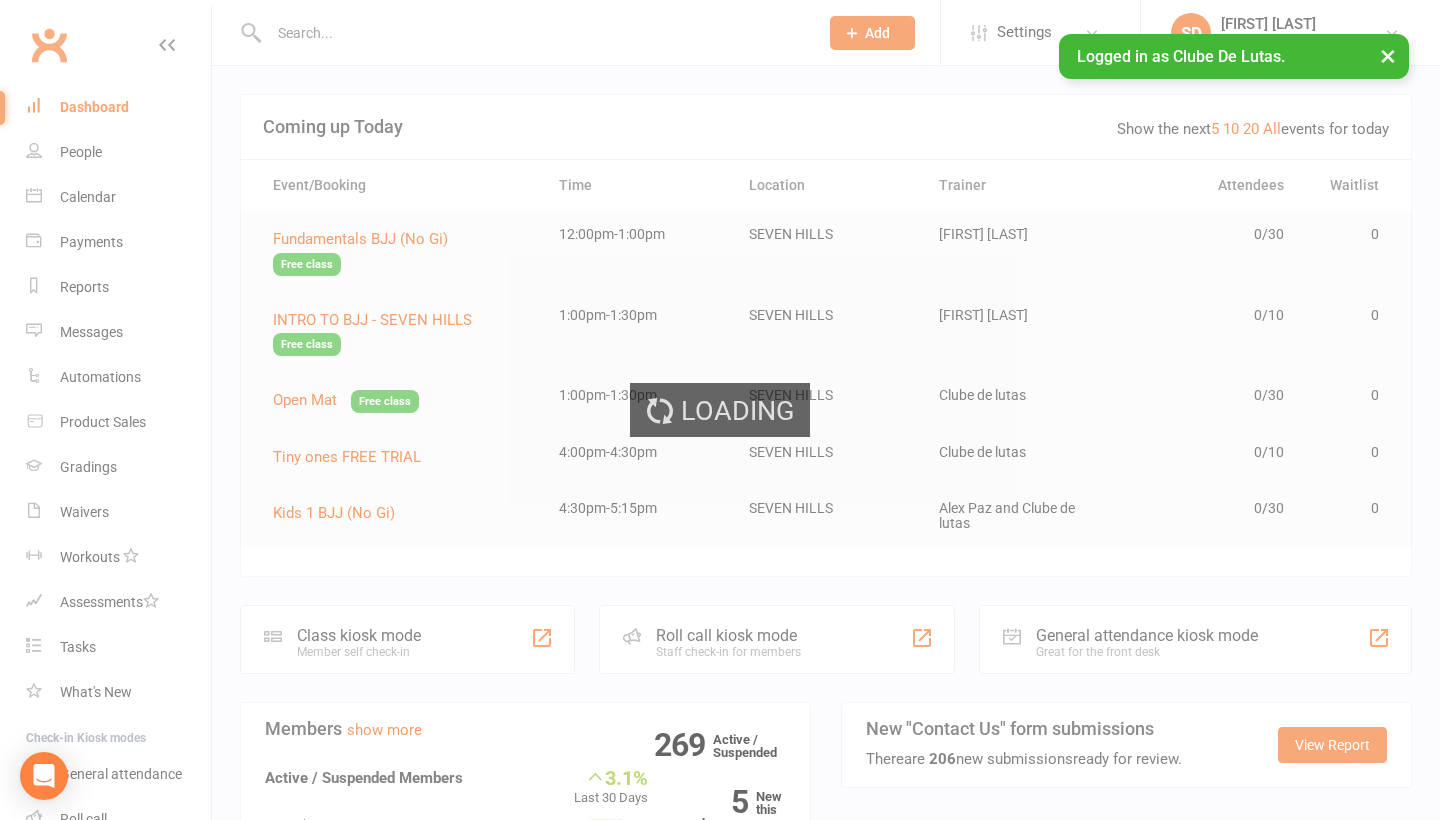 select on "100" 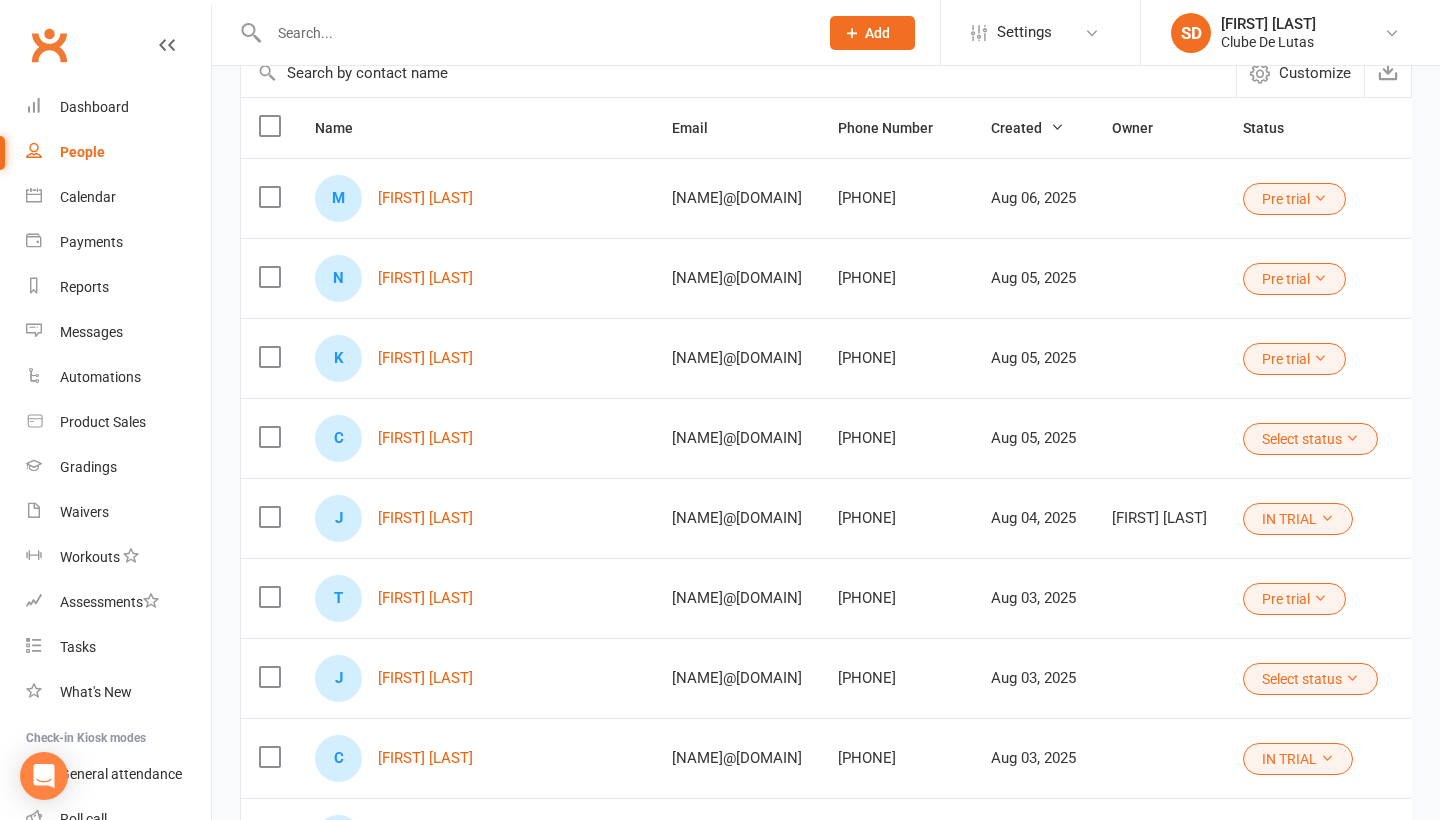 scroll, scrollTop: 210, scrollLeft: 0, axis: vertical 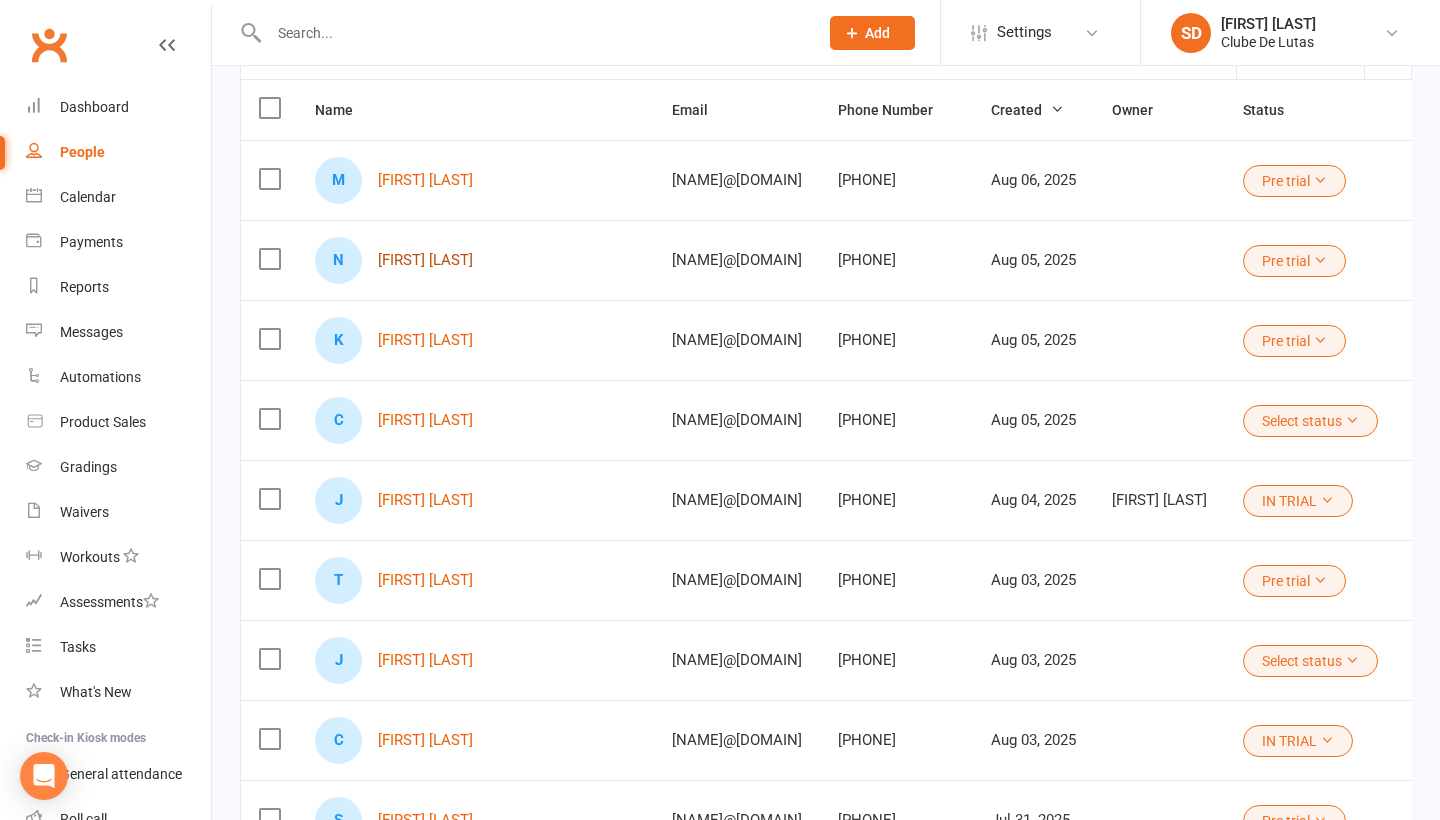 click on "[FIRST] [LAST]" at bounding box center (425, 260) 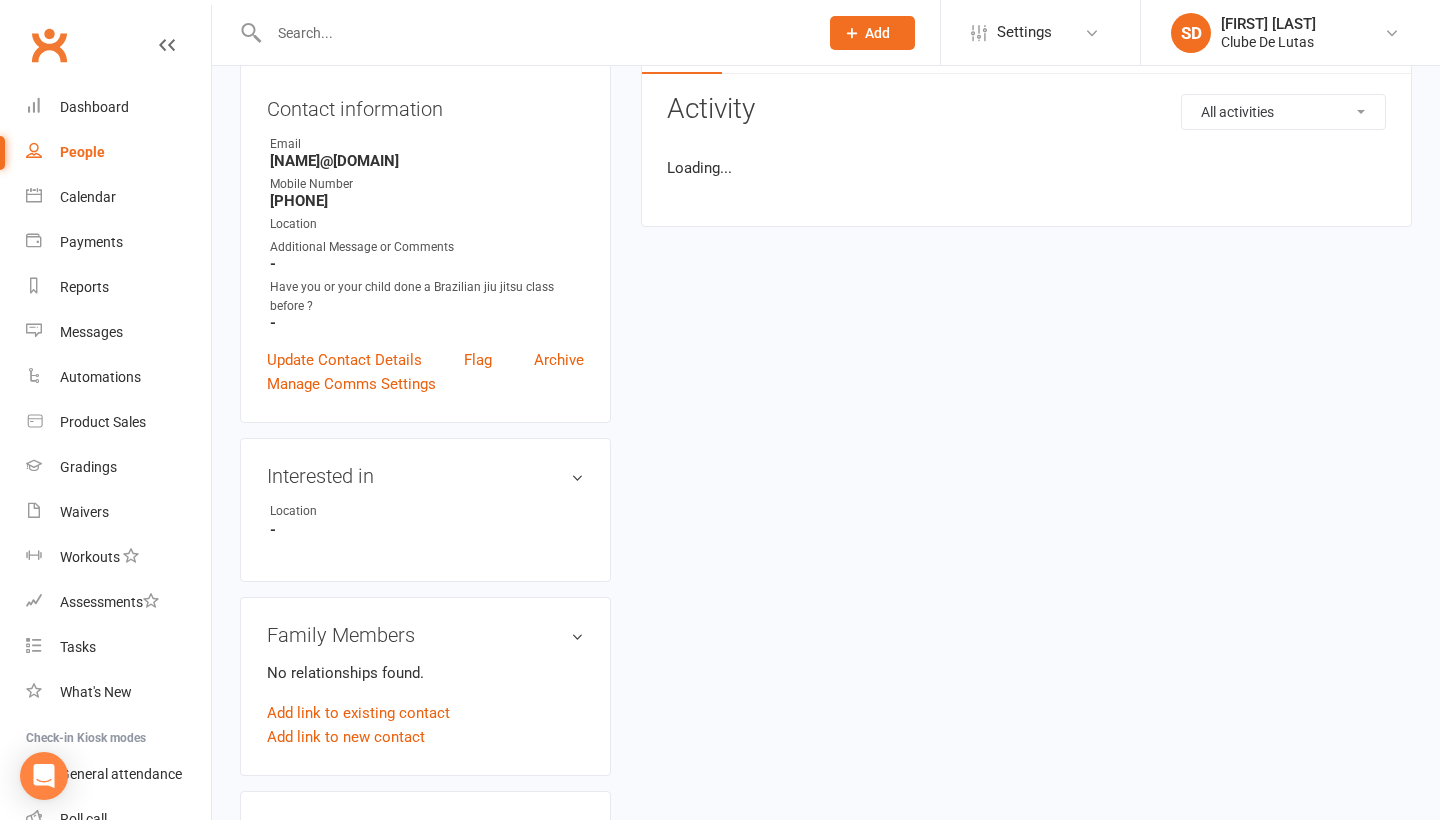scroll, scrollTop: 0, scrollLeft: 0, axis: both 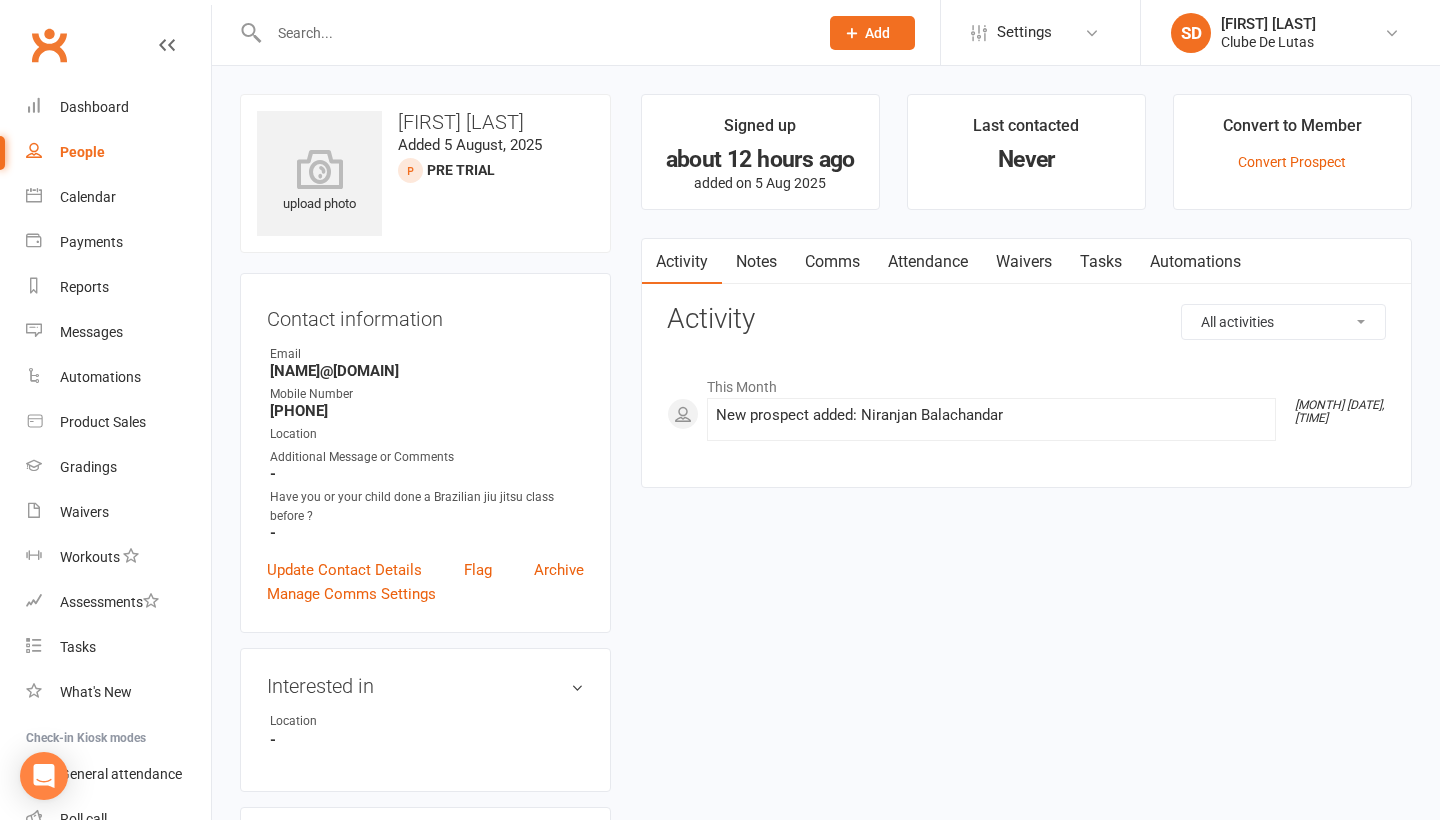 click on "Attendance" at bounding box center (928, 262) 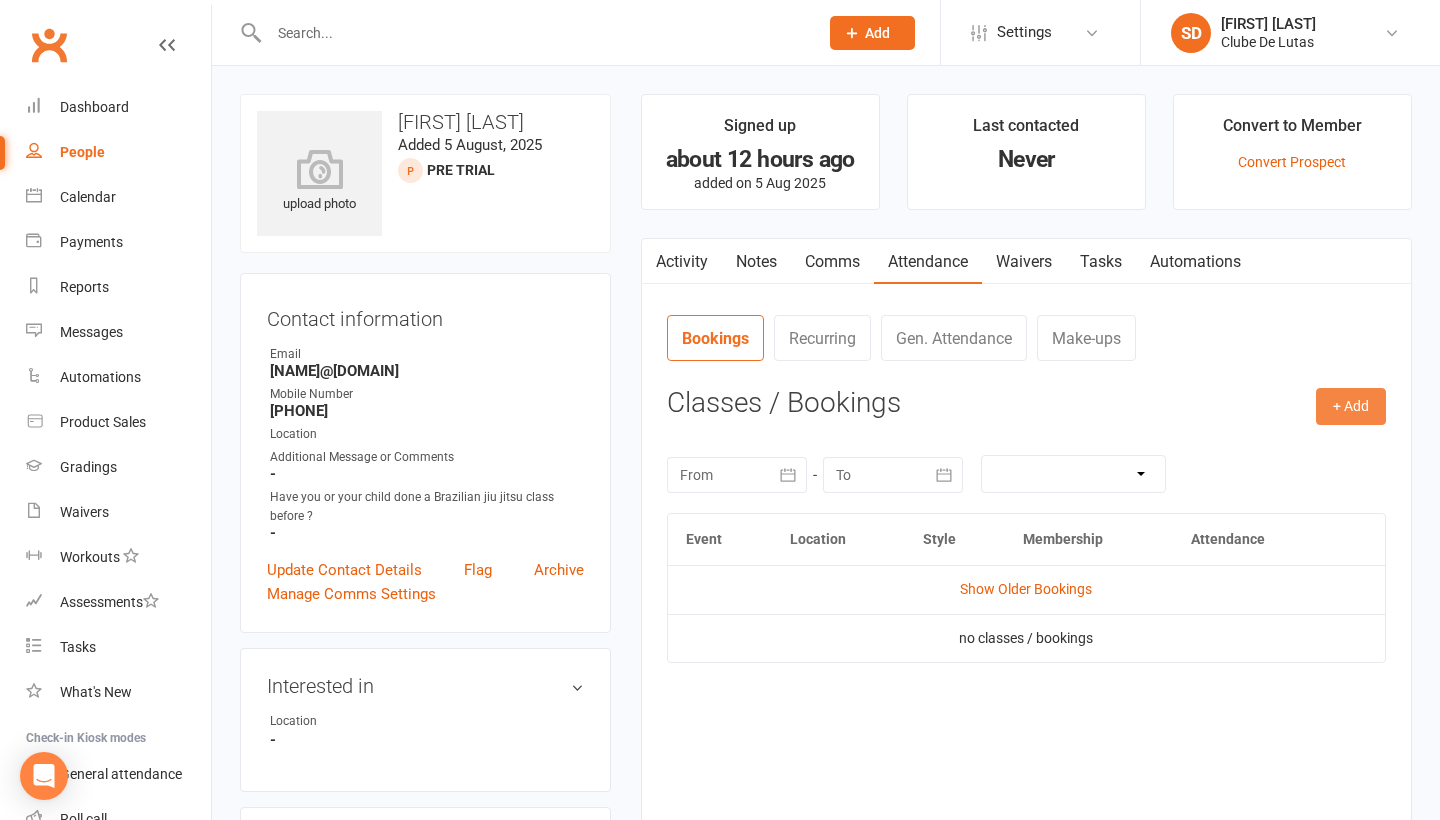 click on "+ Add" at bounding box center [1351, 406] 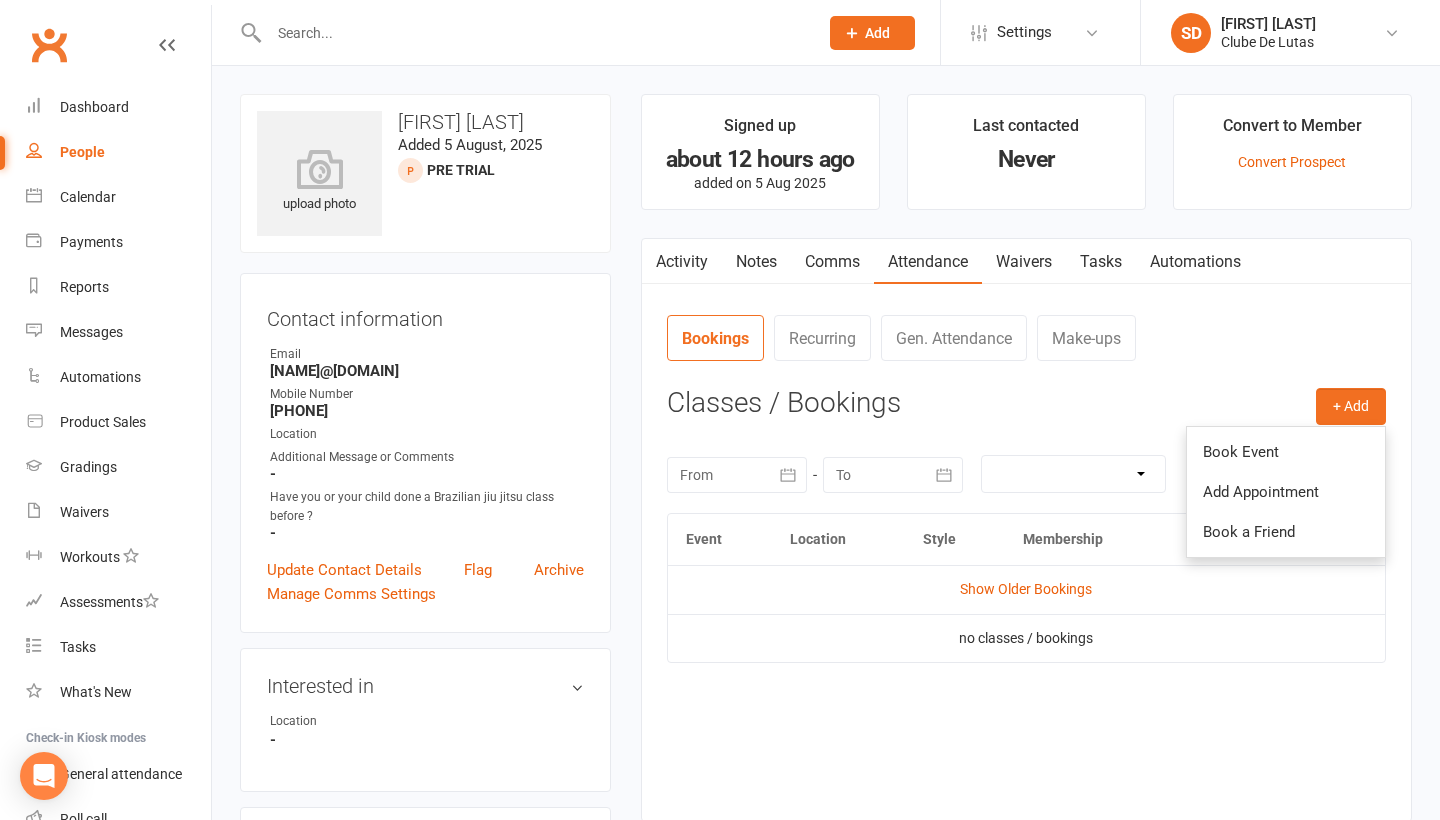 click on "Book Event Add Appointment Book a Friend" at bounding box center (1286, 492) 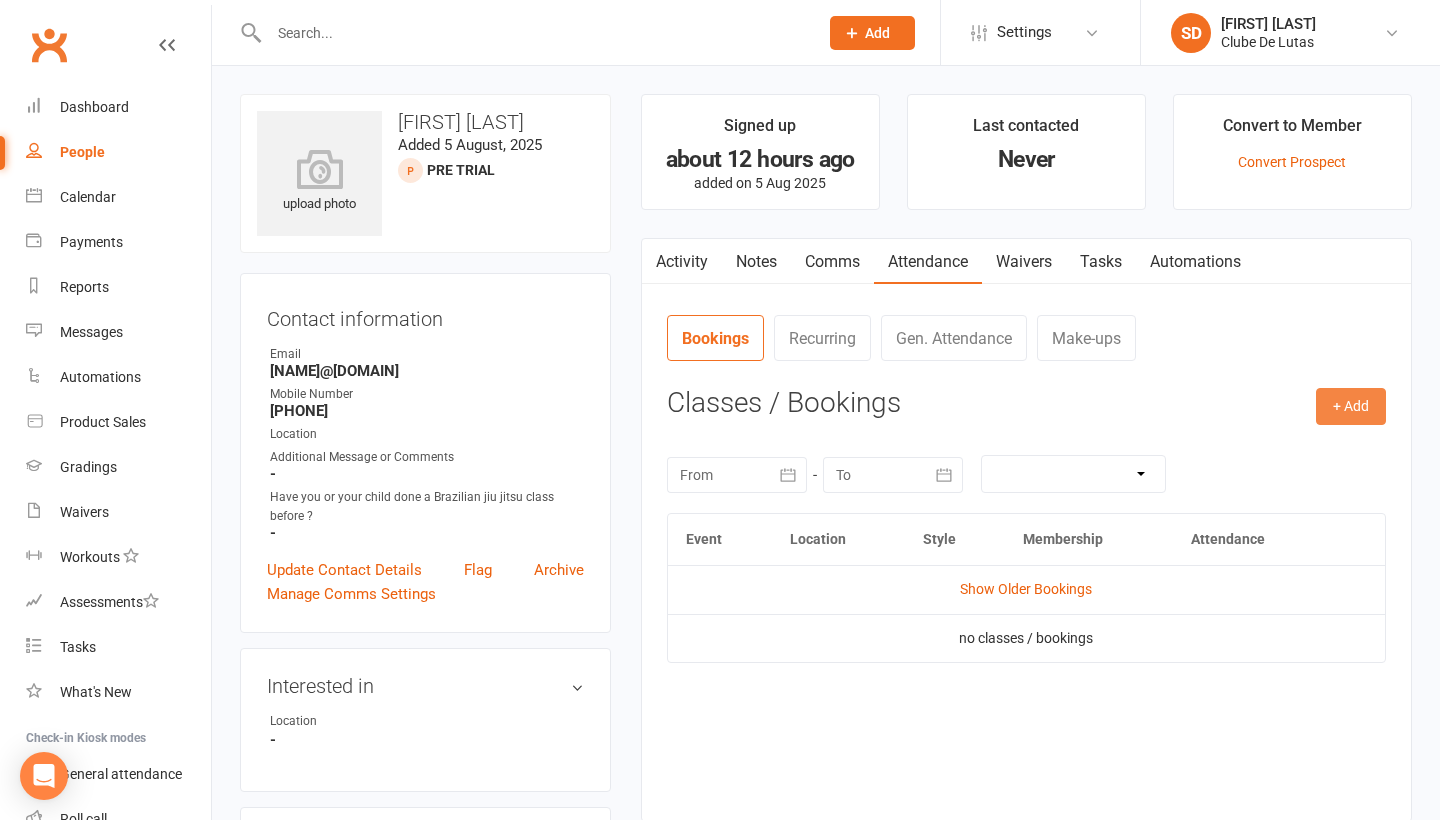 click on "+ Add" at bounding box center [1351, 406] 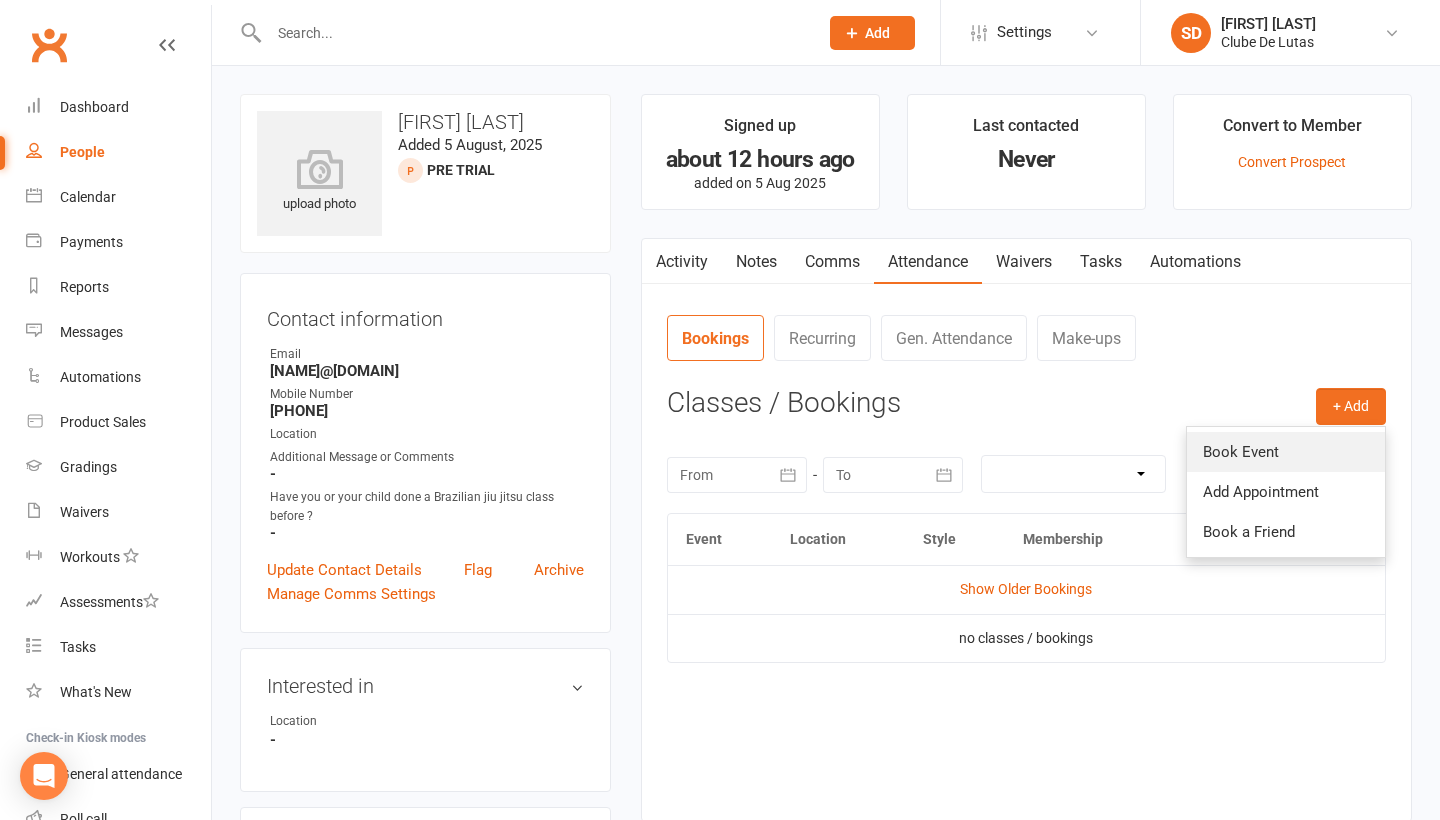 click on "Book Event" at bounding box center (1286, 452) 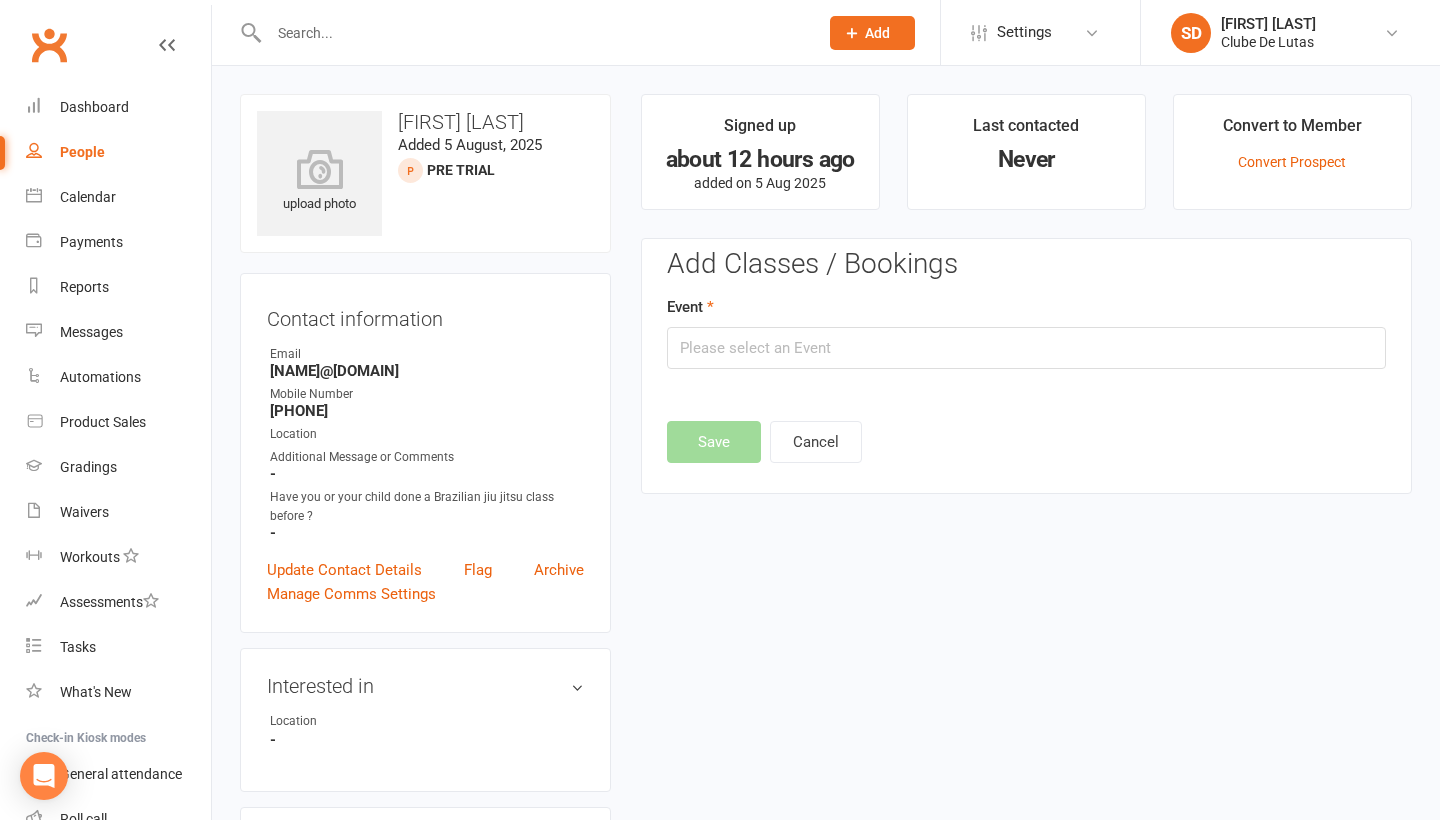 scroll, scrollTop: 137, scrollLeft: 0, axis: vertical 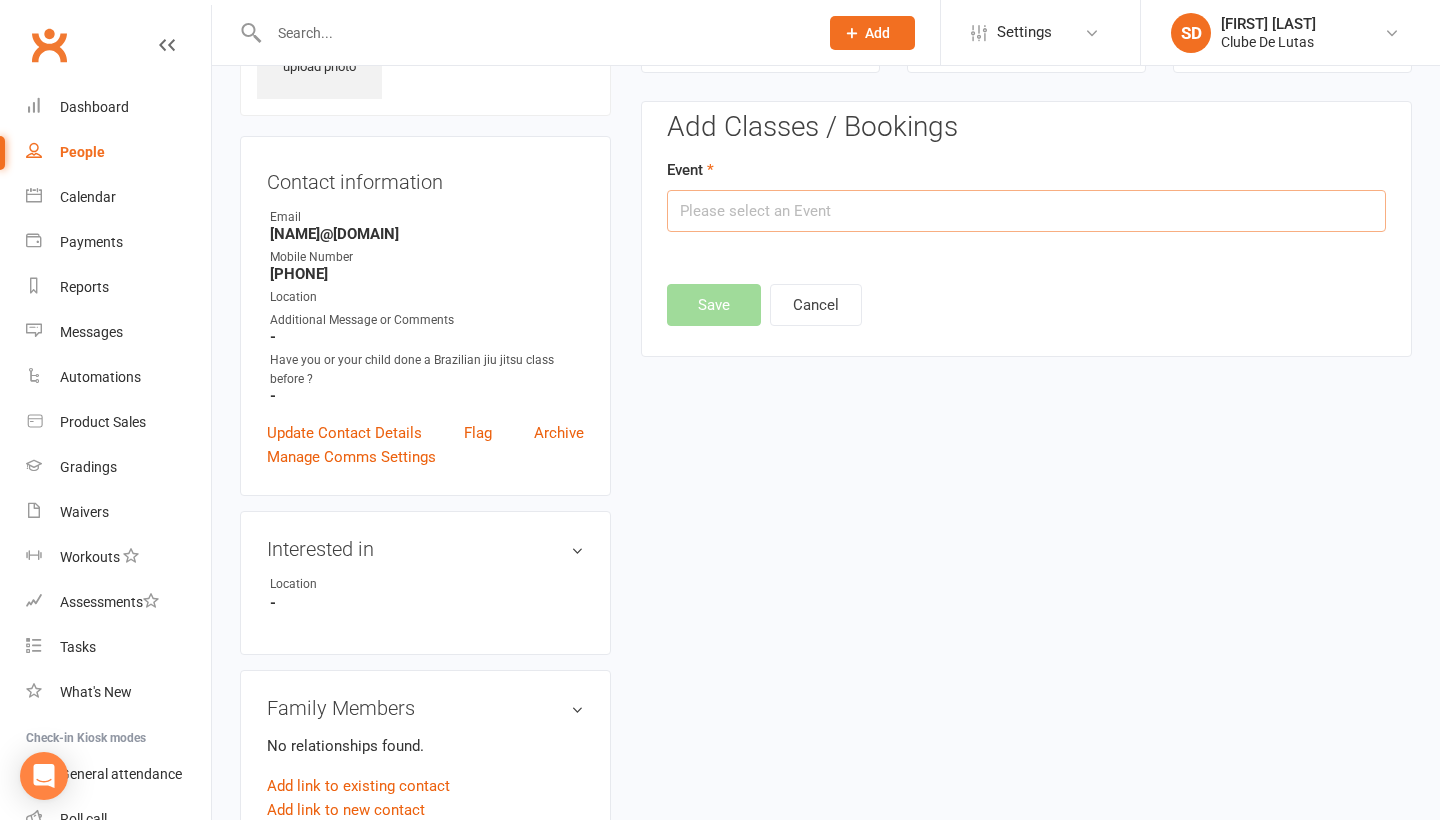 click at bounding box center [1026, 211] 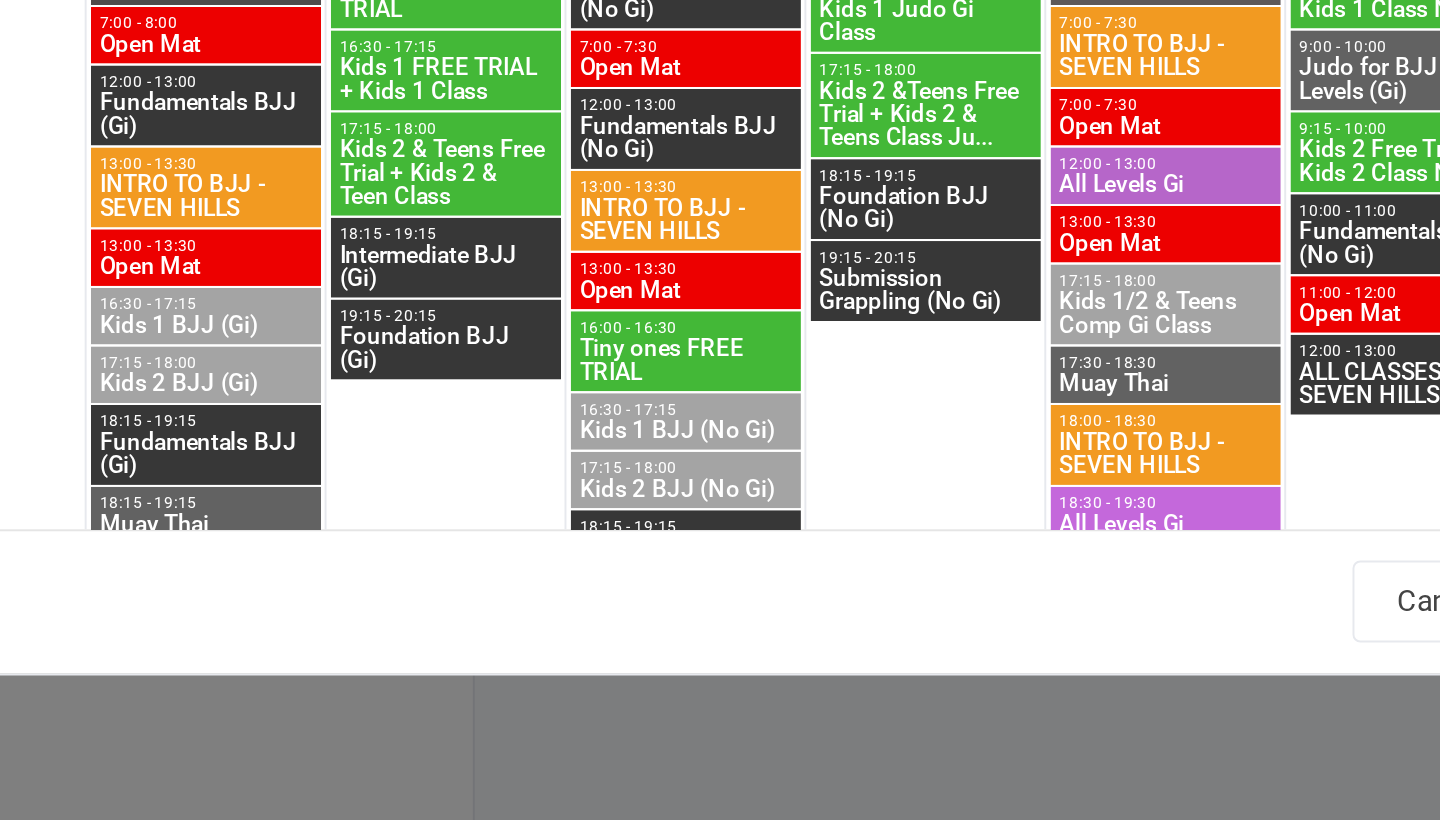 scroll, scrollTop: 220, scrollLeft: 0, axis: vertical 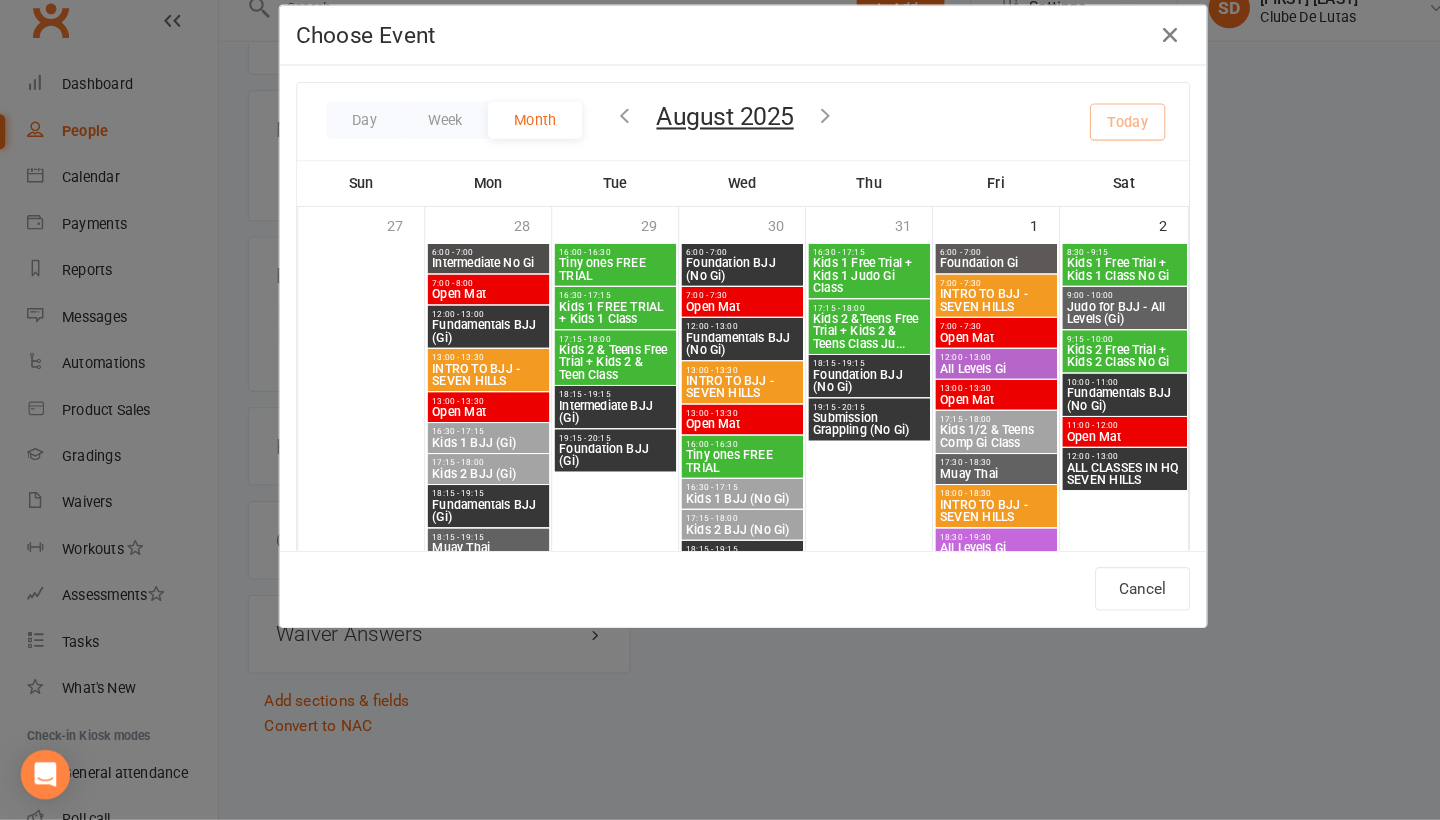 click at bounding box center (1133, 60) 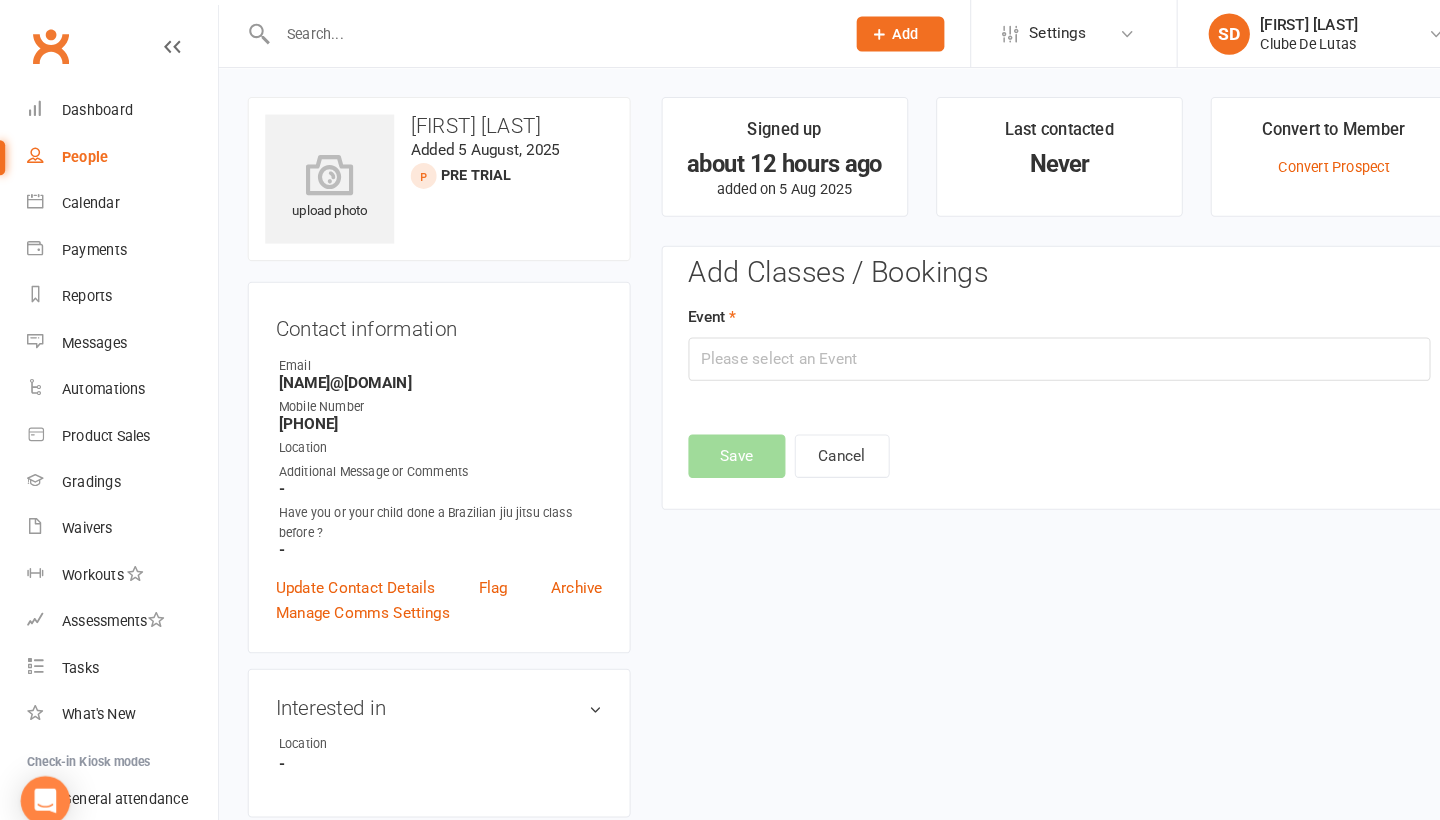 scroll, scrollTop: 0, scrollLeft: 0, axis: both 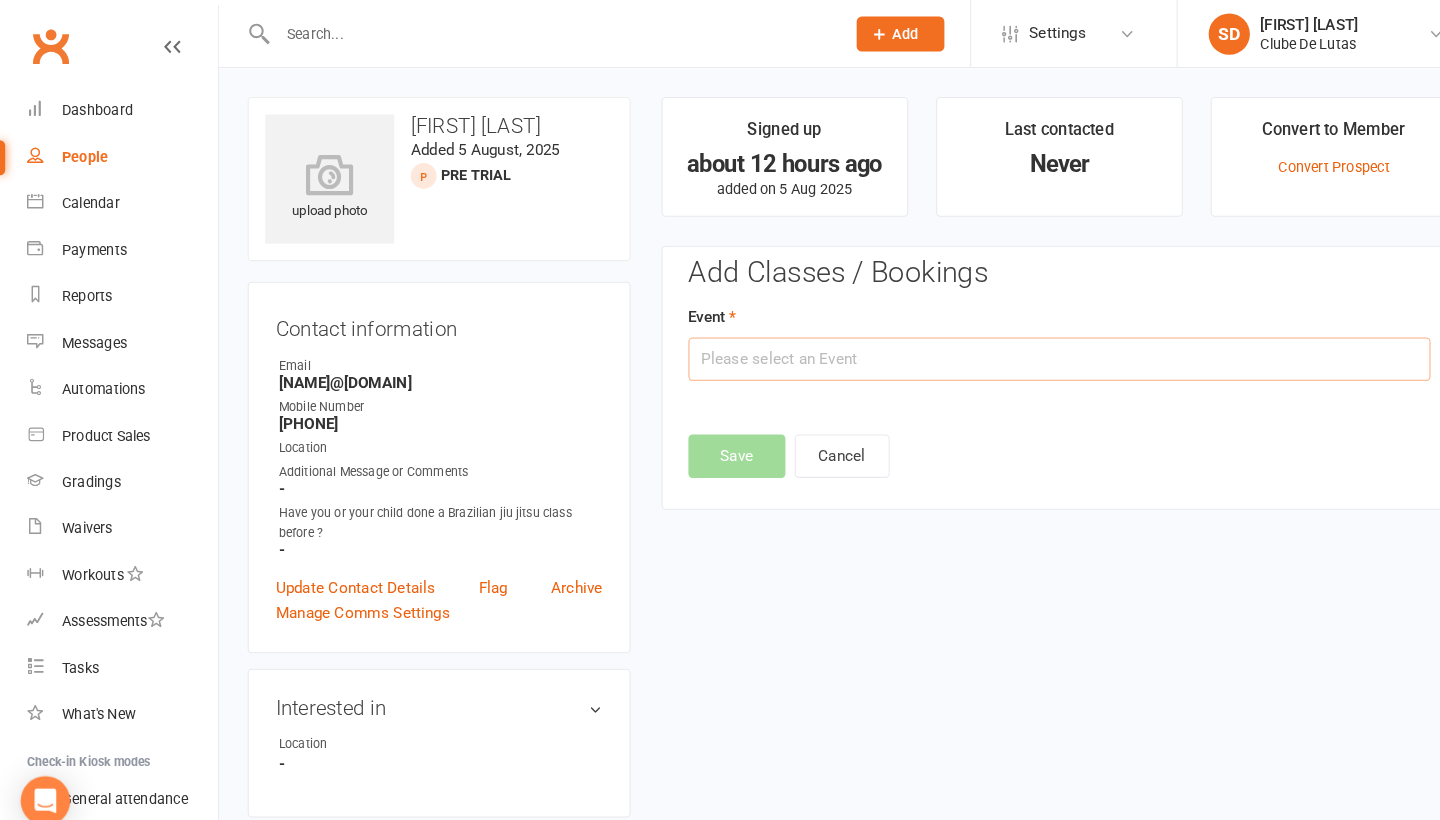 click at bounding box center [1026, 348] 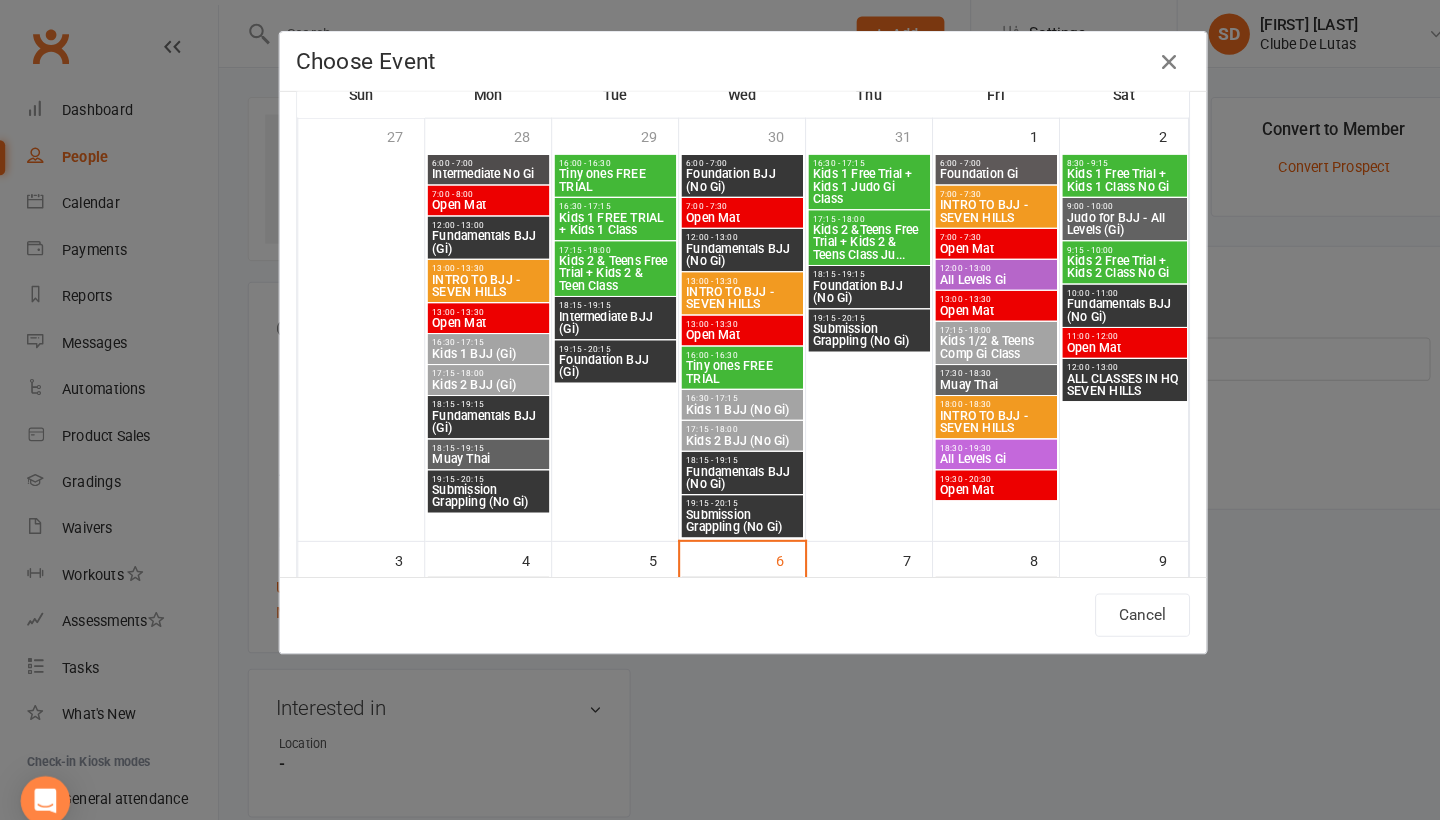 scroll, scrollTop: 607, scrollLeft: 0, axis: vertical 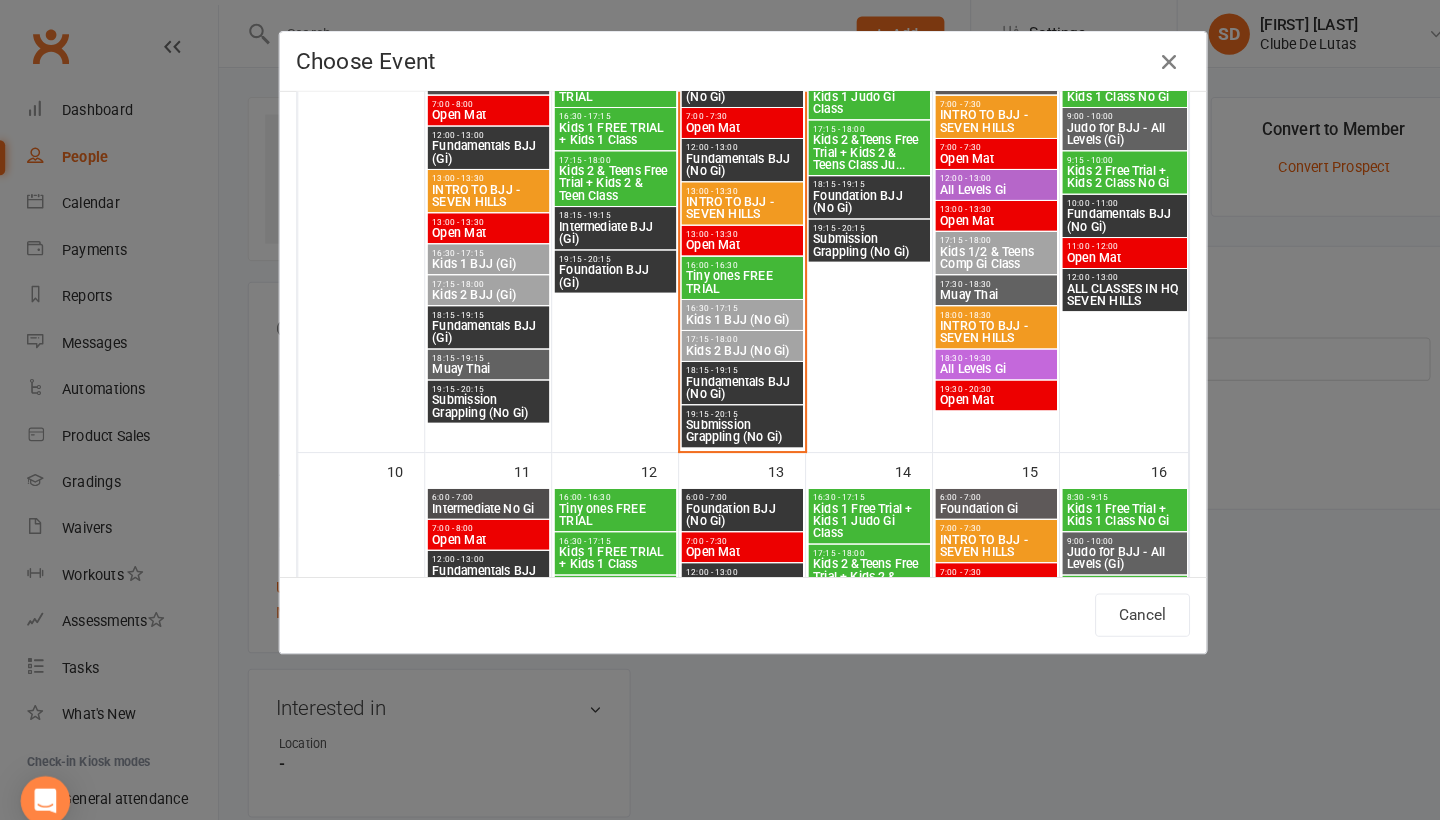 click on "INTRO TO BJJ - SEVEN HILLS" at bounding box center (965, 322) 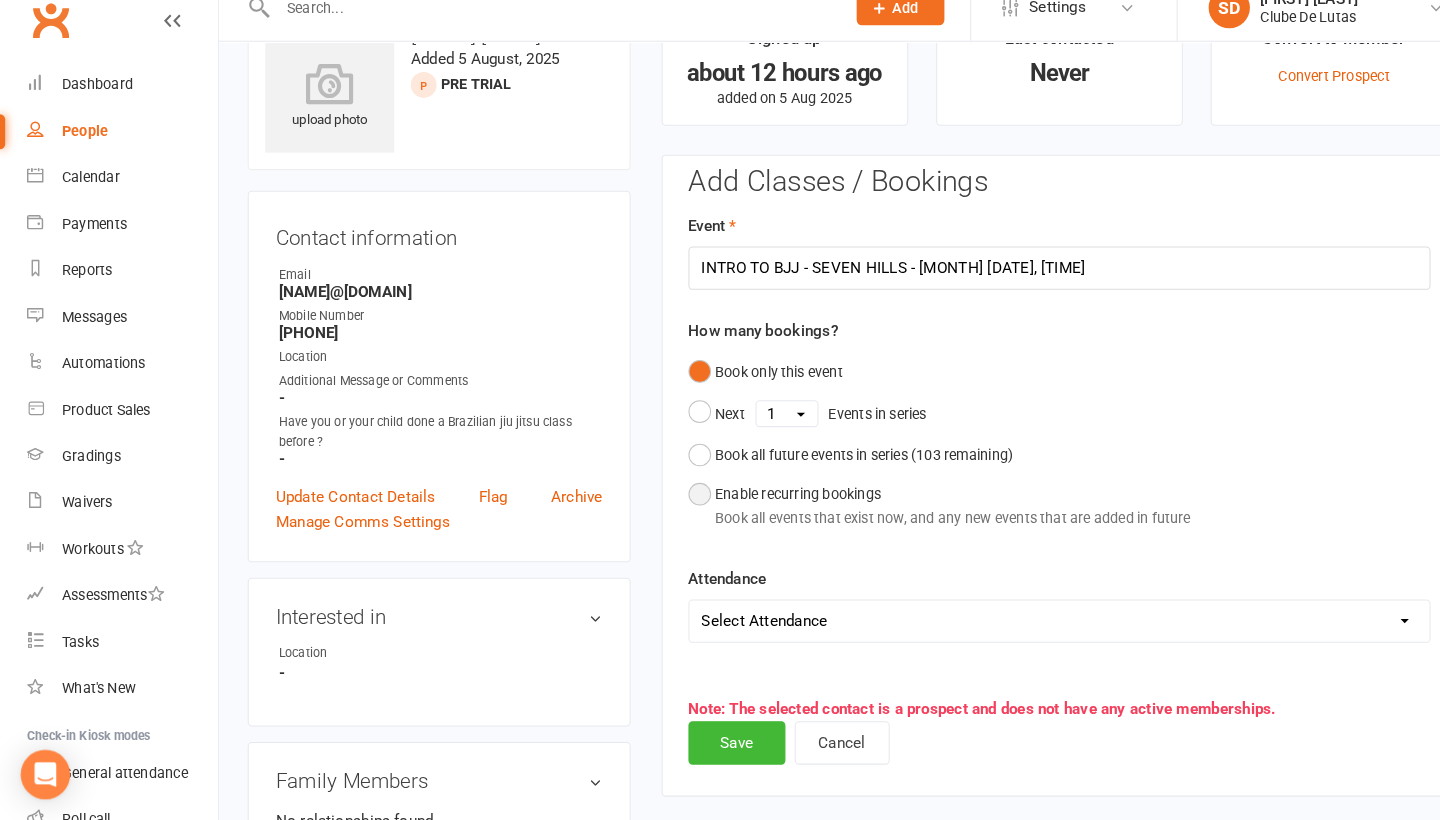scroll, scrollTop: 169, scrollLeft: 0, axis: vertical 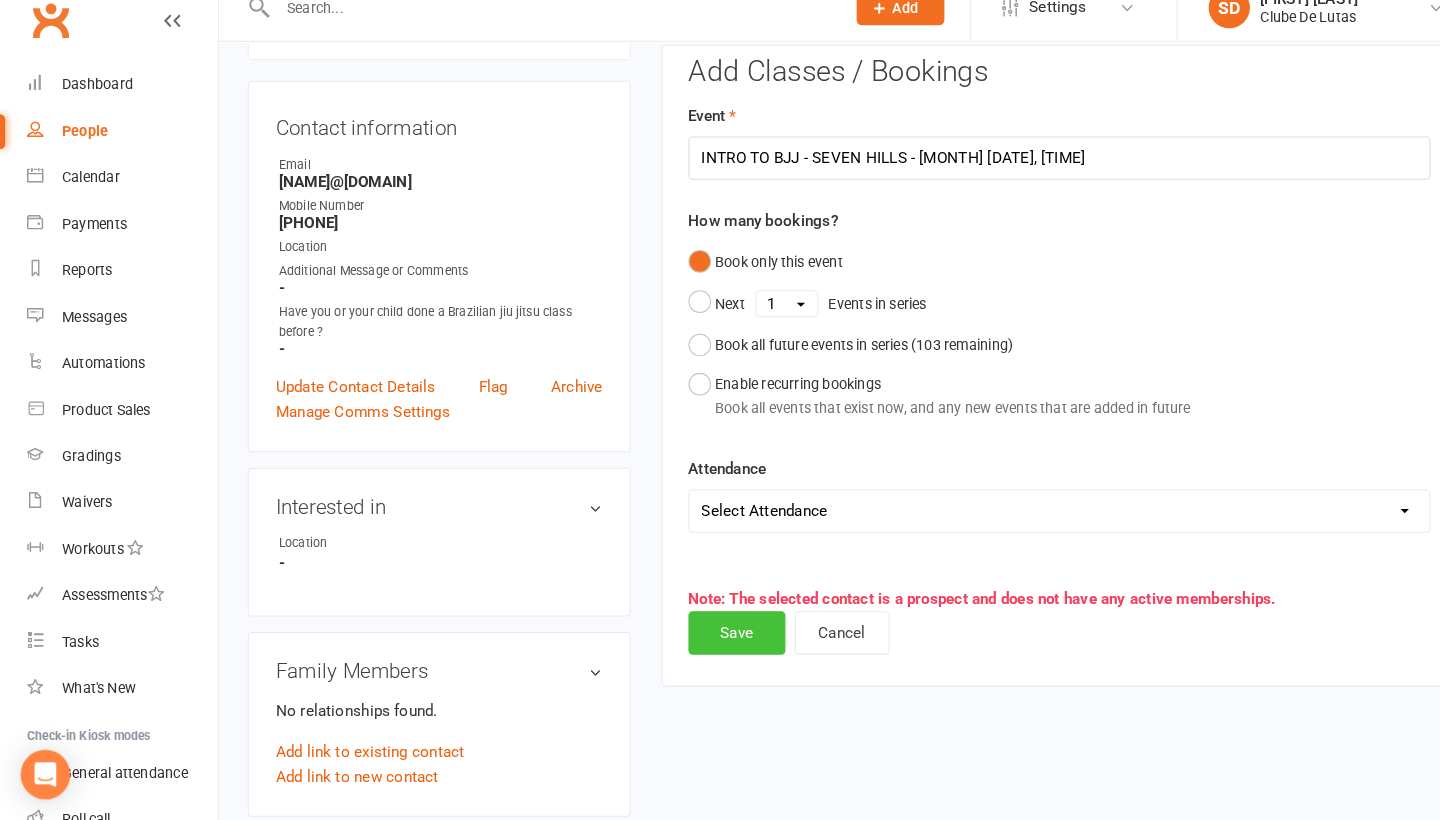 click on "Save" at bounding box center [714, 639] 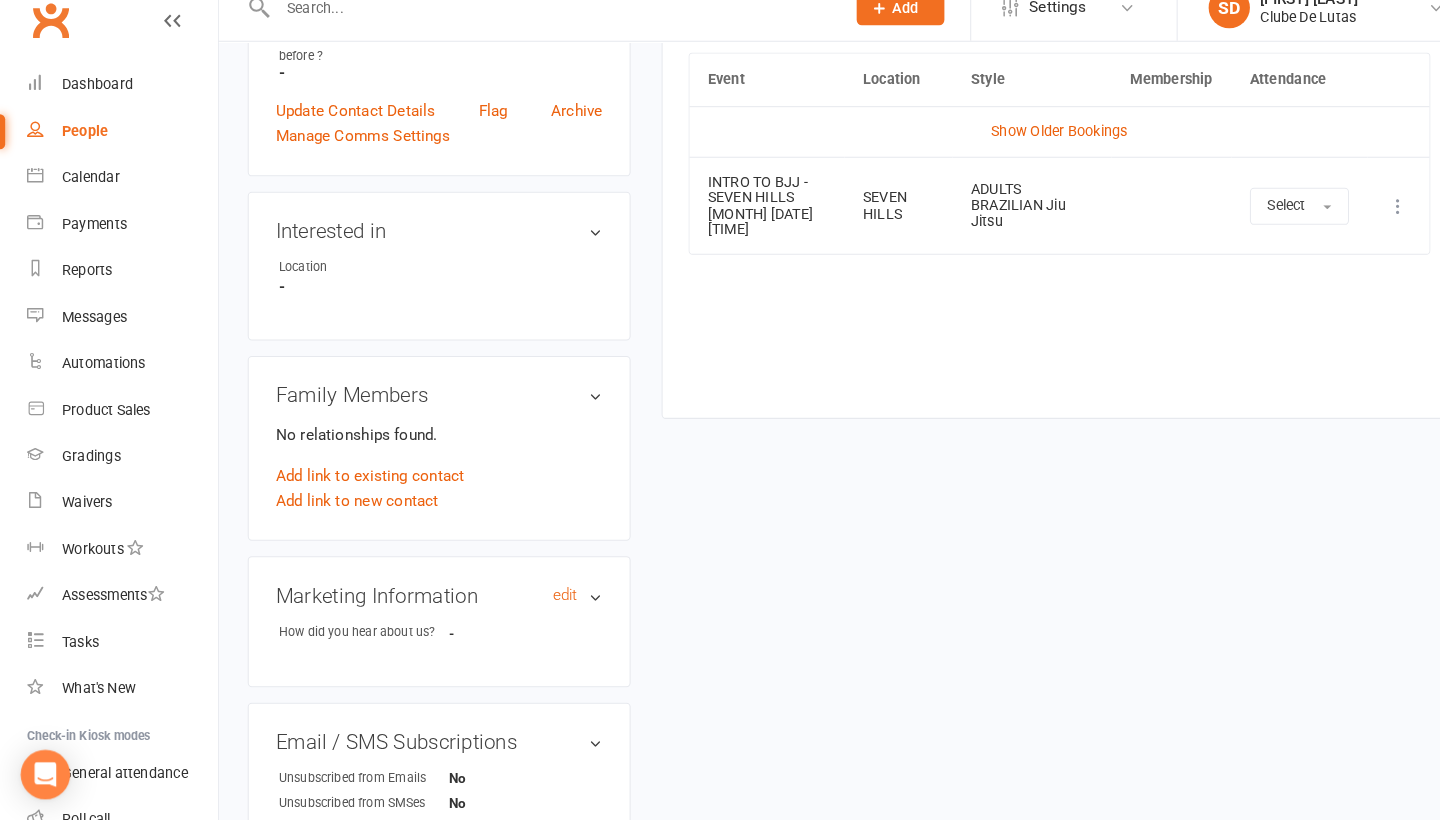 scroll, scrollTop: 441, scrollLeft: 0, axis: vertical 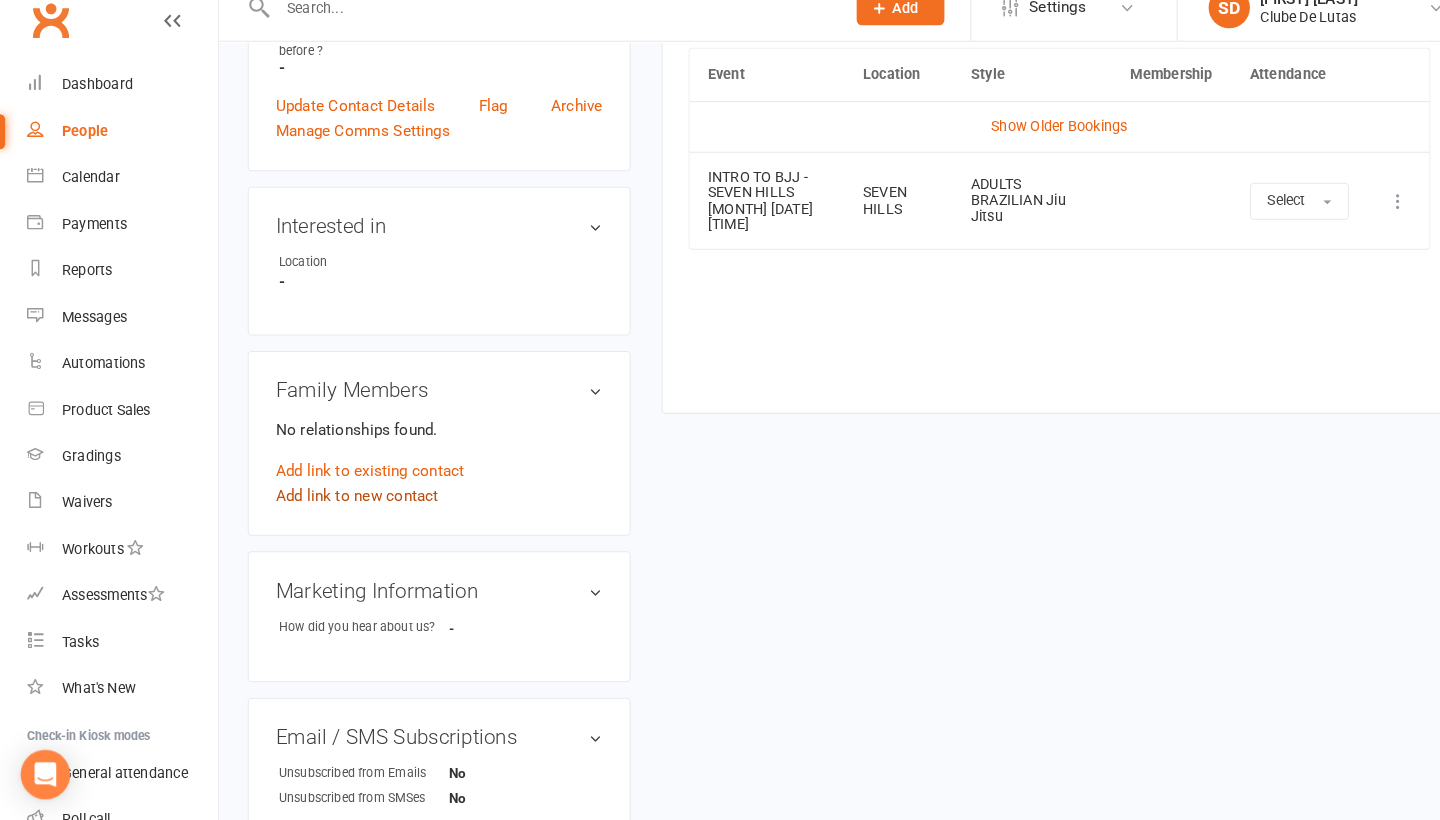 click on "Add link to new contact" at bounding box center (346, 506) 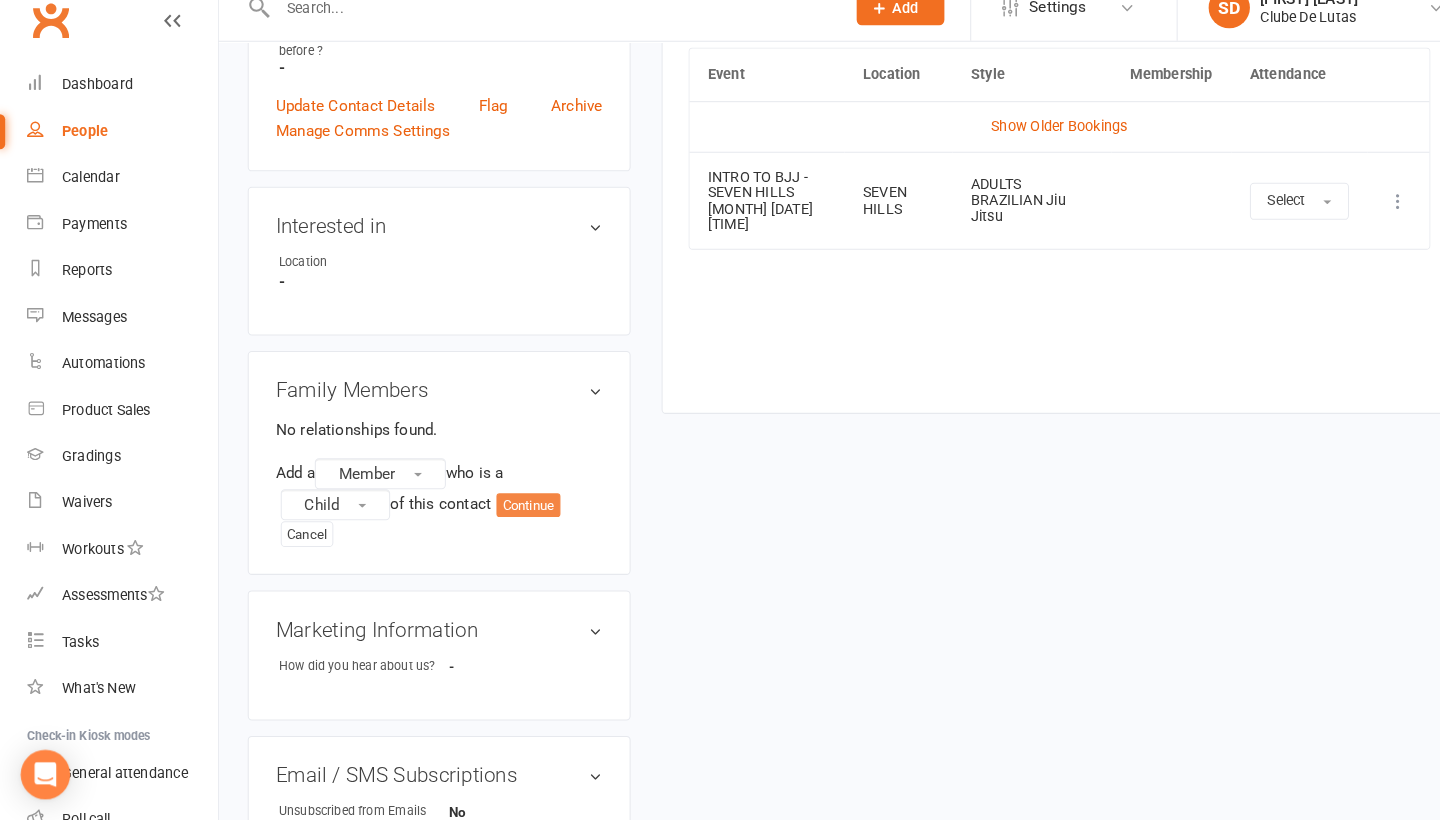 click on "Continue" at bounding box center [512, 516] 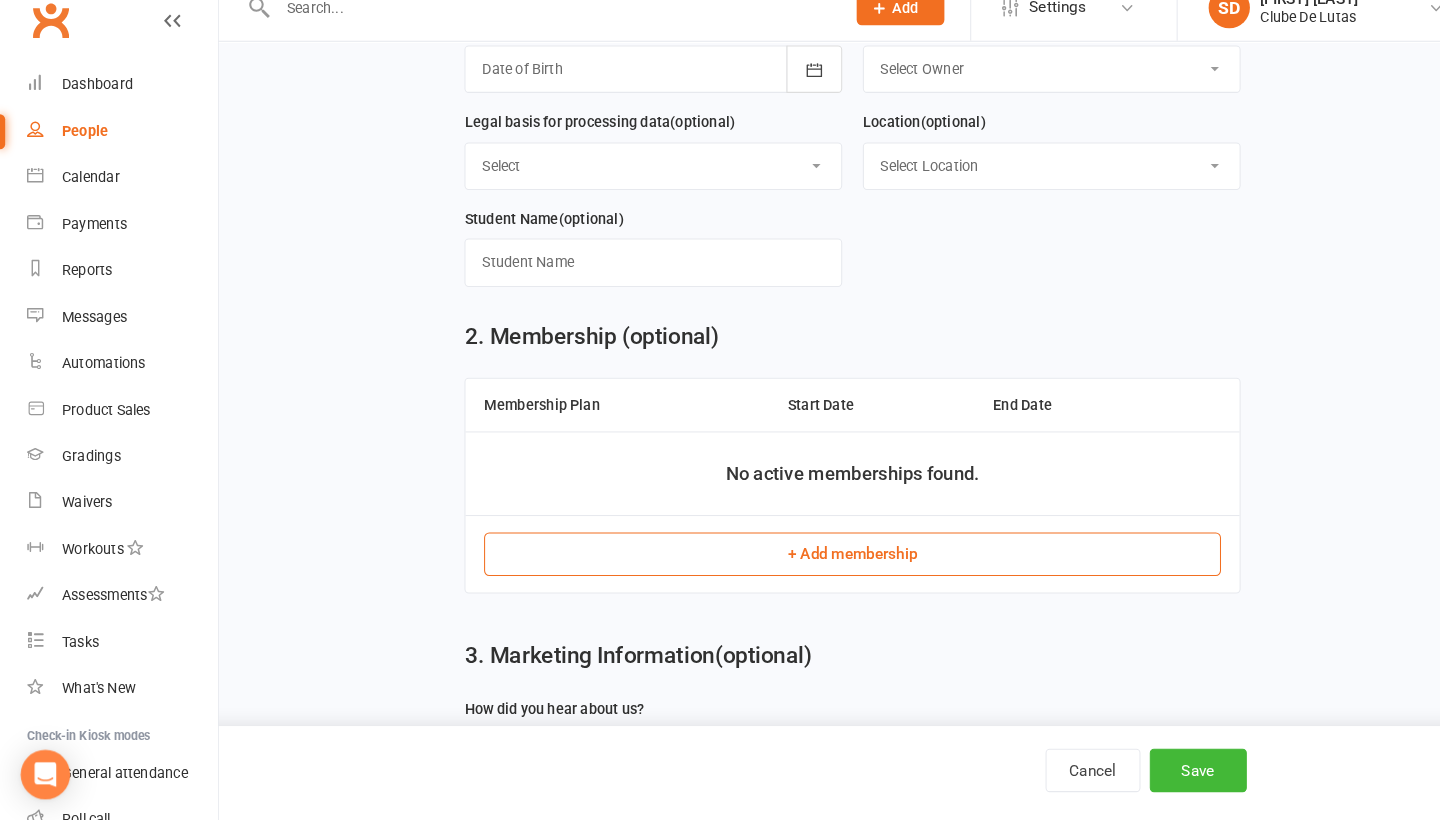 scroll, scrollTop: 0, scrollLeft: 0, axis: both 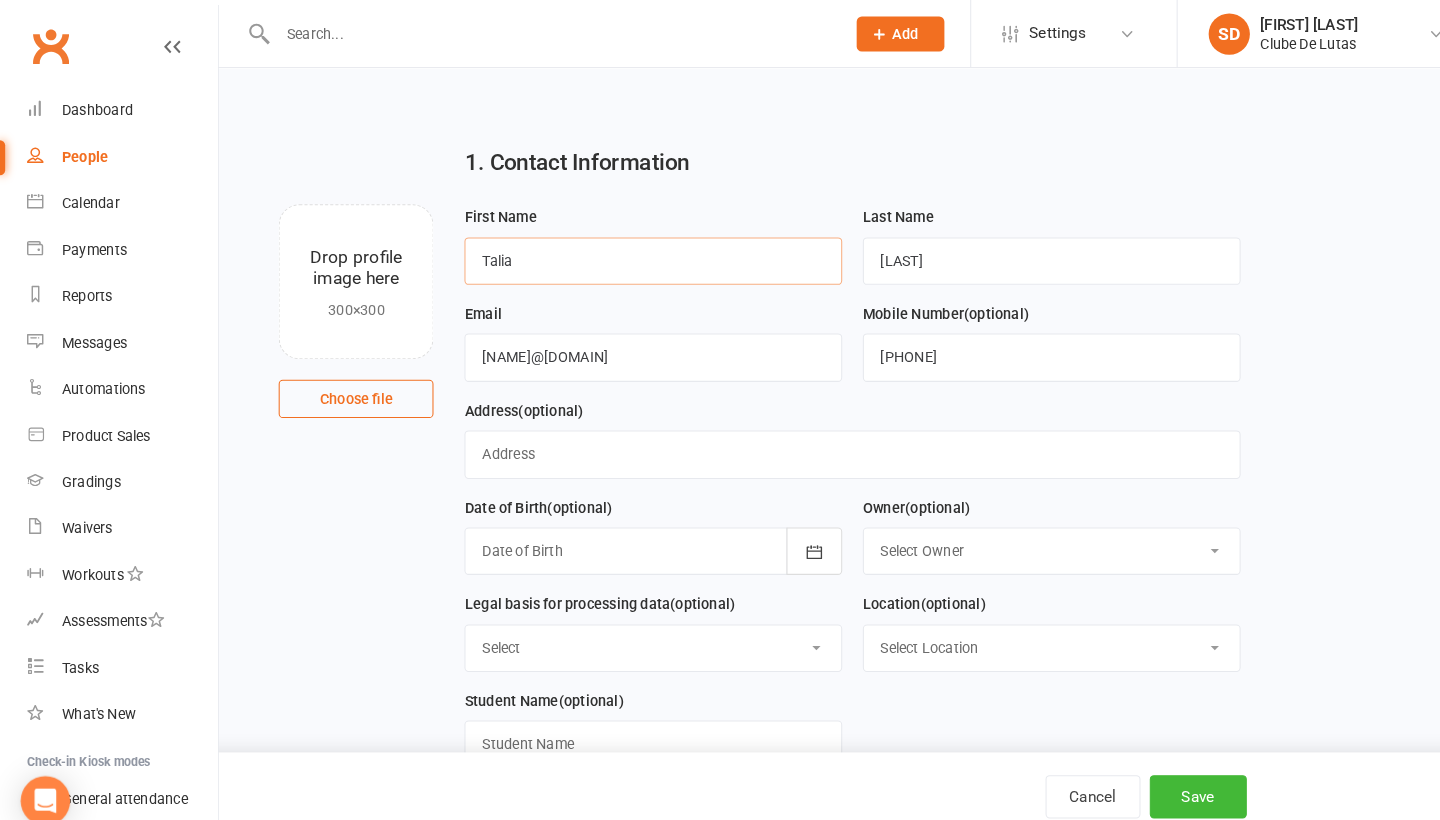 type on "Talia" 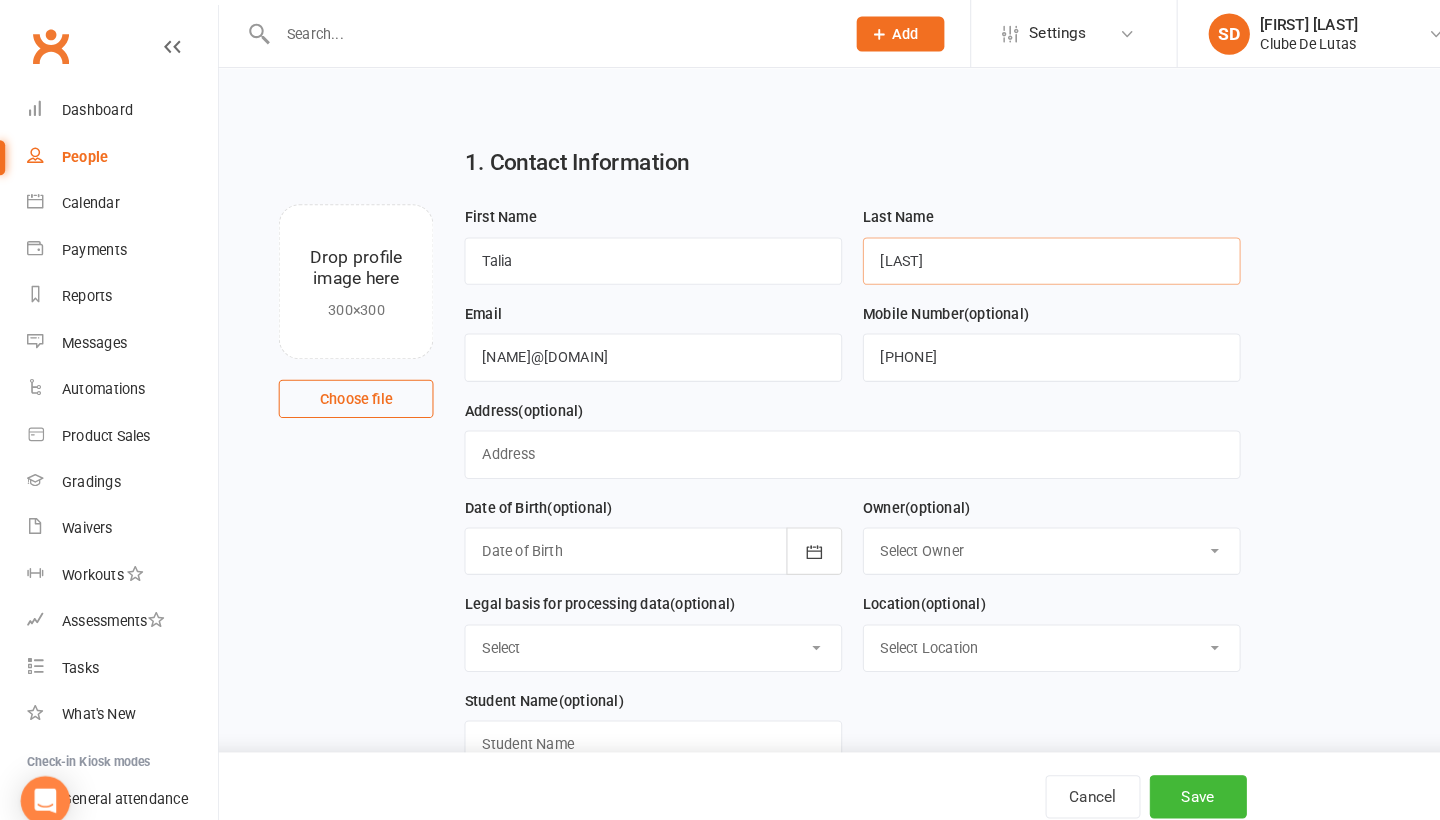 drag, startPoint x: 981, startPoint y: 238, endPoint x: 896, endPoint y: 249, distance: 85.70881 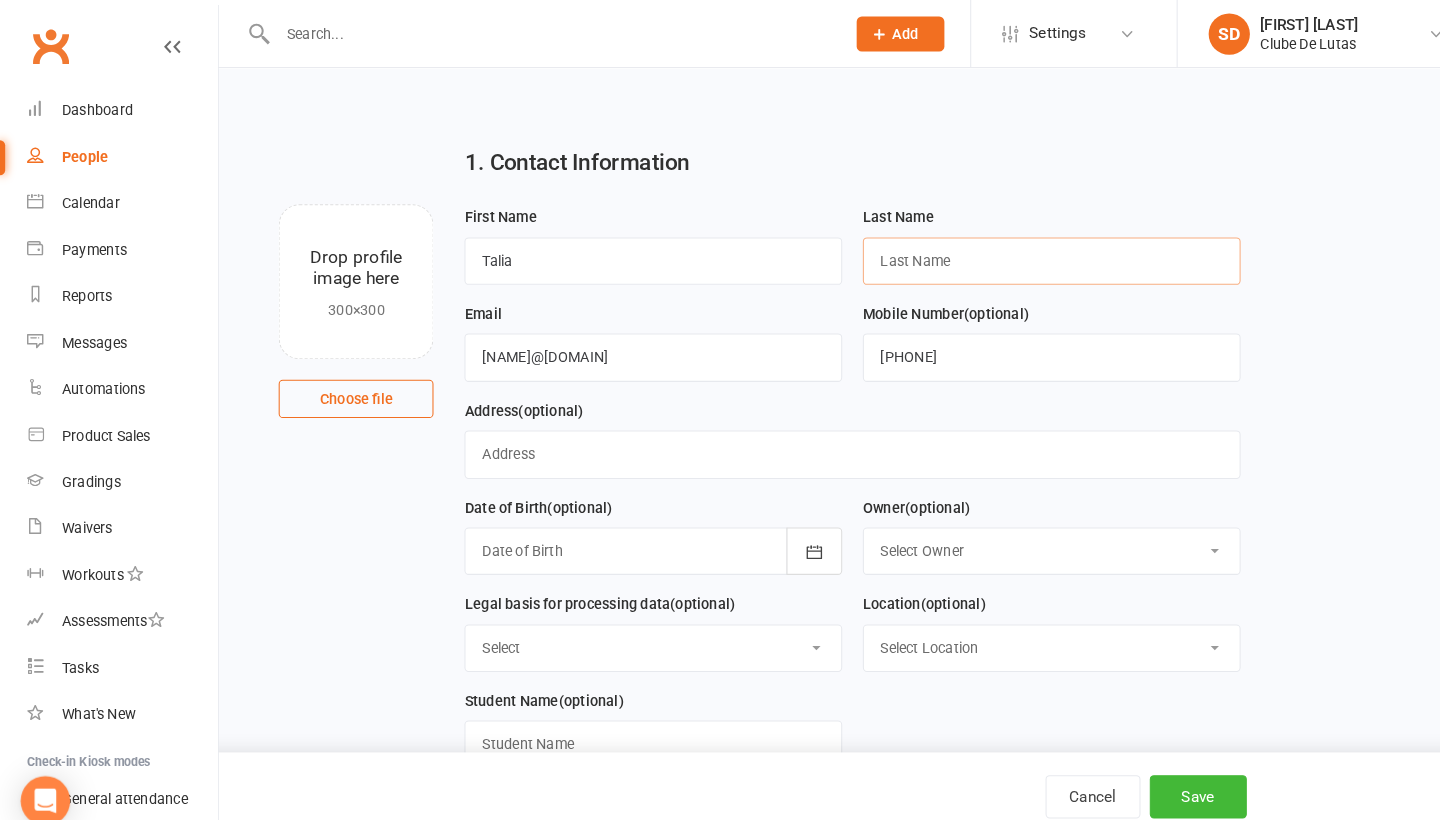 click at bounding box center (1019, 253) 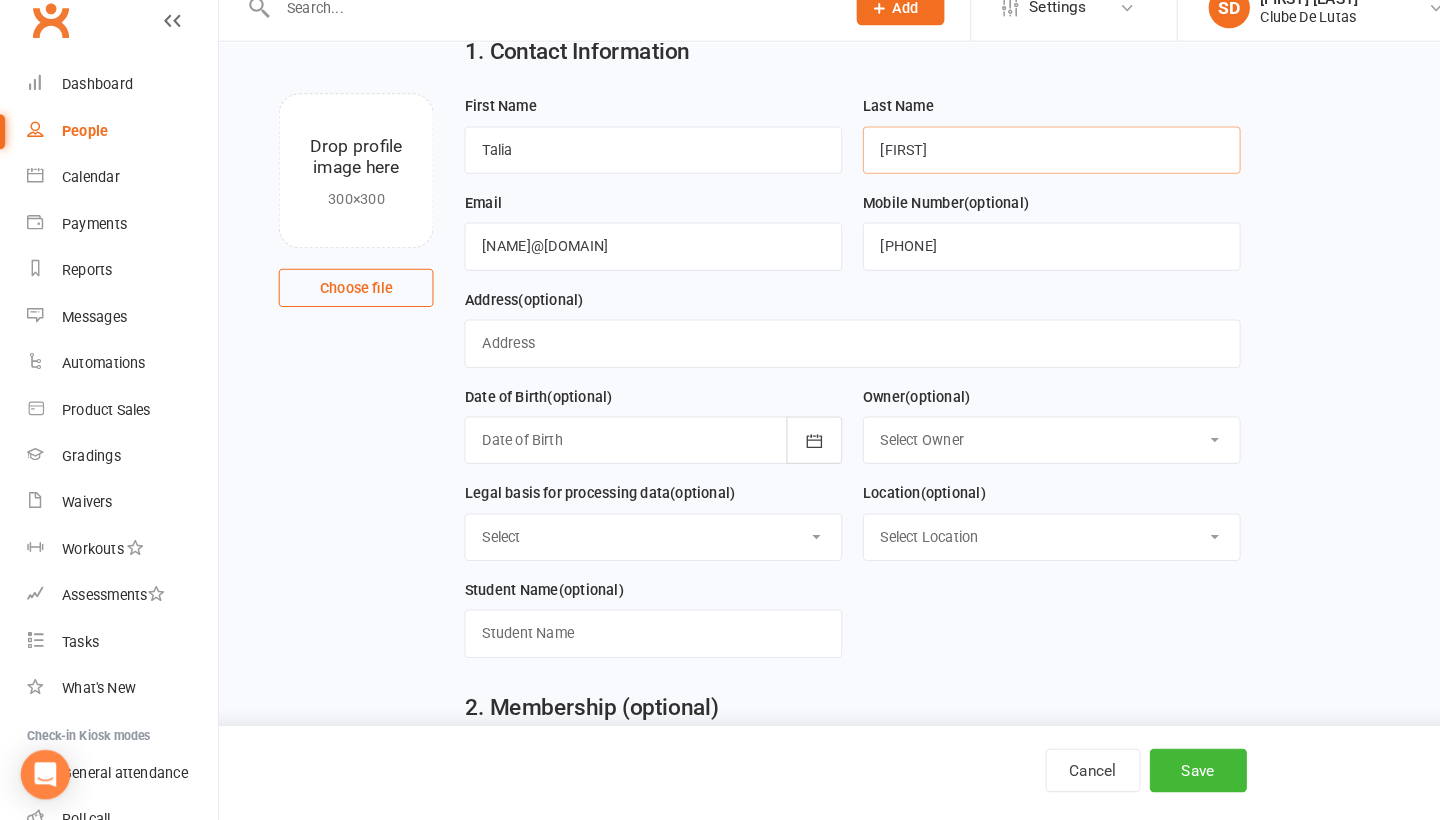 scroll, scrollTop: 93, scrollLeft: 0, axis: vertical 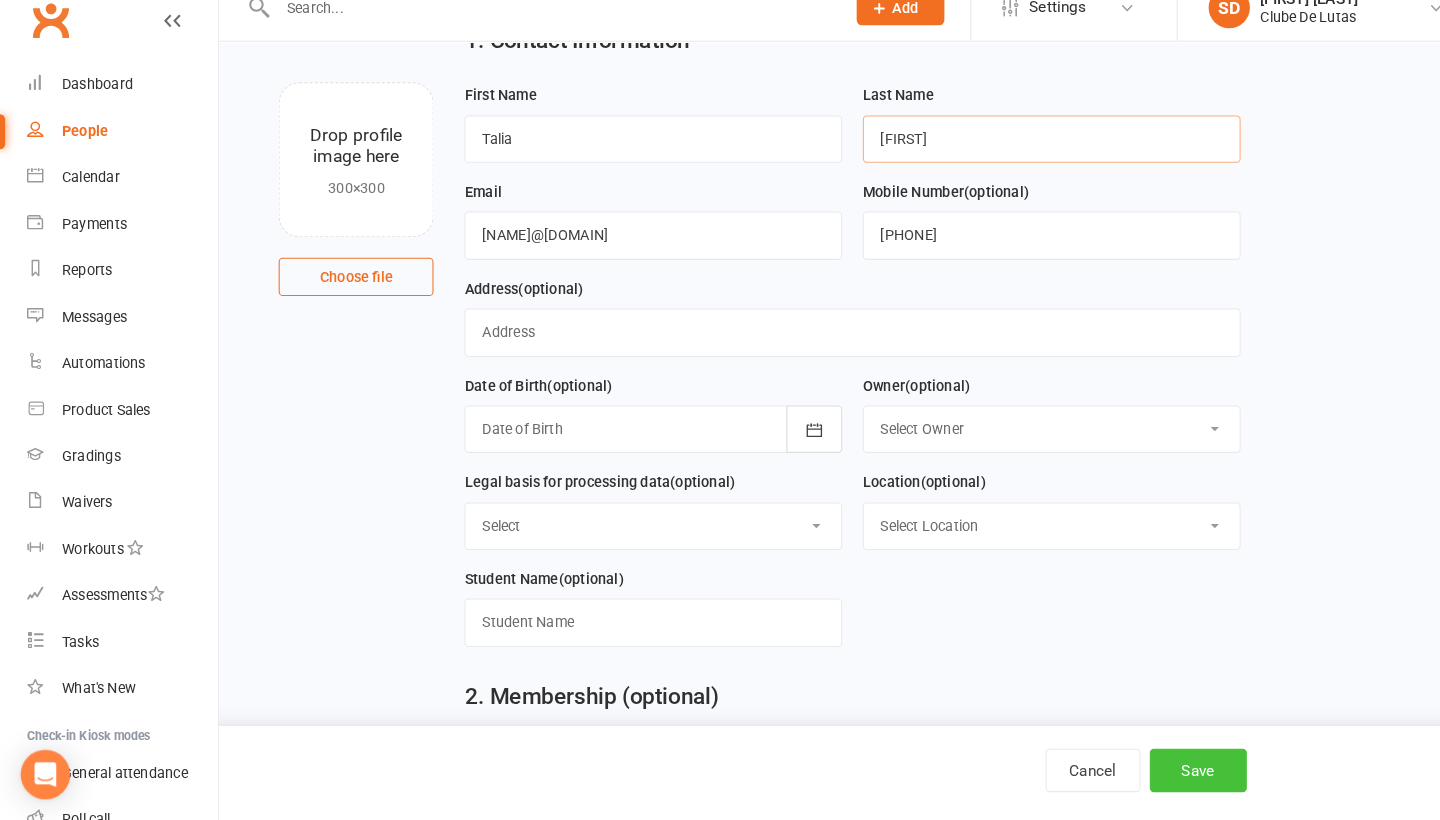type on "Xia" 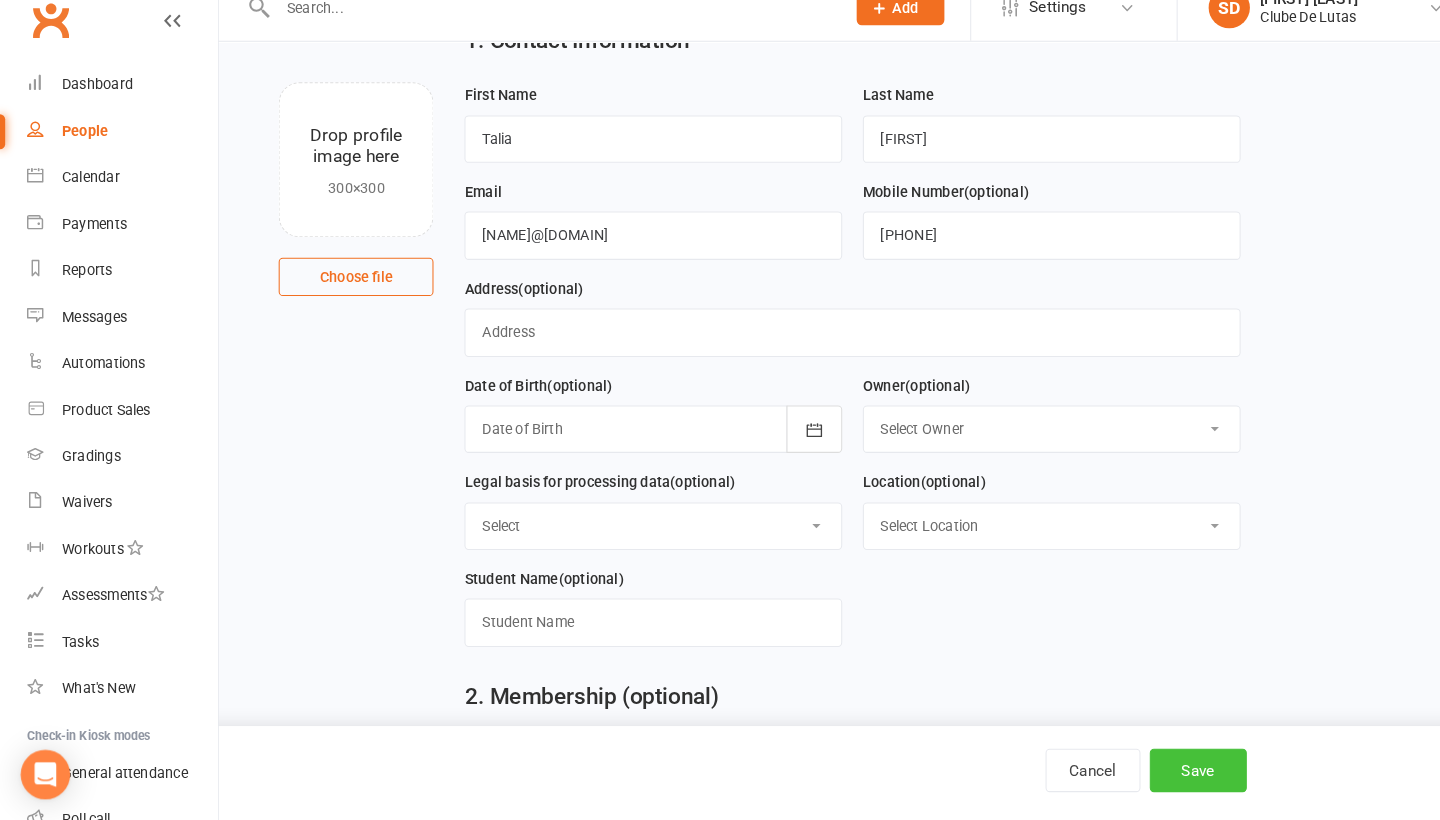 click on "Save" at bounding box center [1161, 772] 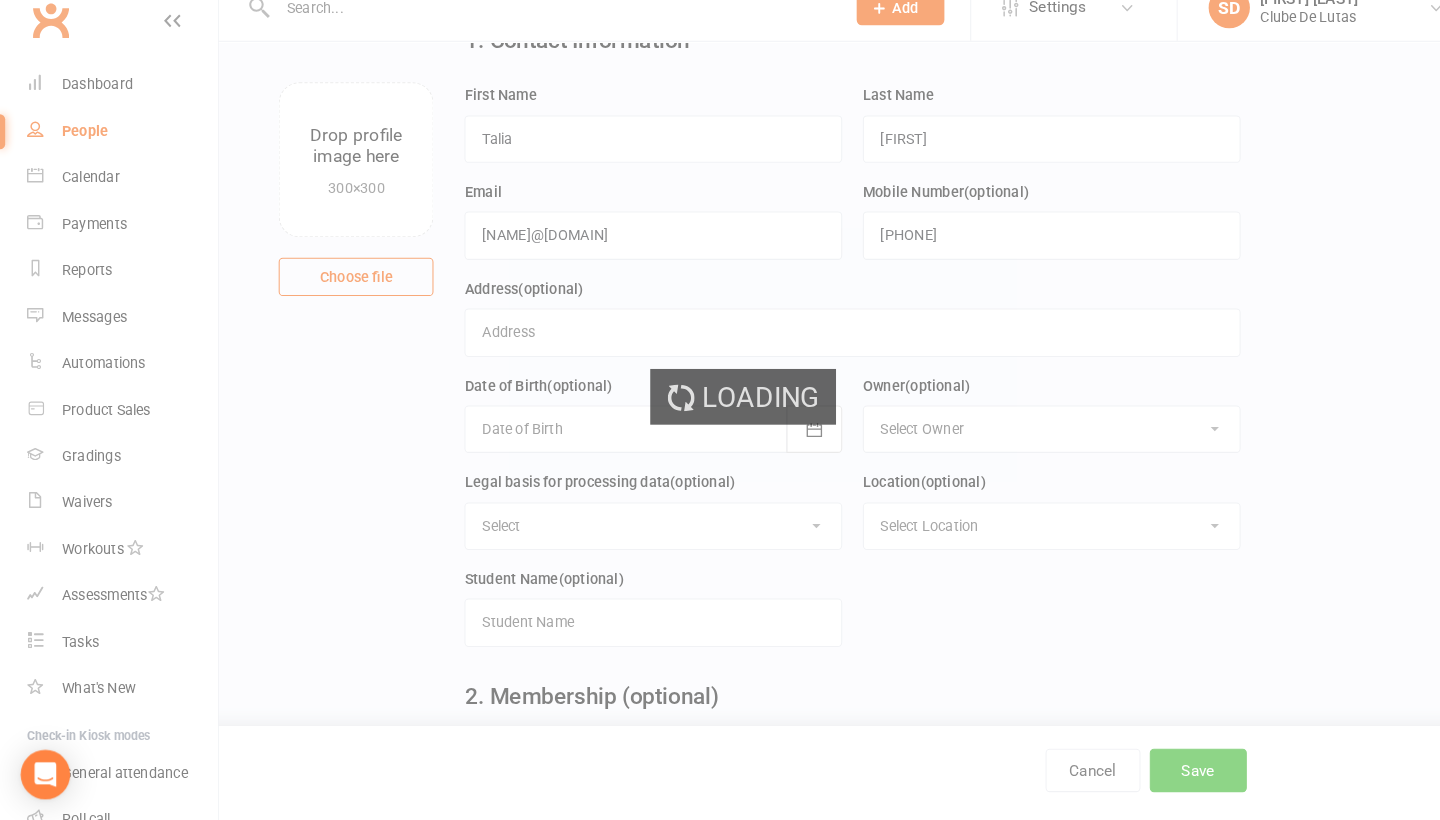 scroll, scrollTop: 0, scrollLeft: 0, axis: both 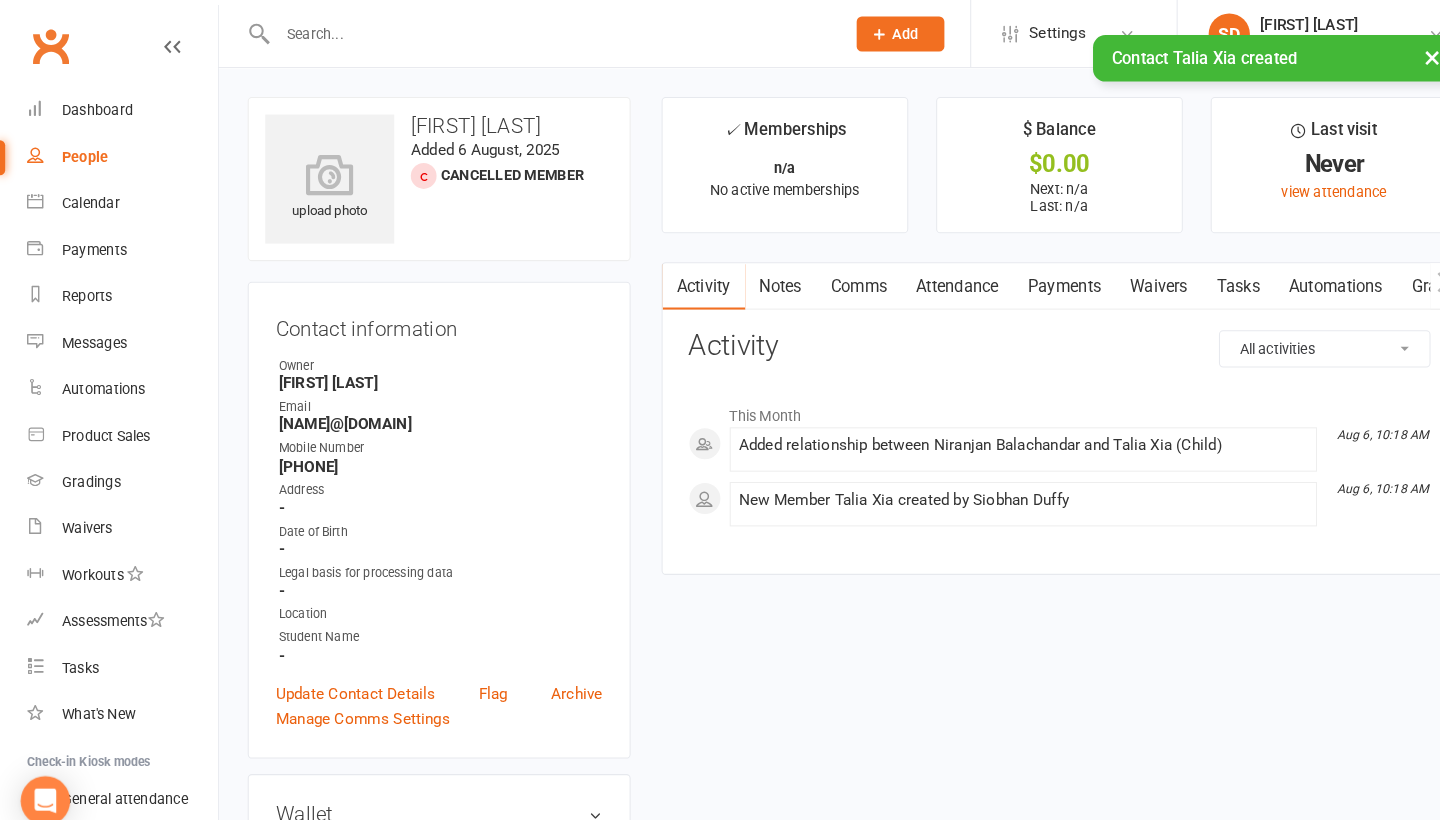 click on "Attendance" at bounding box center [928, 278] 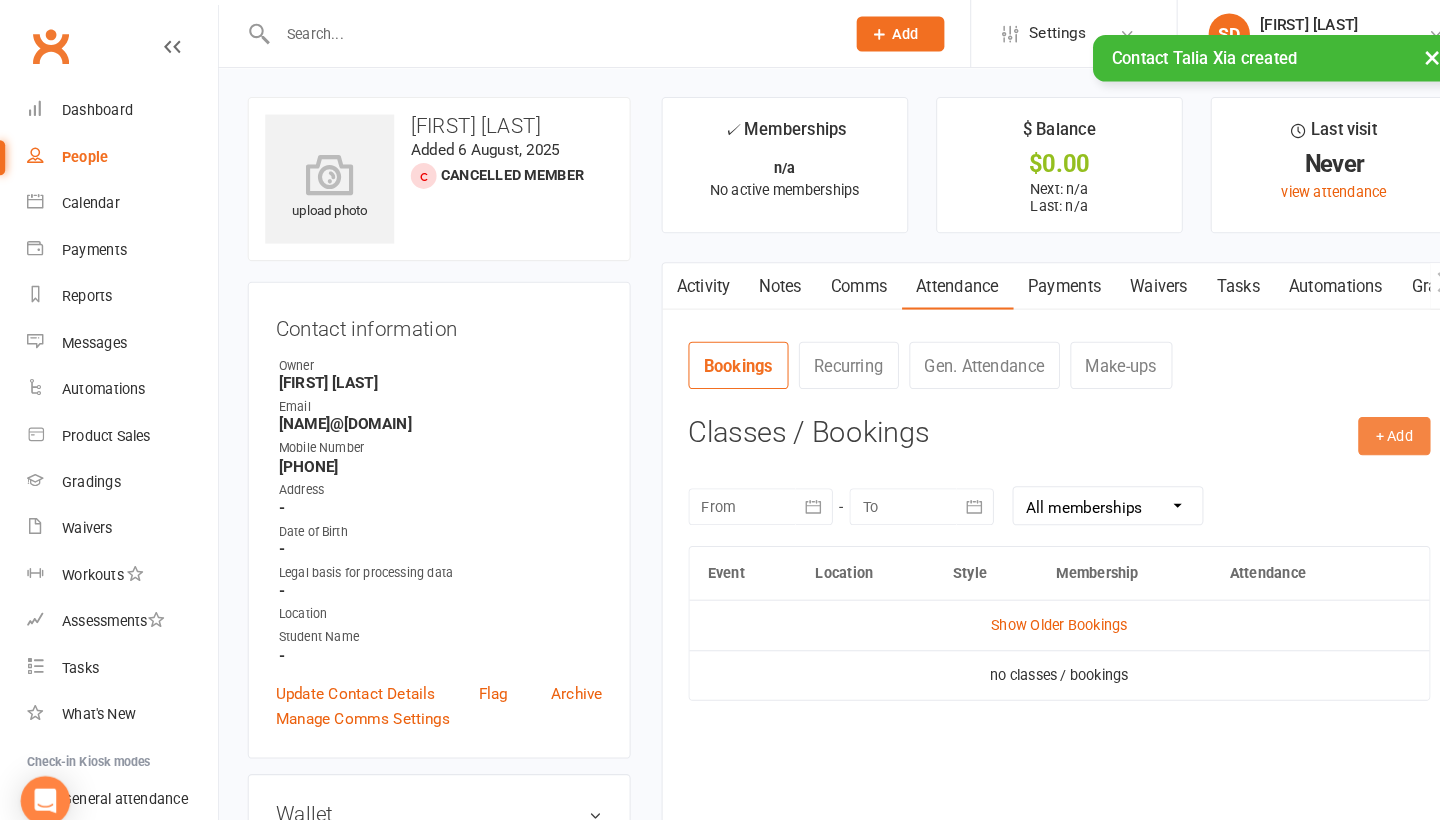click on "+ Add" at bounding box center [1351, 422] 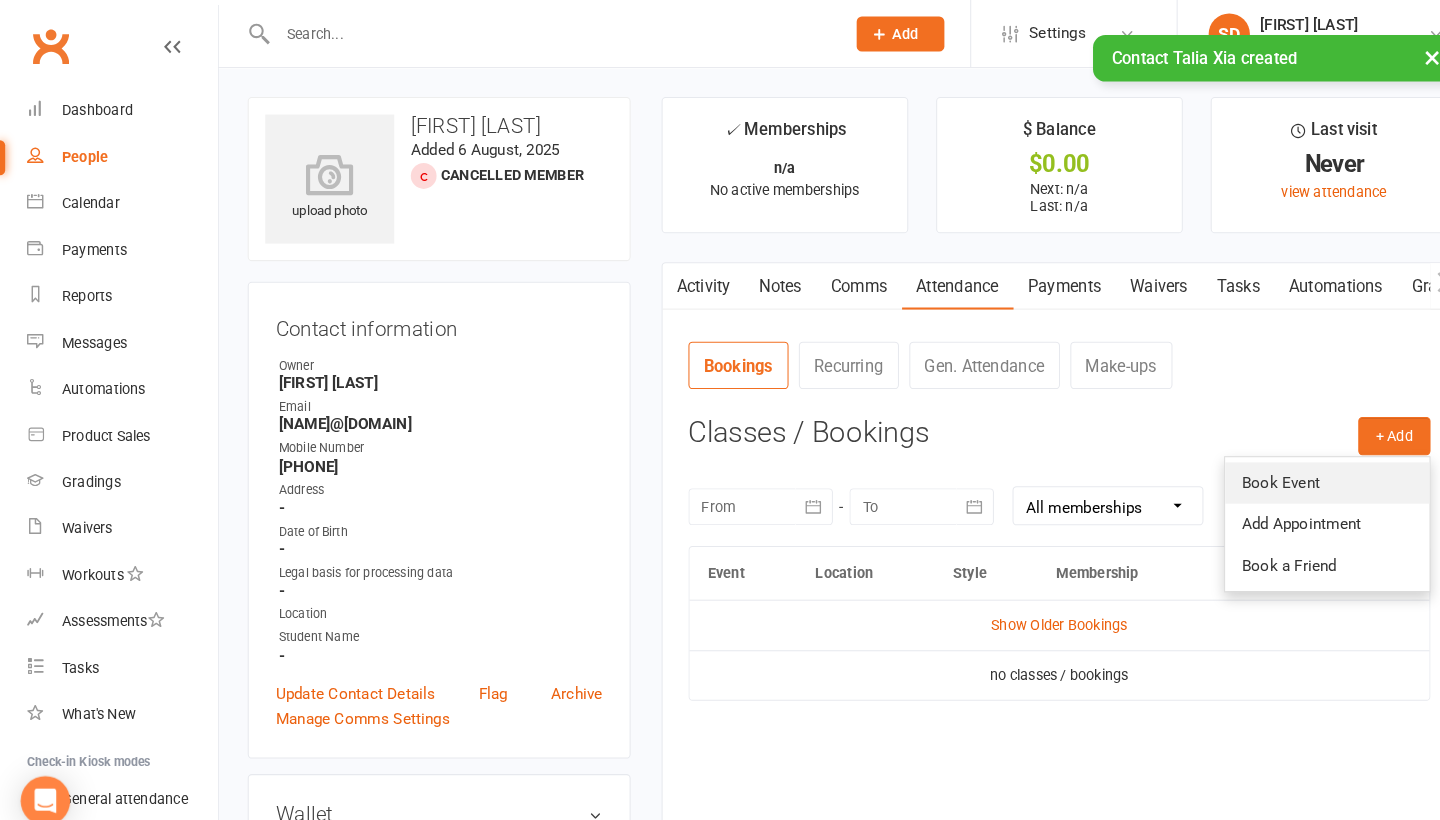 click on "Book Event" at bounding box center [1286, 468] 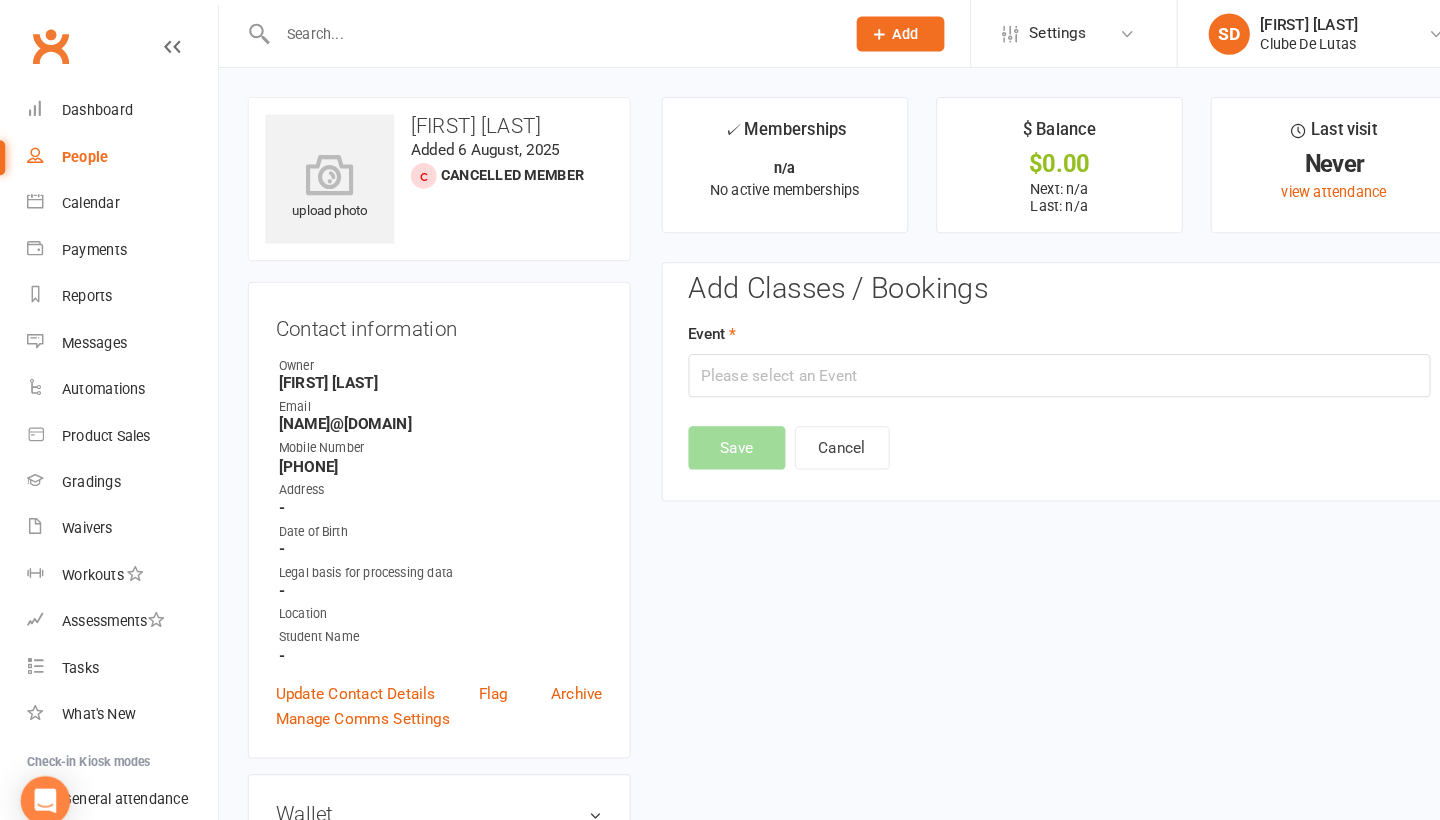 scroll, scrollTop: 125, scrollLeft: 0, axis: vertical 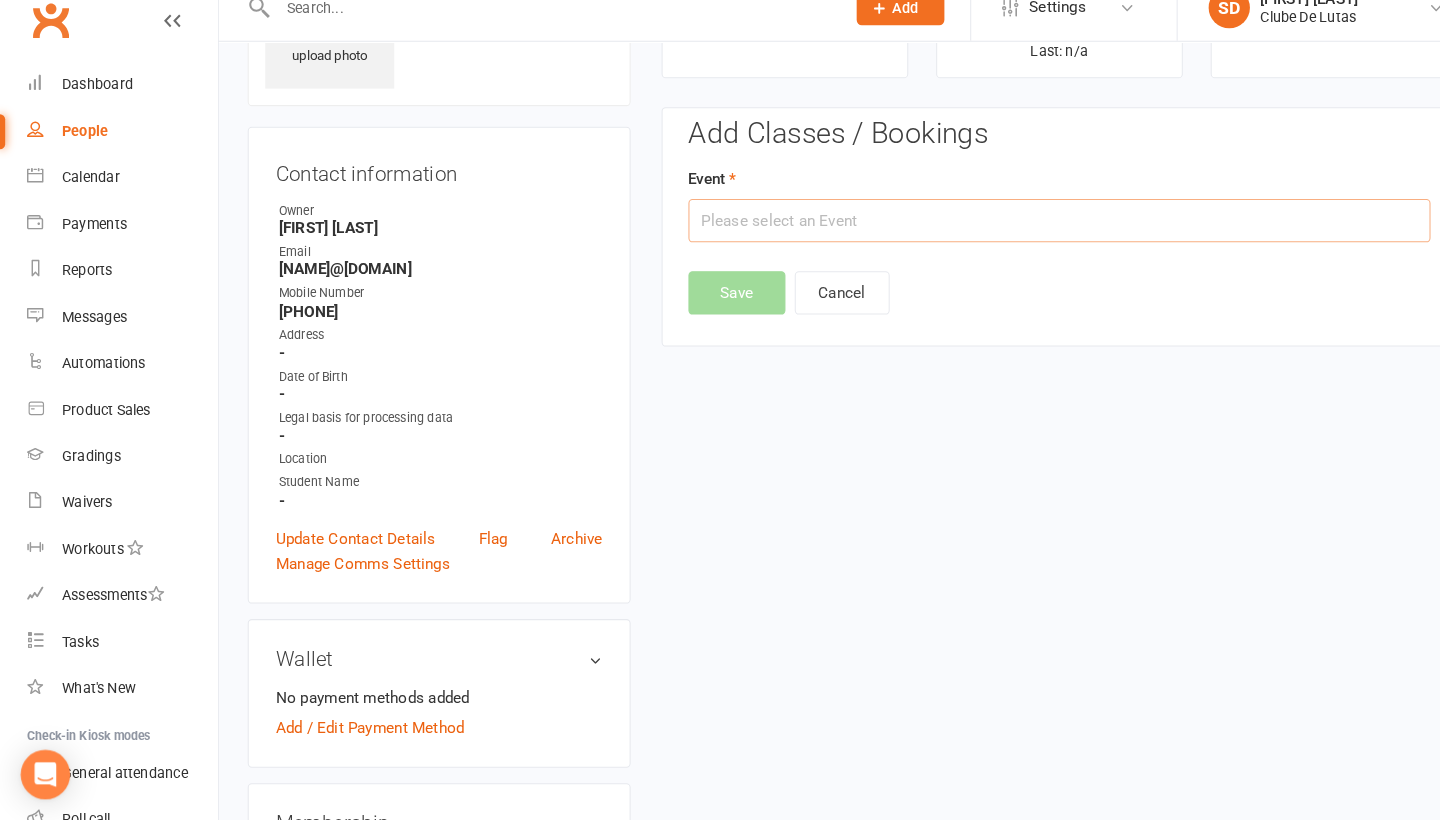 click at bounding box center (1026, 239) 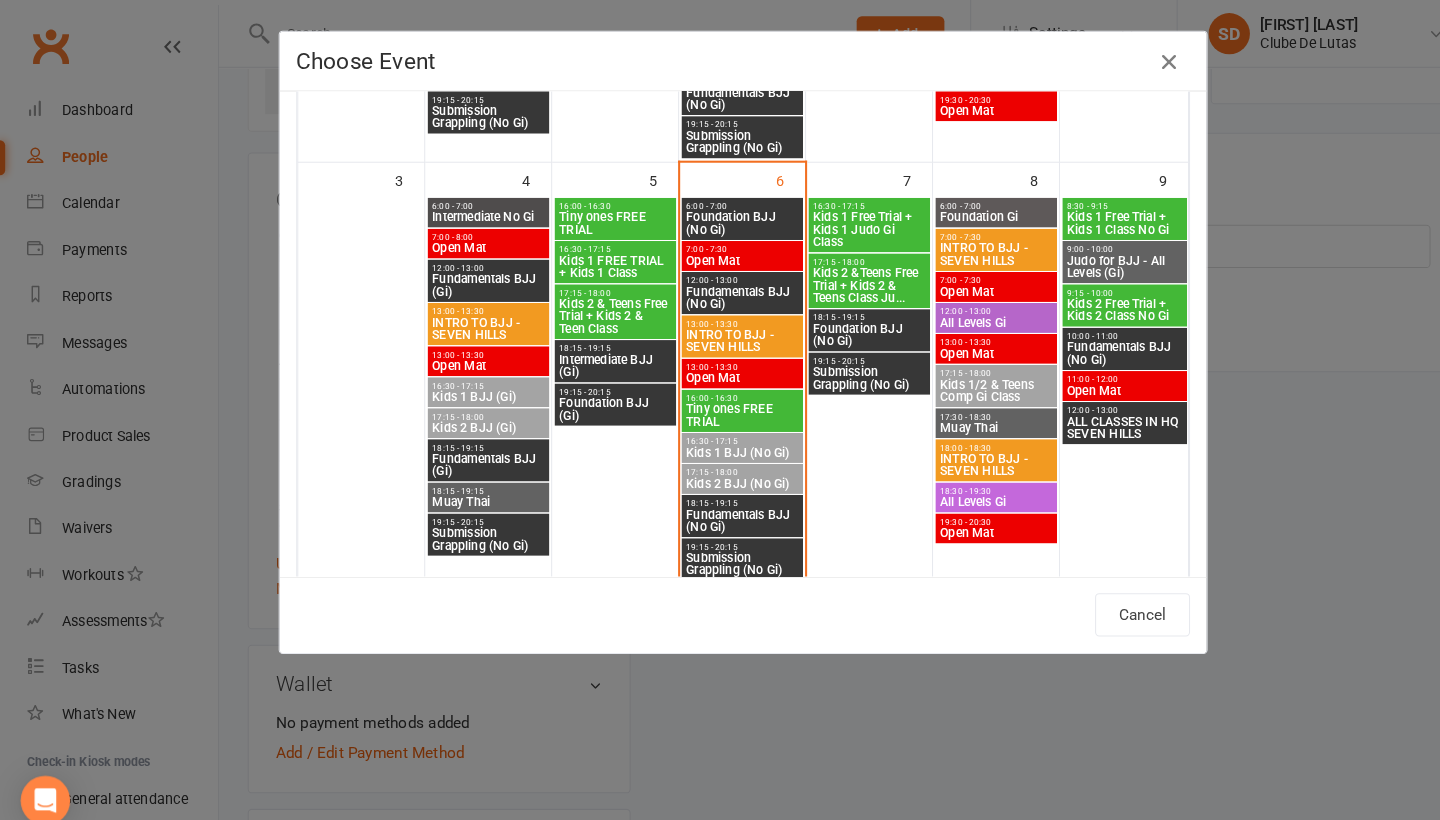 scroll, scrollTop: 443, scrollLeft: 0, axis: vertical 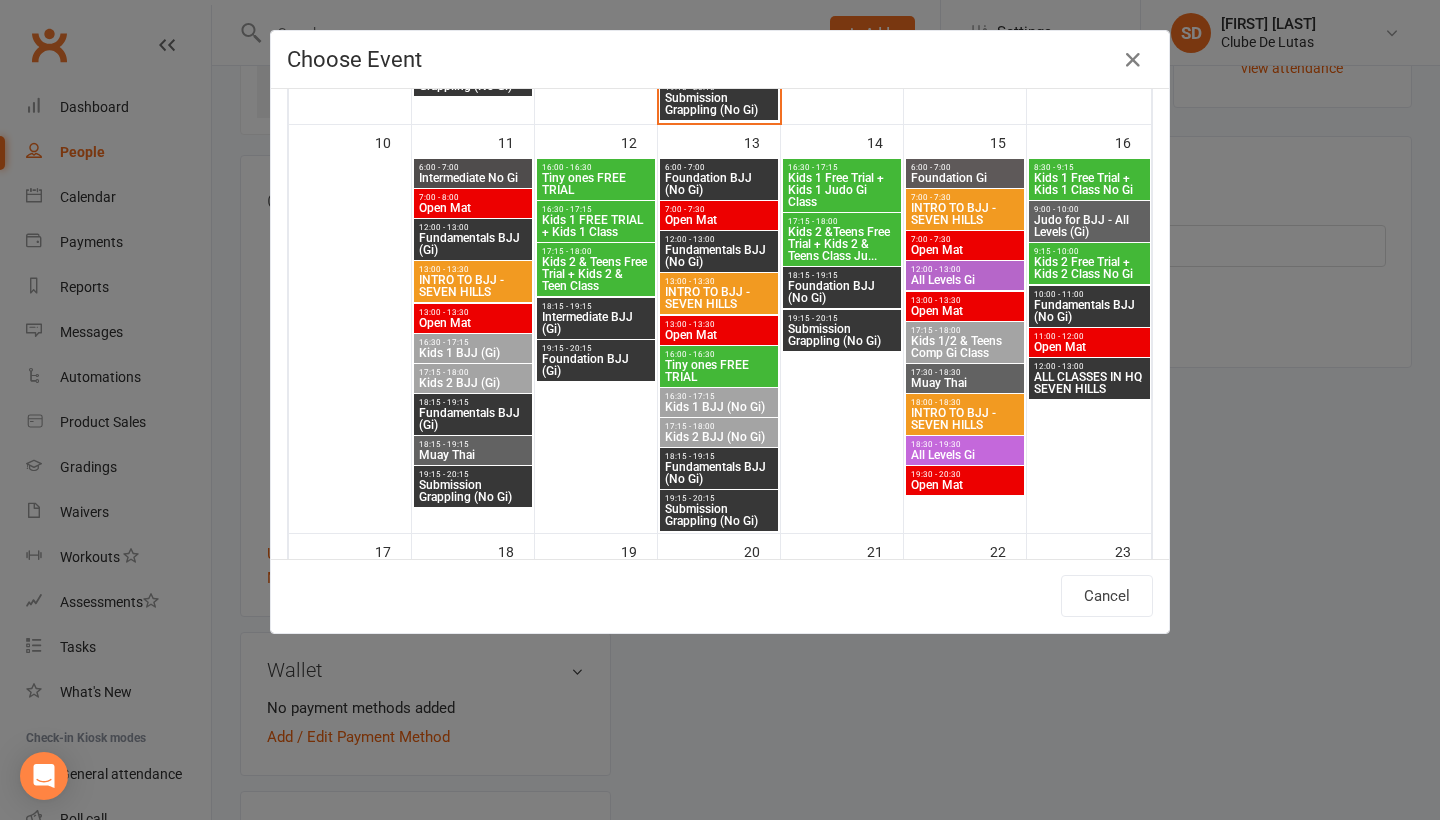 click on "INTRO TO BJJ - SEVEN HILLS" at bounding box center [965, 419] 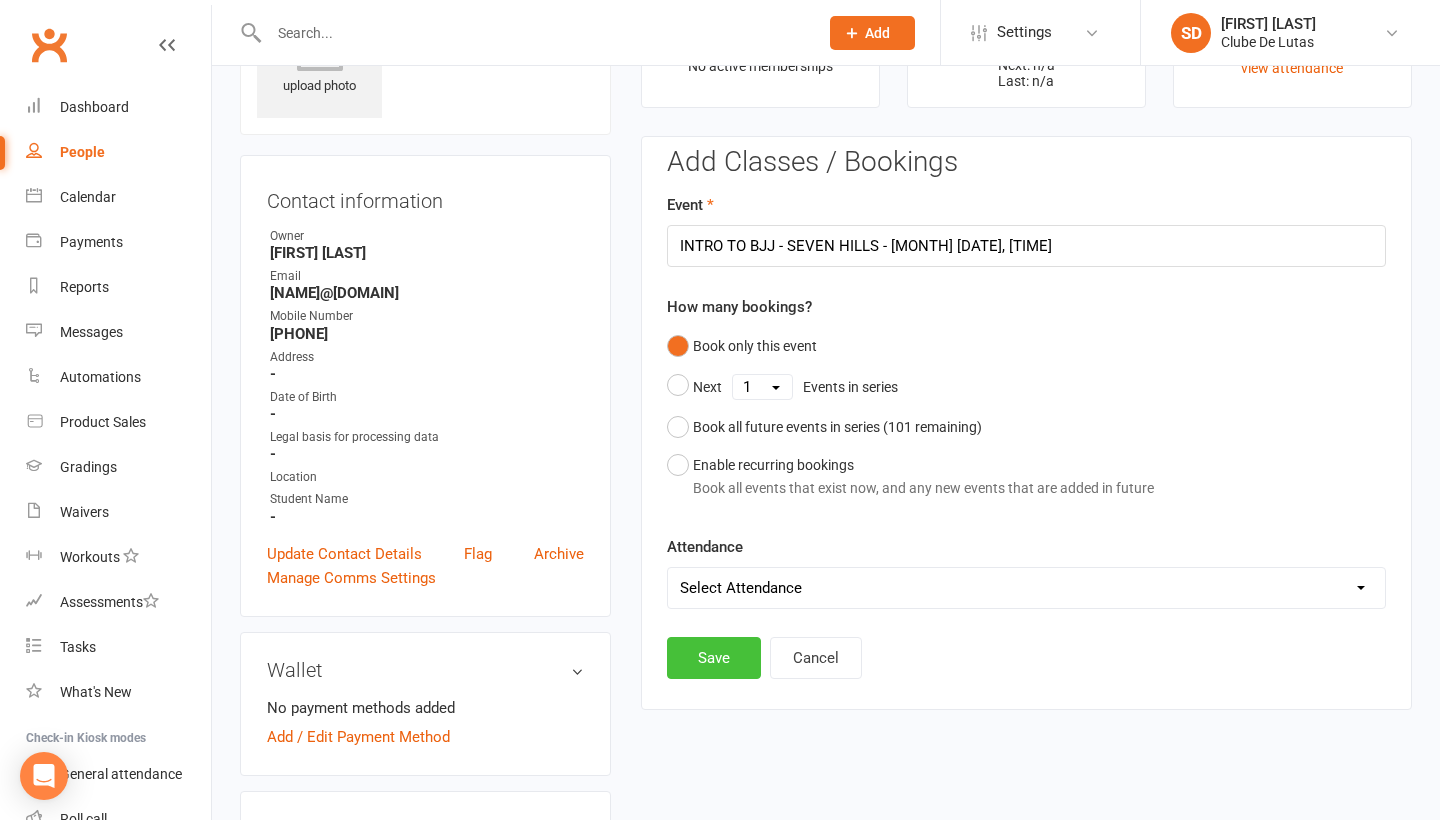 click on "Save" at bounding box center [714, 658] 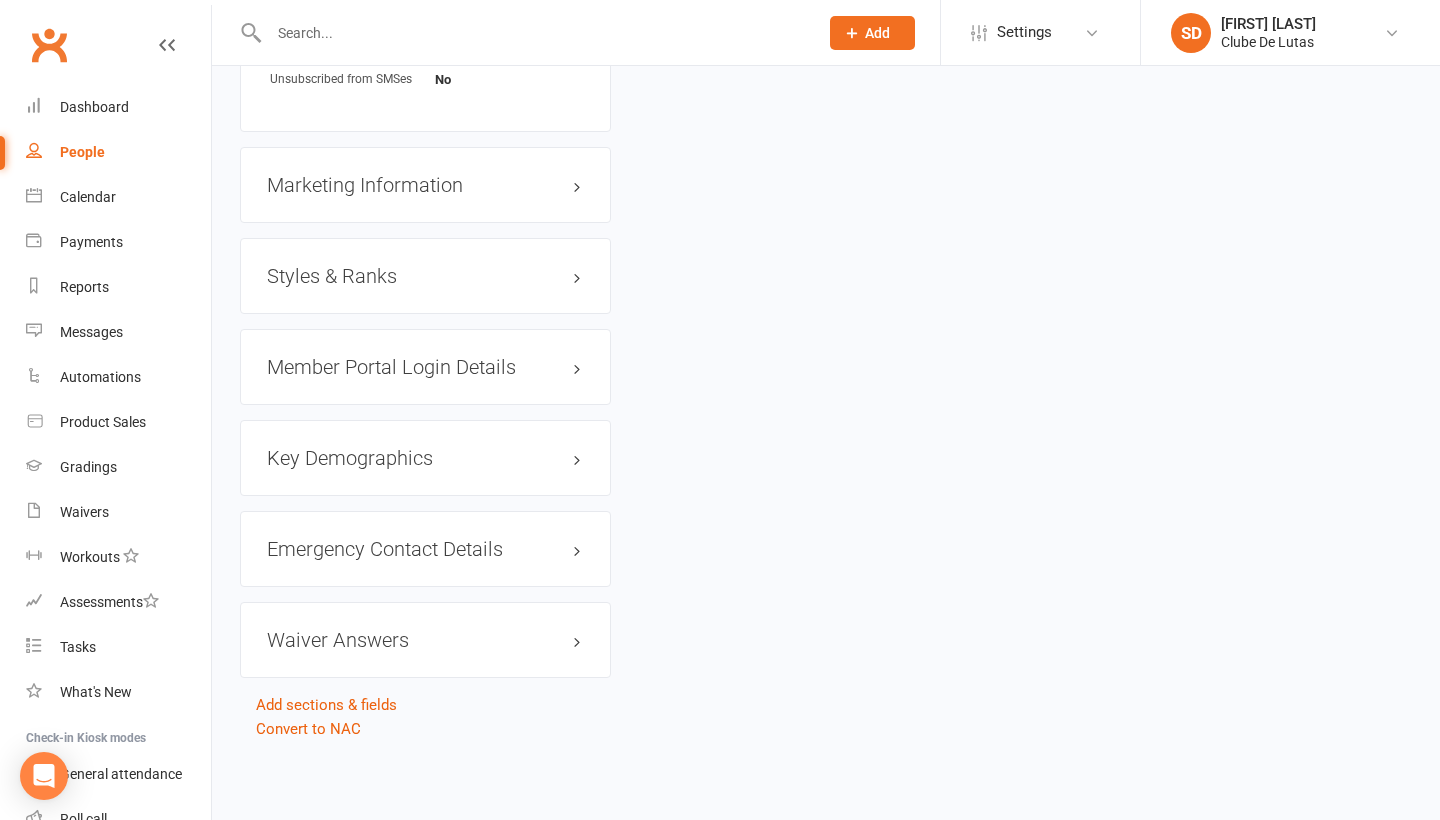 scroll, scrollTop: 1469, scrollLeft: 0, axis: vertical 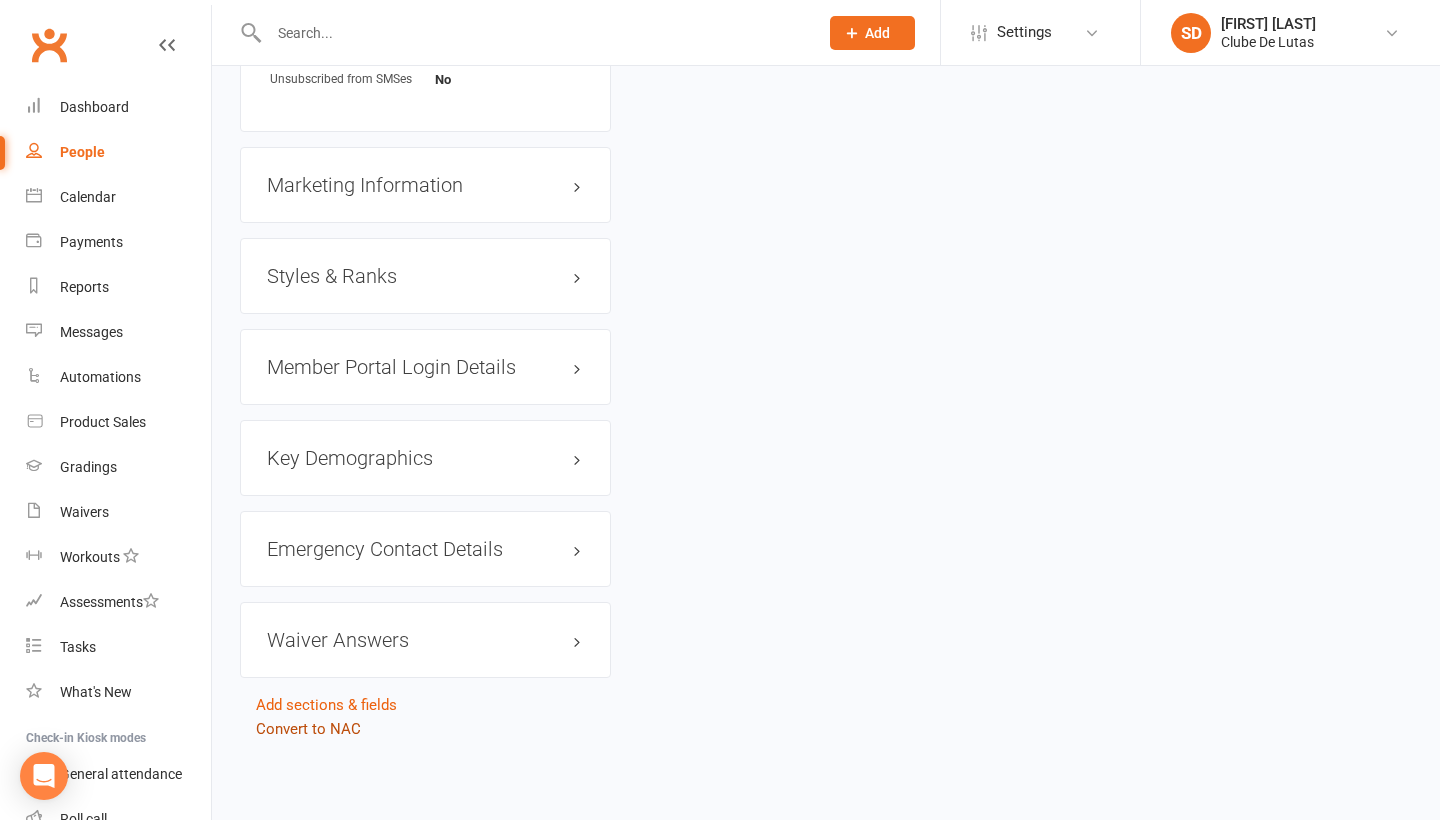 click on "Convert to NAC" at bounding box center (308, 729) 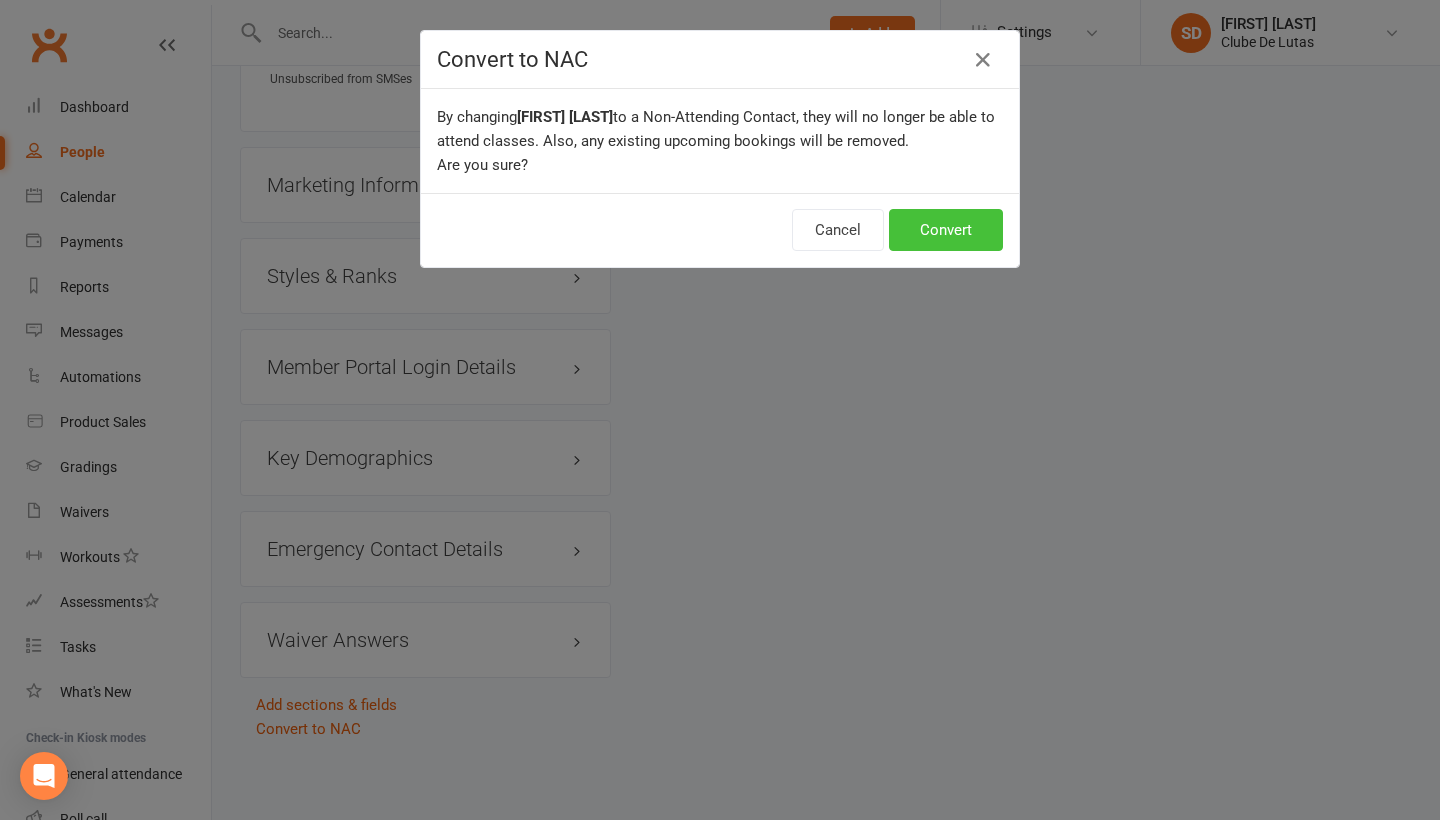click on "Convert" at bounding box center [946, 230] 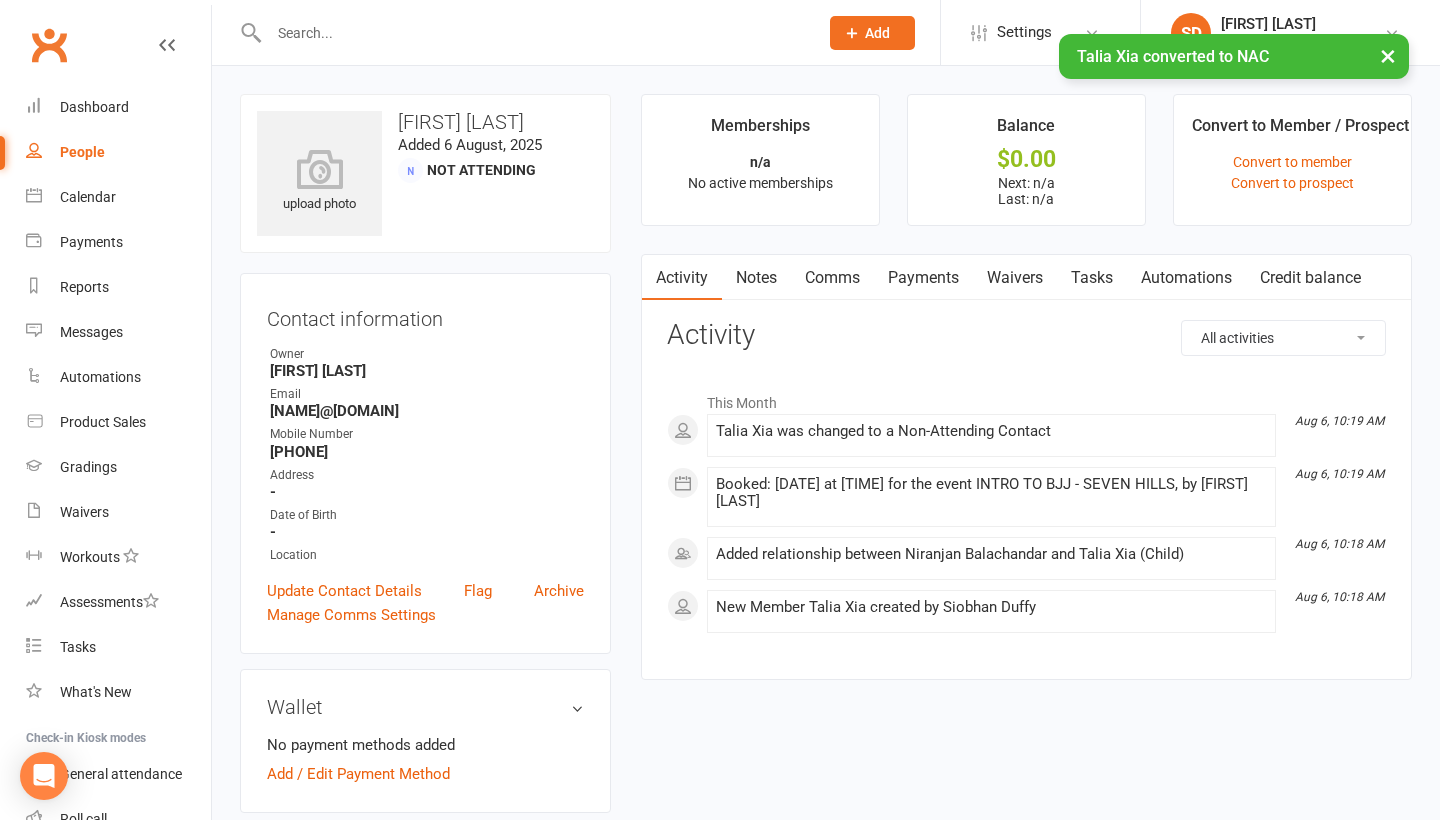 scroll, scrollTop: 0, scrollLeft: 0, axis: both 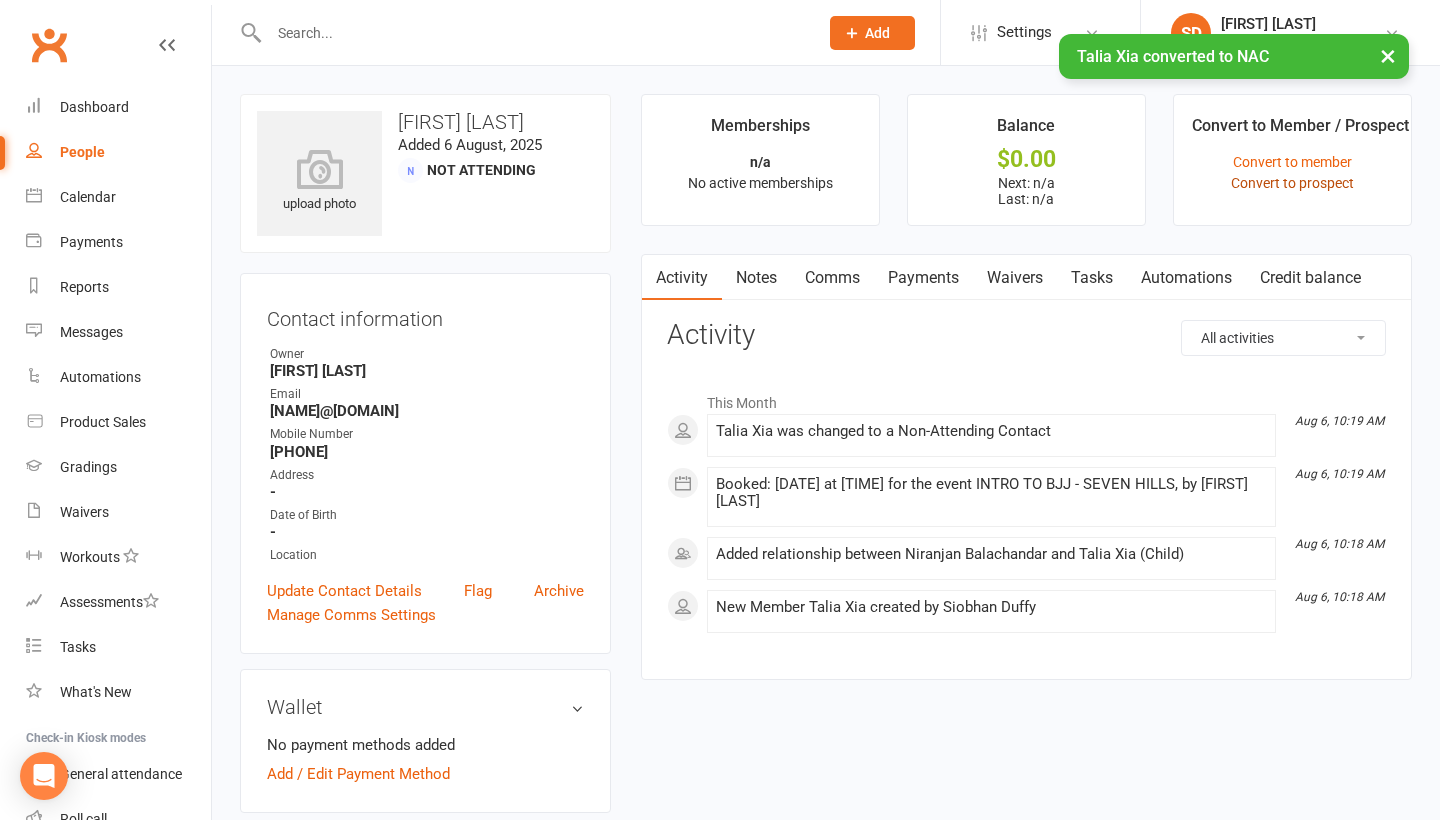 click on "Convert to prospect" at bounding box center (1292, 183) 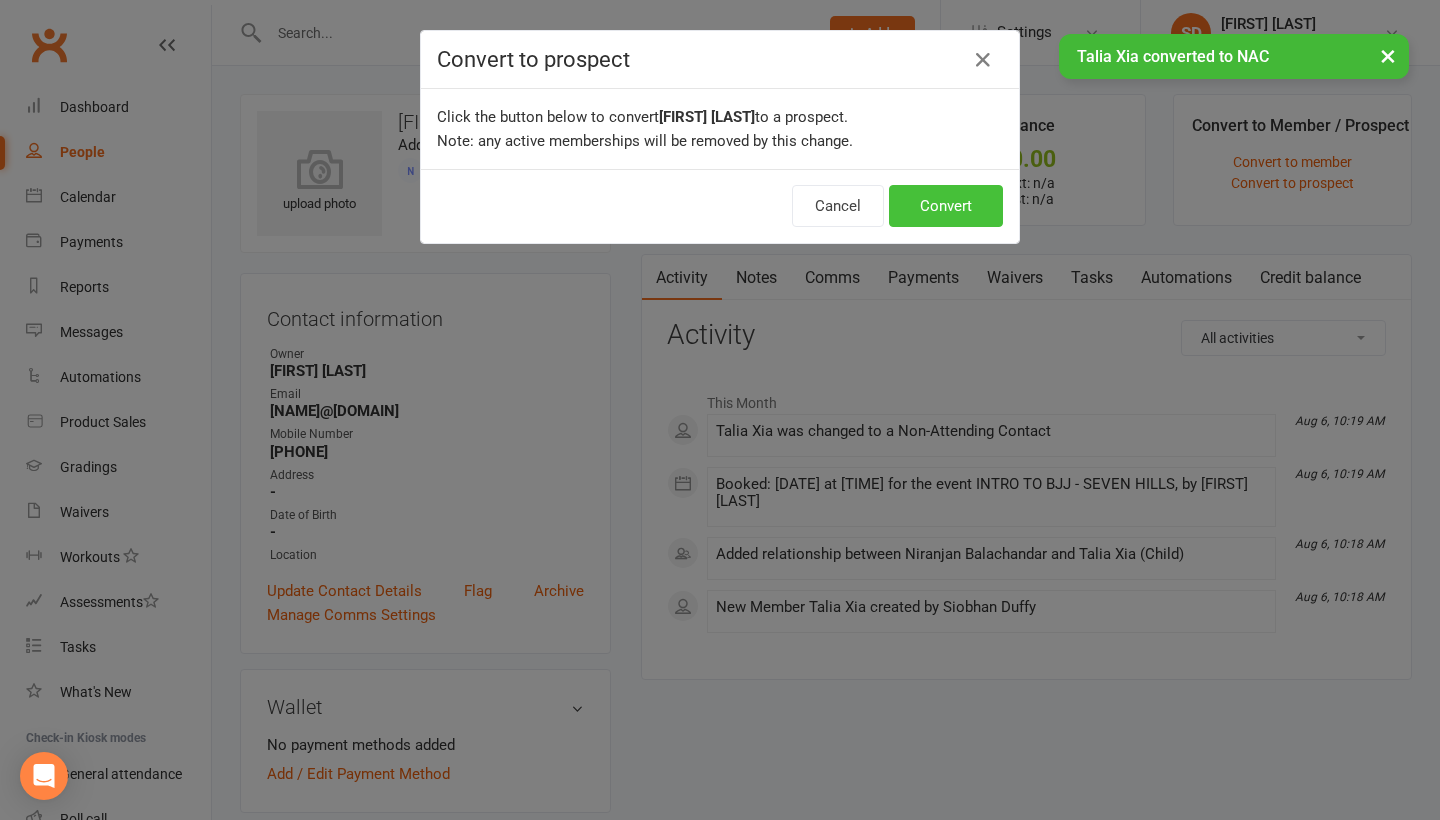 click on "Convert" at bounding box center [946, 206] 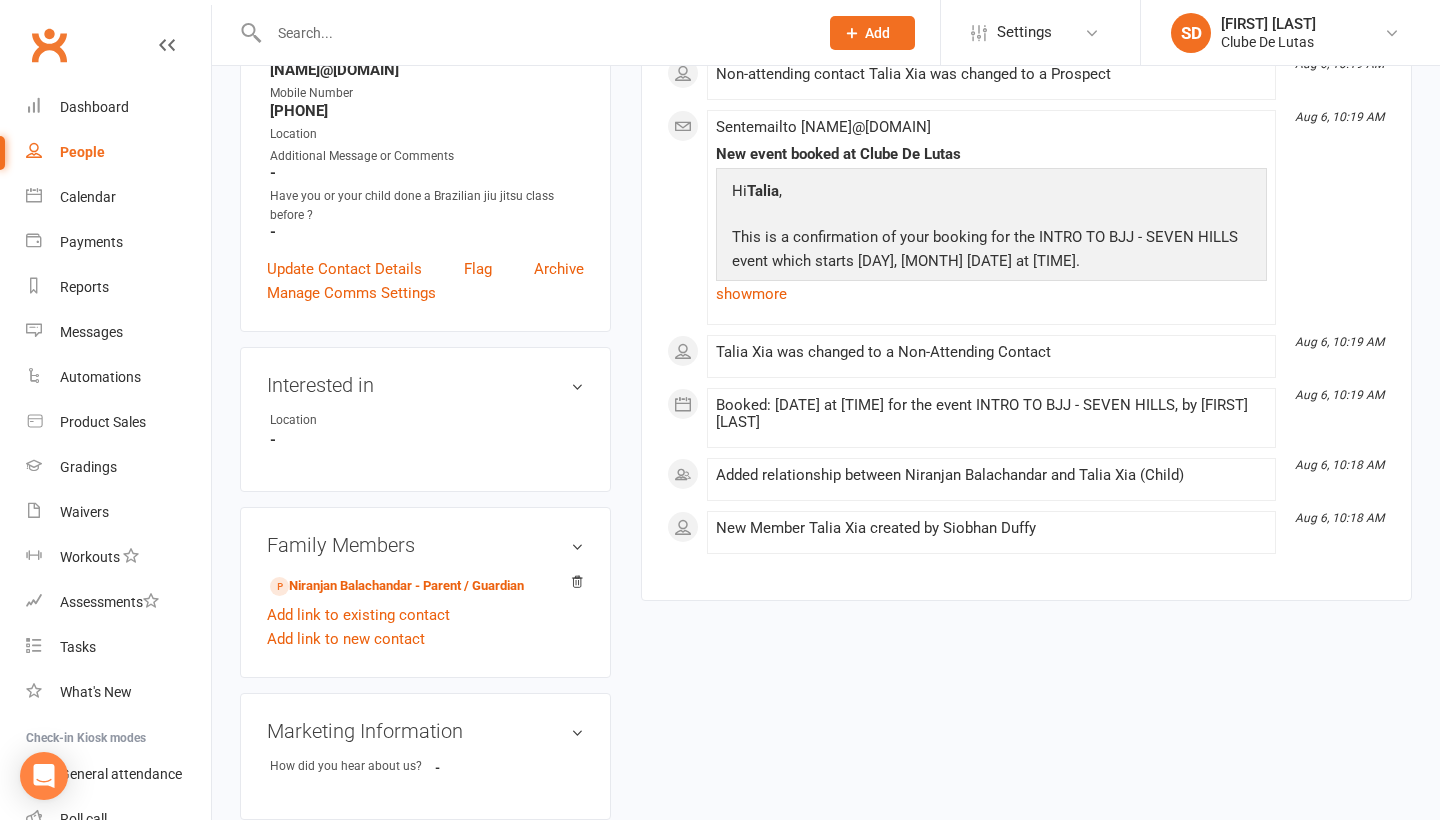 scroll, scrollTop: 344, scrollLeft: 0, axis: vertical 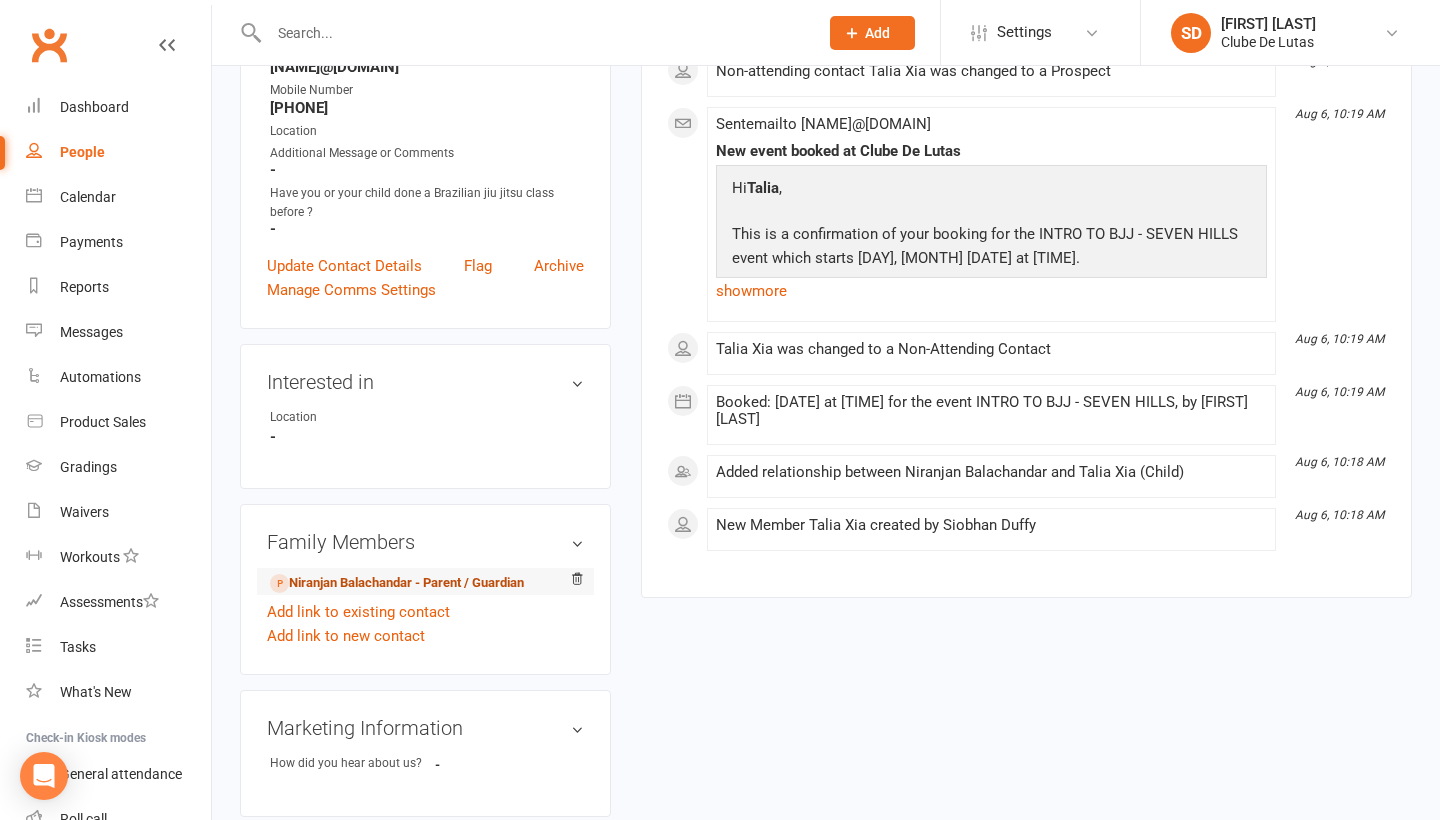 click on "Niranjan Balachandar - Parent / Guardian" at bounding box center [397, 583] 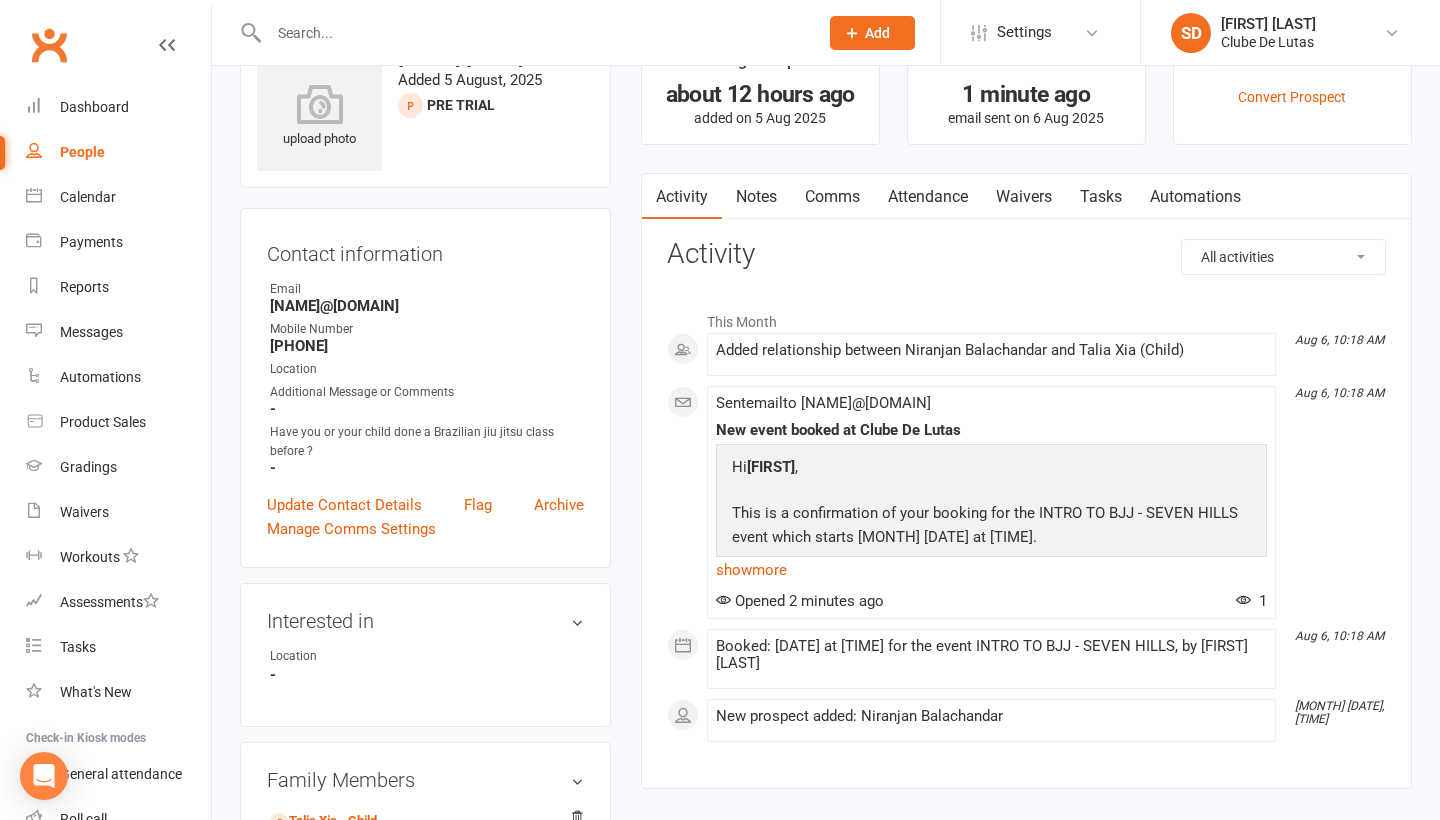 scroll, scrollTop: 74, scrollLeft: 0, axis: vertical 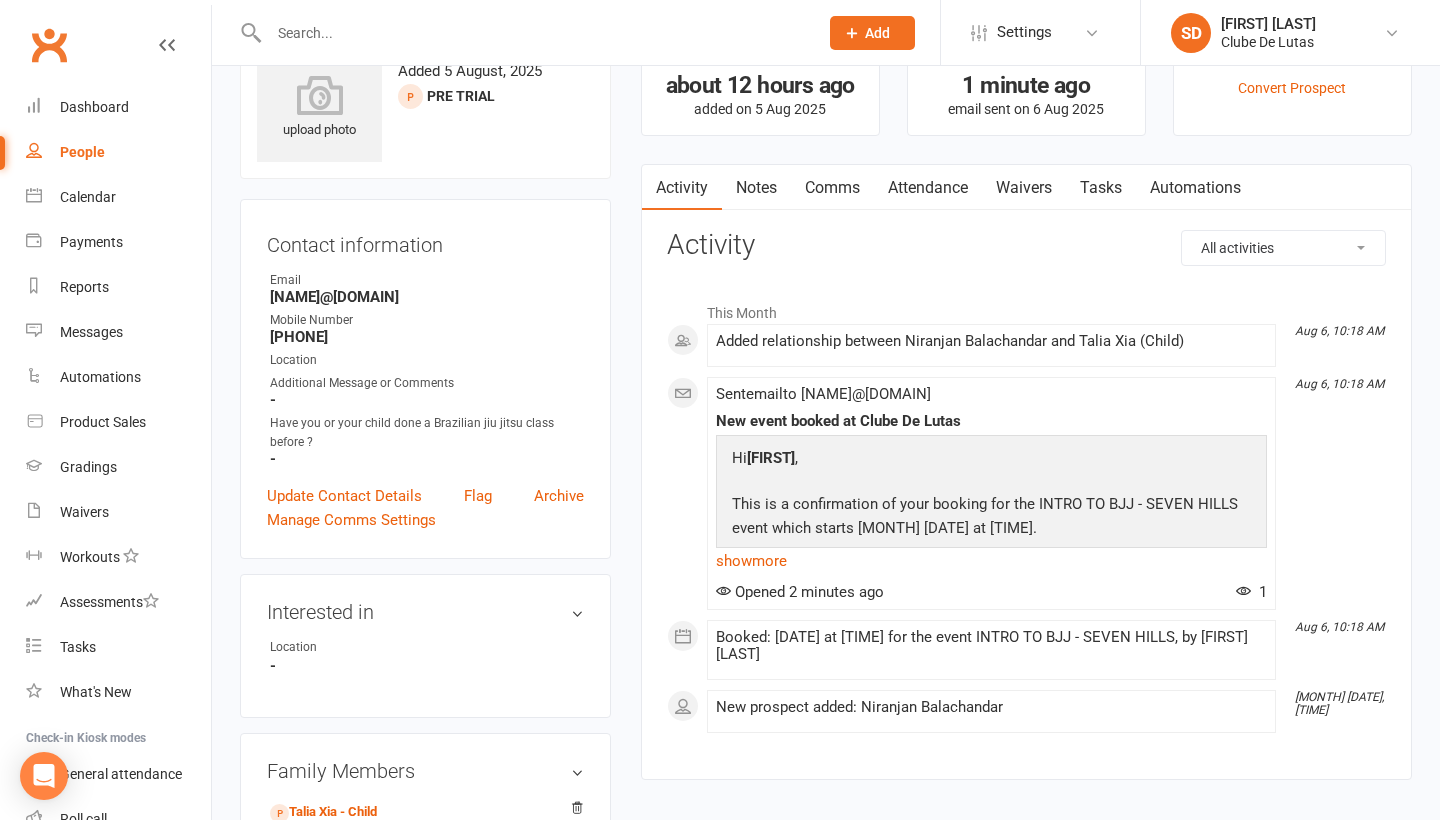click on "Attendance" at bounding box center [928, 188] 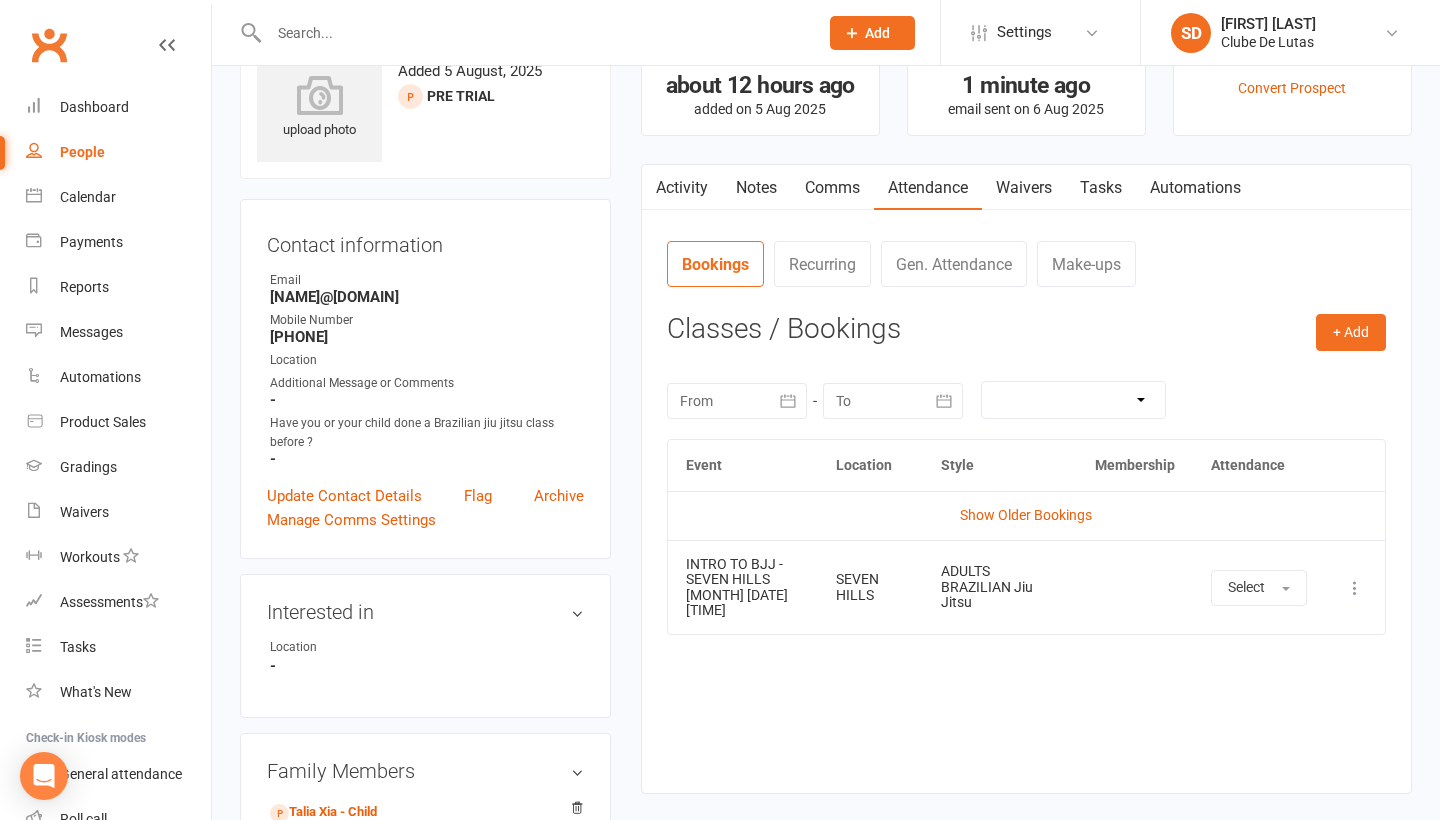 click at bounding box center [1355, 588] 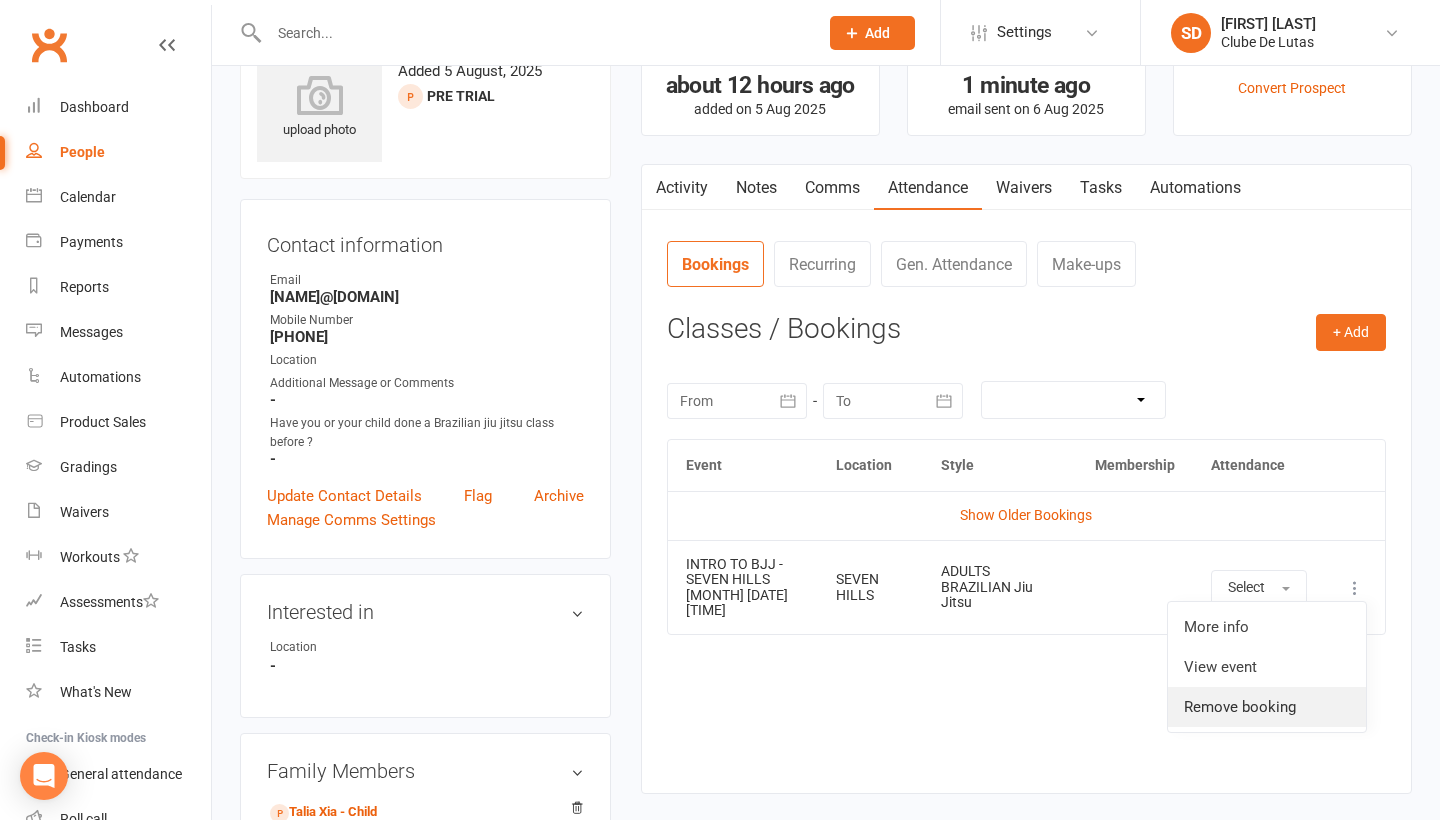 click on "Remove booking" at bounding box center [1267, 707] 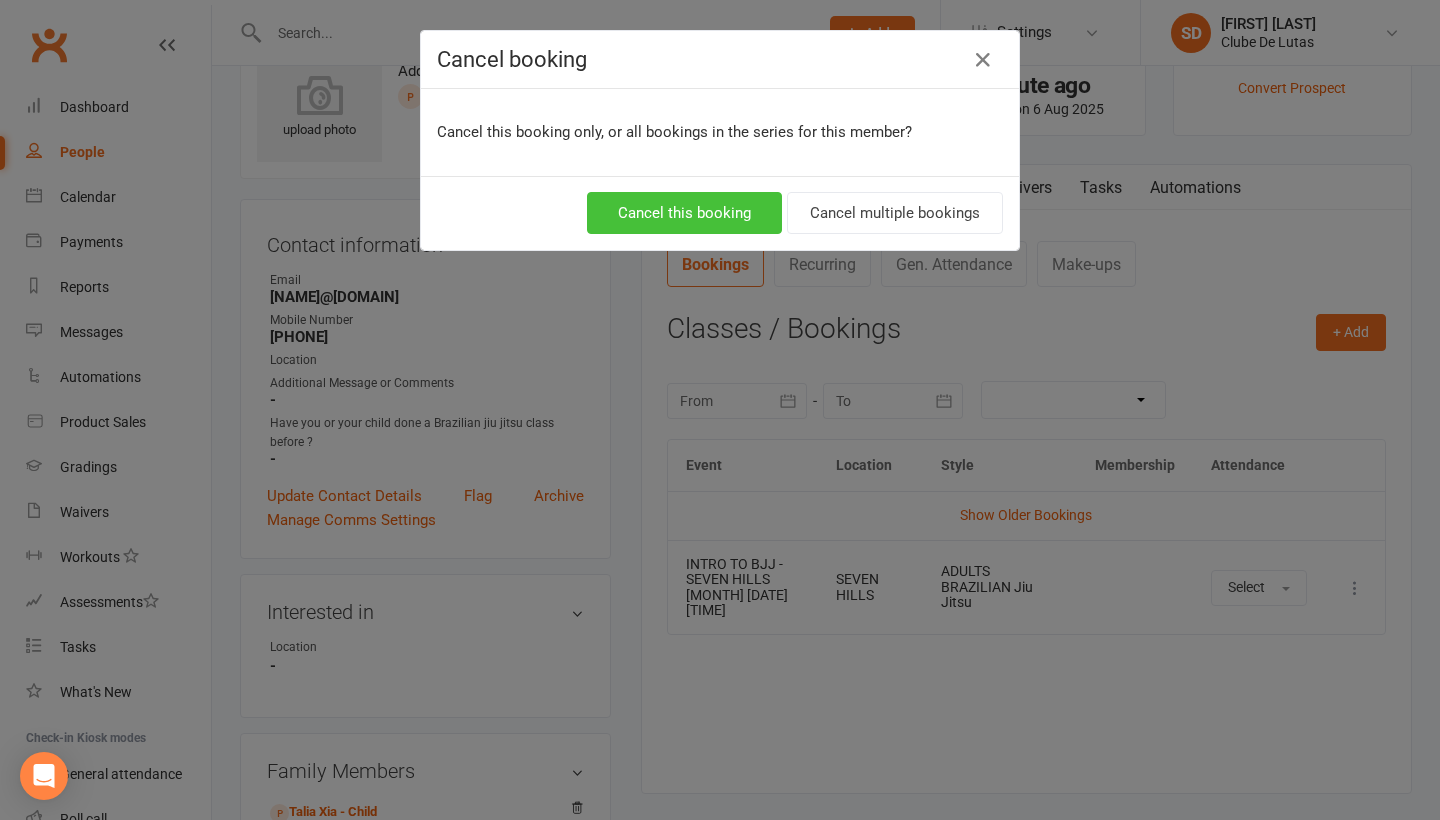 click on "Cancel this booking" at bounding box center [684, 213] 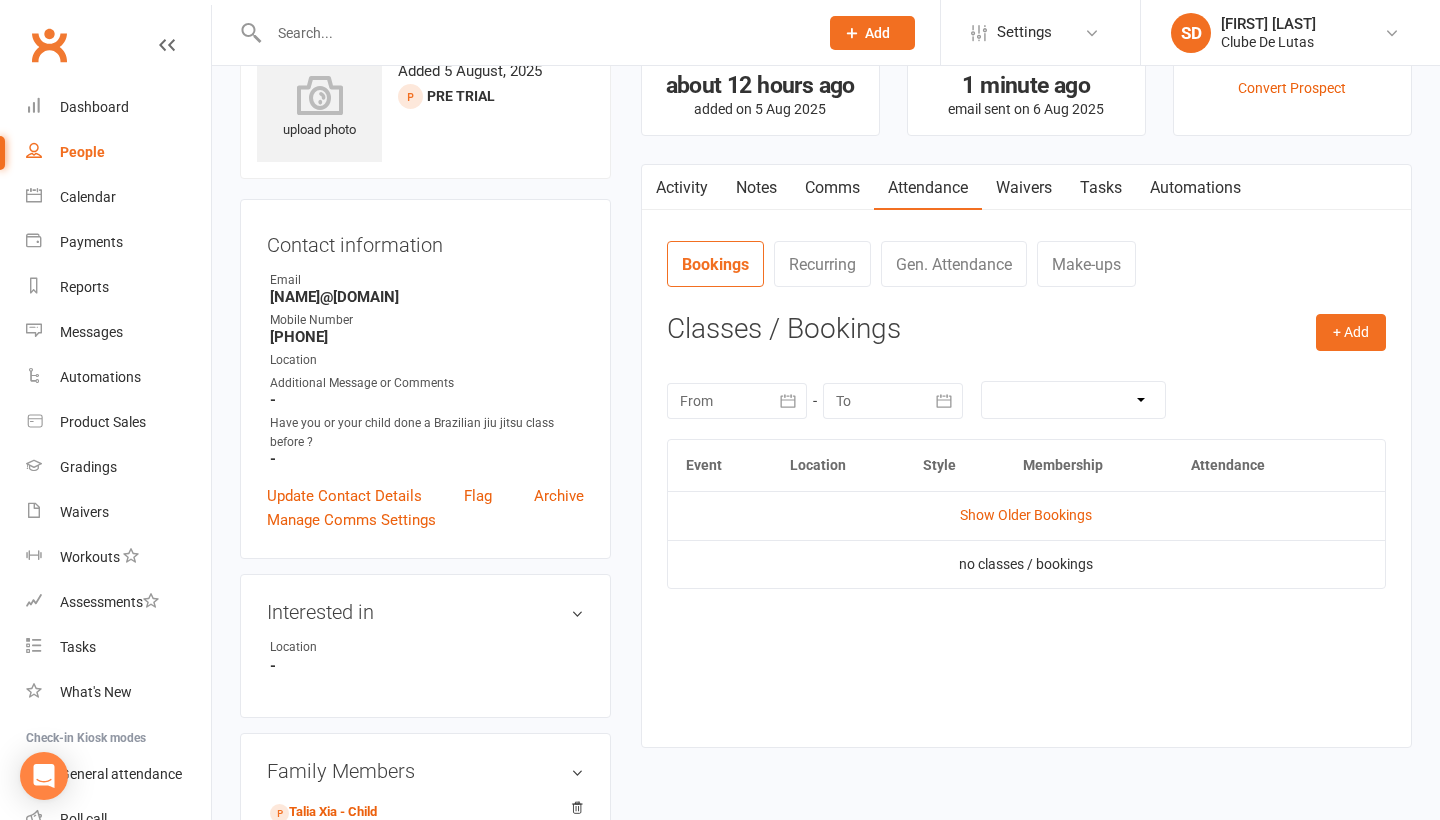 click on "Attendance" at bounding box center (928, 188) 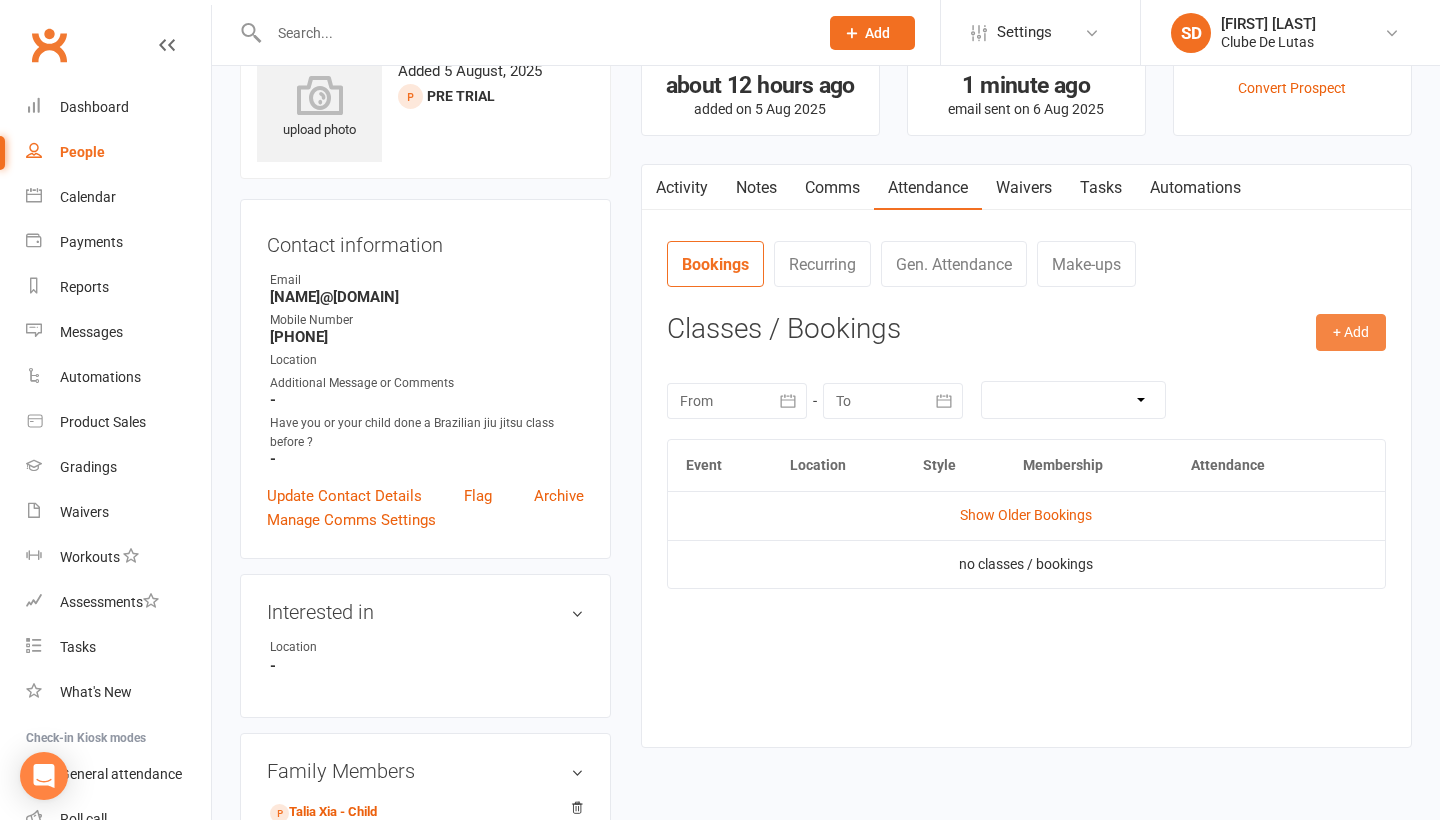 click on "+ Add" at bounding box center (1351, 332) 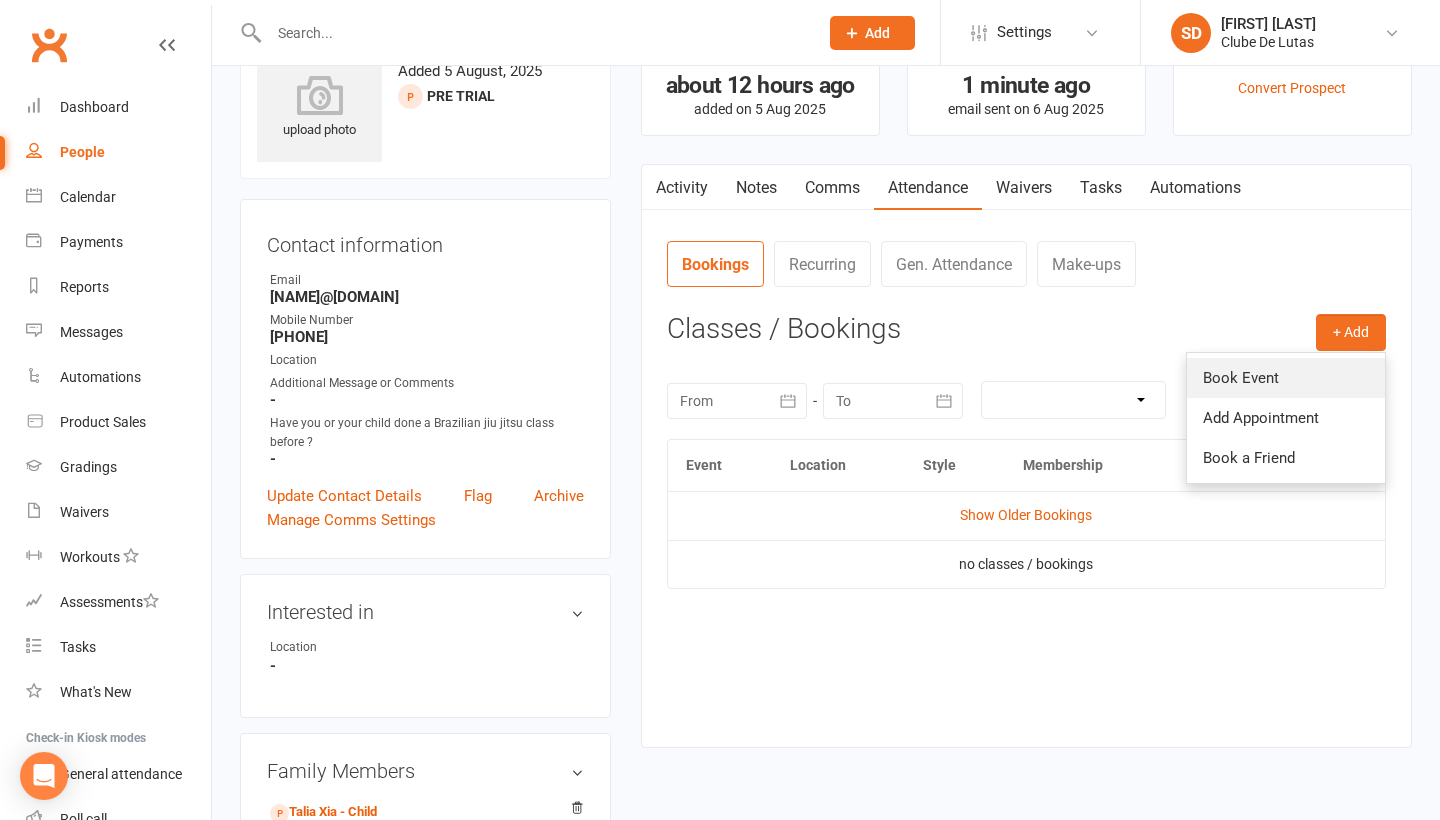 click on "Book Event" at bounding box center (1286, 378) 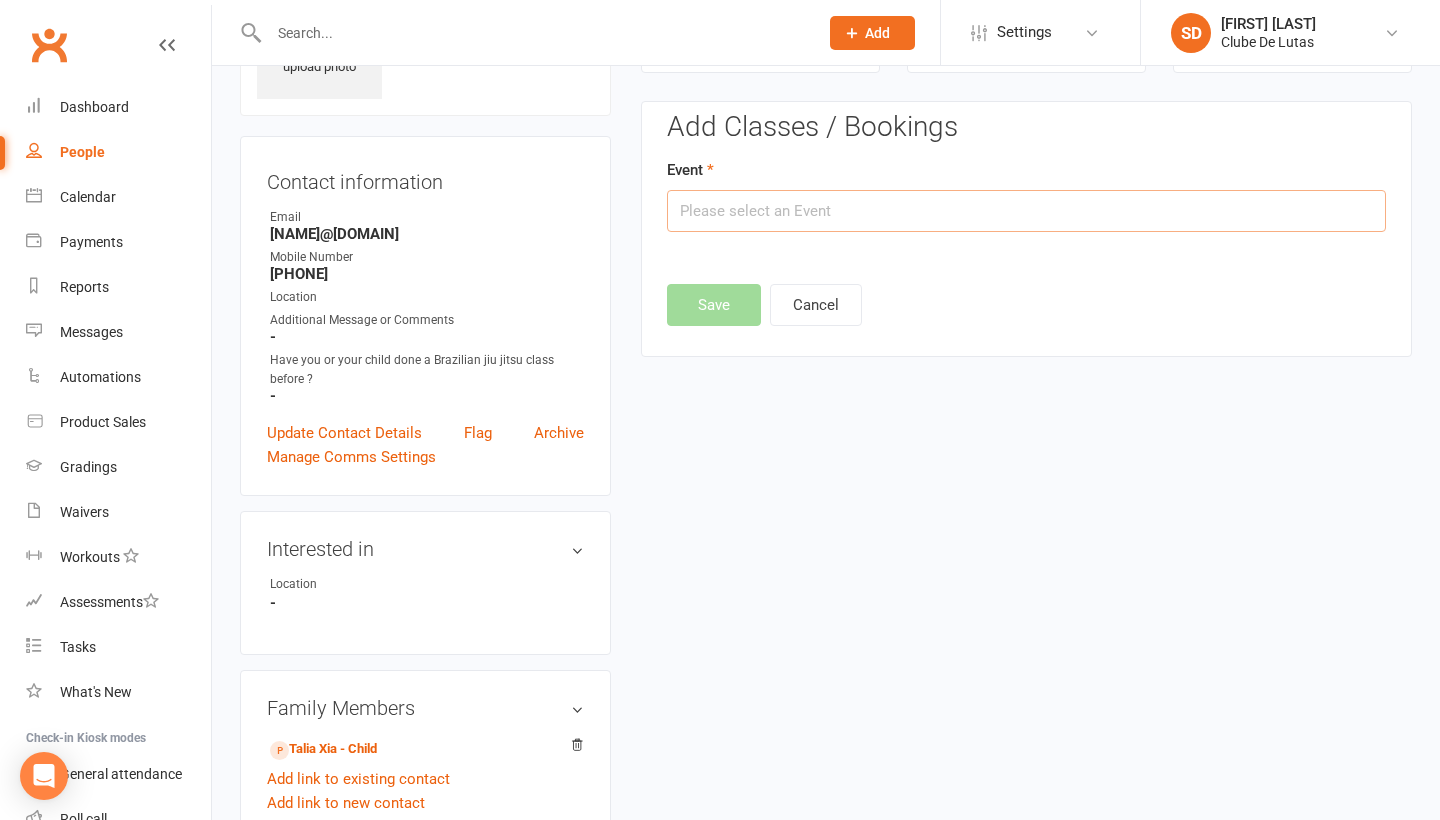 click at bounding box center (1026, 211) 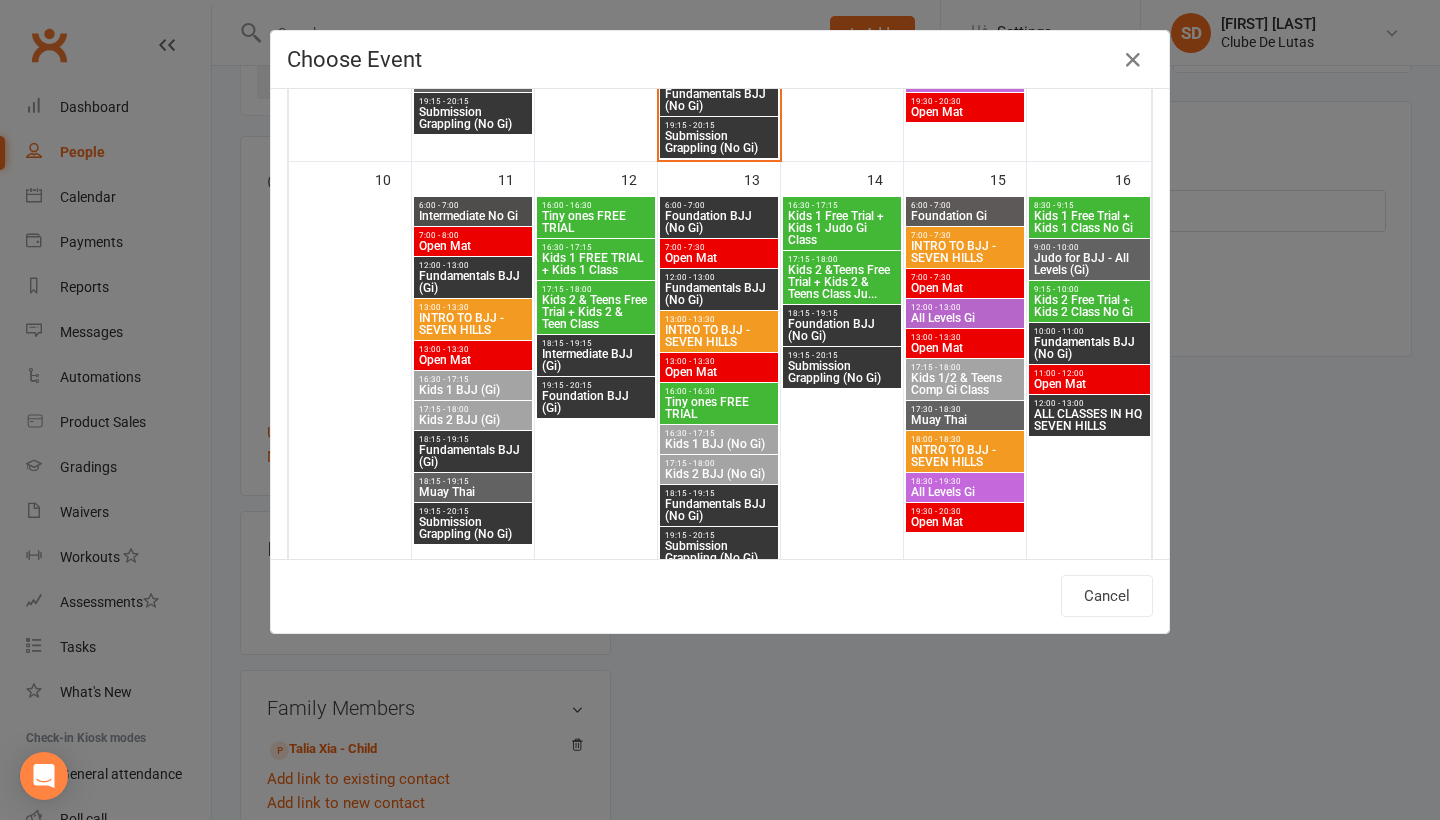 scroll, scrollTop: 889, scrollLeft: 0, axis: vertical 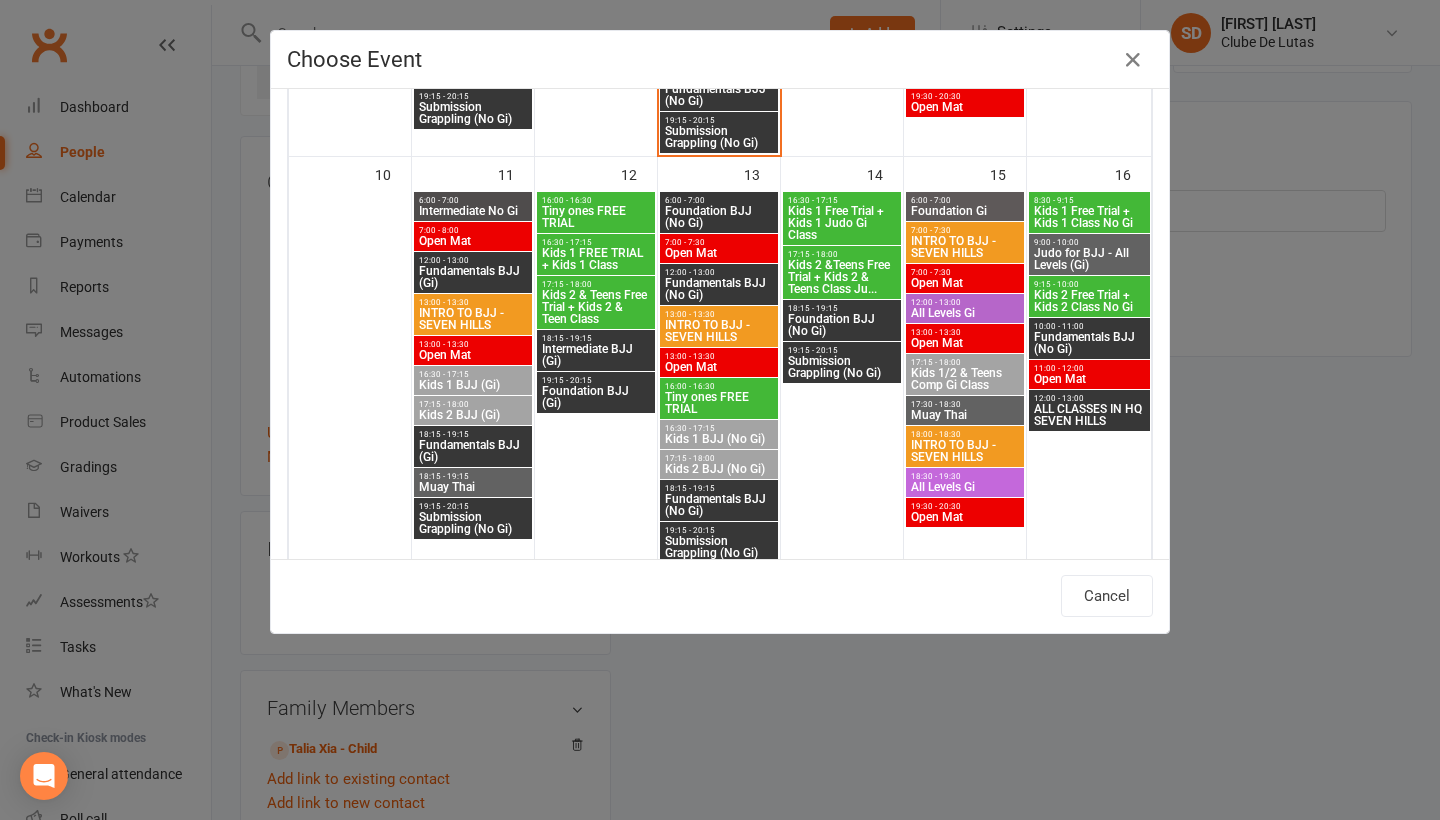 click on "18:00 - 18:30 INTRO TO BJJ - SEVEN HILLS" at bounding box center (965, 446) 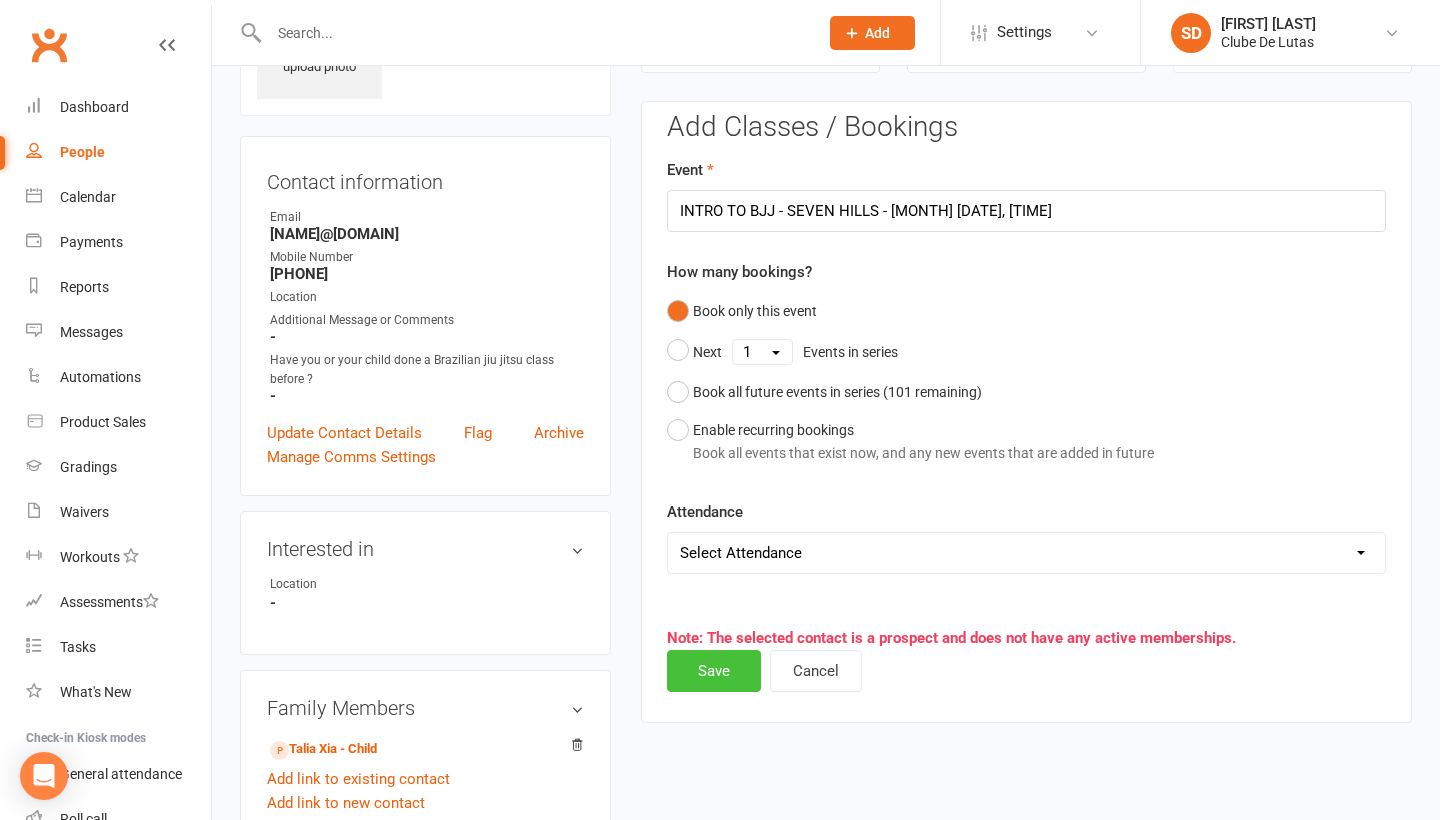 click on "Save" at bounding box center (714, 671) 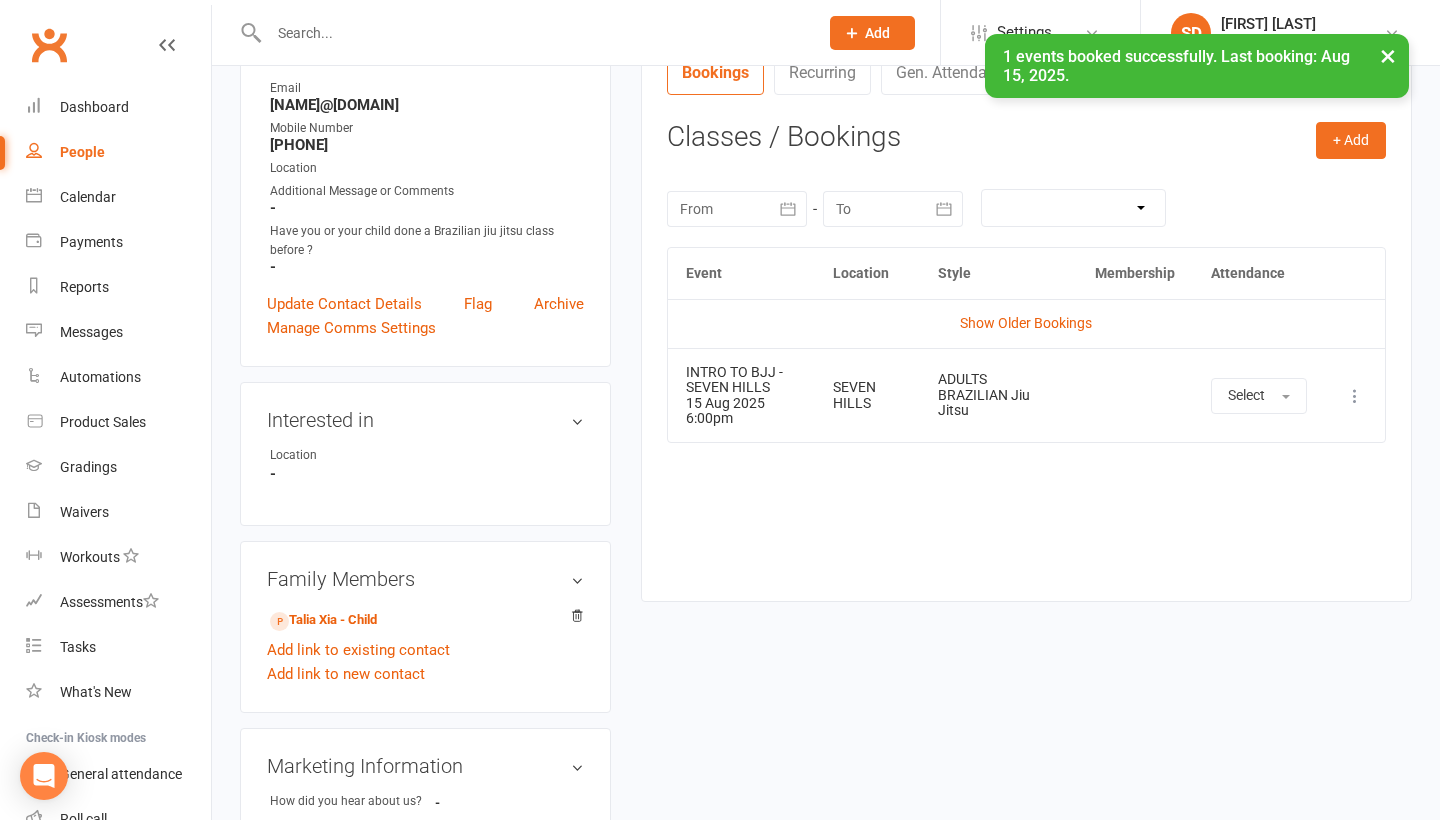 scroll, scrollTop: 272, scrollLeft: 0, axis: vertical 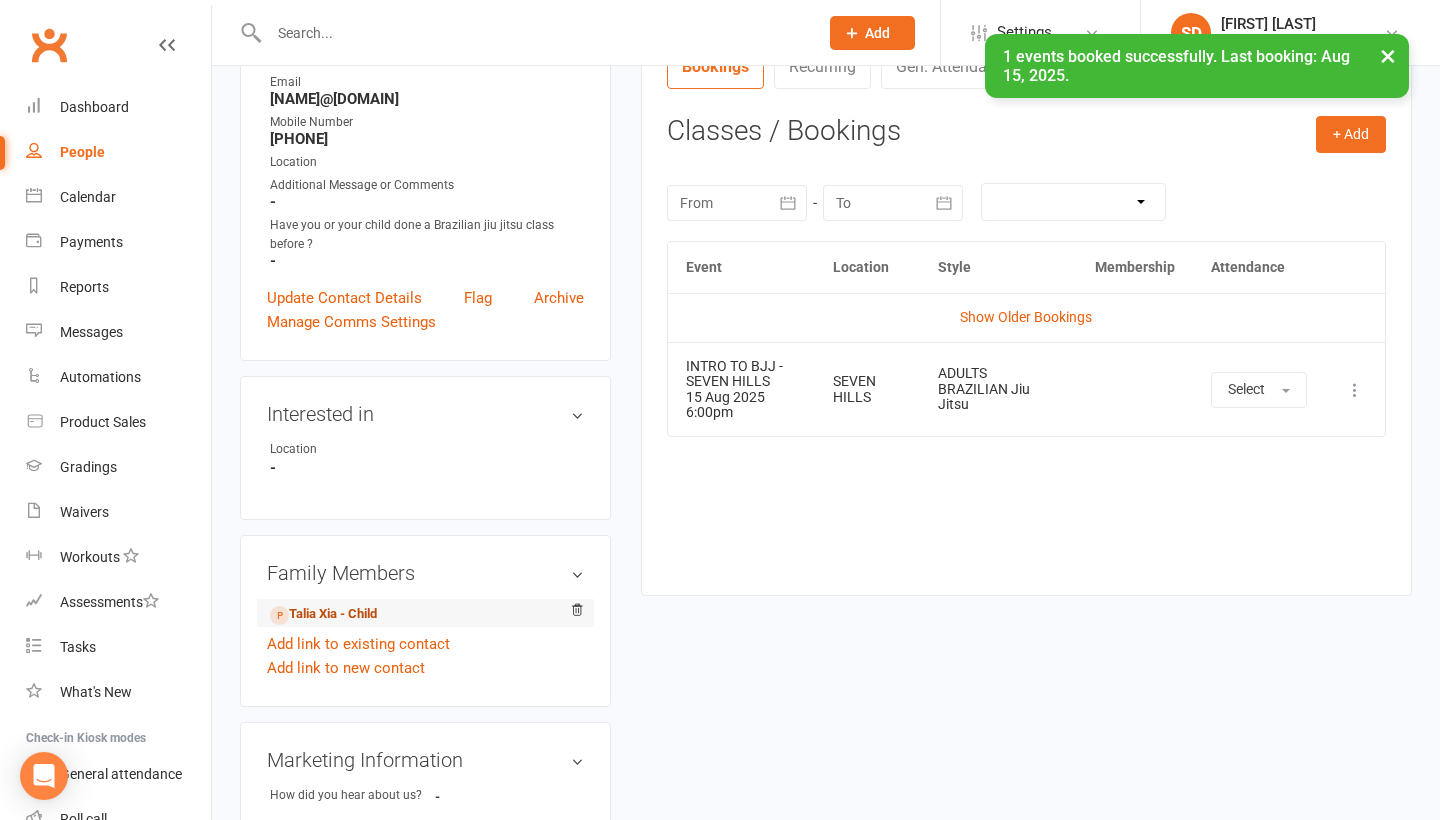 click on "Talia Xia - Child" at bounding box center [323, 614] 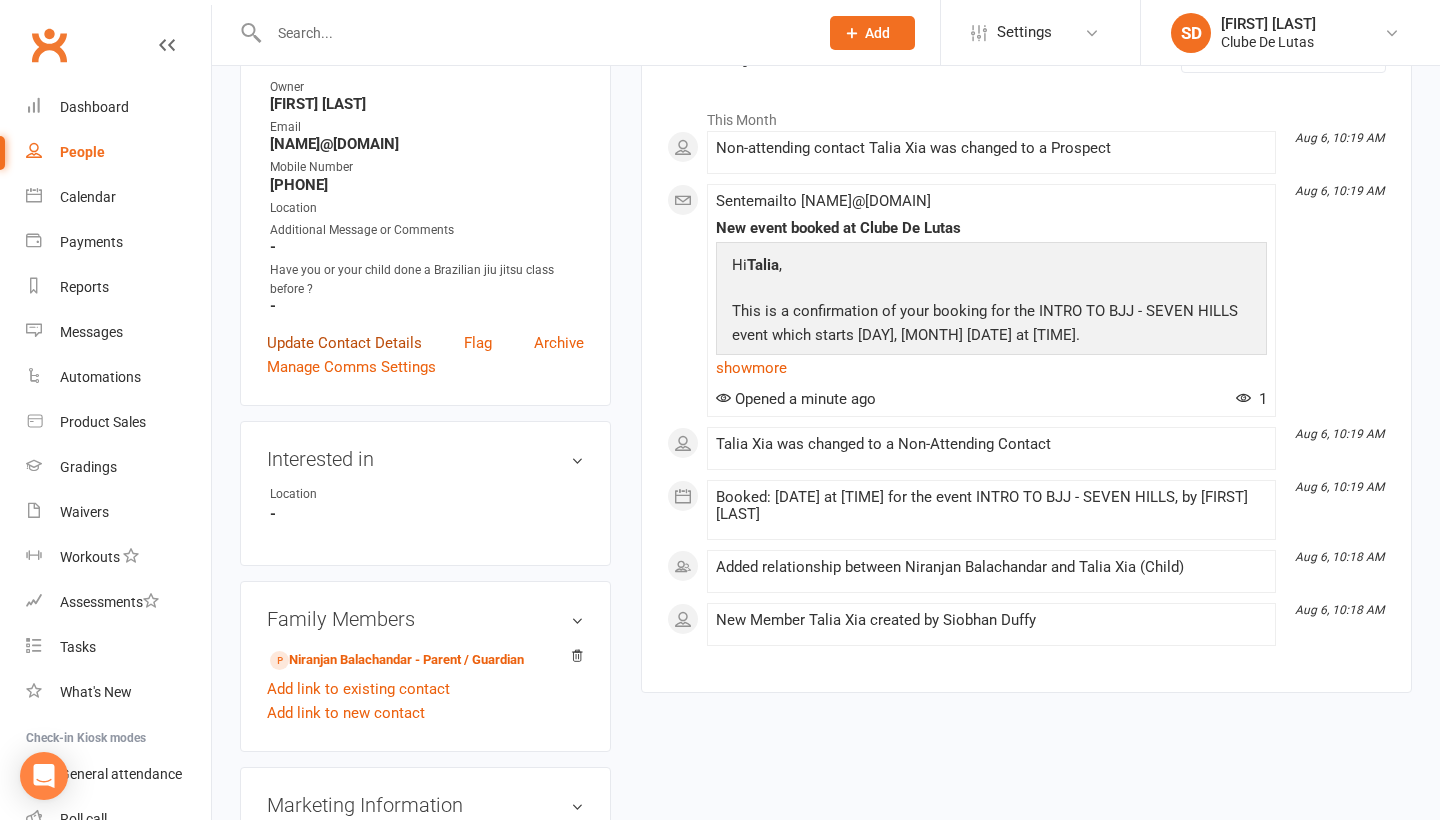 scroll, scrollTop: 478, scrollLeft: 0, axis: vertical 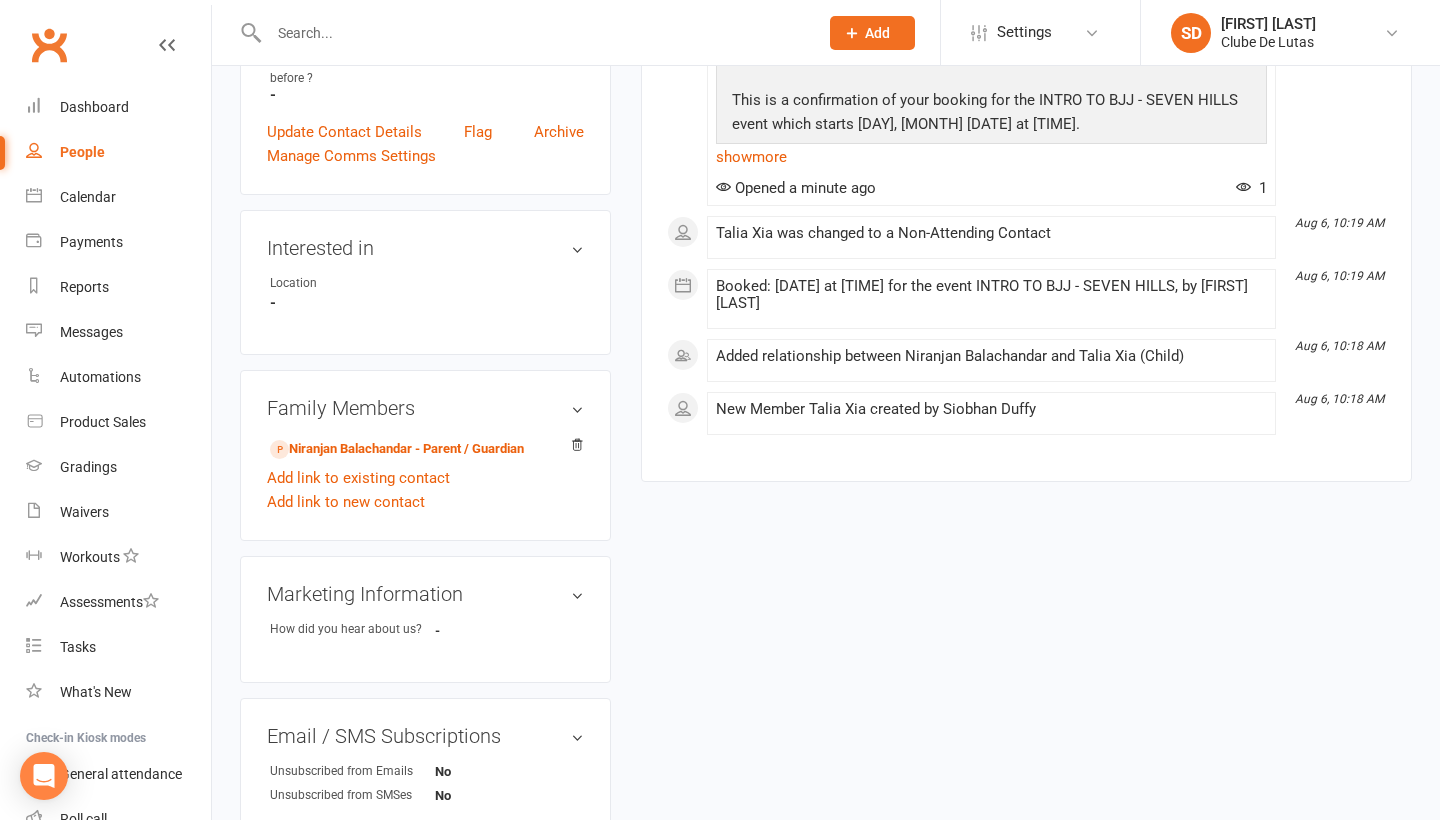 click on "Family Members" at bounding box center (425, 408) 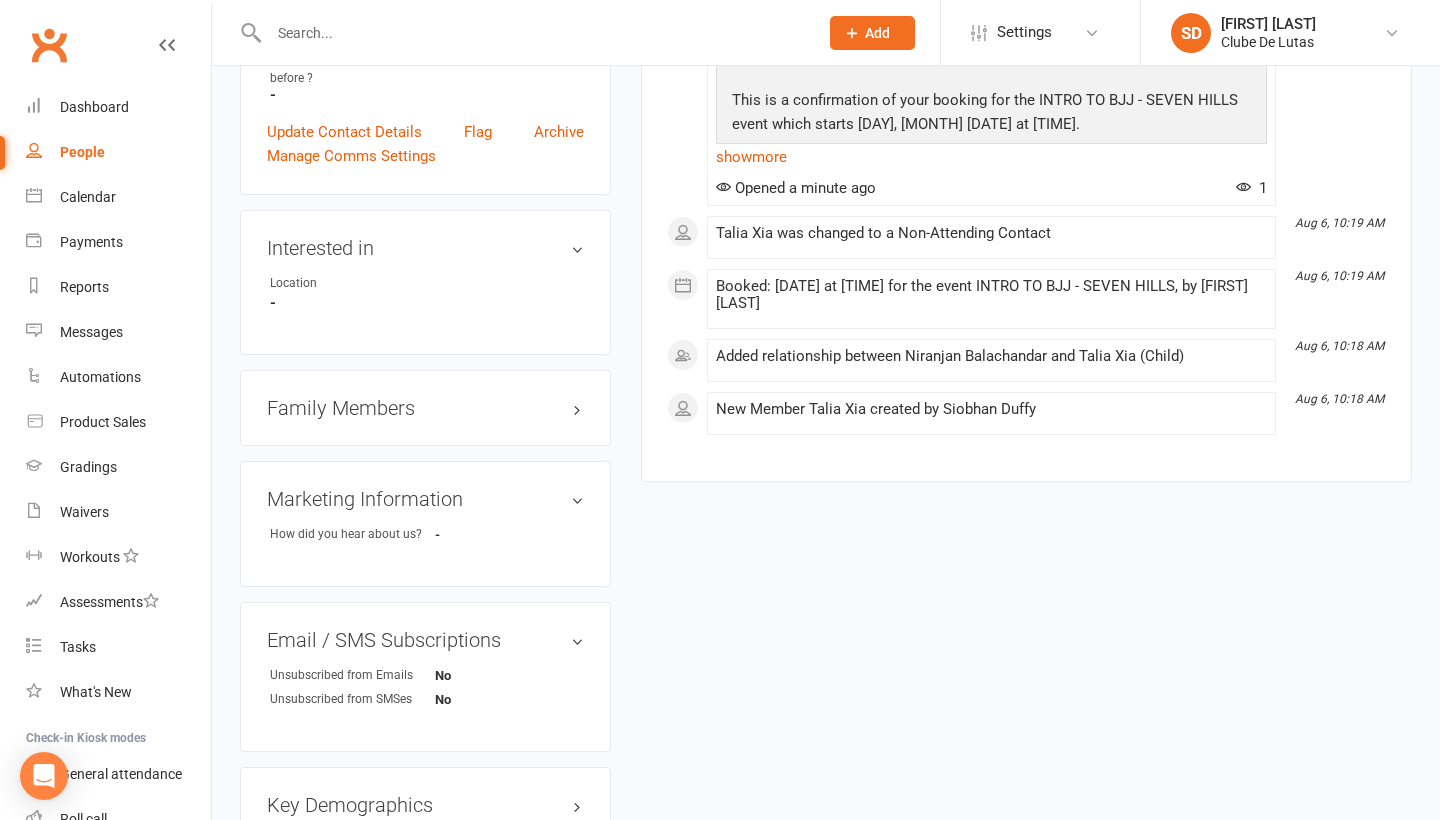 click on "Family Members" at bounding box center [425, 408] 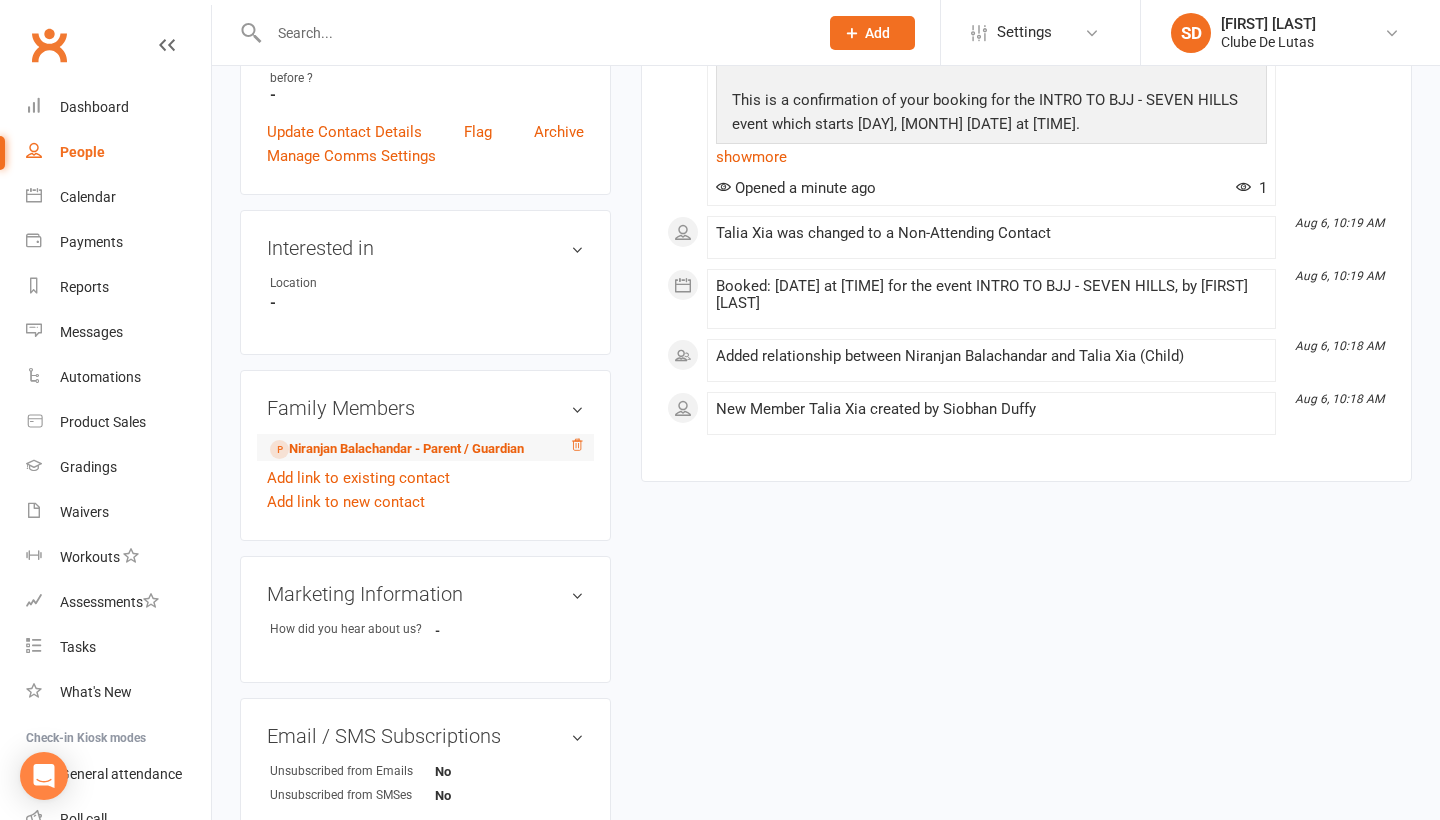 click 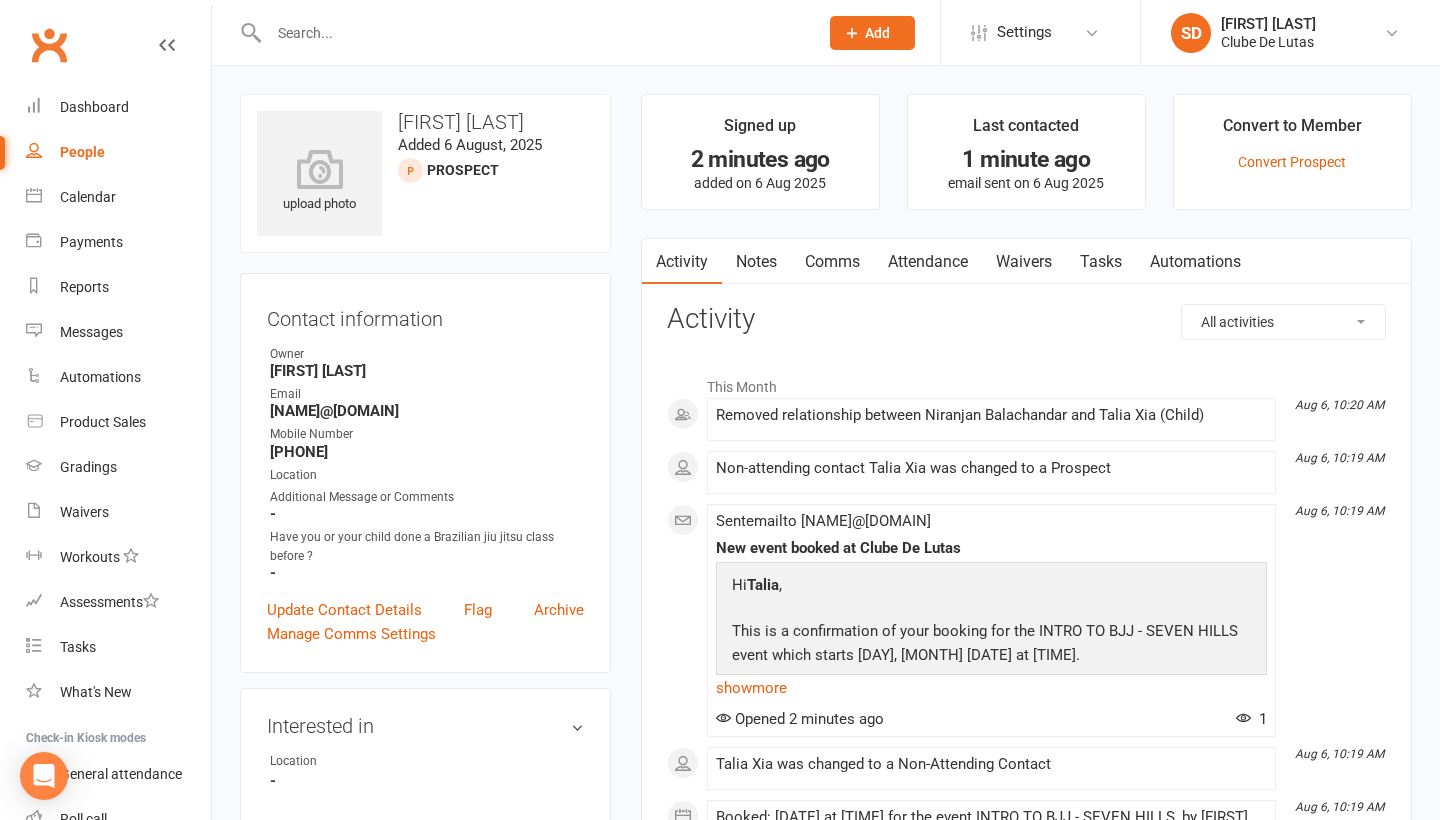 scroll, scrollTop: 0, scrollLeft: 0, axis: both 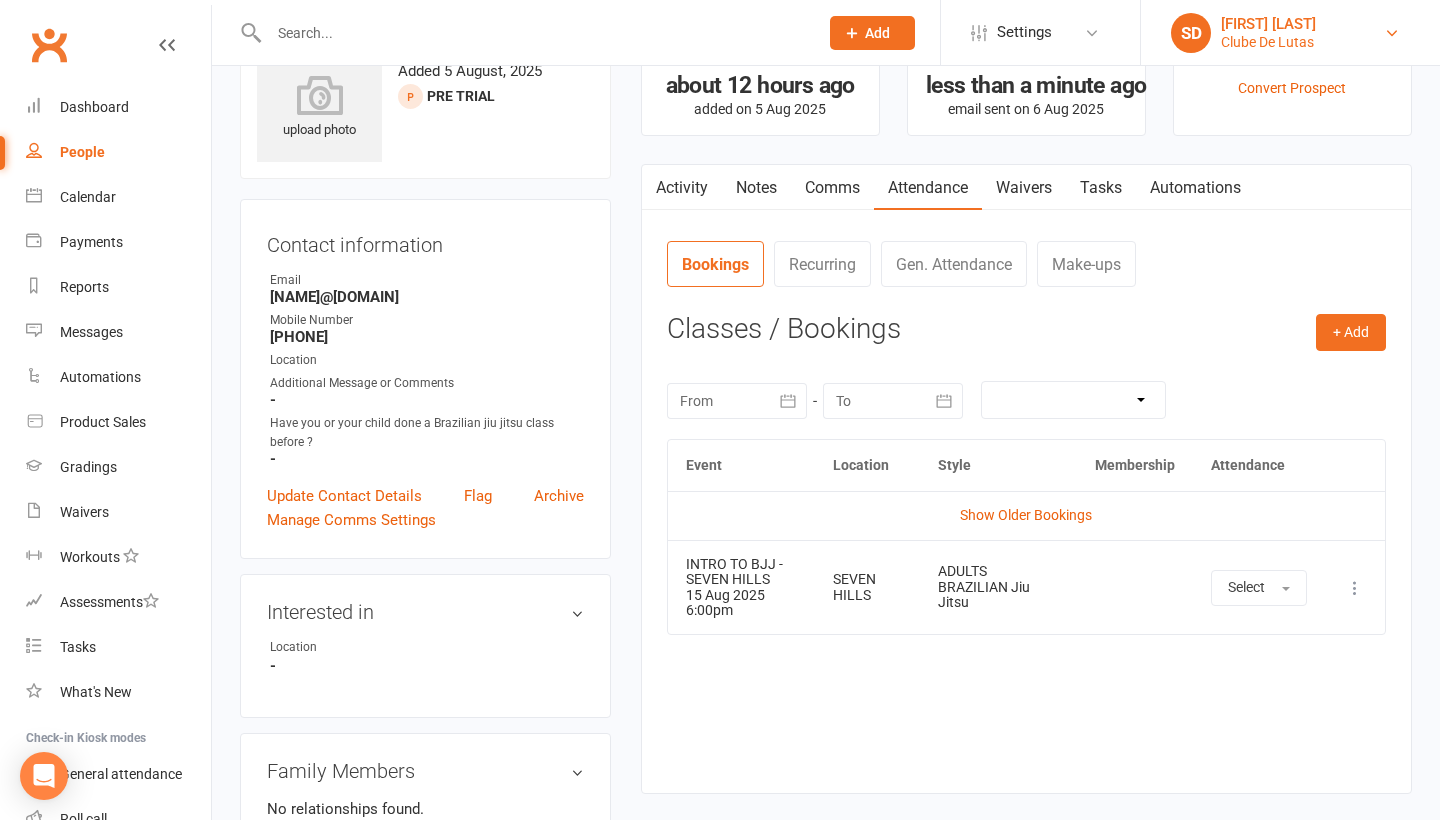 click on "Clube De Lutas" at bounding box center [1268, 42] 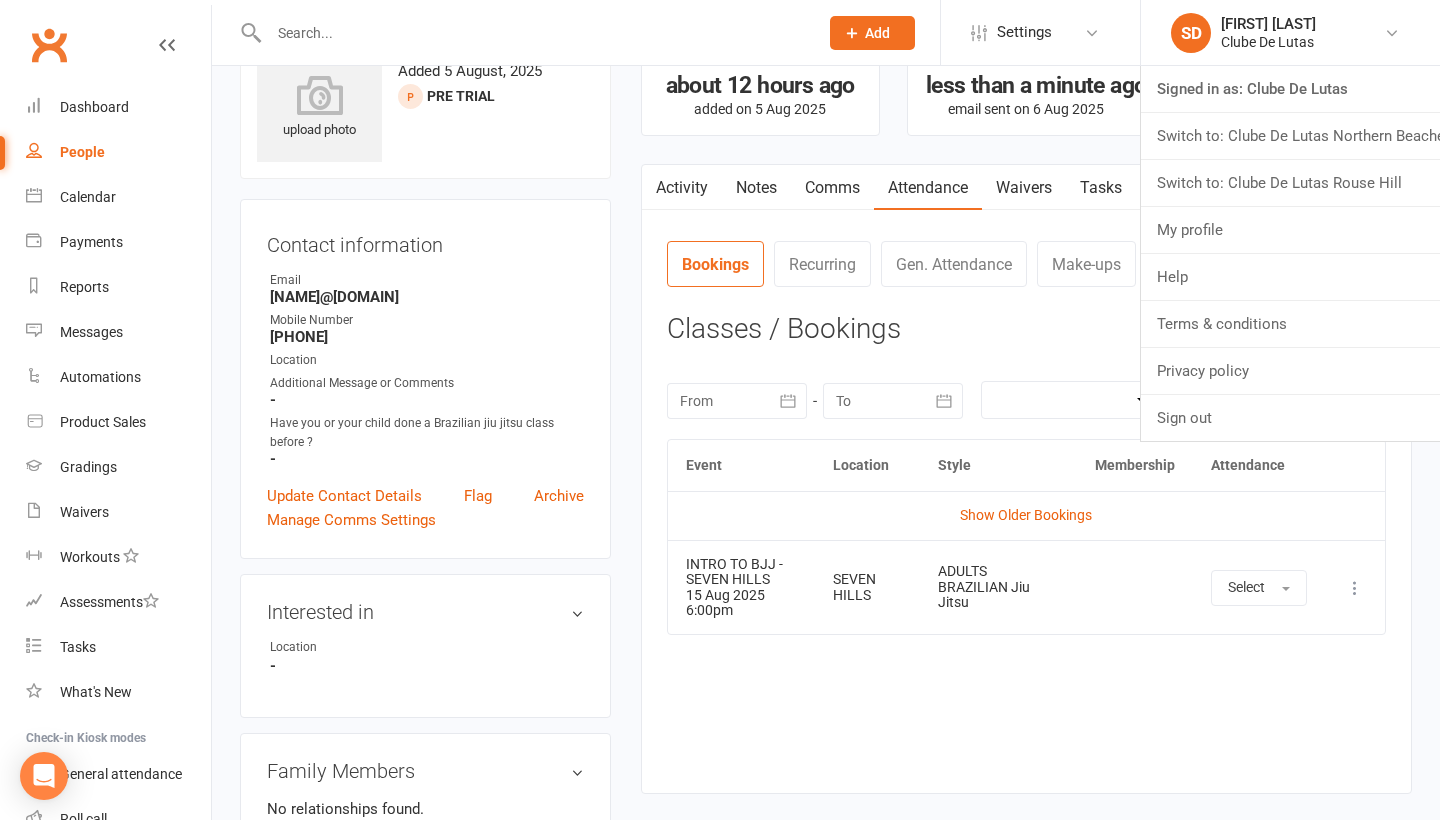 click on "People" at bounding box center (118, 152) 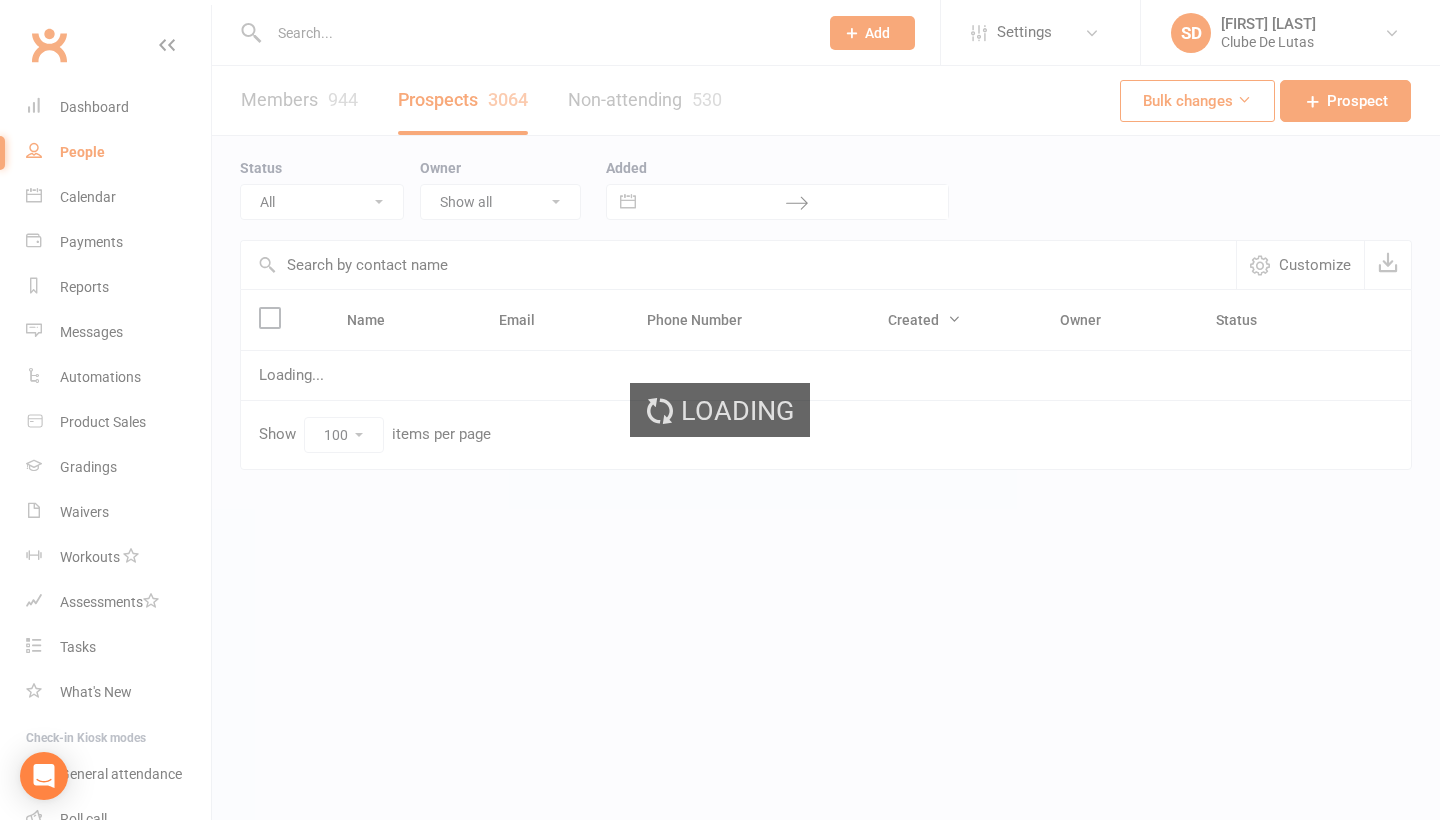 scroll, scrollTop: 0, scrollLeft: 0, axis: both 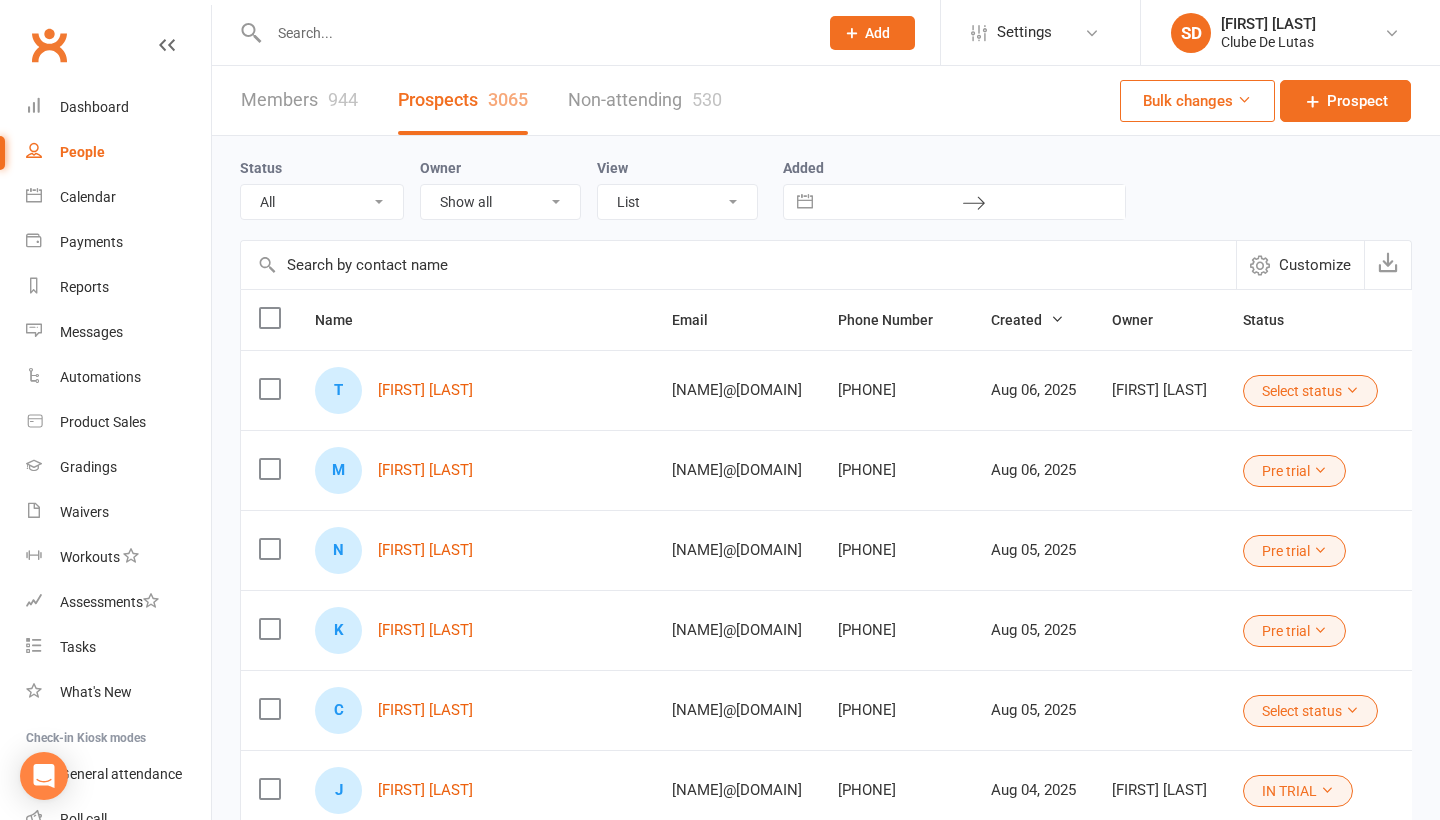 click on "People" at bounding box center [82, 152] 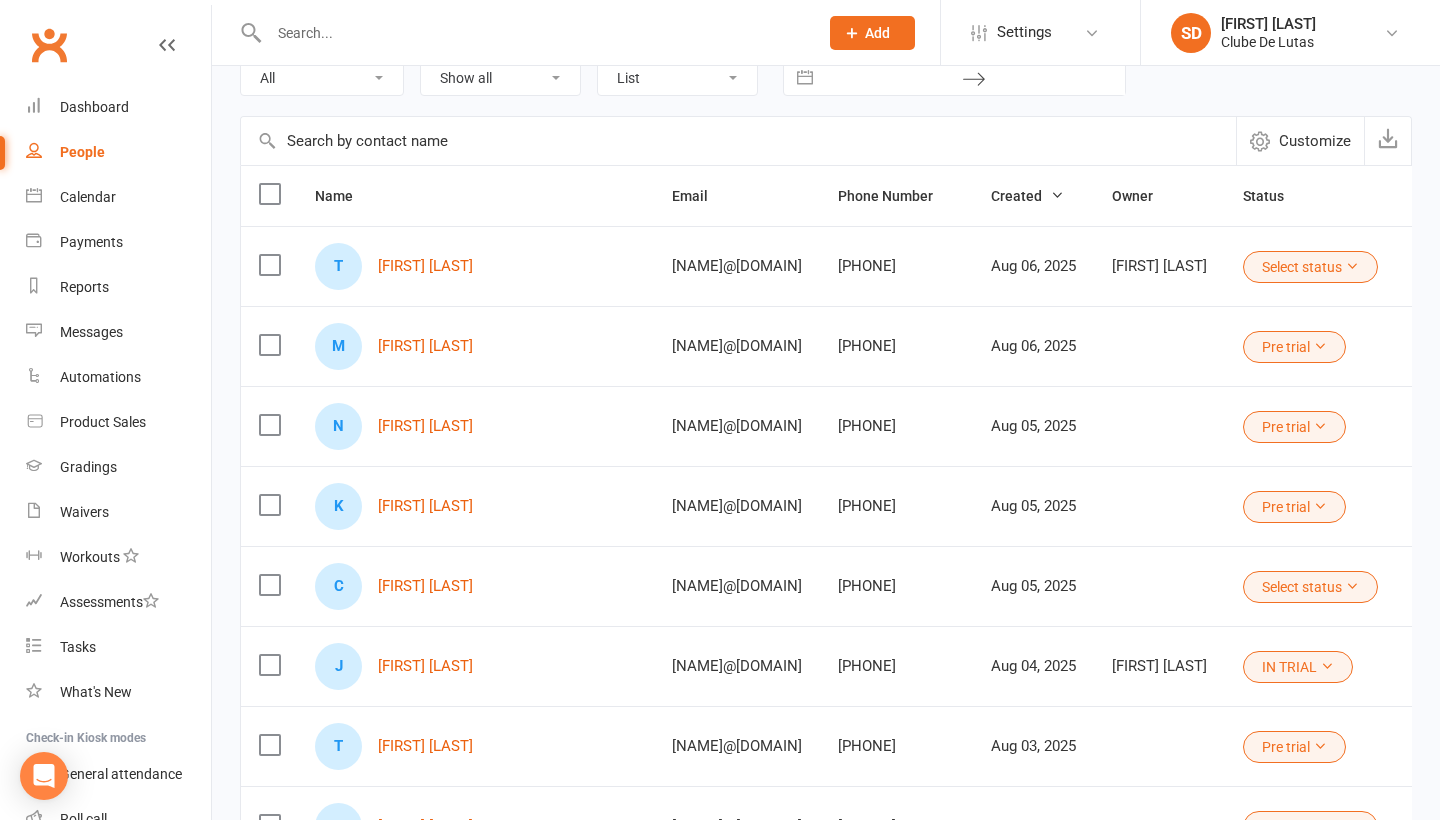 scroll, scrollTop: 126, scrollLeft: 0, axis: vertical 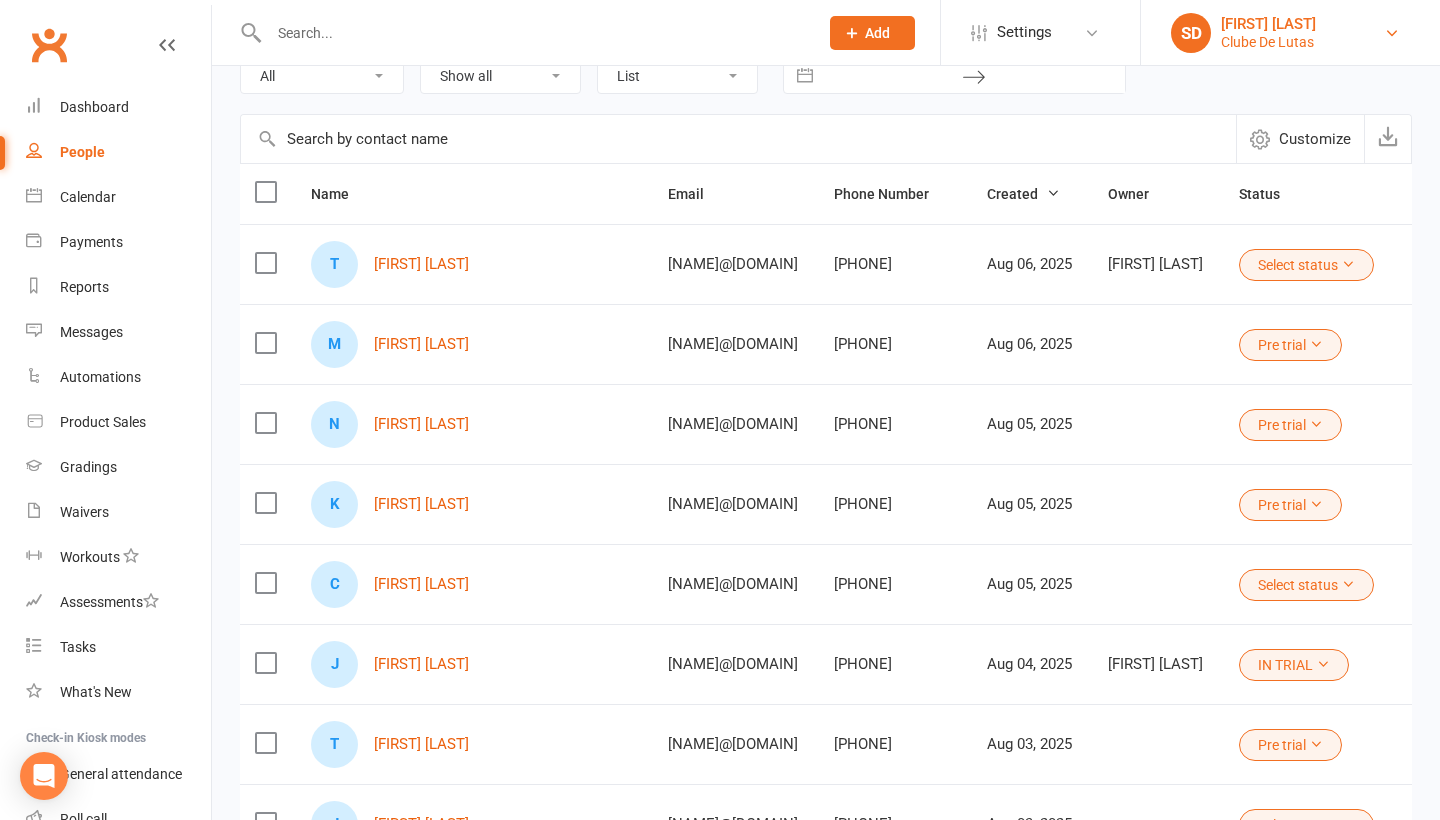 click on "SD Siobhan Duffy Clube De Lutas" at bounding box center (1290, 33) 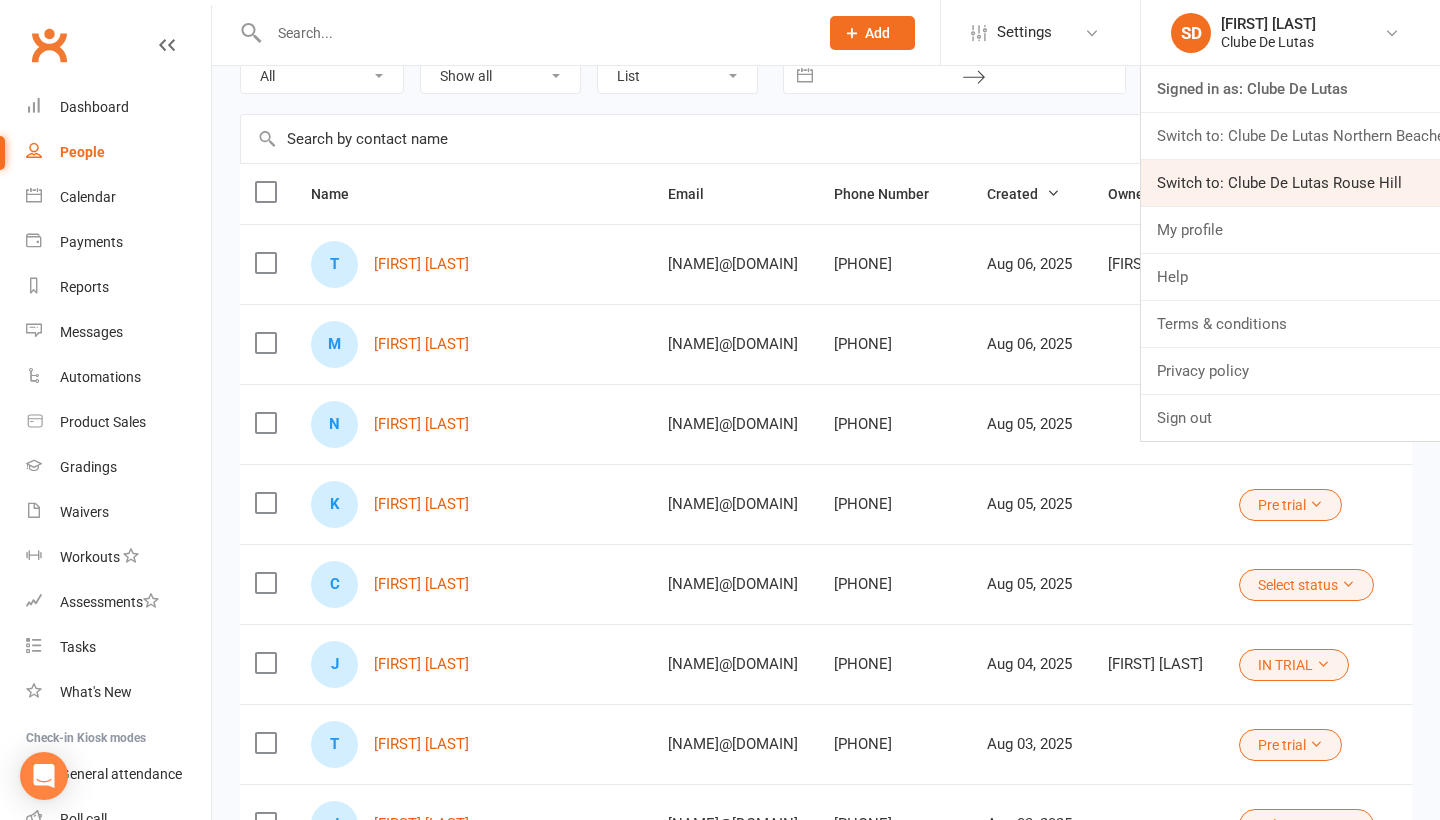 click on "Switch to: Clube De Lutas Rouse Hill" at bounding box center (1290, 183) 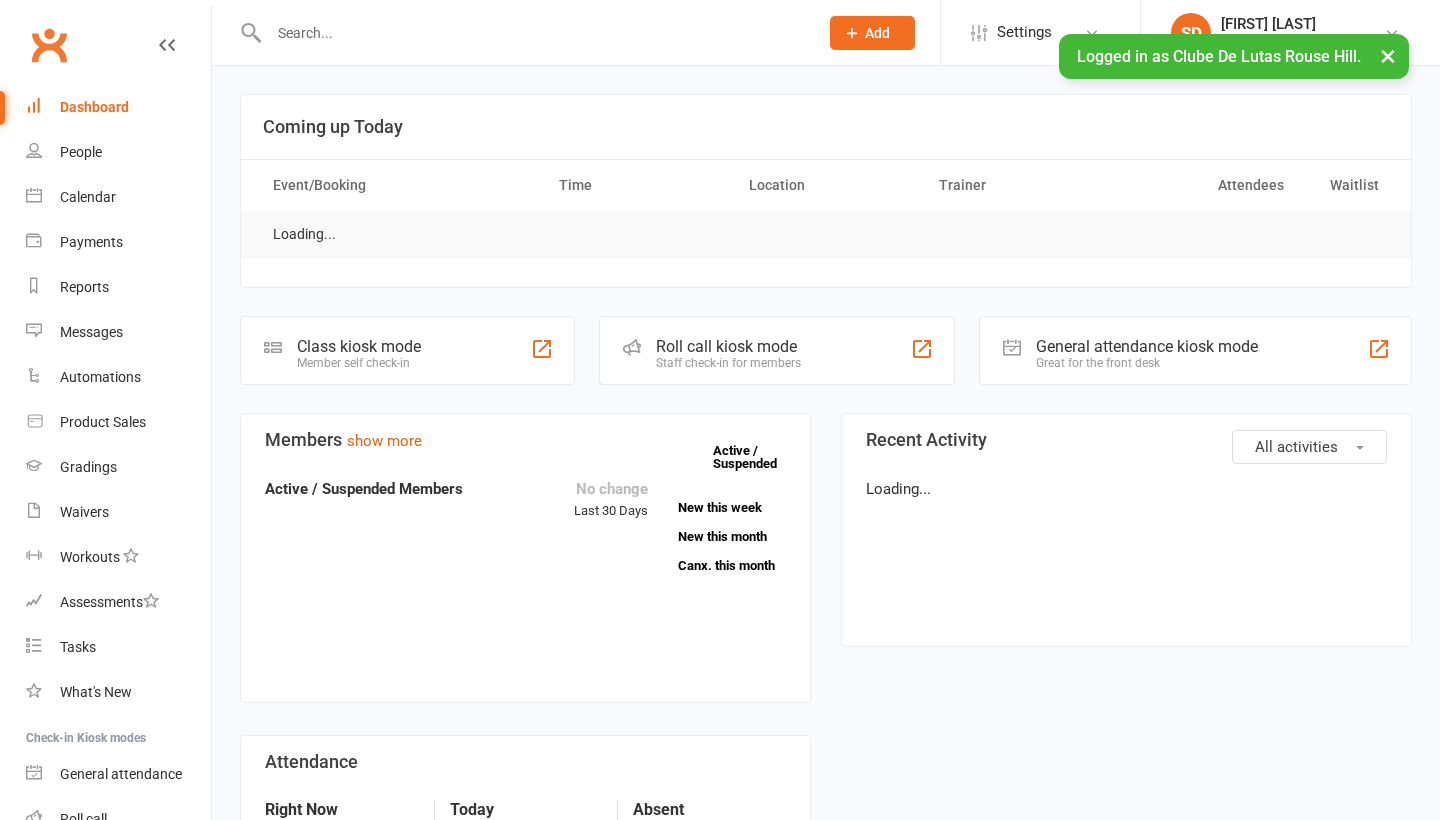 scroll, scrollTop: 0, scrollLeft: 0, axis: both 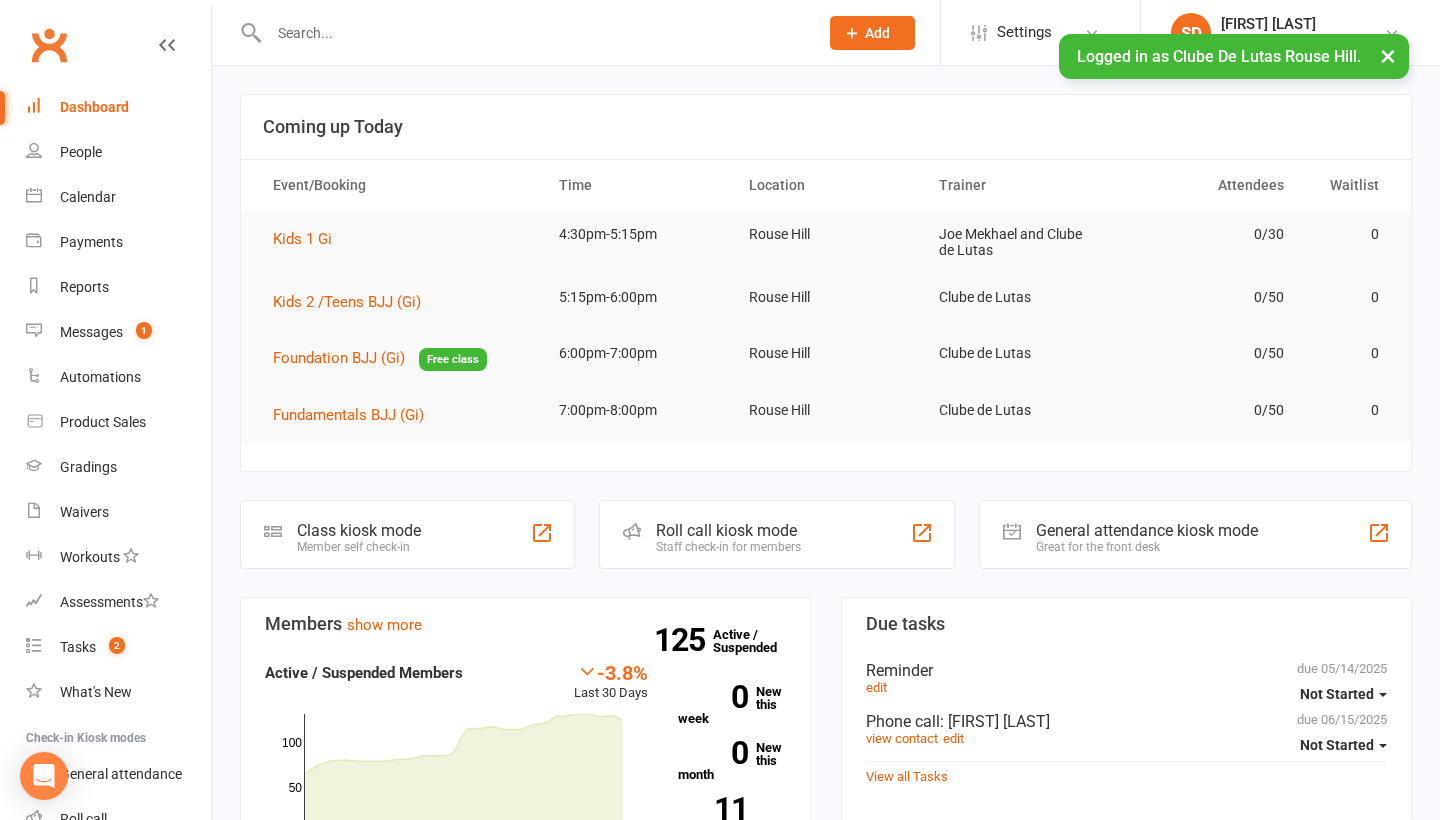click on "×" at bounding box center [1388, 55] 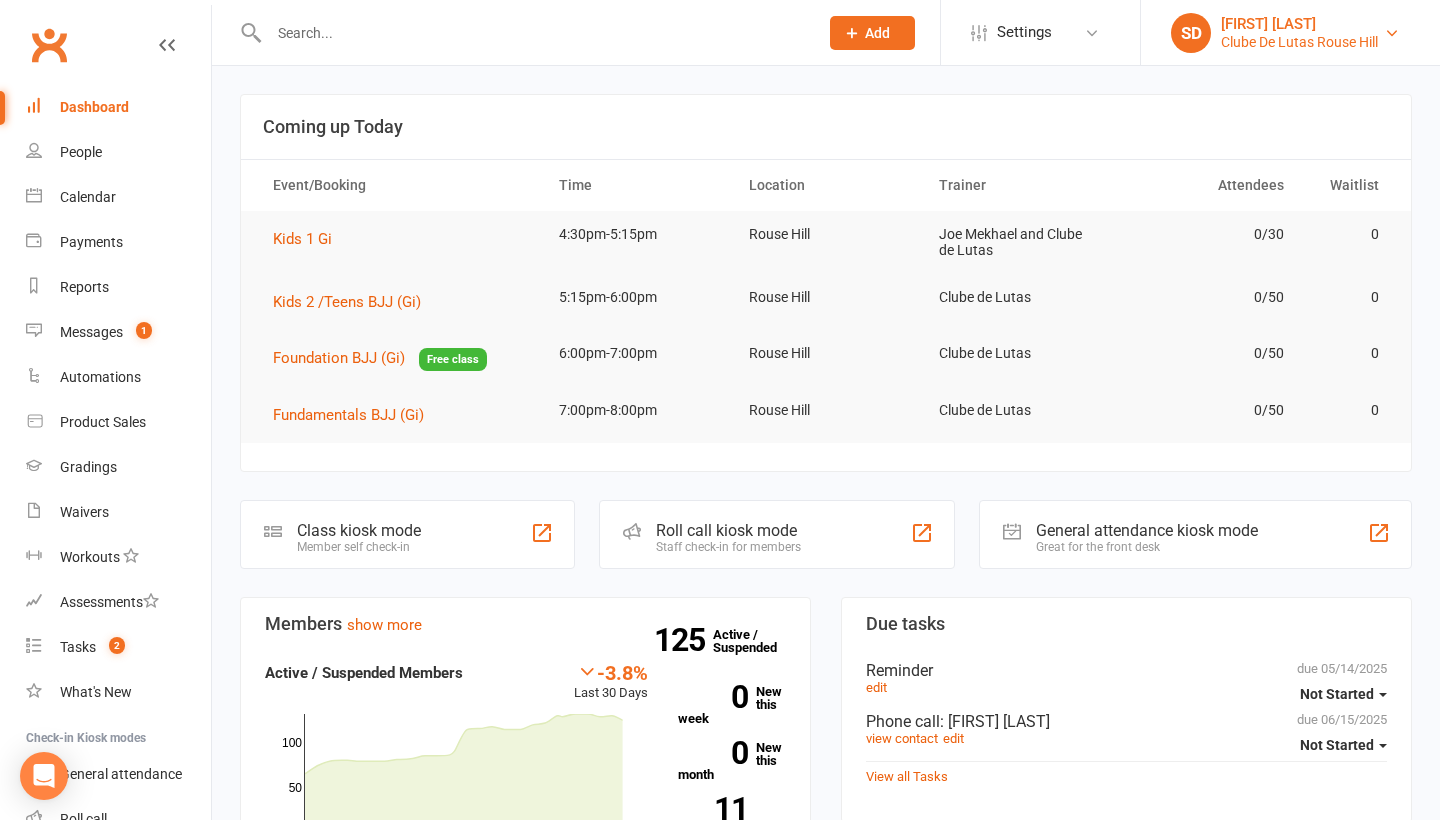 click on "Clube De Lutas Rouse Hill" at bounding box center (1299, 42) 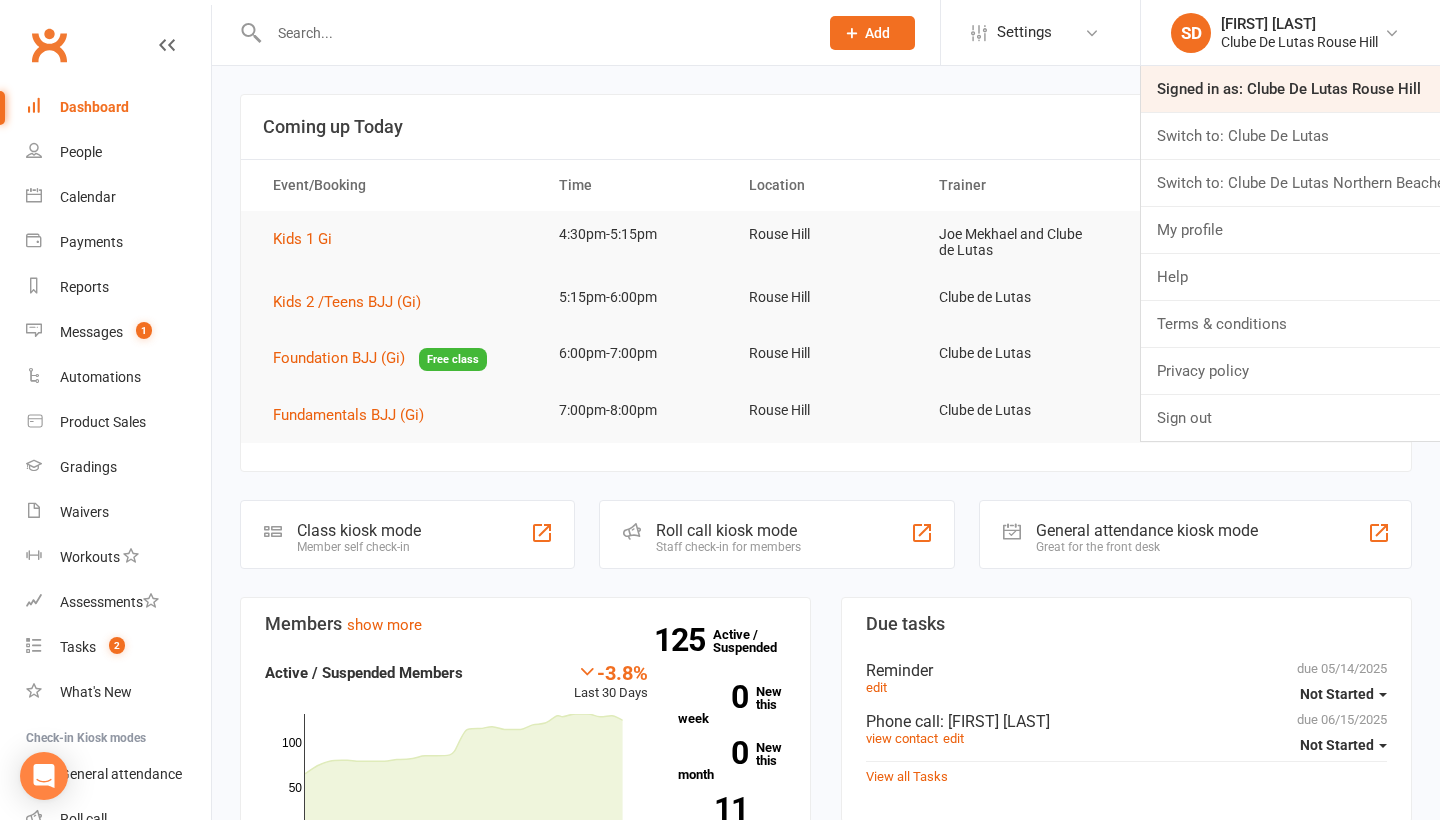 click on "Signed in as: Clube De Lutas Rouse Hill" at bounding box center (1290, 89) 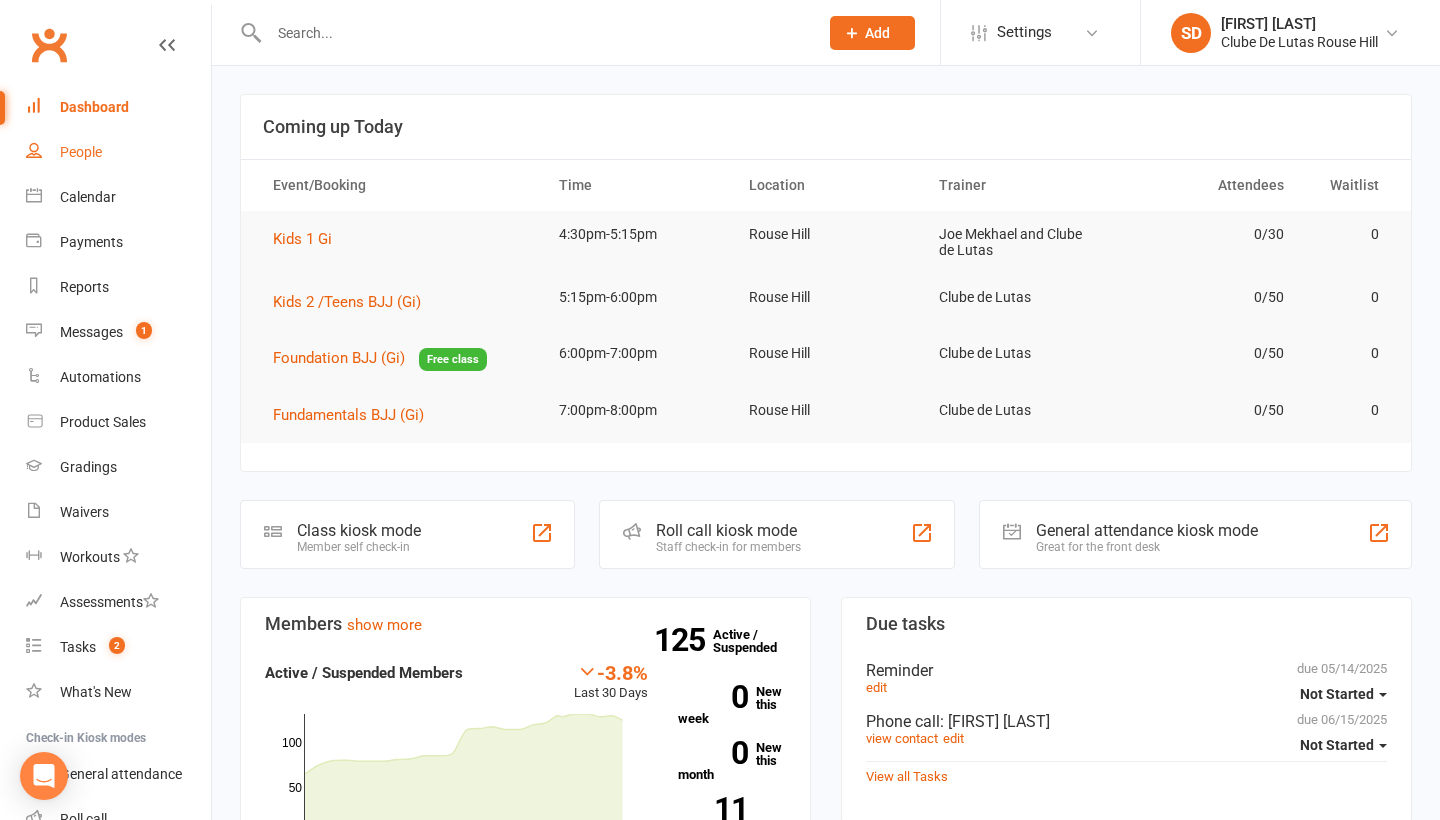 click on "People" at bounding box center (81, 152) 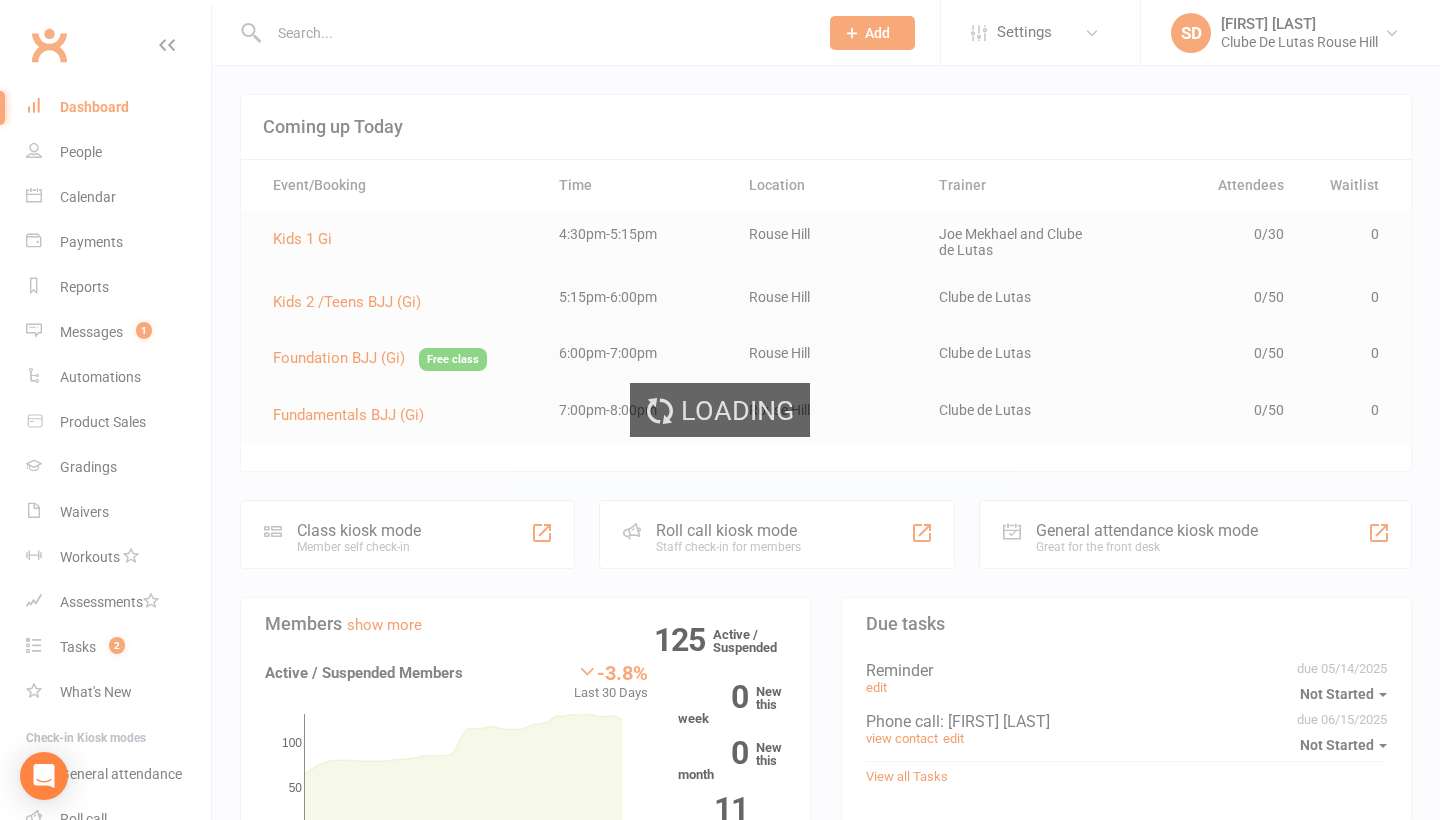 select on "100" 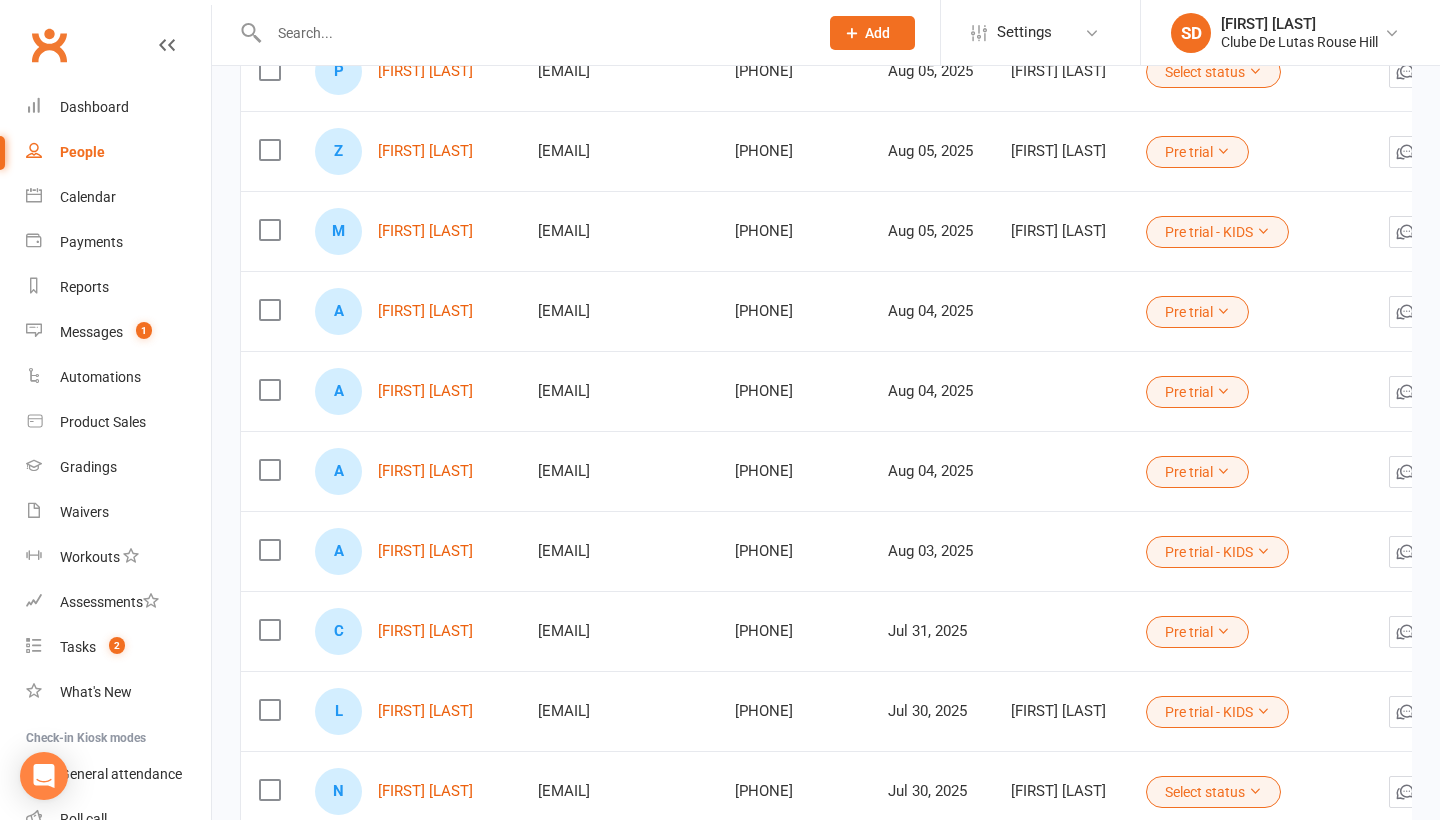 scroll, scrollTop: 480, scrollLeft: 0, axis: vertical 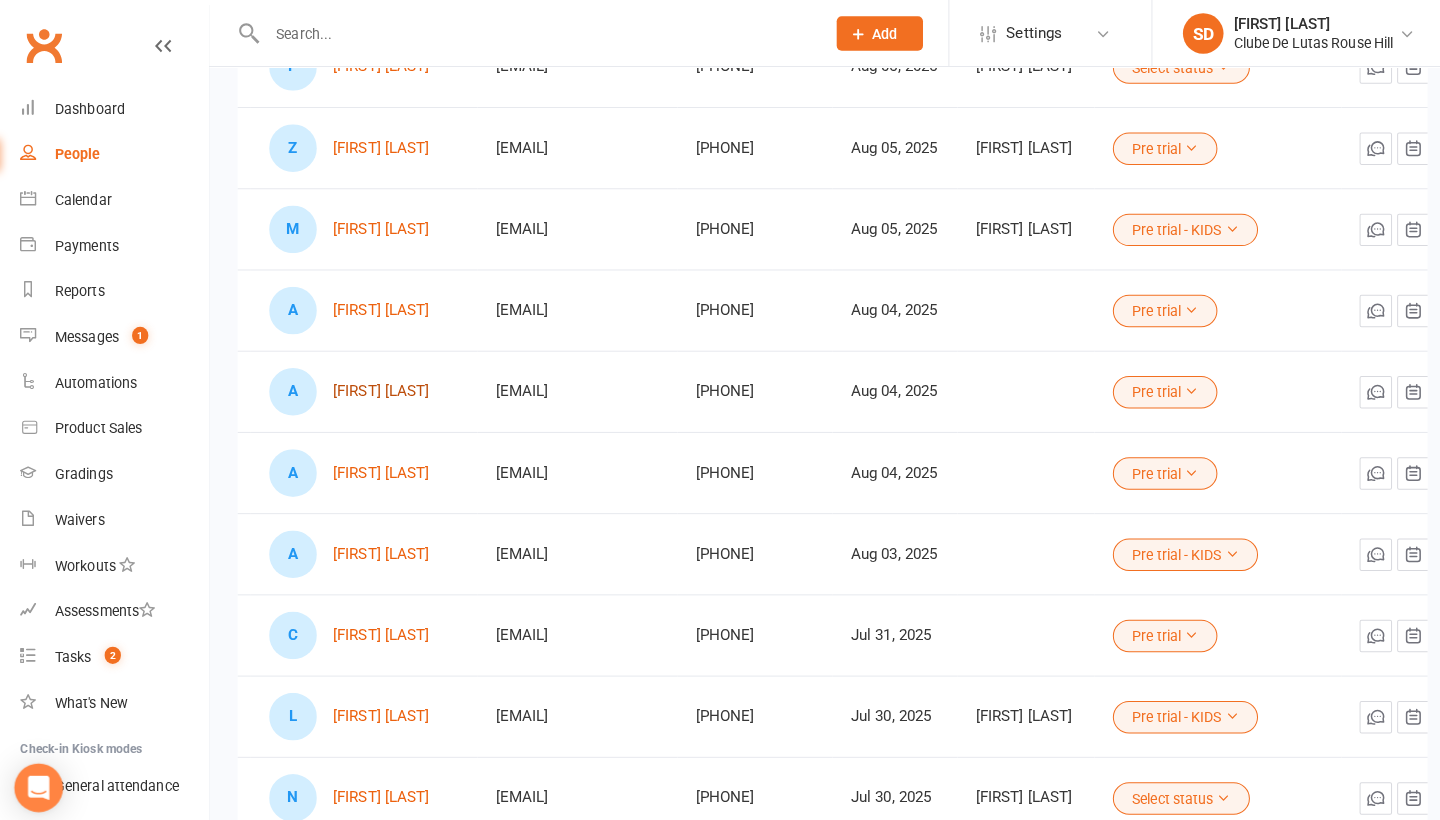 click on "Amira Gosal" at bounding box center (381, 385) 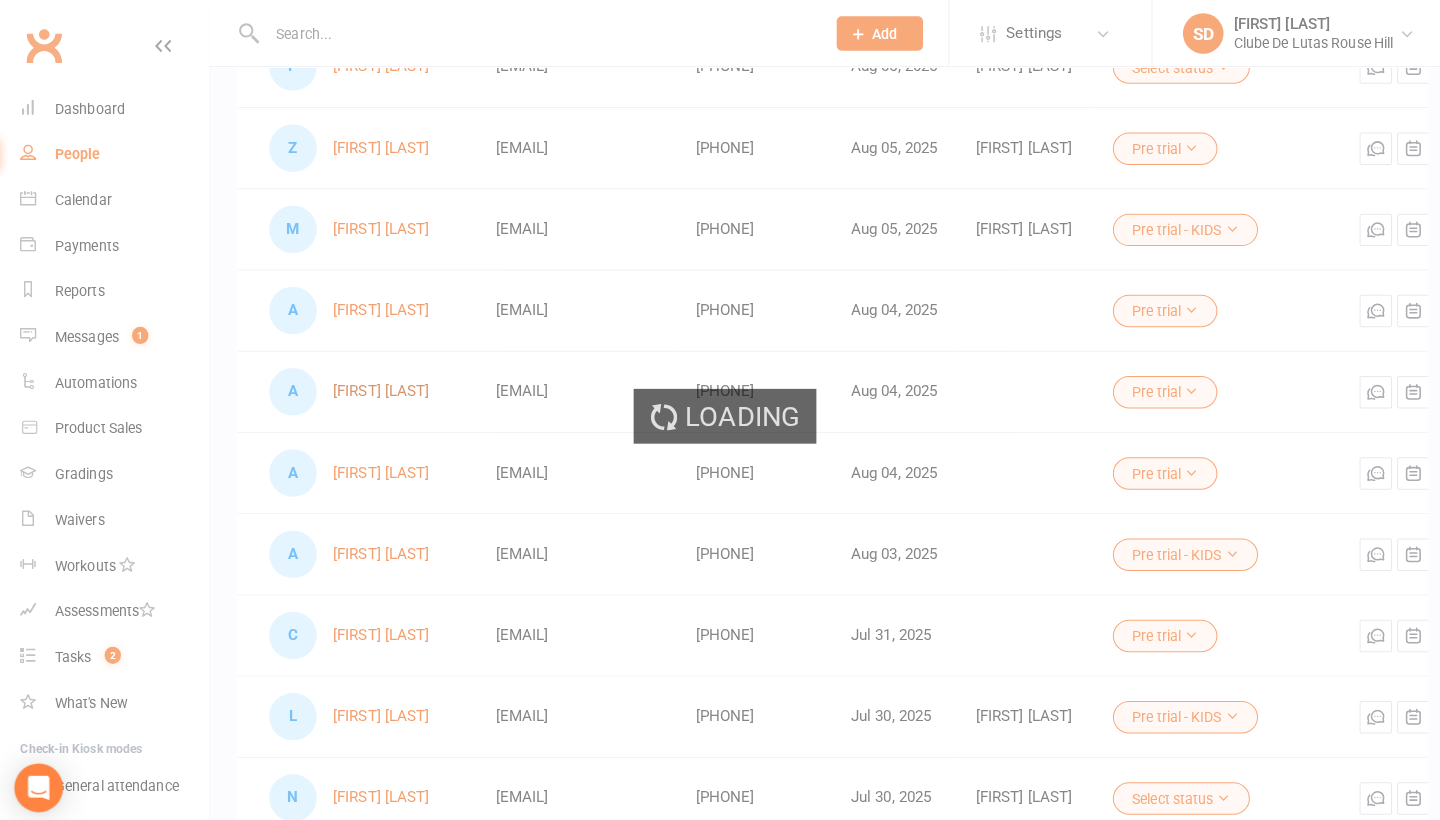 scroll, scrollTop: 0, scrollLeft: 0, axis: both 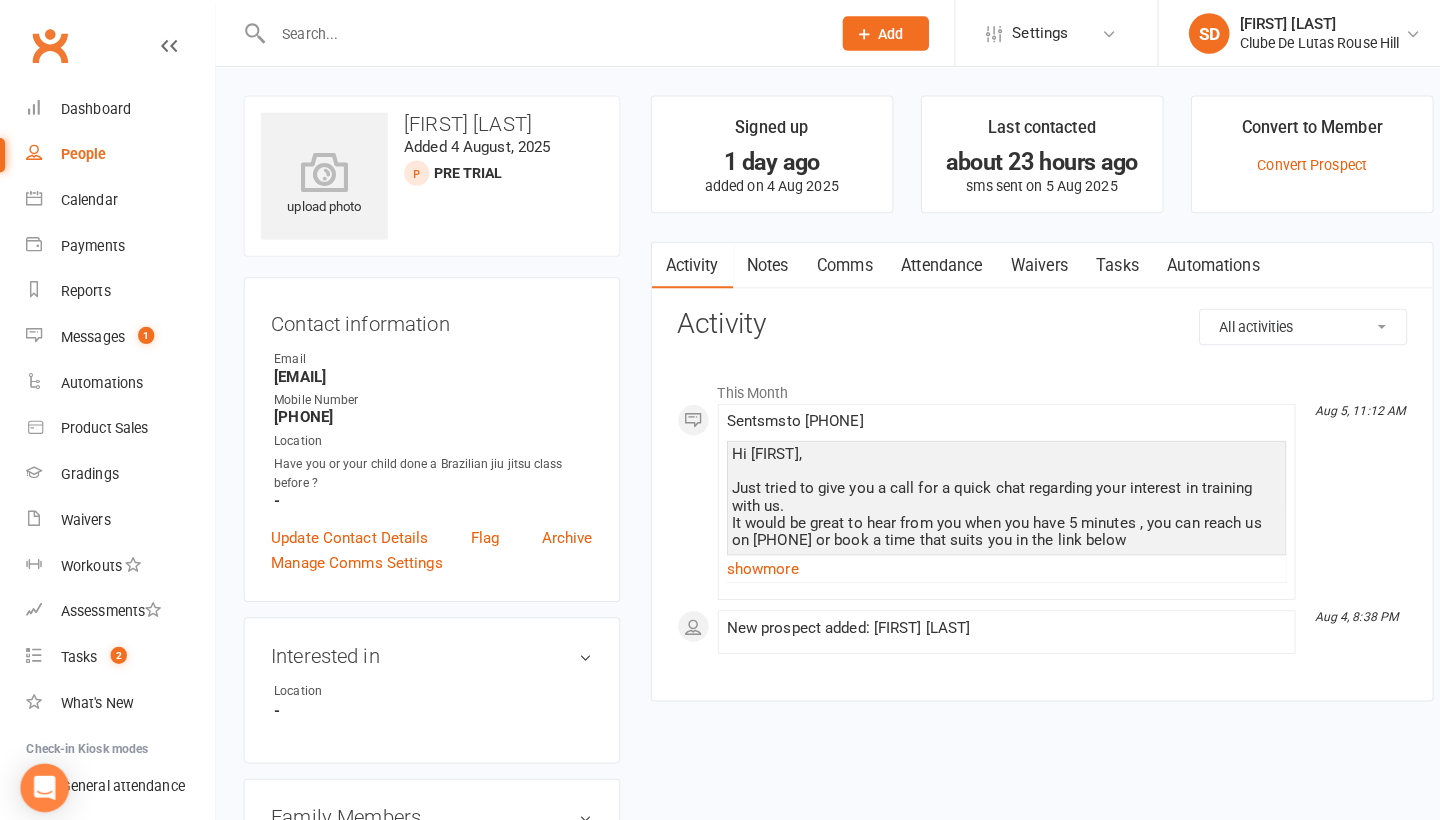click on "Add" 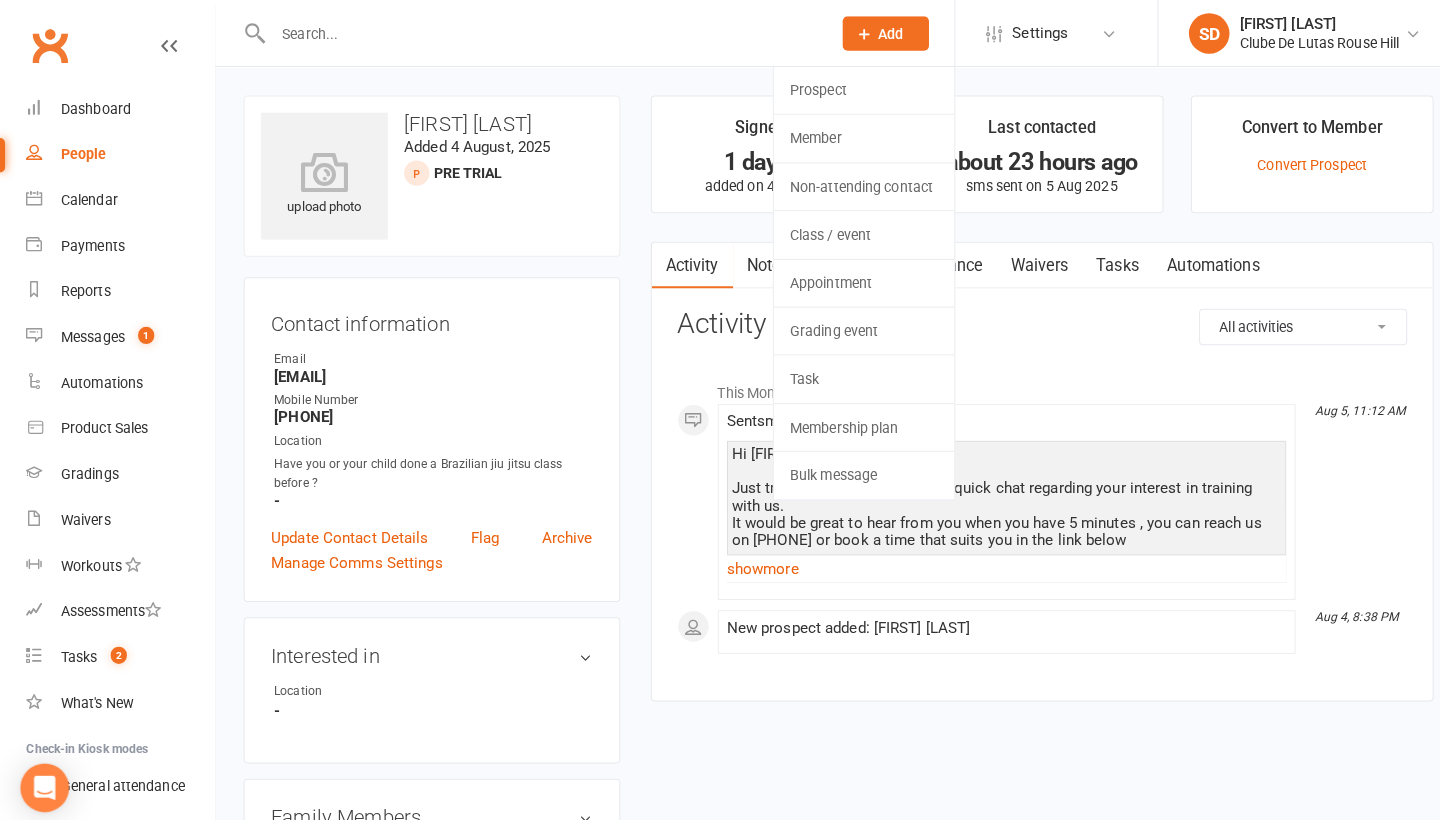 click on "Activity Notes Comms Attendance Waivers Tasks Automations
All activities Bookings / Attendances Communications Notes Failed SMSes Gradings Members Memberships POS Sales Payments Credit Vouchers Prospects Reports Automations Tasks Waivers Workouts Kiosk Mode Consent Assessments Contact Flags Family Relationships Activity This Month Aug 5, 11:12 AM   Sent  sms  to   +61455858900   Hi Amira, Just tried to give you a call for a quick chat regarding your interest in training with us. It would be great to hear from you when you have 5 minutes , you can reach us on 0488660076 or book a time that suits you in the link below BOOK YOUR CALL WITH US -https://calendly.com/bookyourtrial/quick-chat-with-cdl Regards Kalil and Alex - Reply UNSUB to unsub show  more Aug 4, 8:38 PM New prospect added: Amira Gosal" at bounding box center [1026, 465] 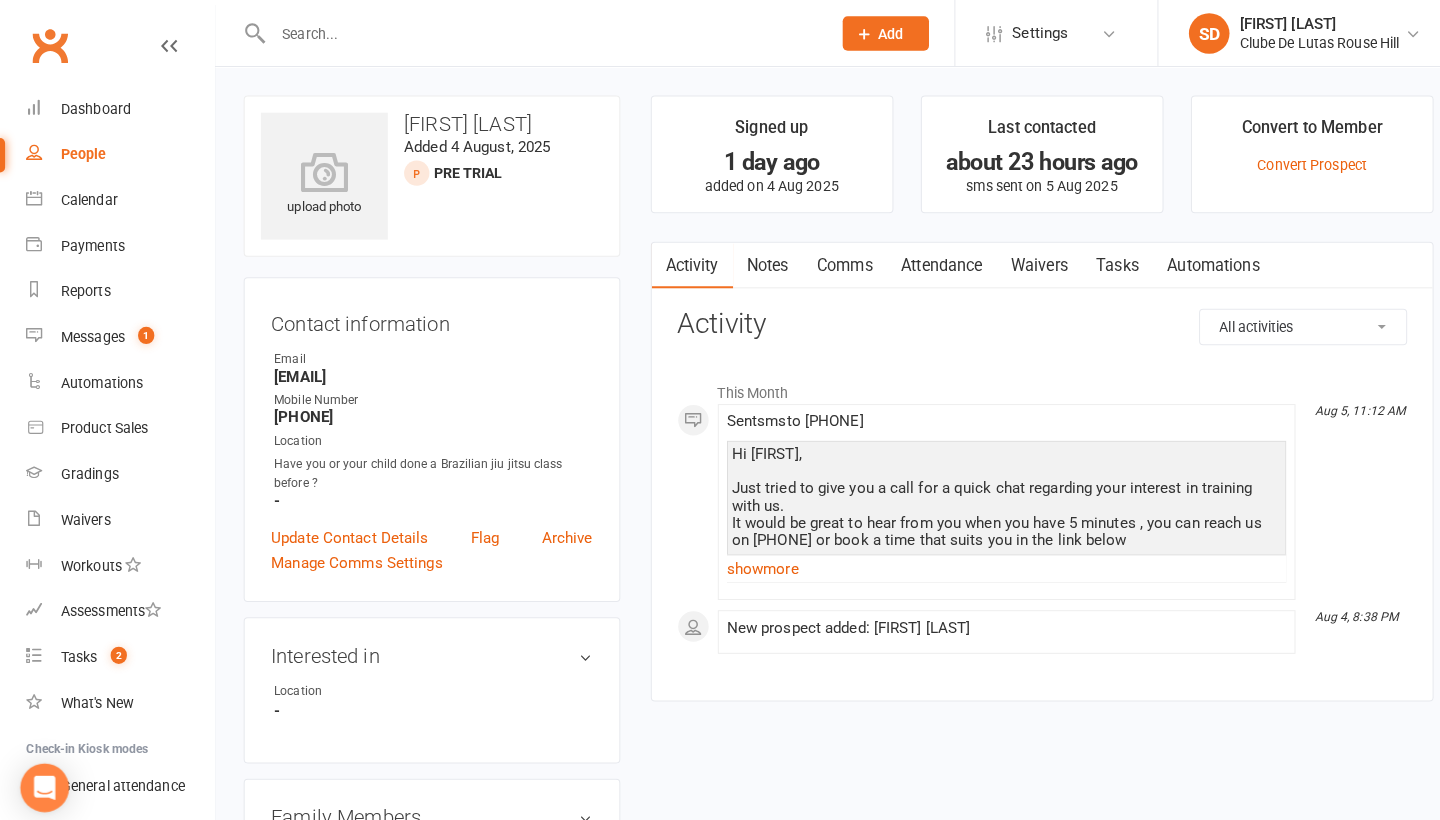 click on "Attendance" at bounding box center [928, 262] 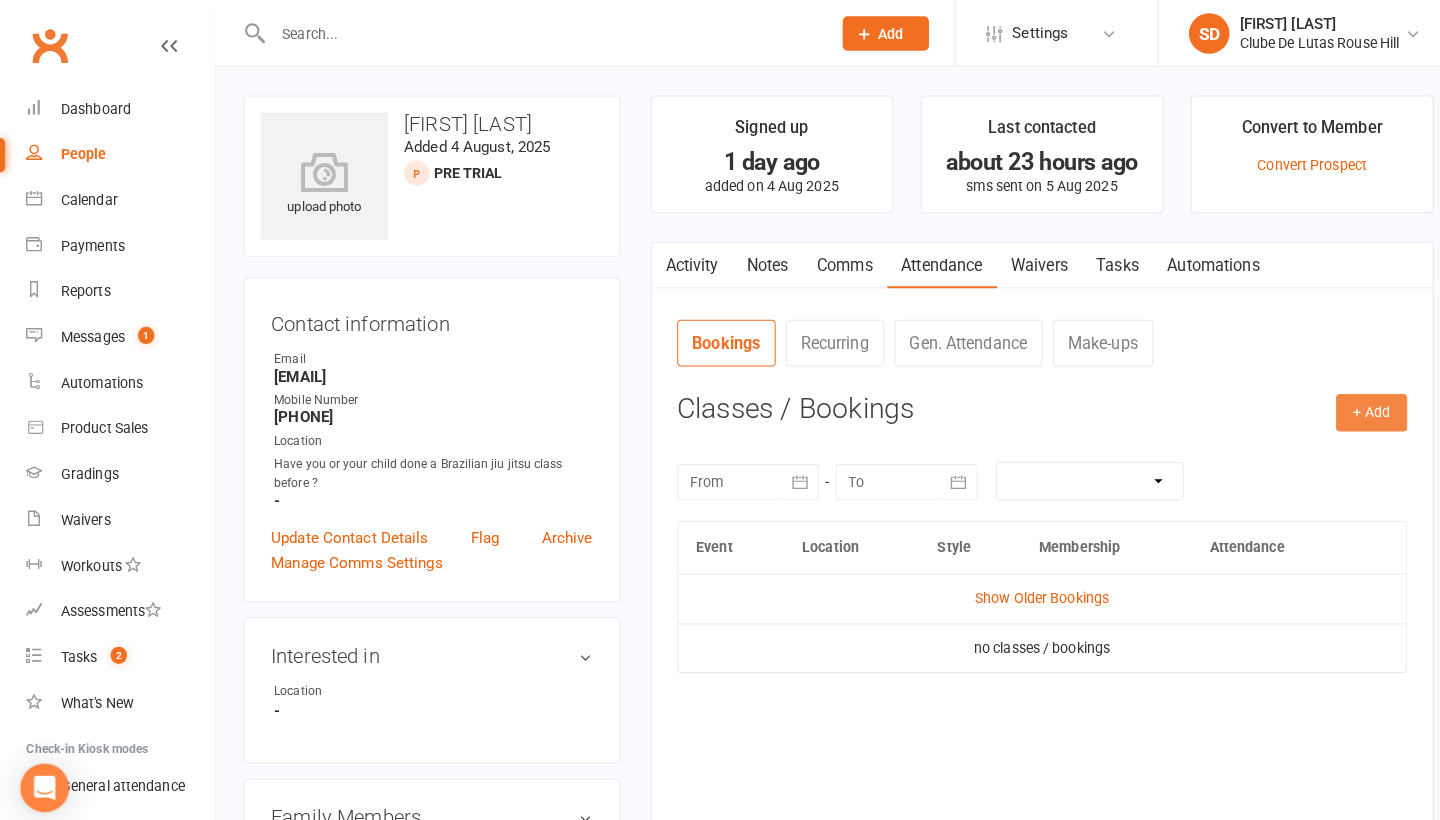 click on "+ Add" at bounding box center (1351, 406) 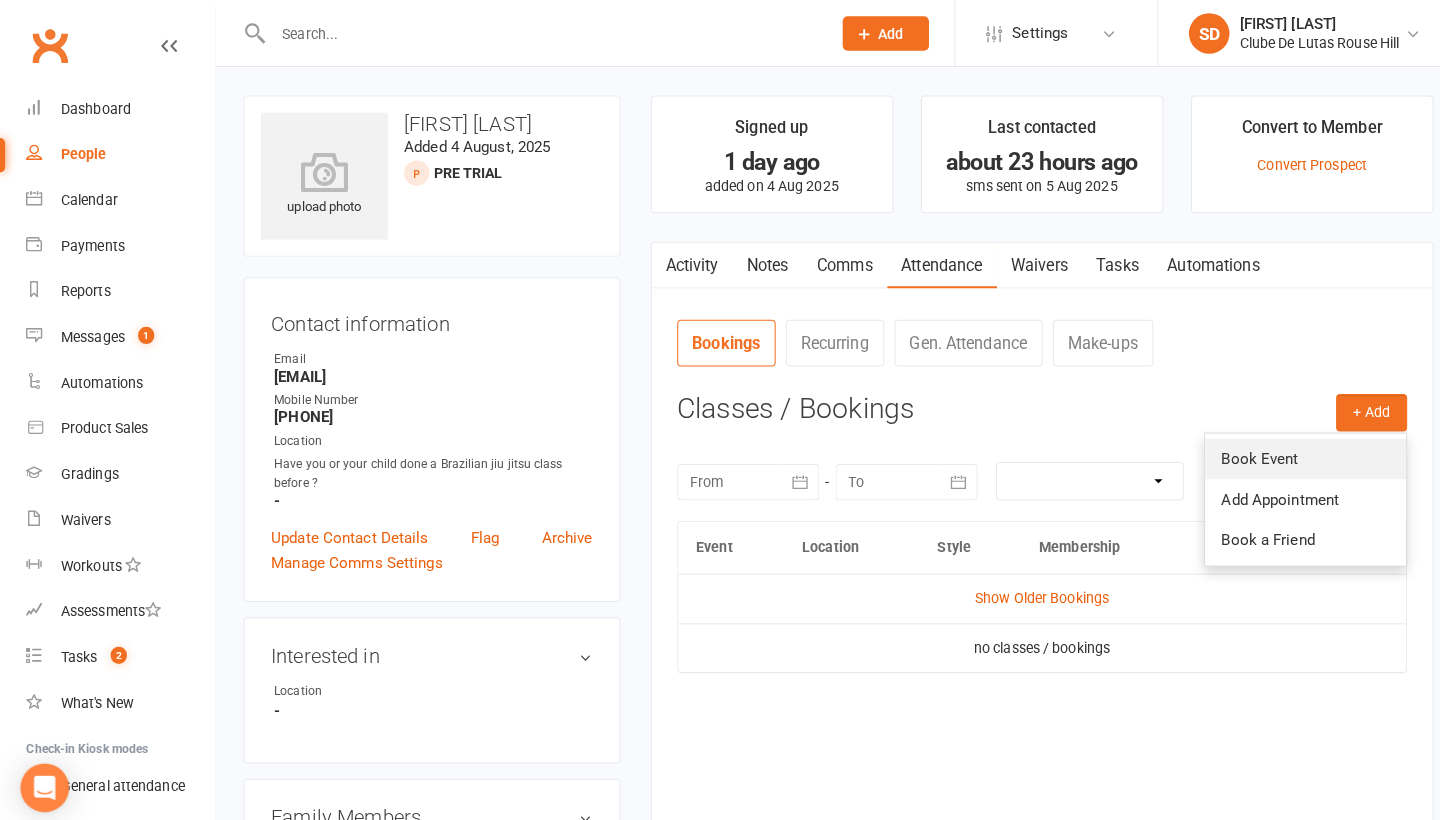 click on "Book Event" at bounding box center (1286, 452) 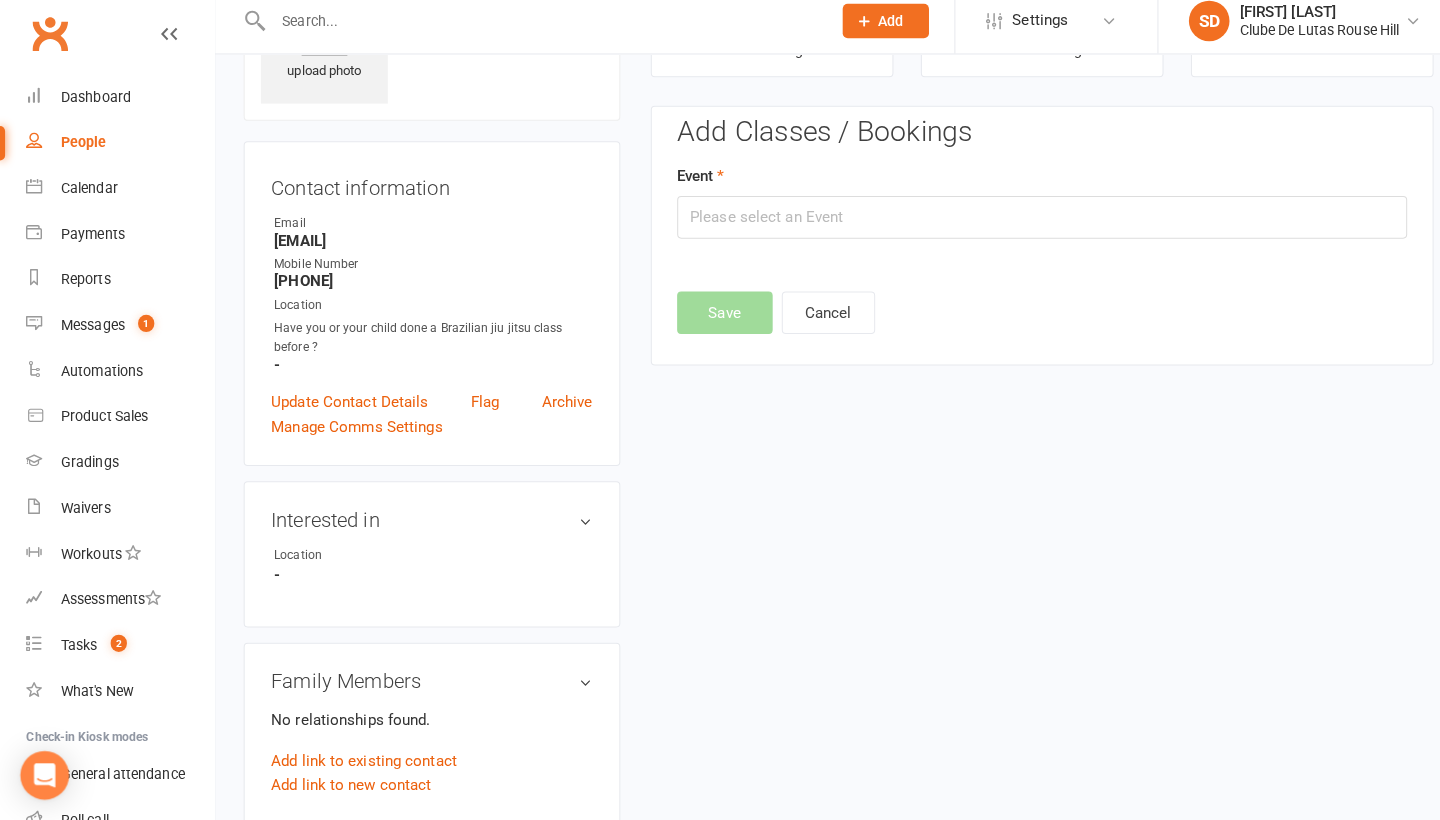 scroll, scrollTop: 124, scrollLeft: 0, axis: vertical 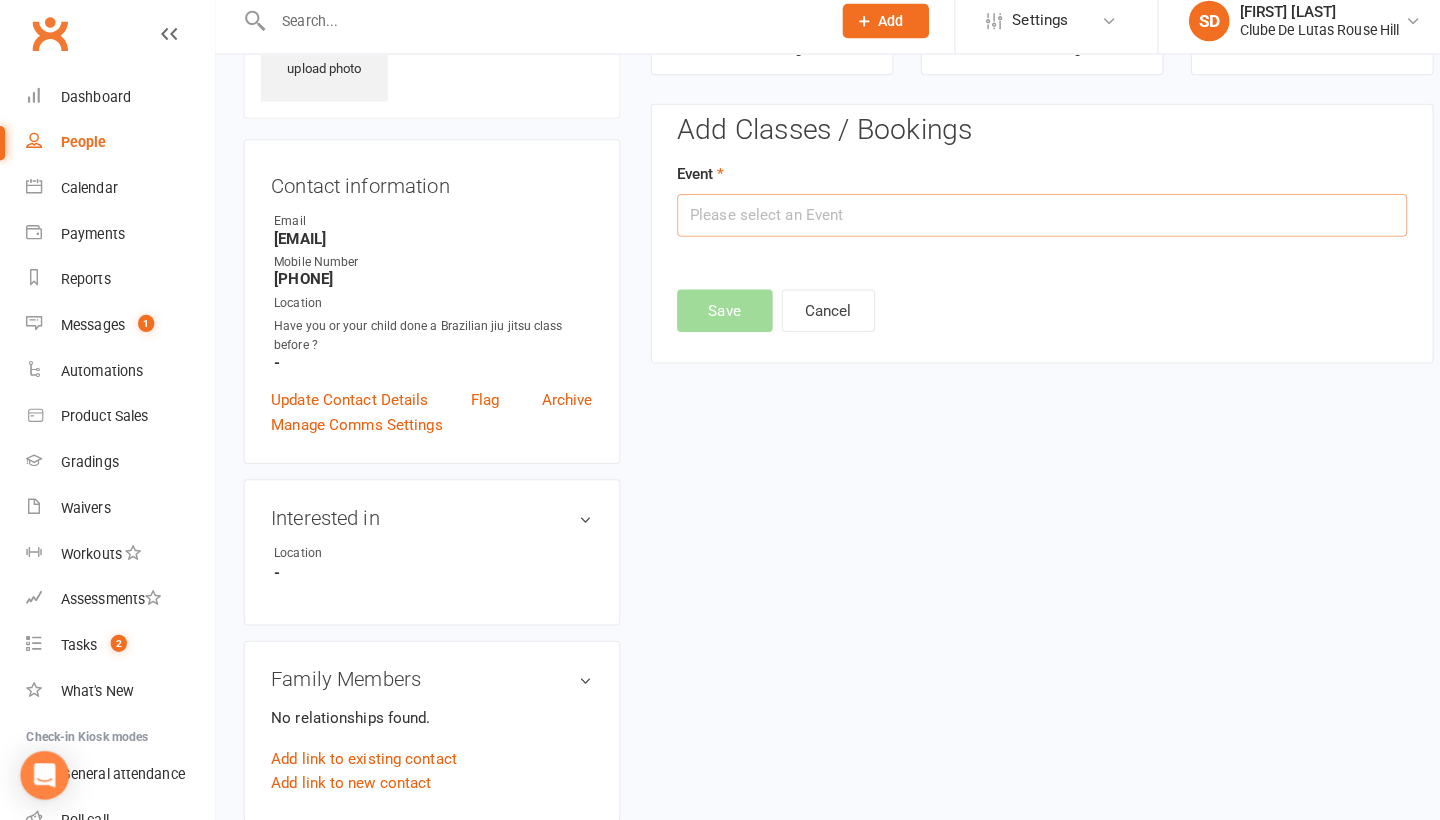 click at bounding box center (1026, 224) 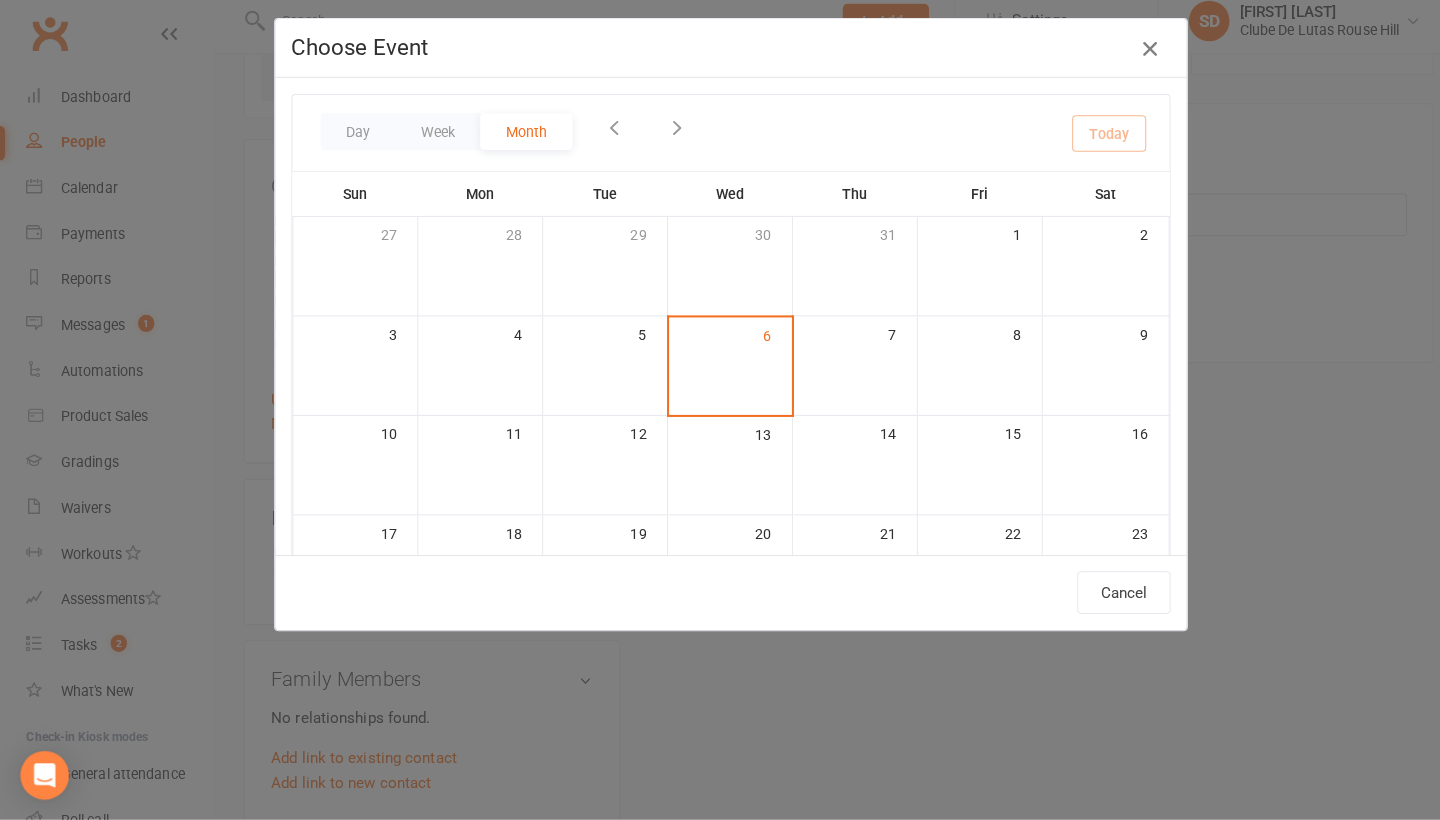 scroll, scrollTop: 124, scrollLeft: 0, axis: vertical 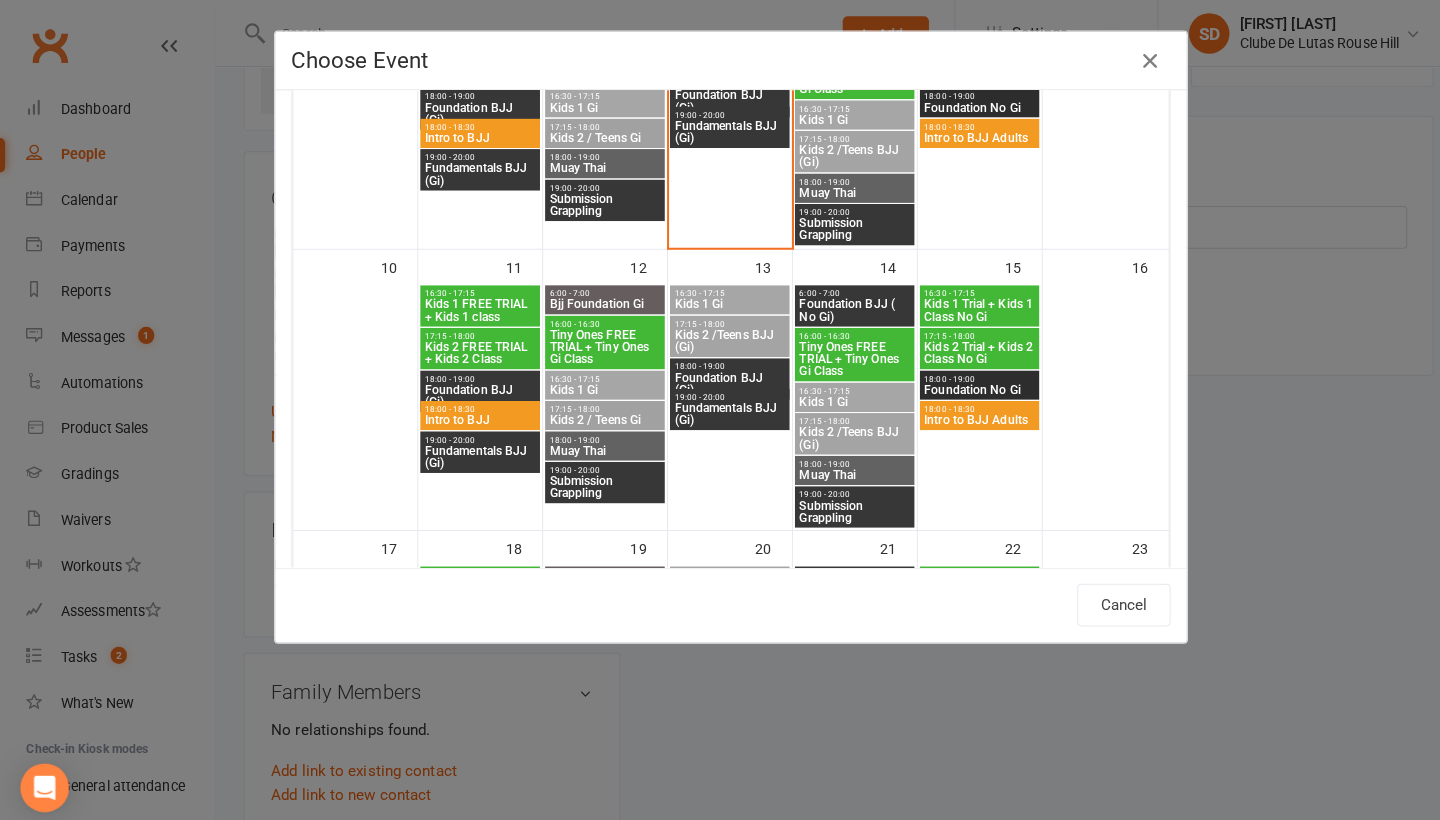 click on "18:00 - 18:30" at bounding box center (965, 403) 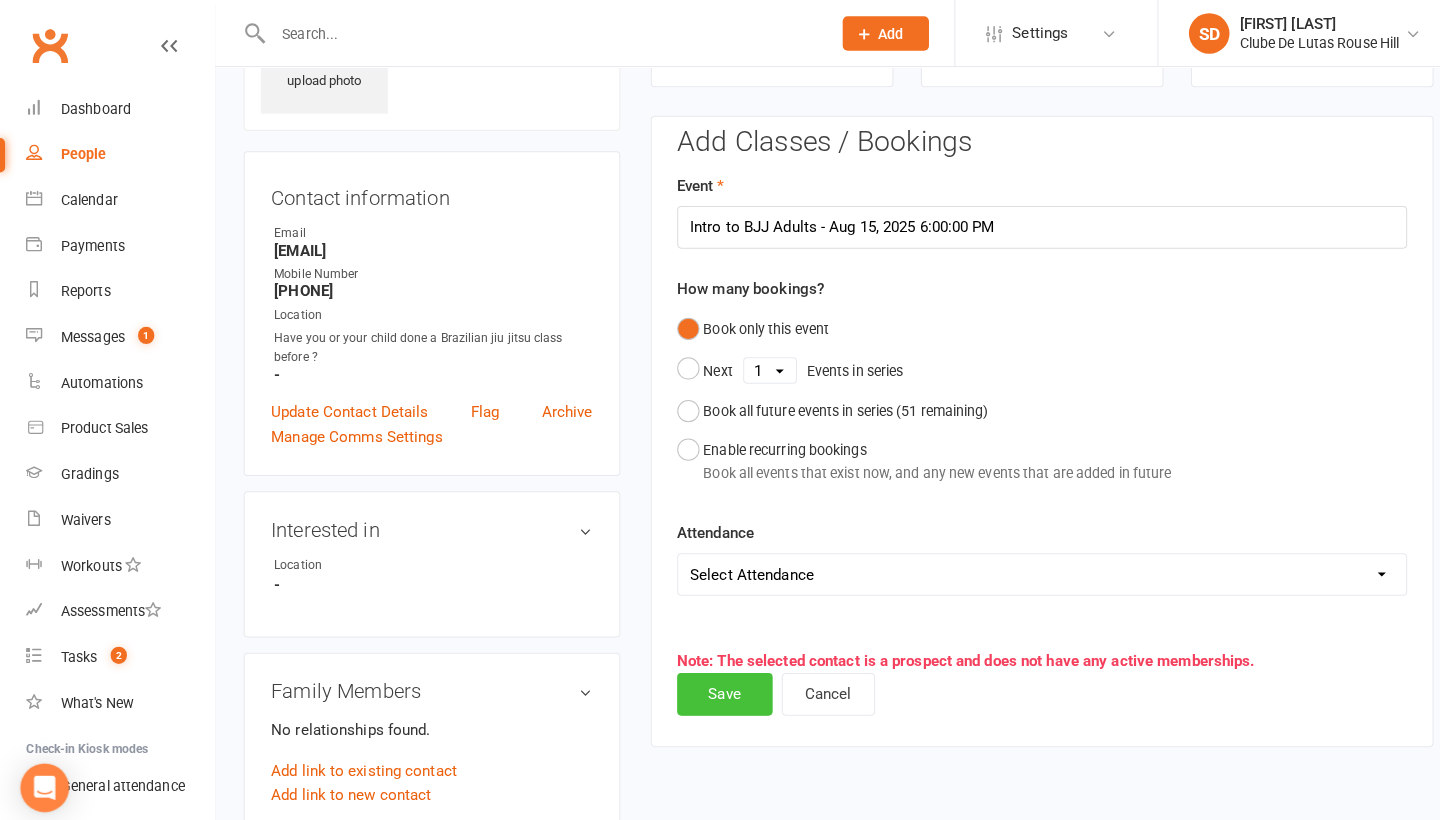 click on "Save" at bounding box center (714, 684) 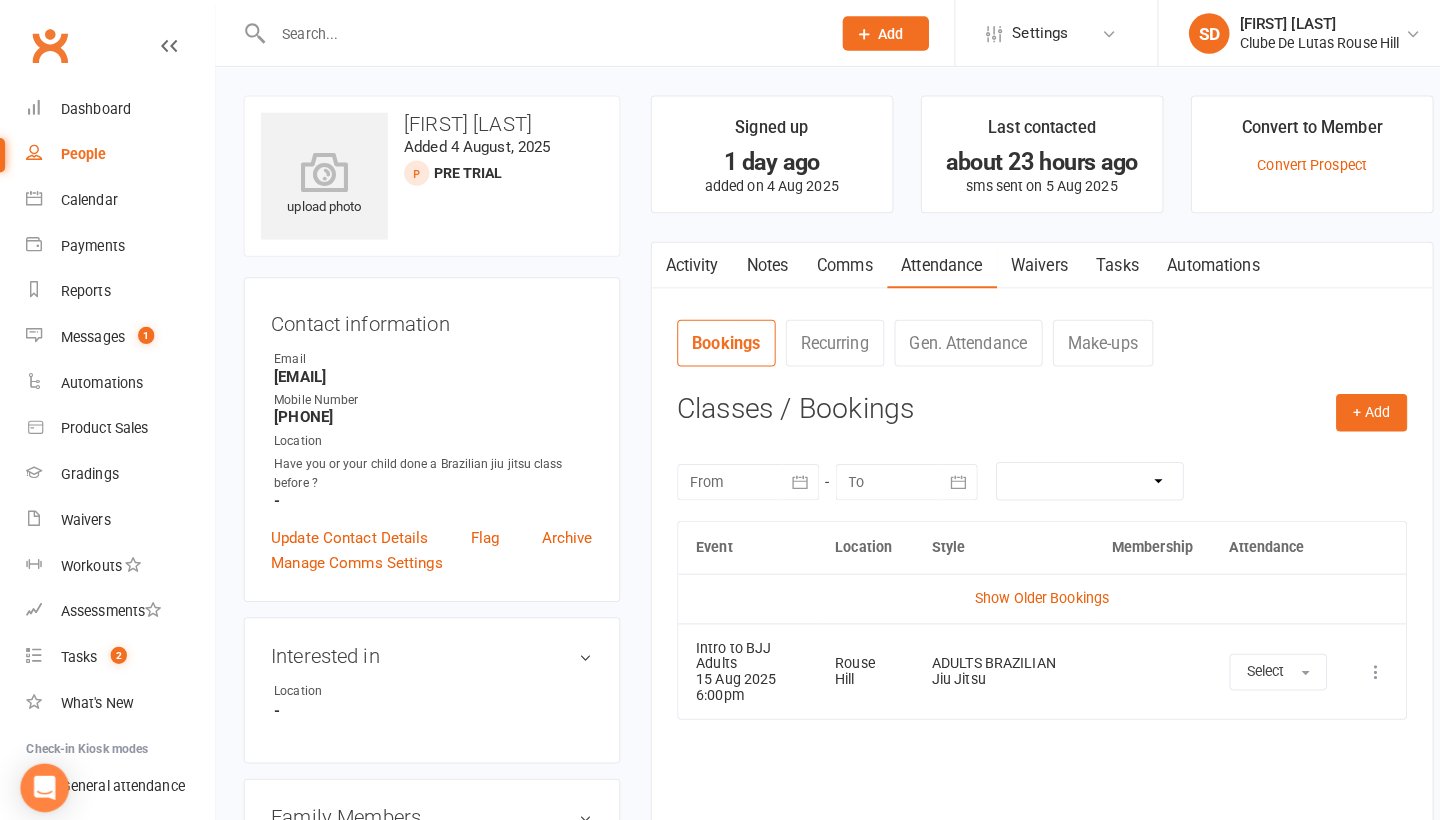 scroll, scrollTop: 0, scrollLeft: 0, axis: both 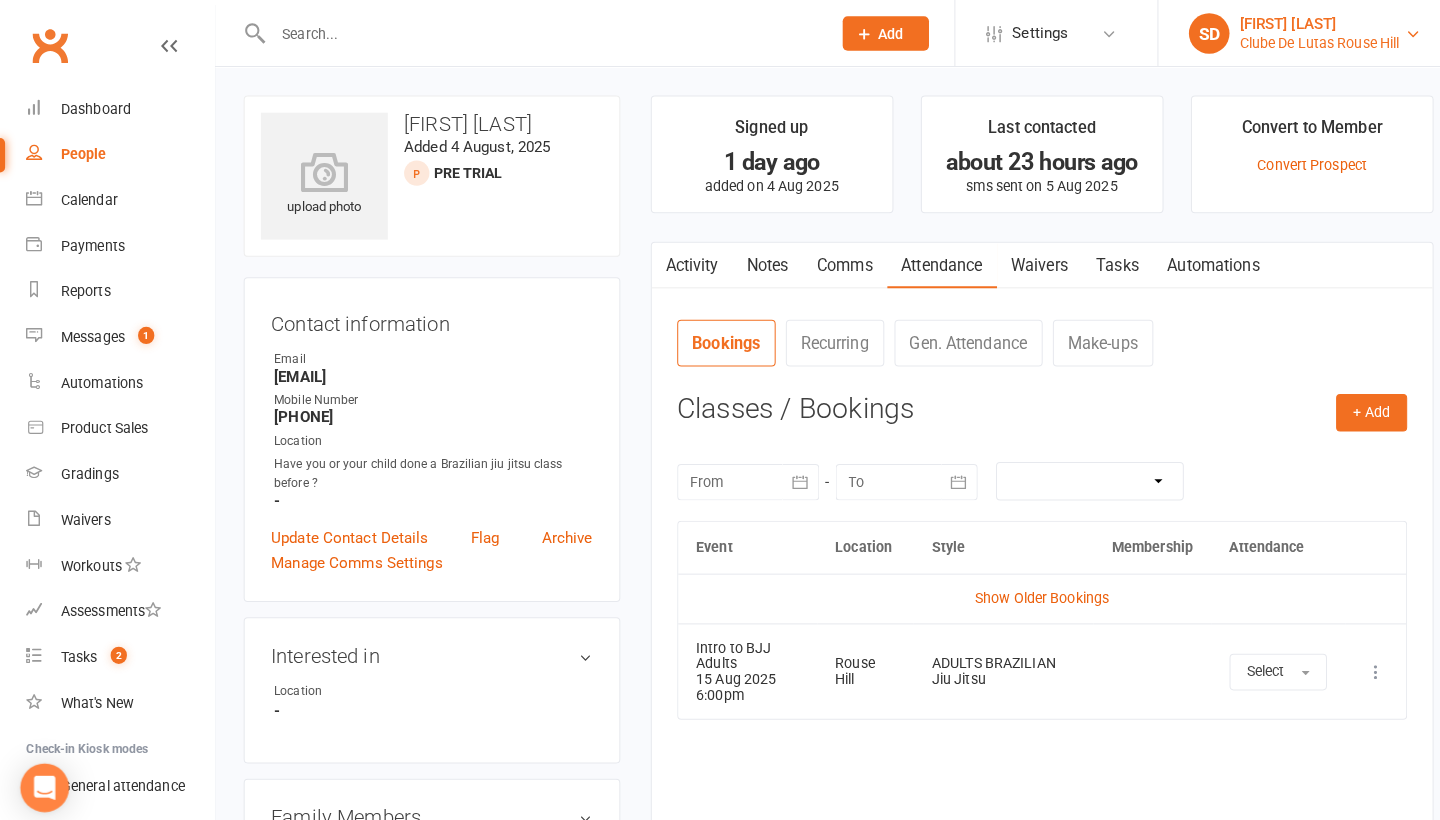 click on "[FIRST] [LAST]" at bounding box center [1299, 24] 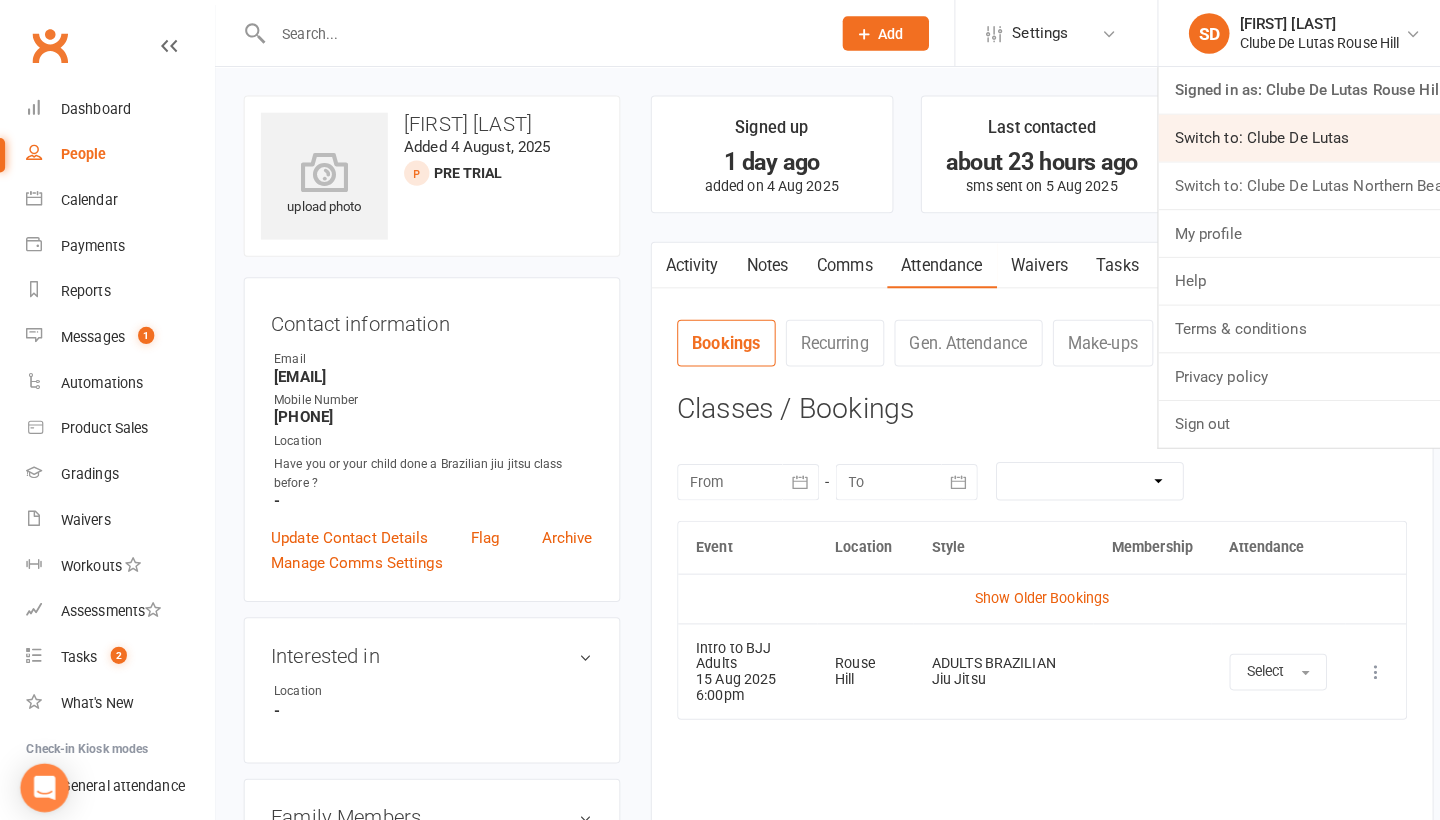 click on "Switch to: Clube De Lutas" at bounding box center (1290, 136) 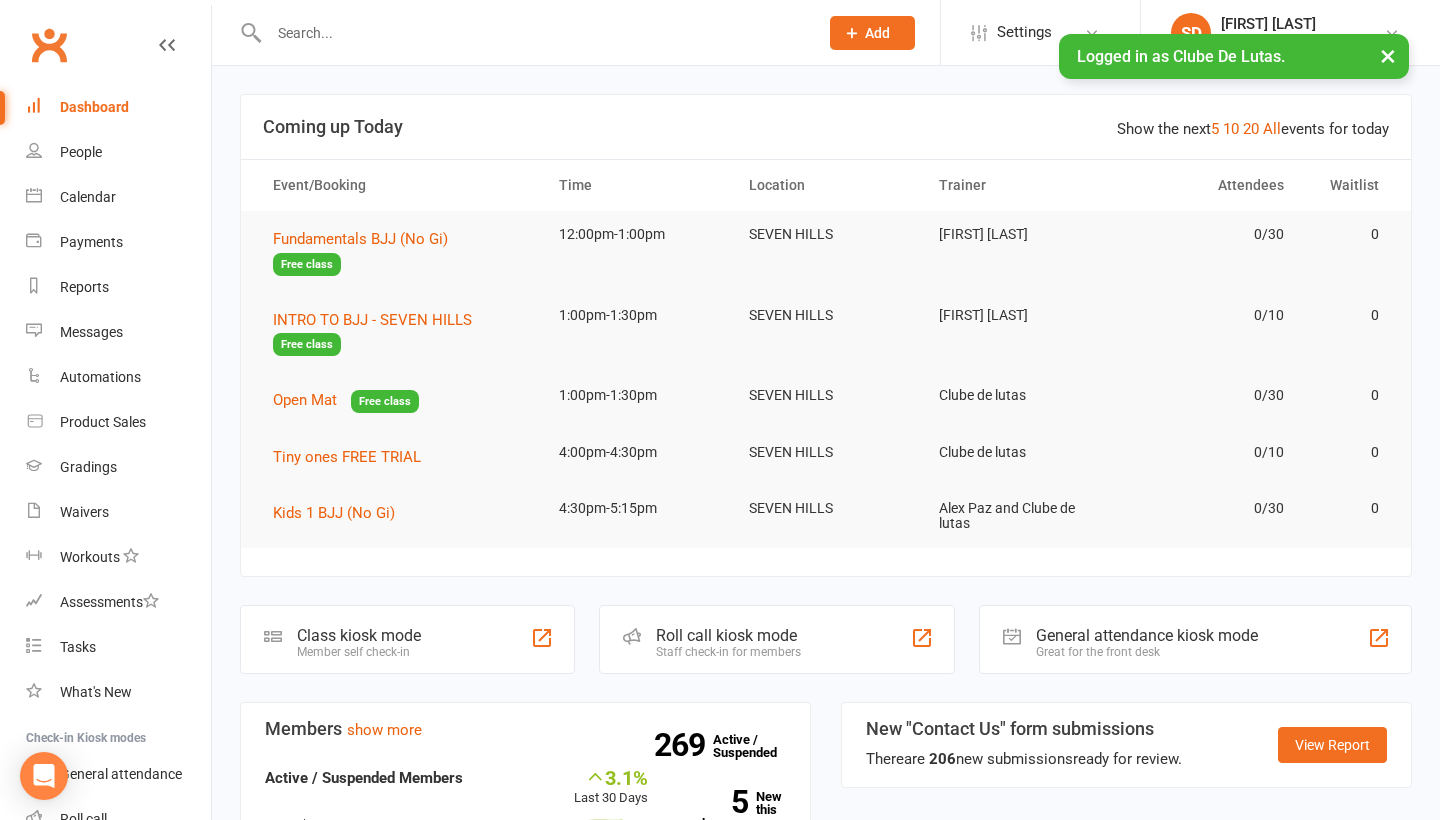 scroll, scrollTop: 0, scrollLeft: 0, axis: both 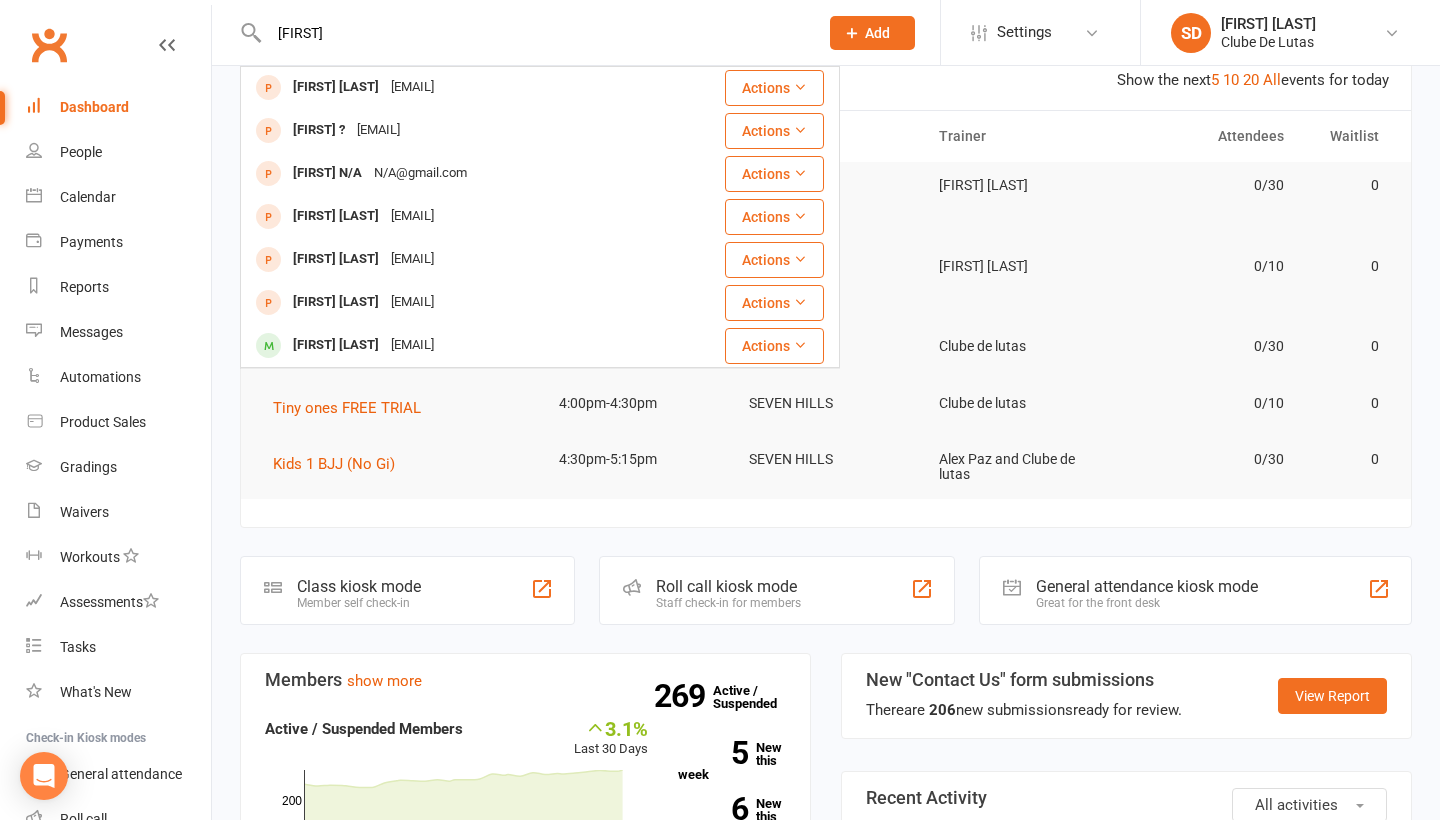 click on "Aneka Ane TaufA Anetaufa8@gmail.com Actions   Annie ? info@info.com Actions   Annika Stanmore annika.stanmore@gmail.com Actions   Anshika Nigam Anshika.nigam17@gmail.com Actions   Anubha ? info@info.com Actions   Anna N/A N/A@gmail.com Actions   Tanisha Kolodochka tanisha@andrek.com Actions   Kim Kane kane@oac.edu.au Actions   Nicole Ann info@info.com Actions   Leo An leo.an03@gmail.com Actions" at bounding box center (522, 32) 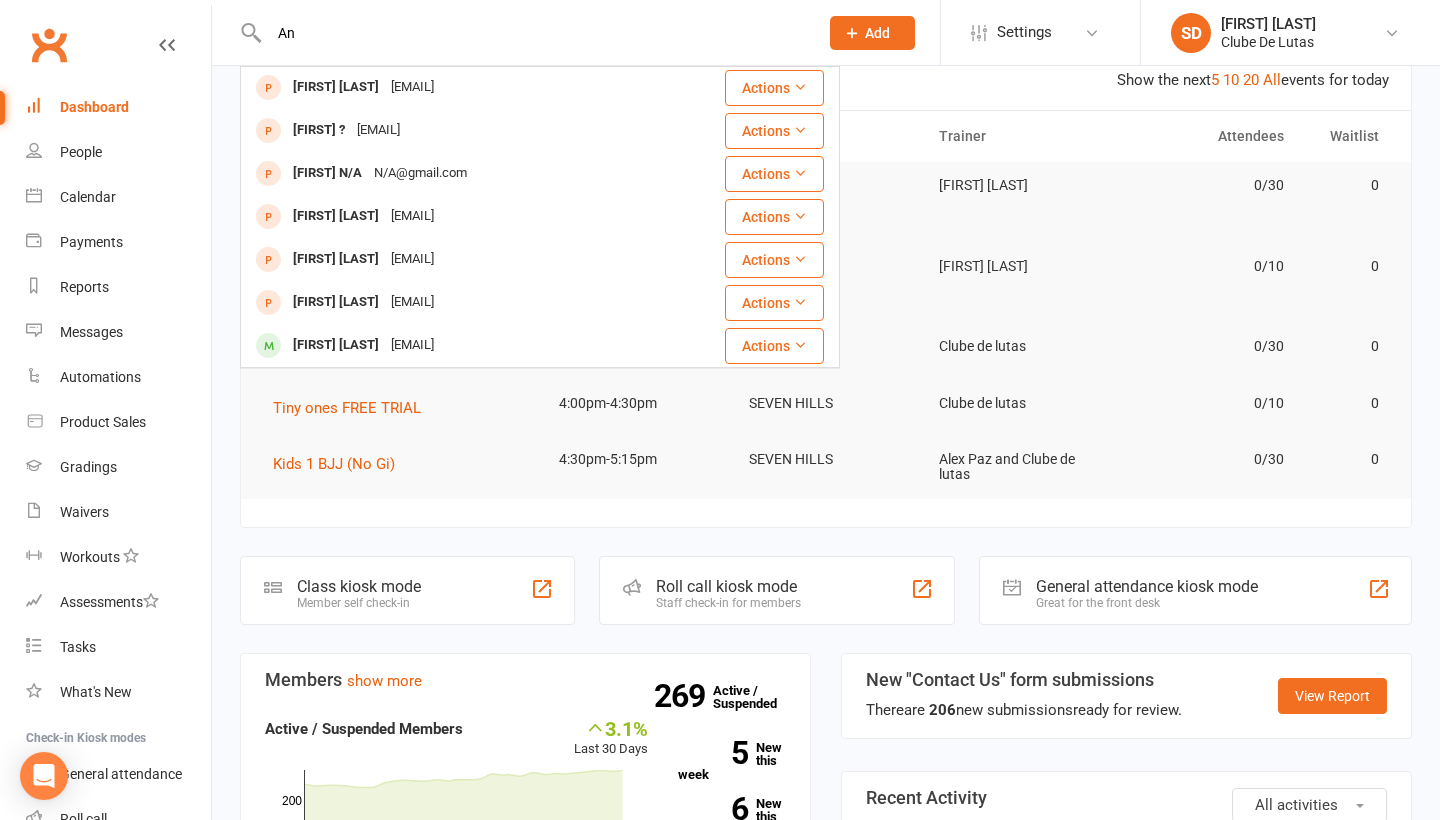 type on "A" 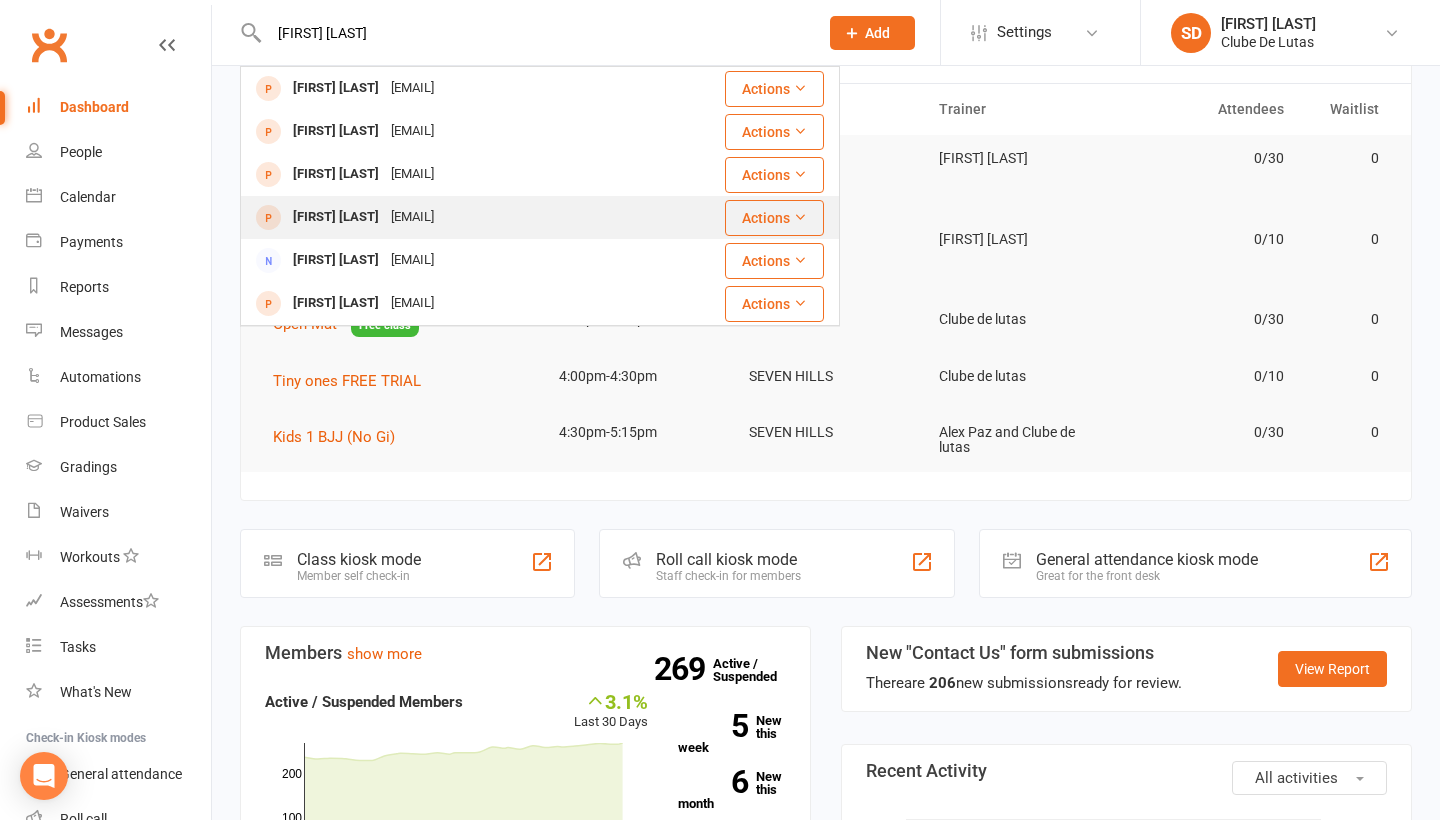 scroll, scrollTop: 96, scrollLeft: 0, axis: vertical 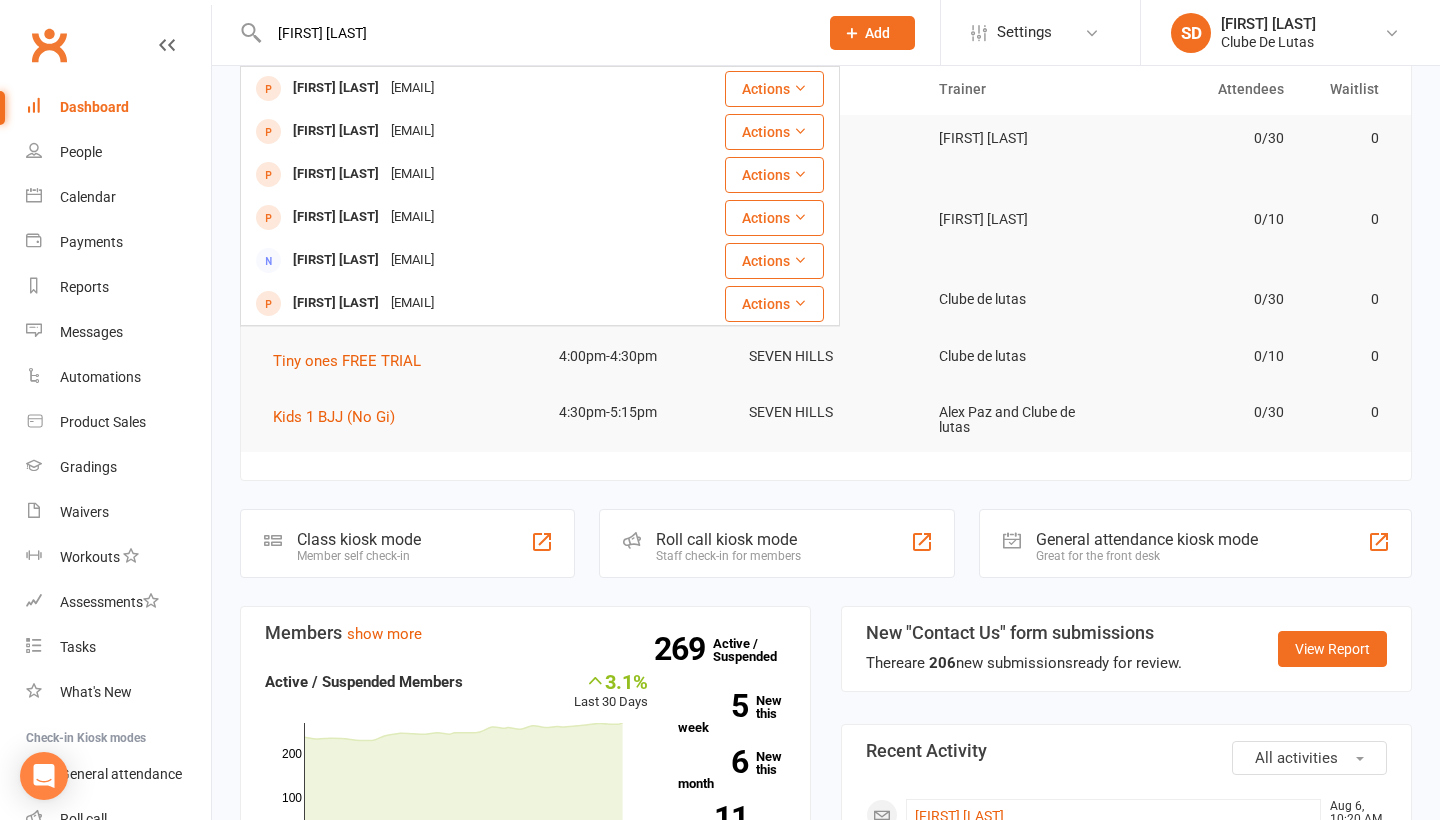 click on "Each wIJESINGHE" at bounding box center [533, 33] 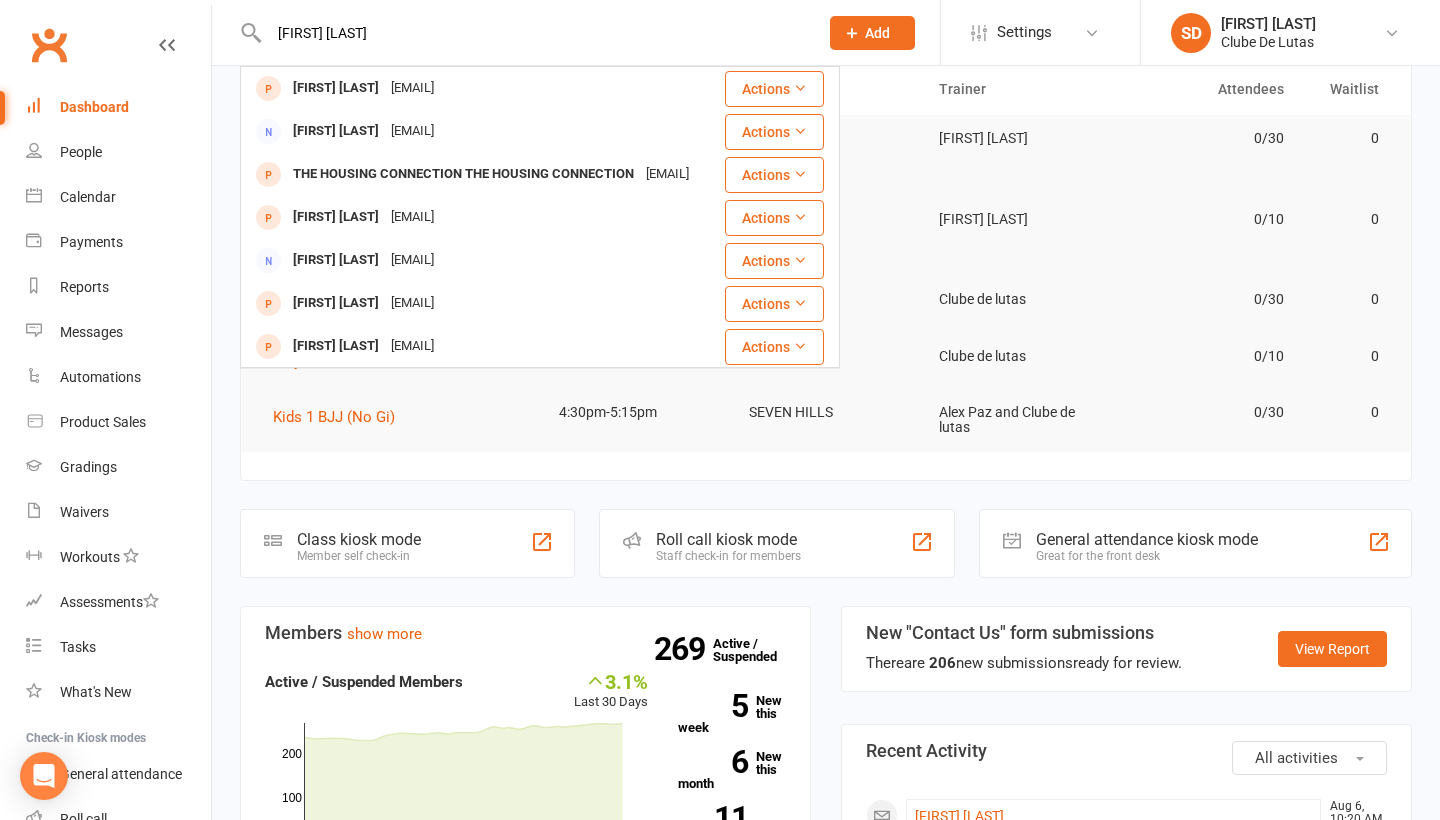 click on "h wIJESINGHE" at bounding box center [533, 33] 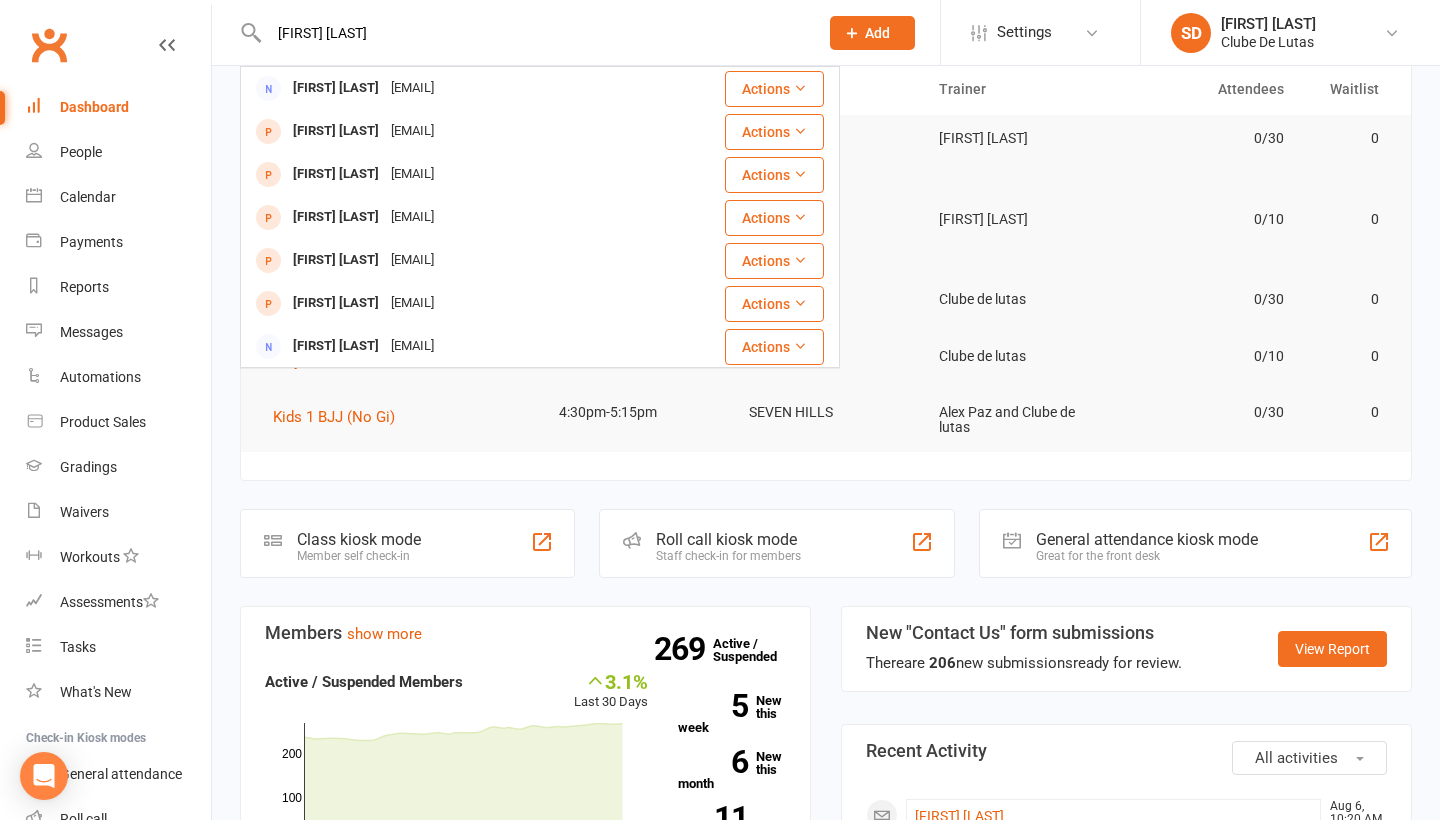 type on "sACH wIJESINGHE" 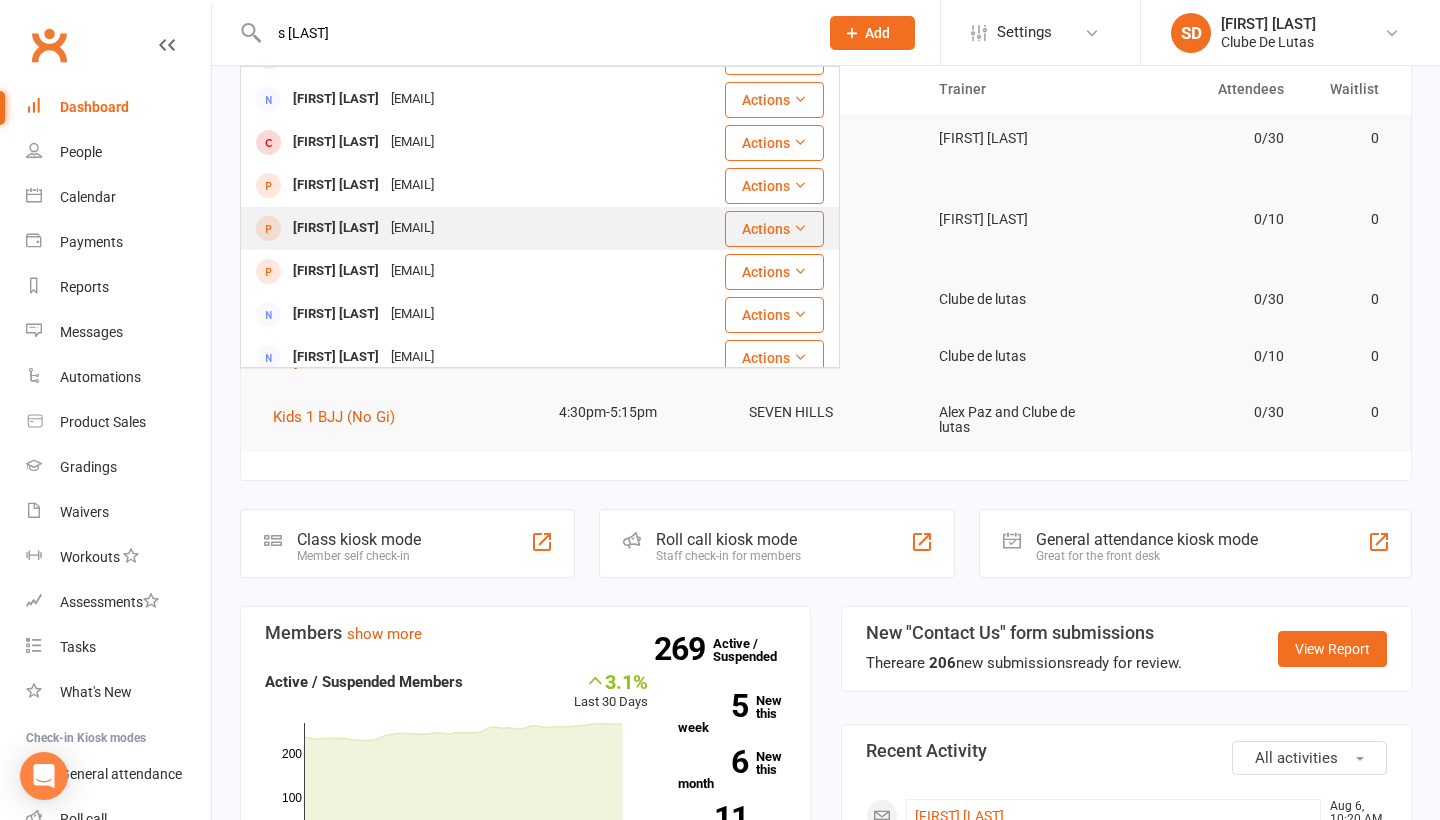 scroll, scrollTop: 120, scrollLeft: 0, axis: vertical 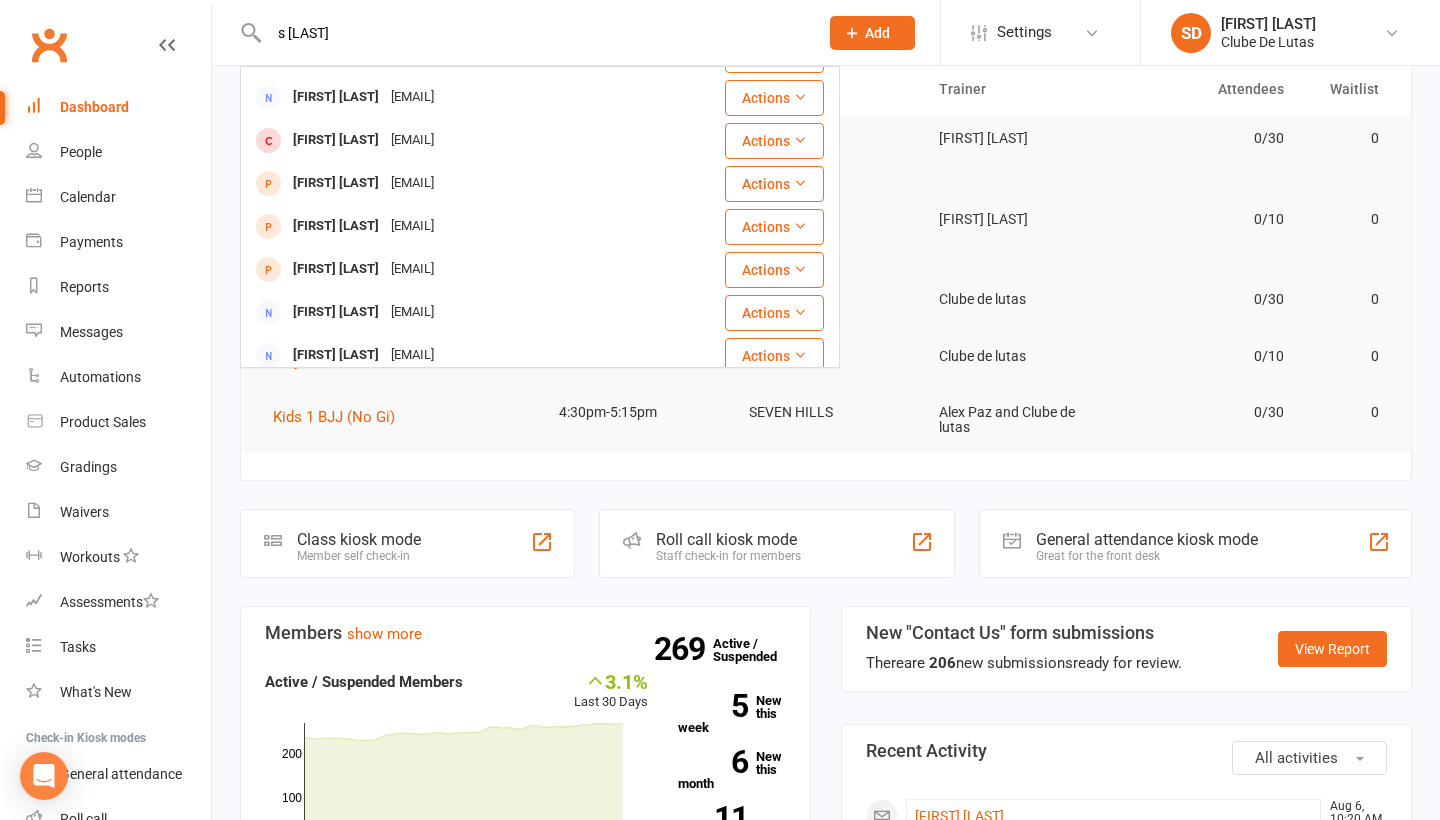 drag, startPoint x: 332, startPoint y: 32, endPoint x: 251, endPoint y: 26, distance: 81.22192 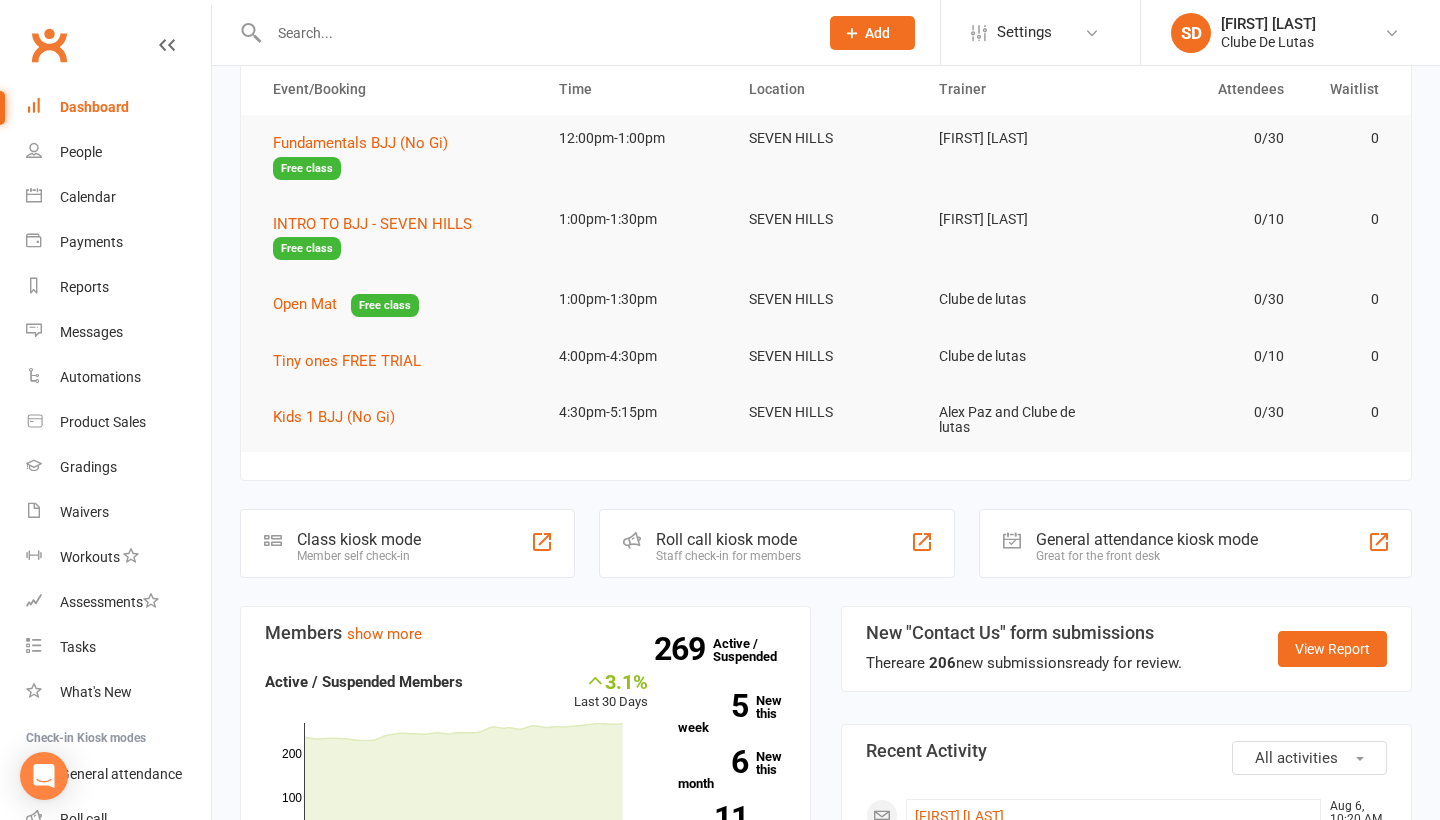 click at bounding box center (533, 33) 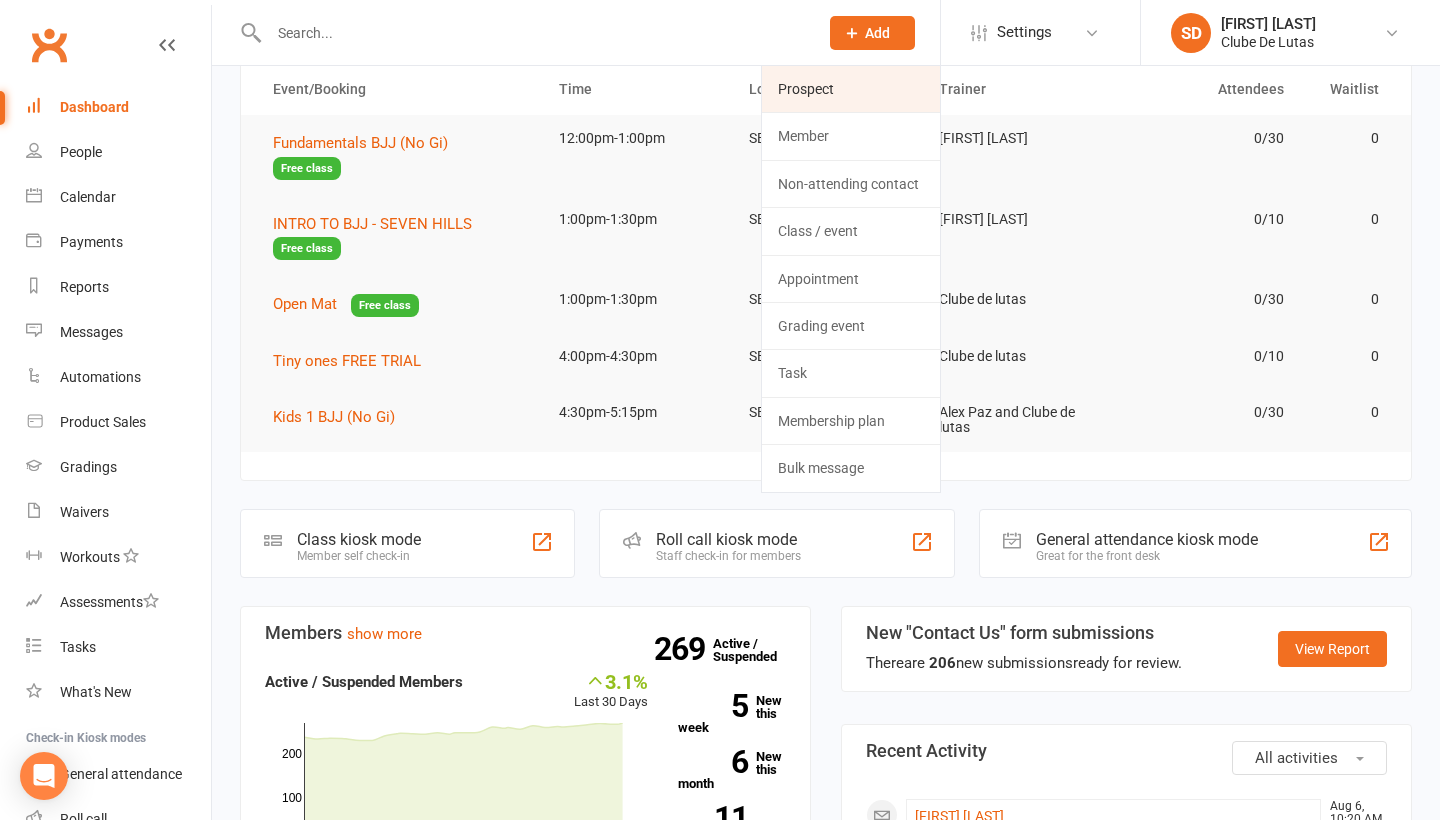 click on "Prospect" 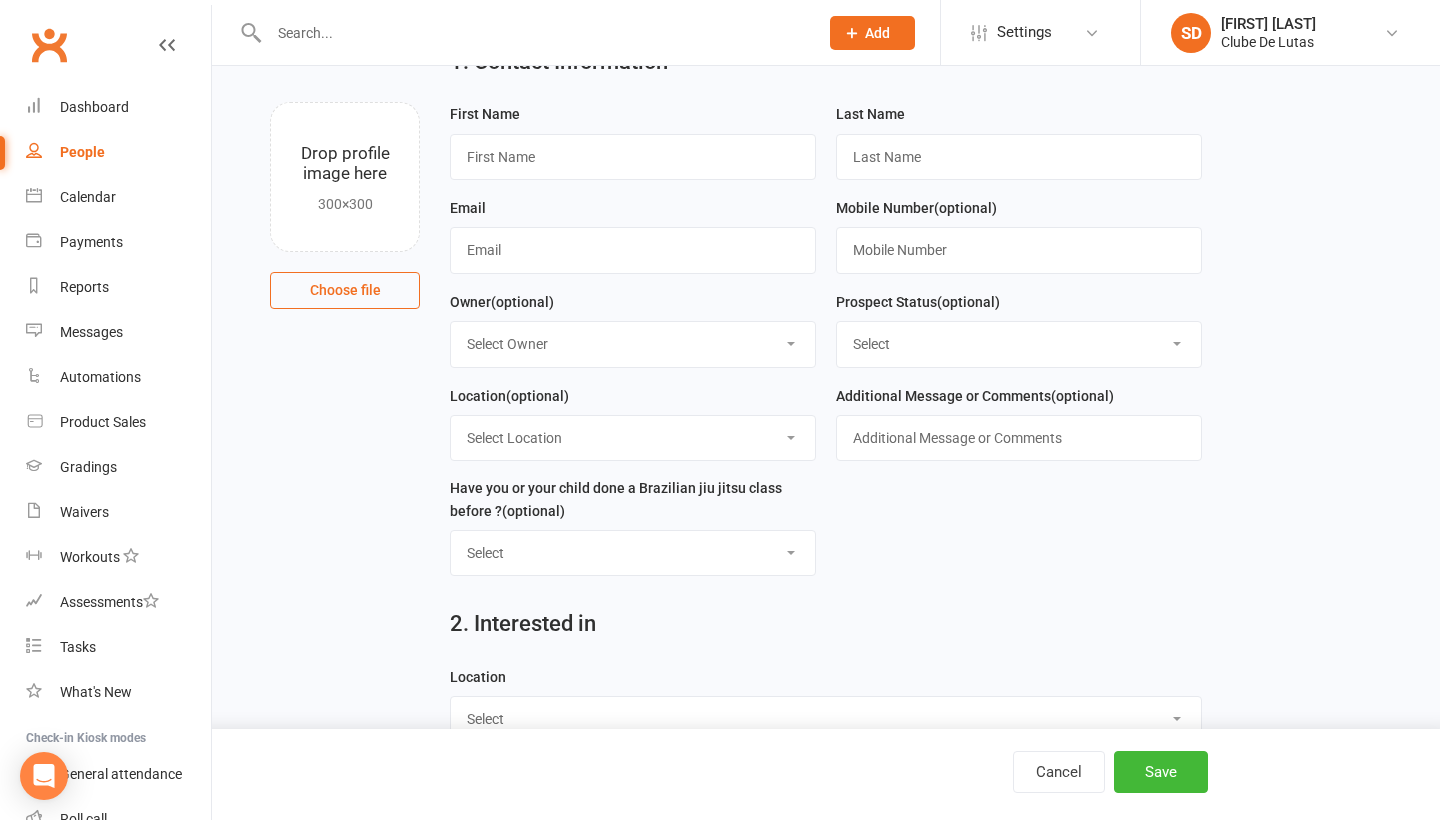 scroll, scrollTop: 0, scrollLeft: 0, axis: both 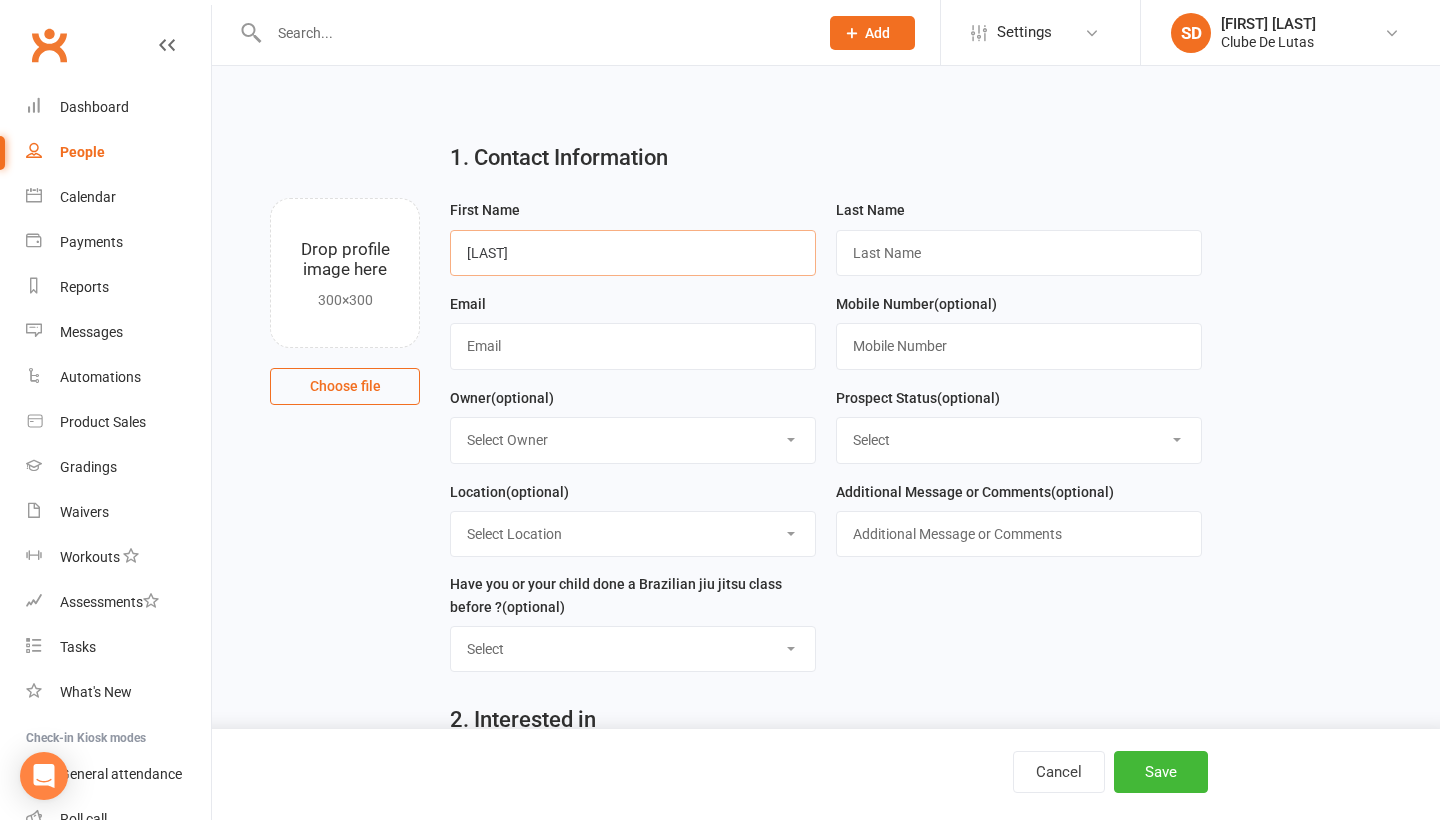 type on "Sach" 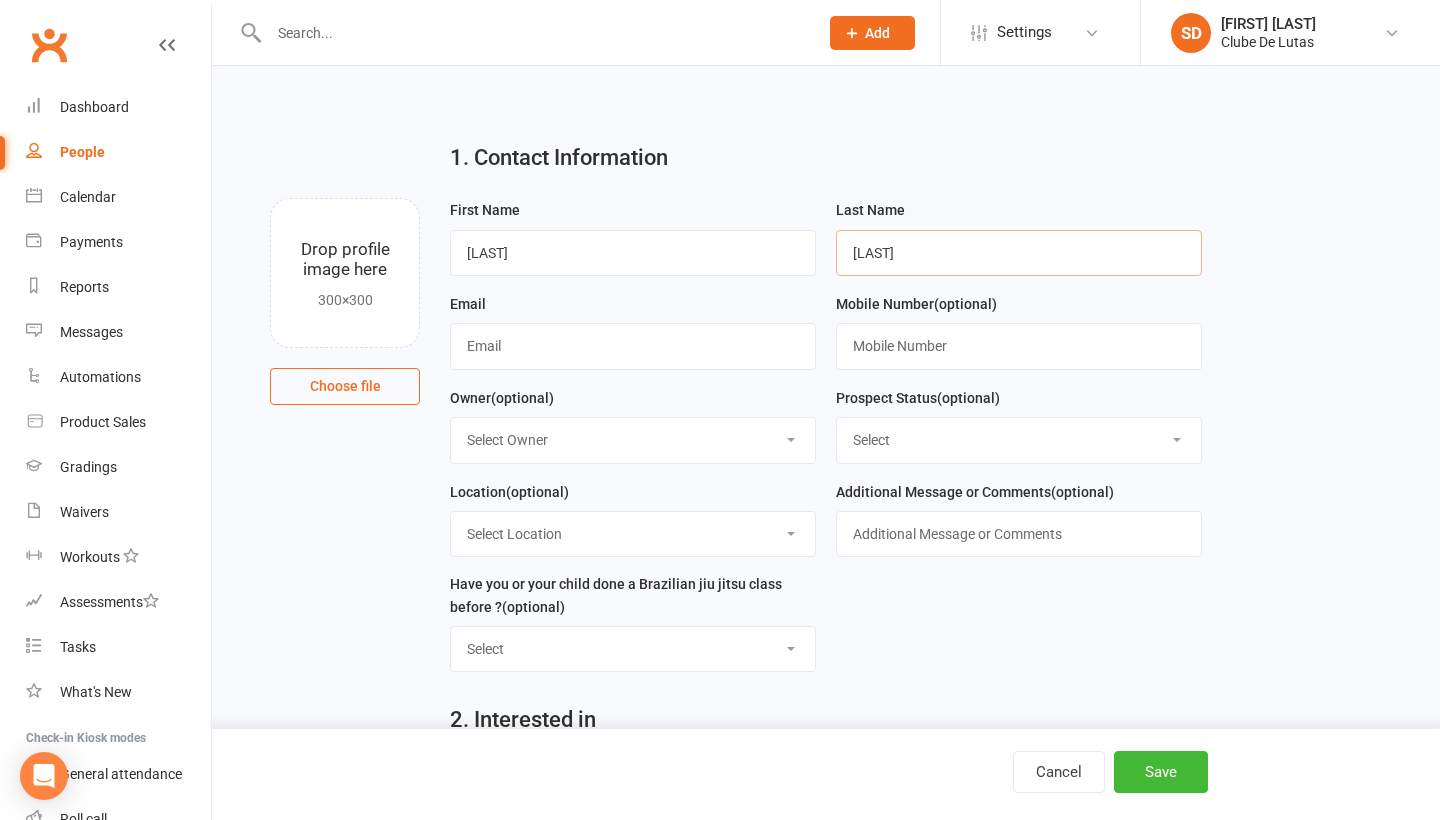 type on "Wijesinghe" 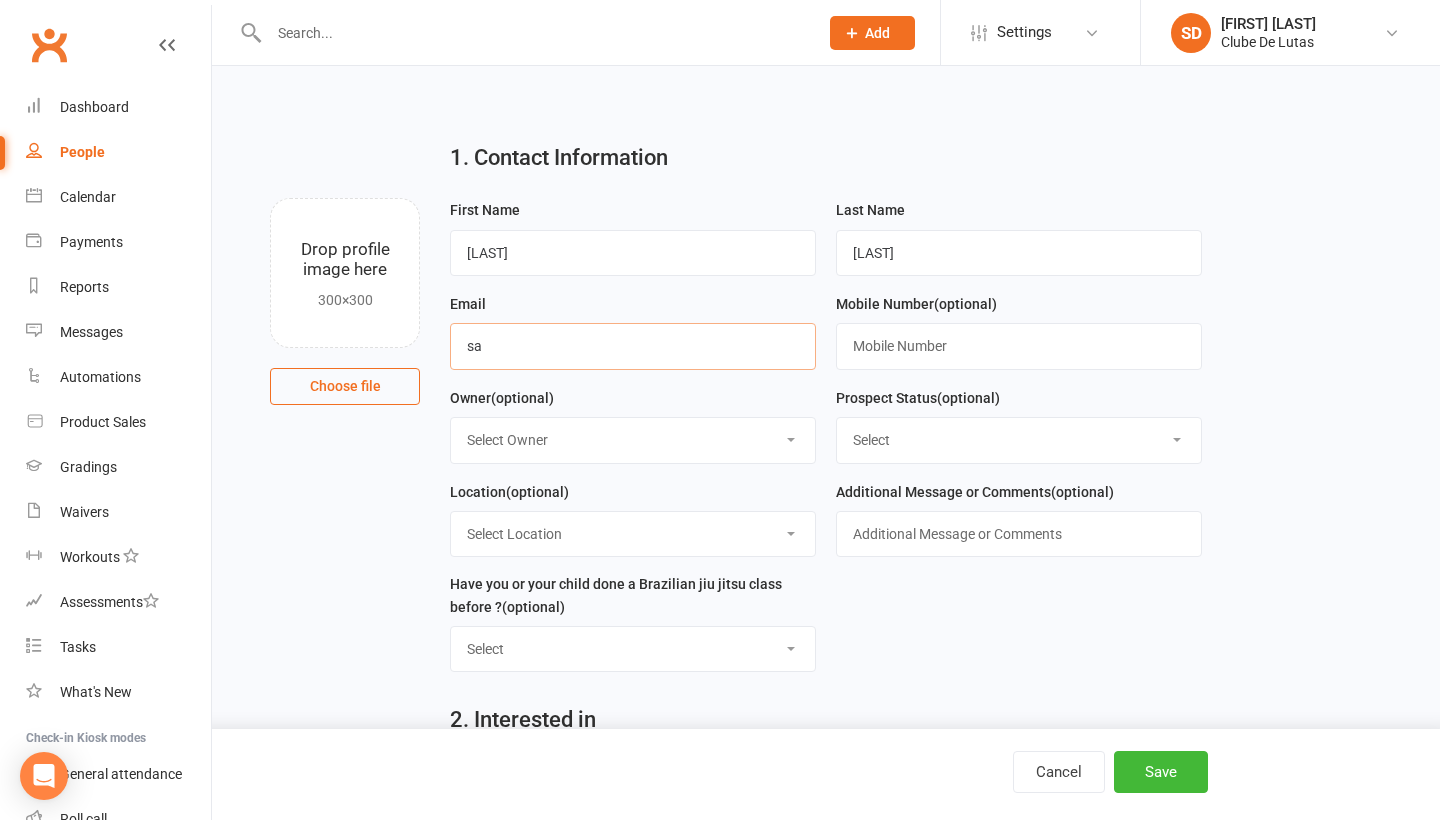 type on "s" 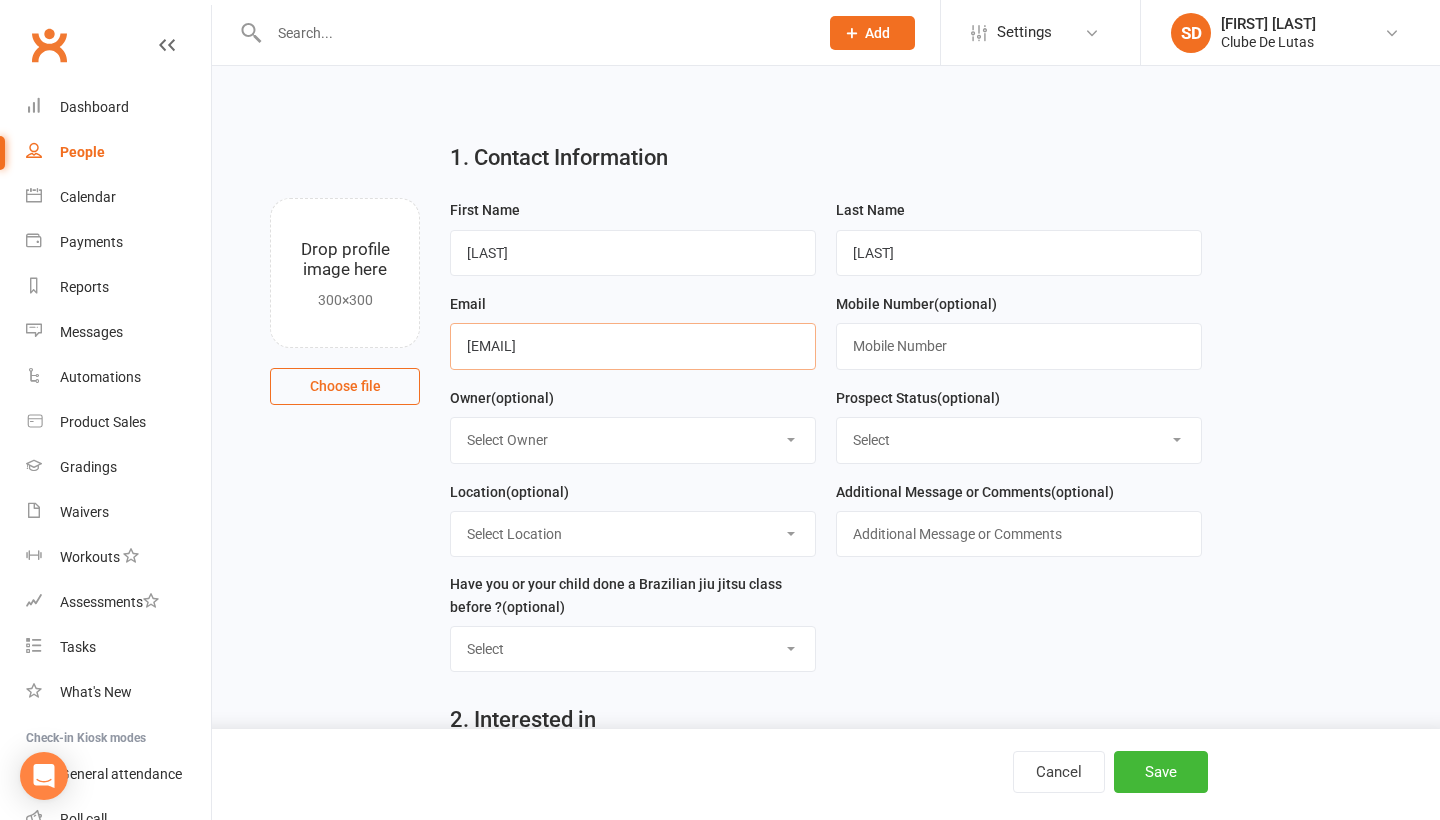 type on "jemma_mcmahon@outlook.com" 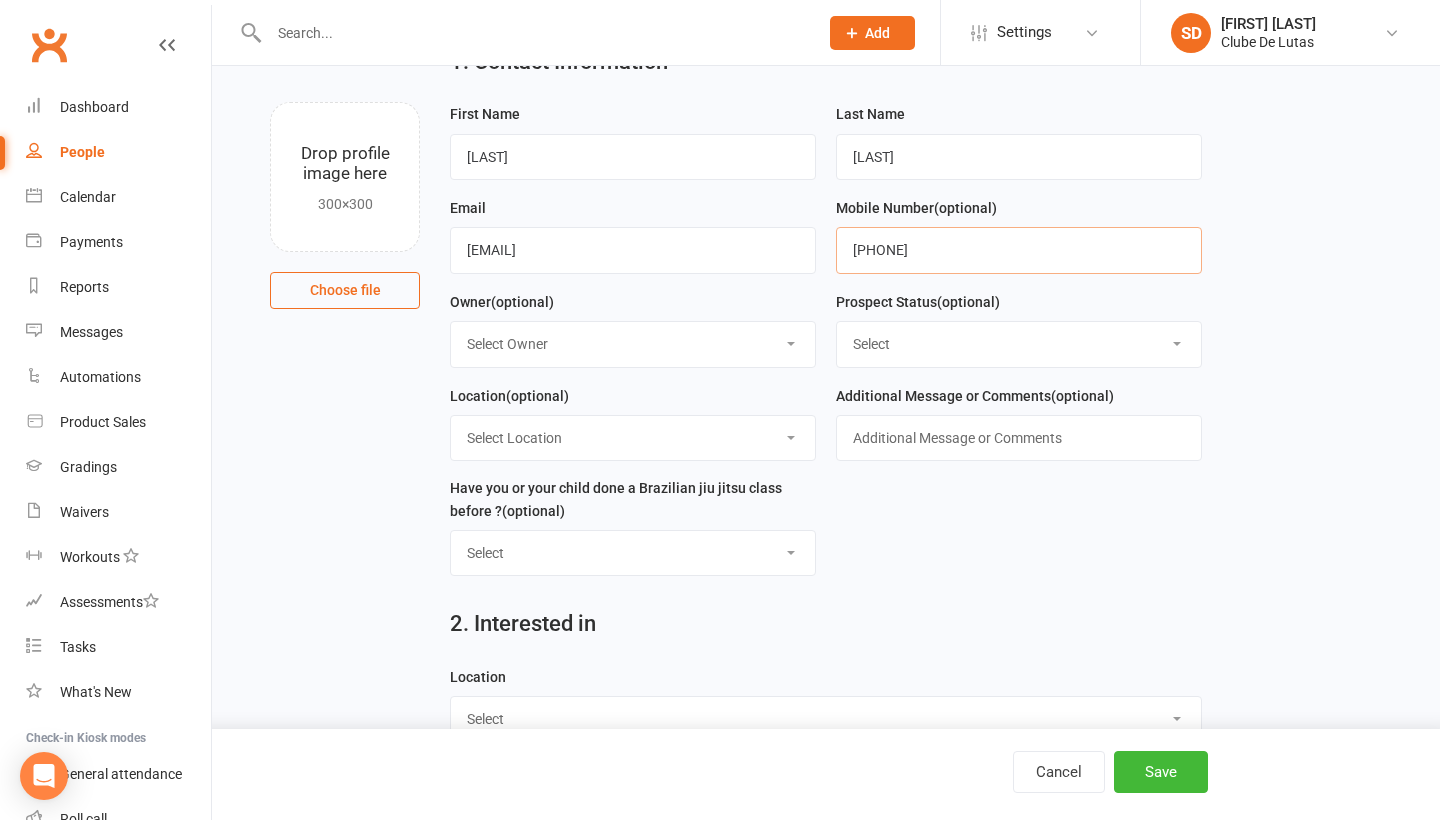 scroll, scrollTop: 194, scrollLeft: 0, axis: vertical 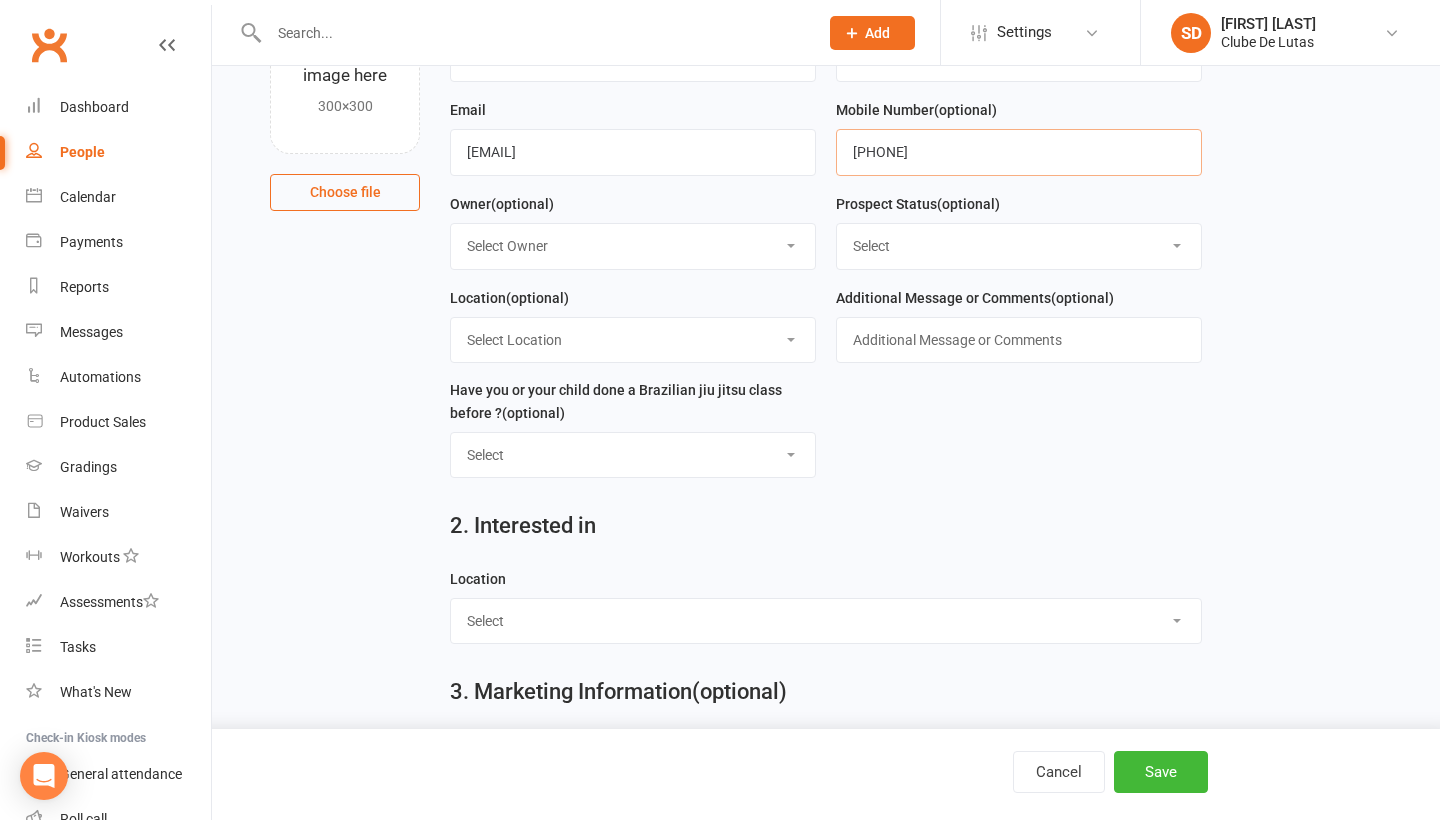 type on "04909546888" 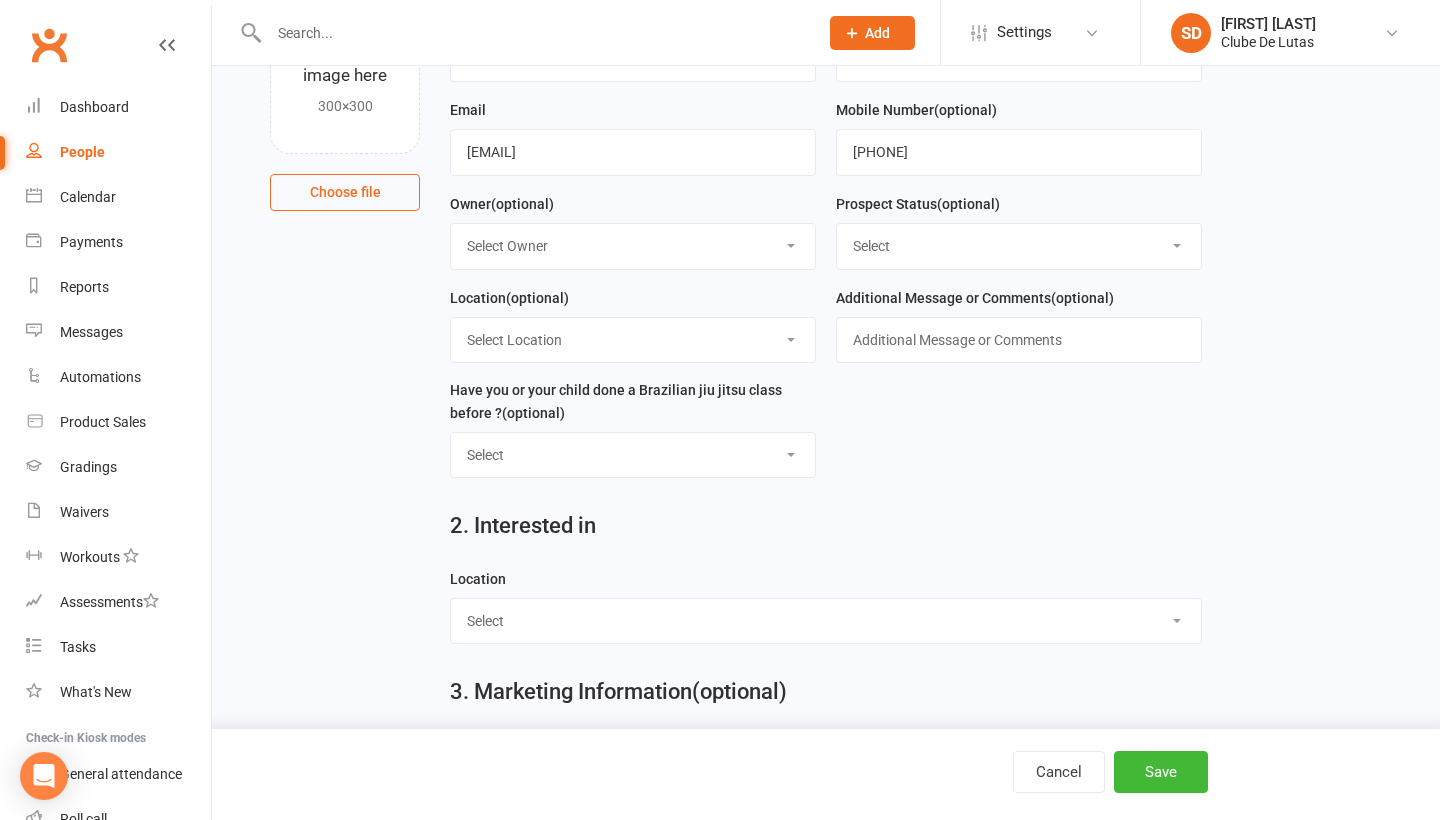 select on "Seven Hills" 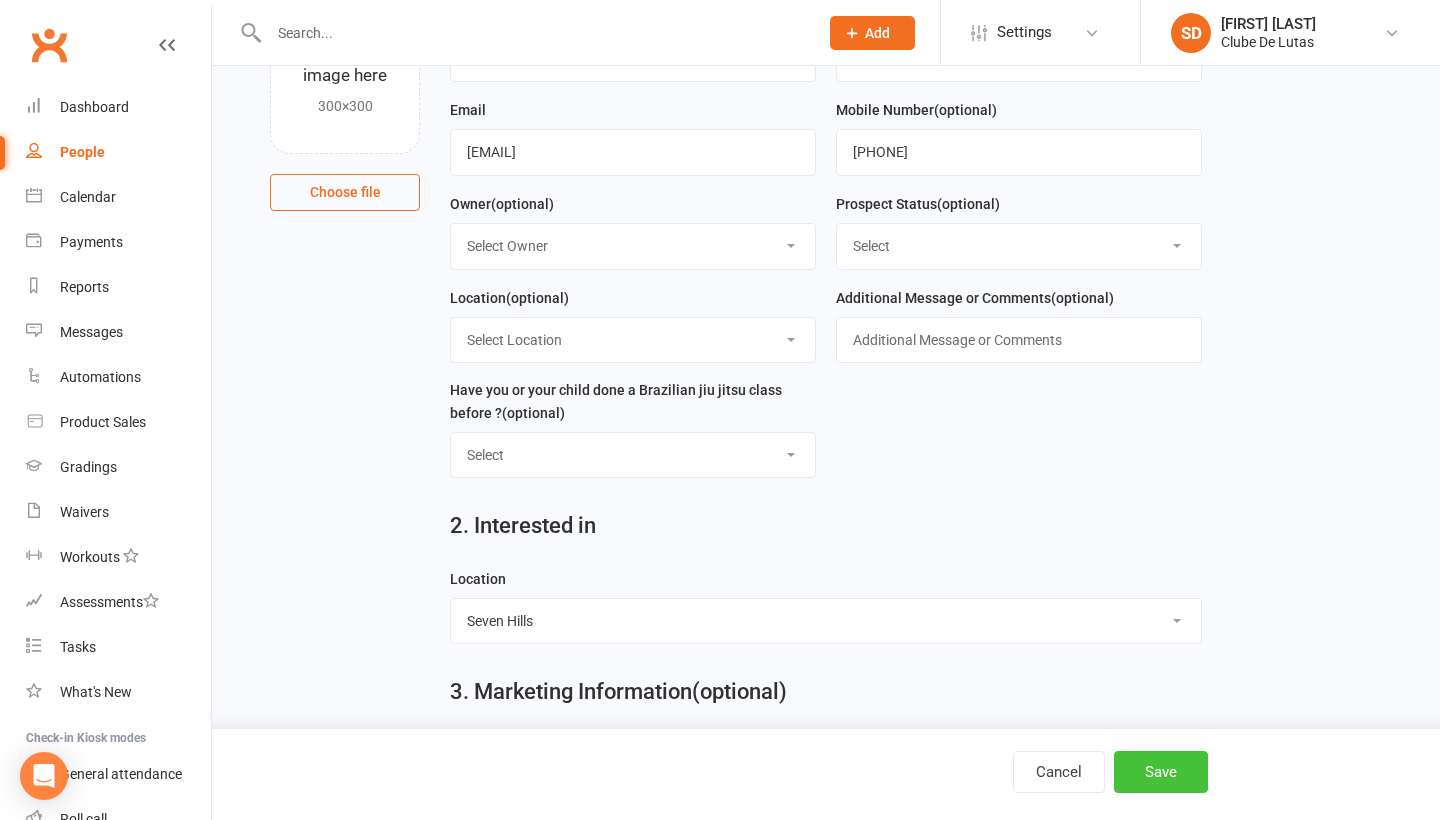 click on "Save" at bounding box center (1161, 772) 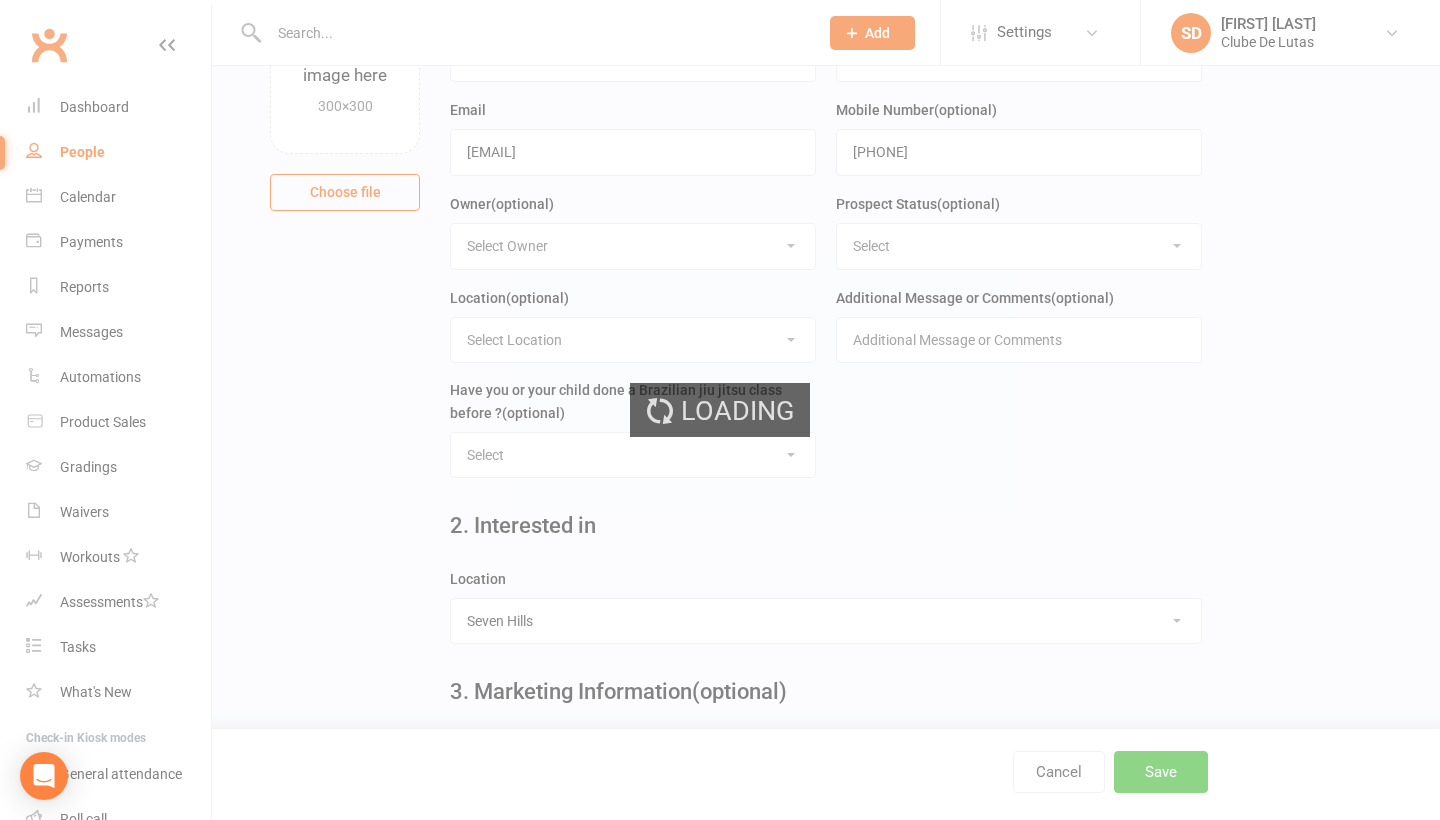 scroll, scrollTop: 0, scrollLeft: 0, axis: both 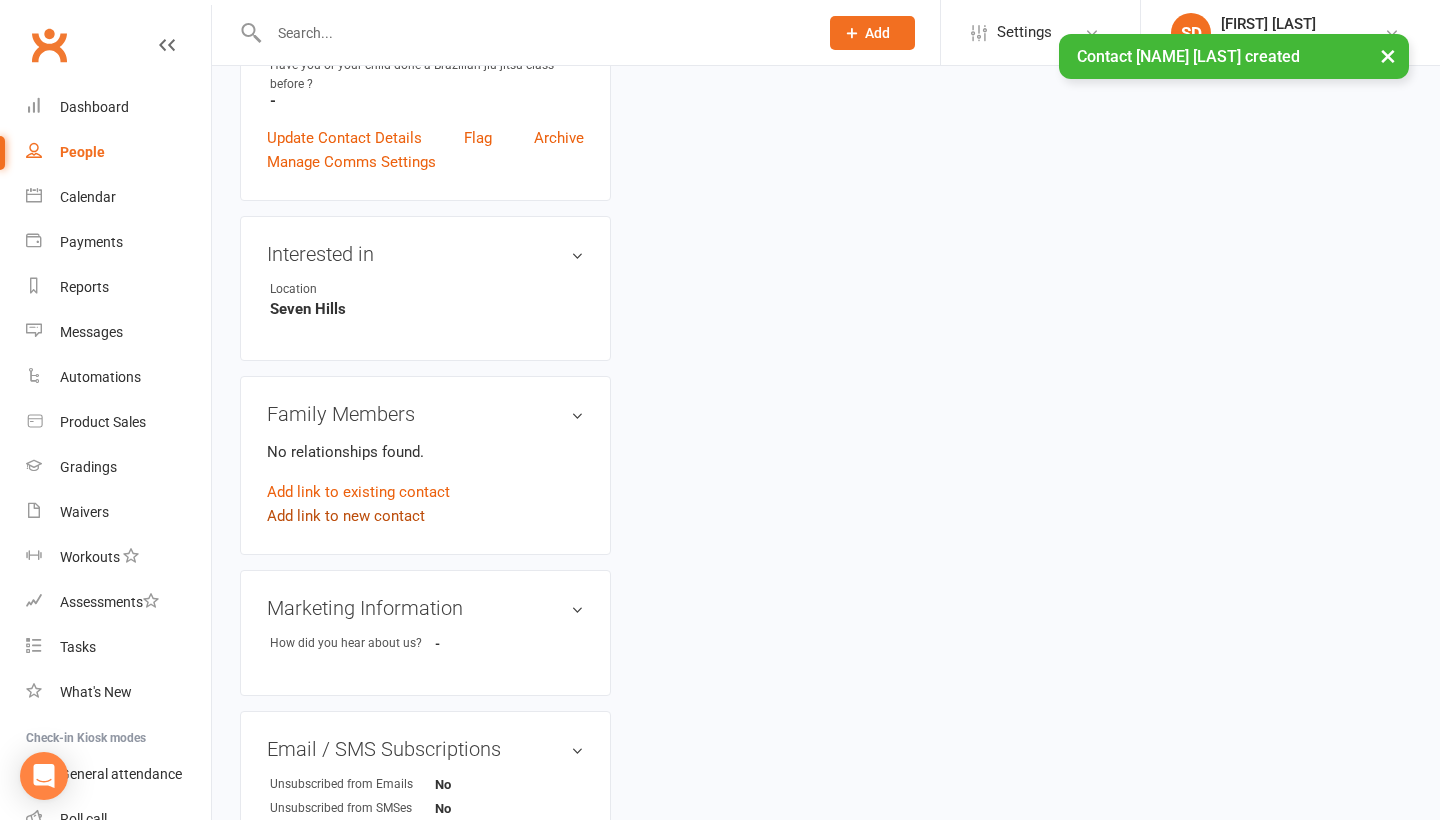 click on "Add link to new contact" at bounding box center (346, 516) 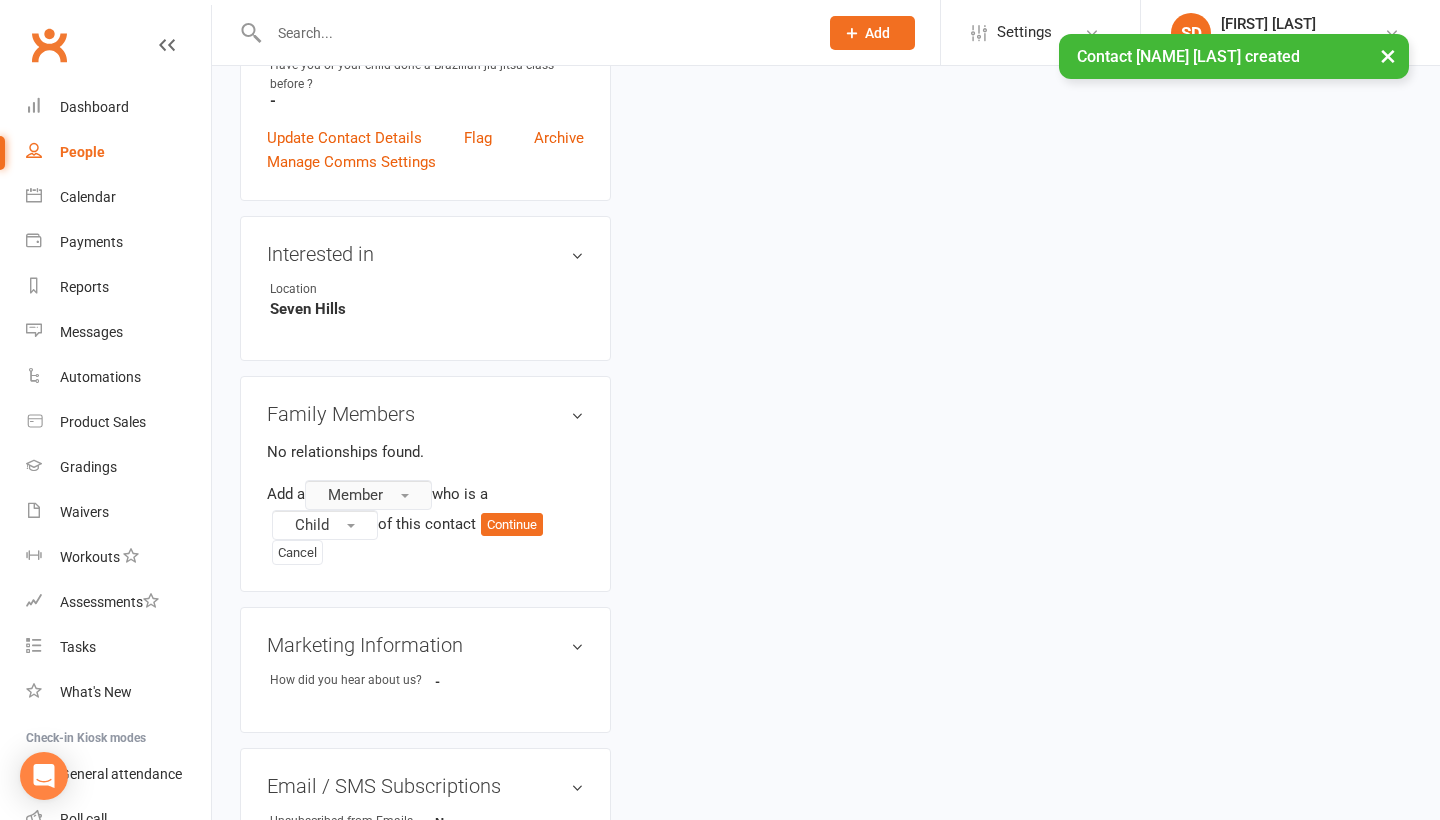 click on "Member" at bounding box center (355, 495) 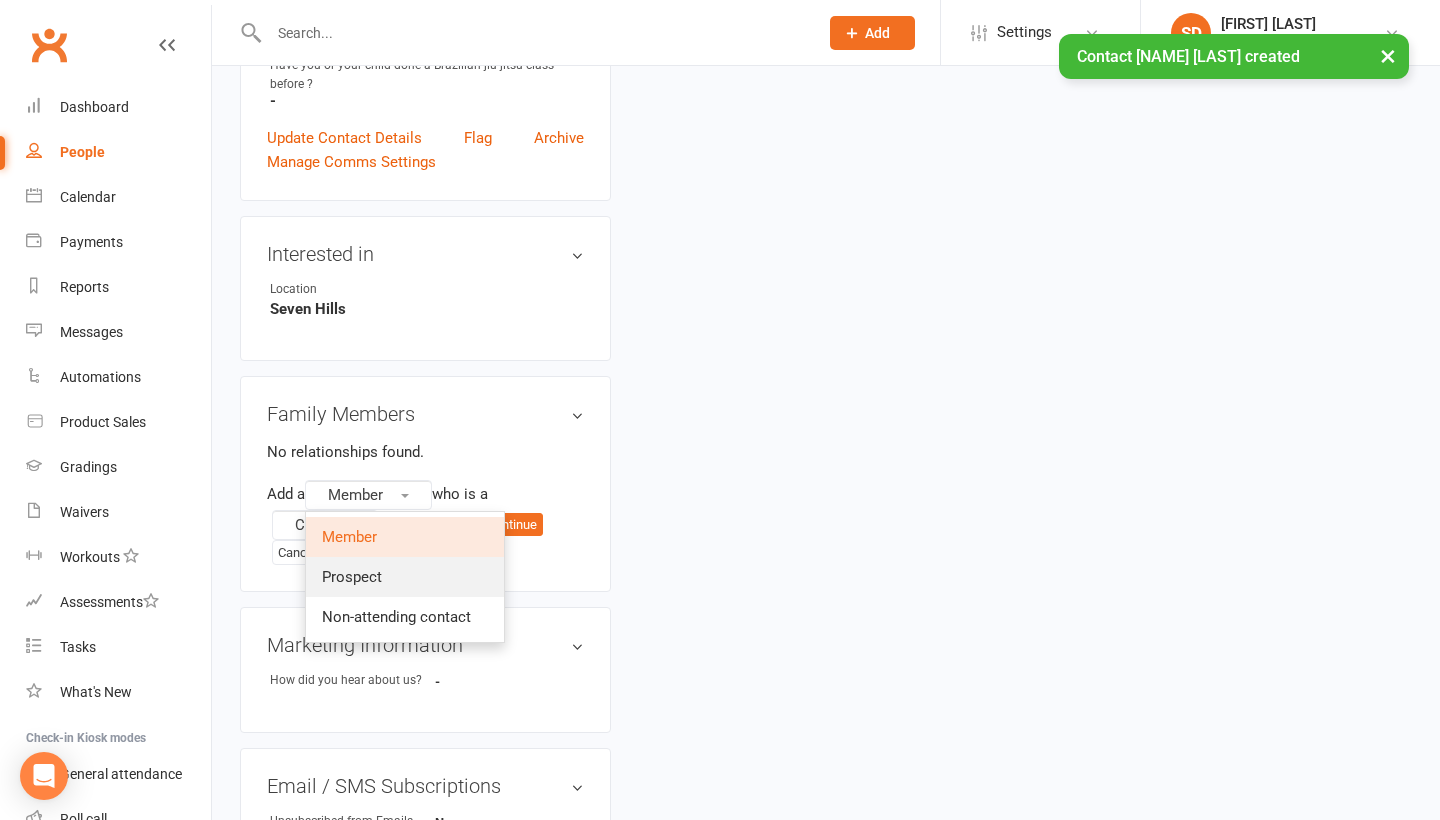 click on "Prospect" at bounding box center [352, 577] 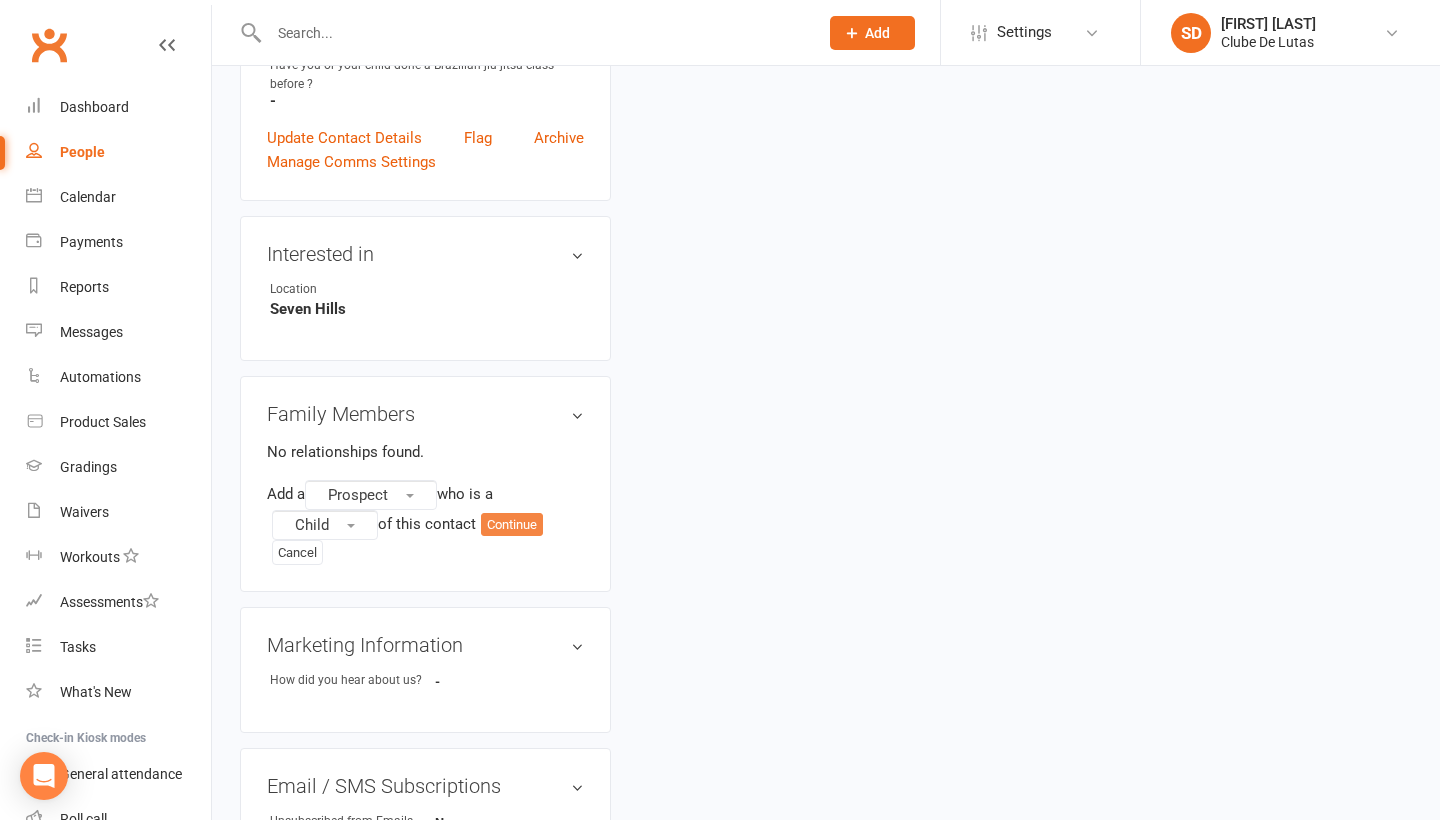click on "Continue" at bounding box center (512, 525) 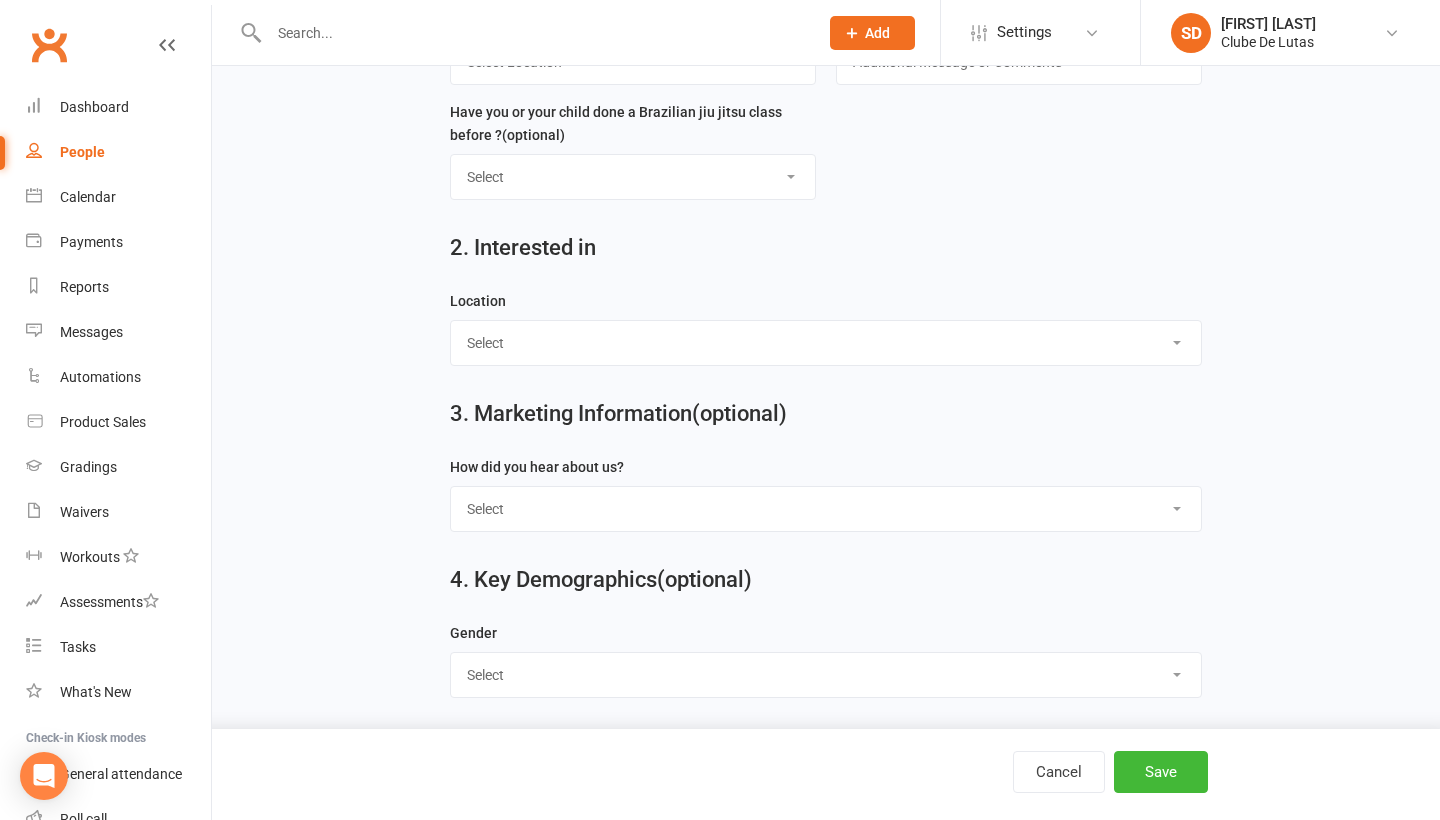 scroll, scrollTop: 0, scrollLeft: 0, axis: both 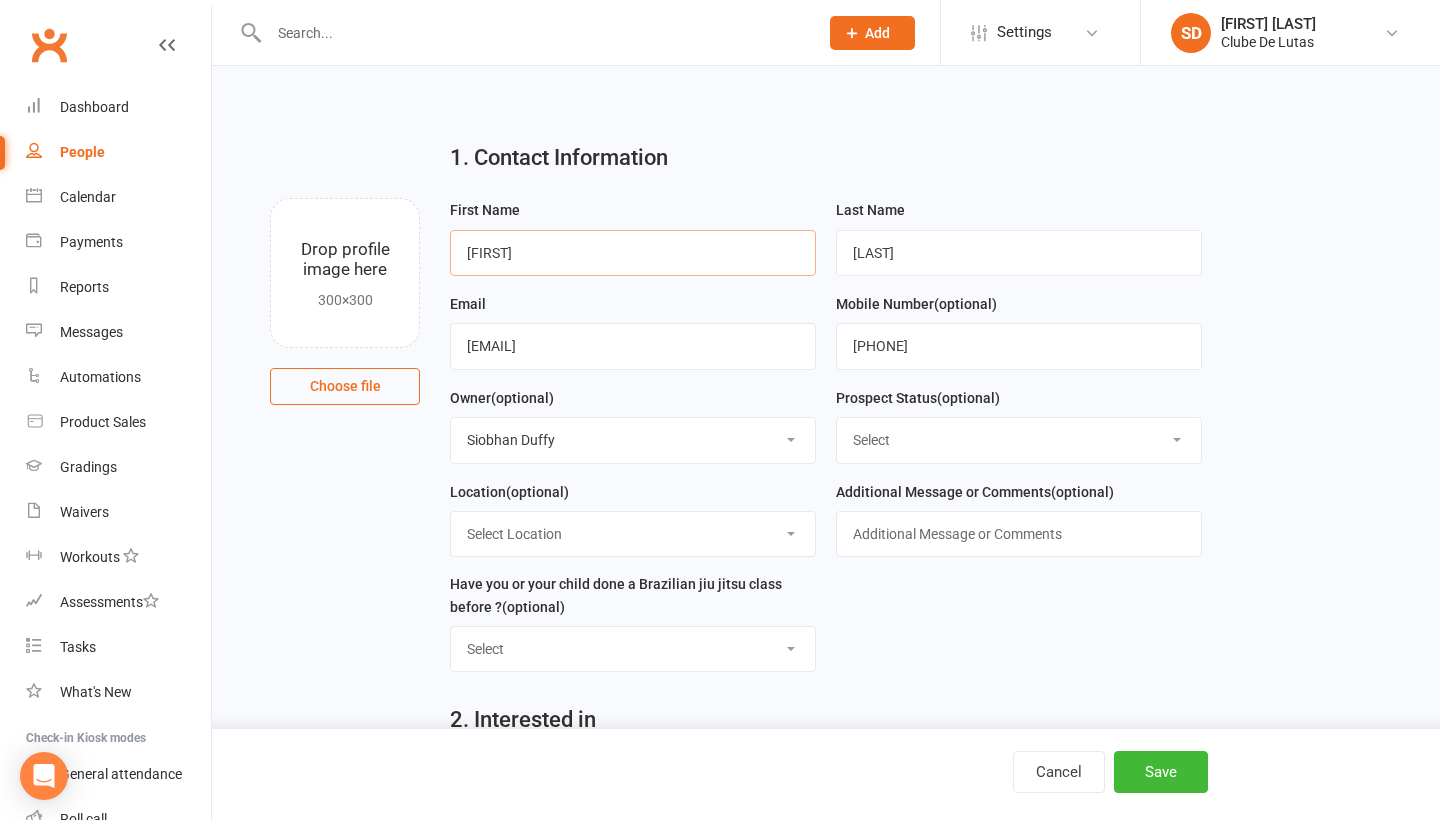 type on "Aneka" 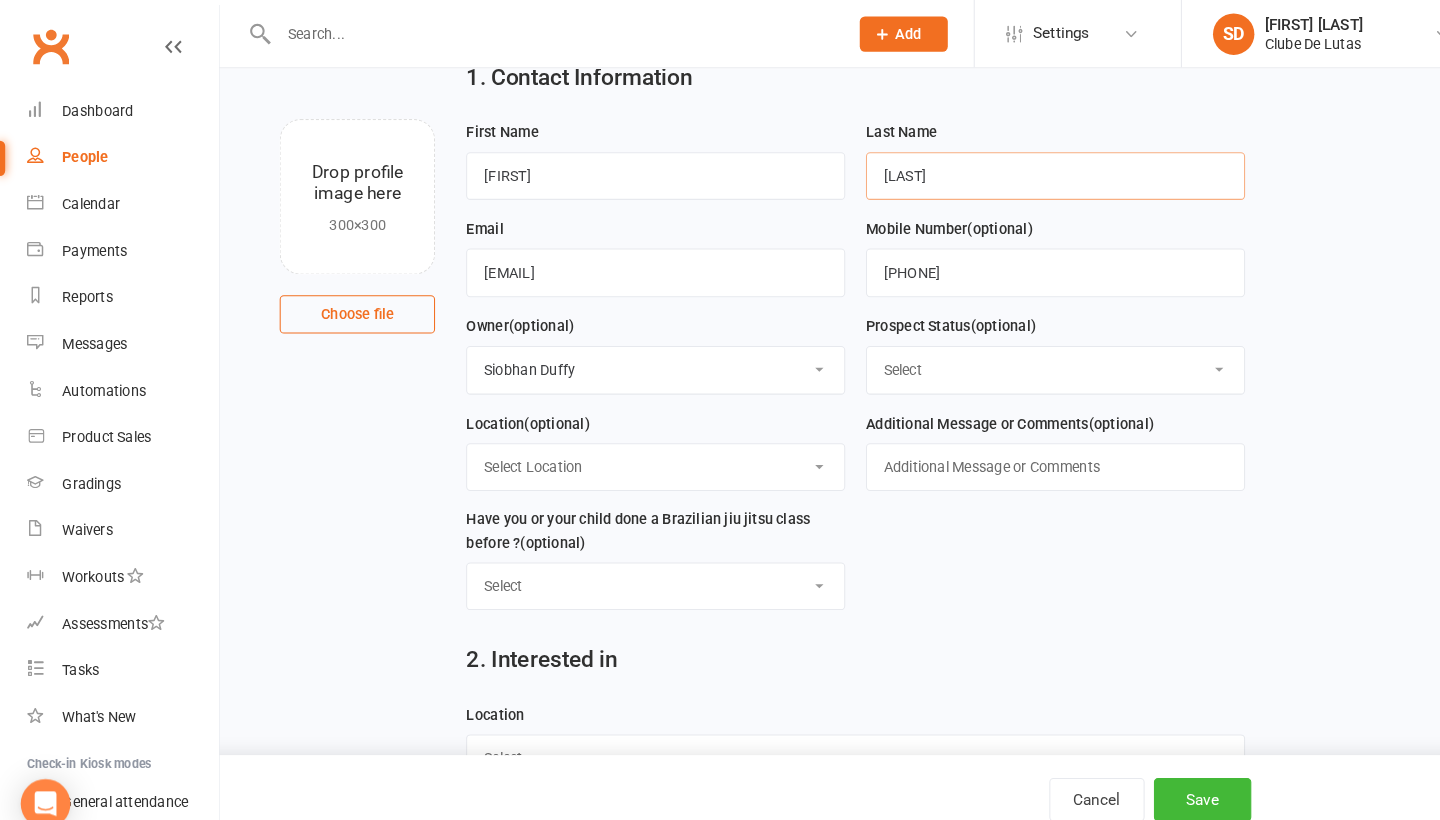 scroll, scrollTop: 227, scrollLeft: 0, axis: vertical 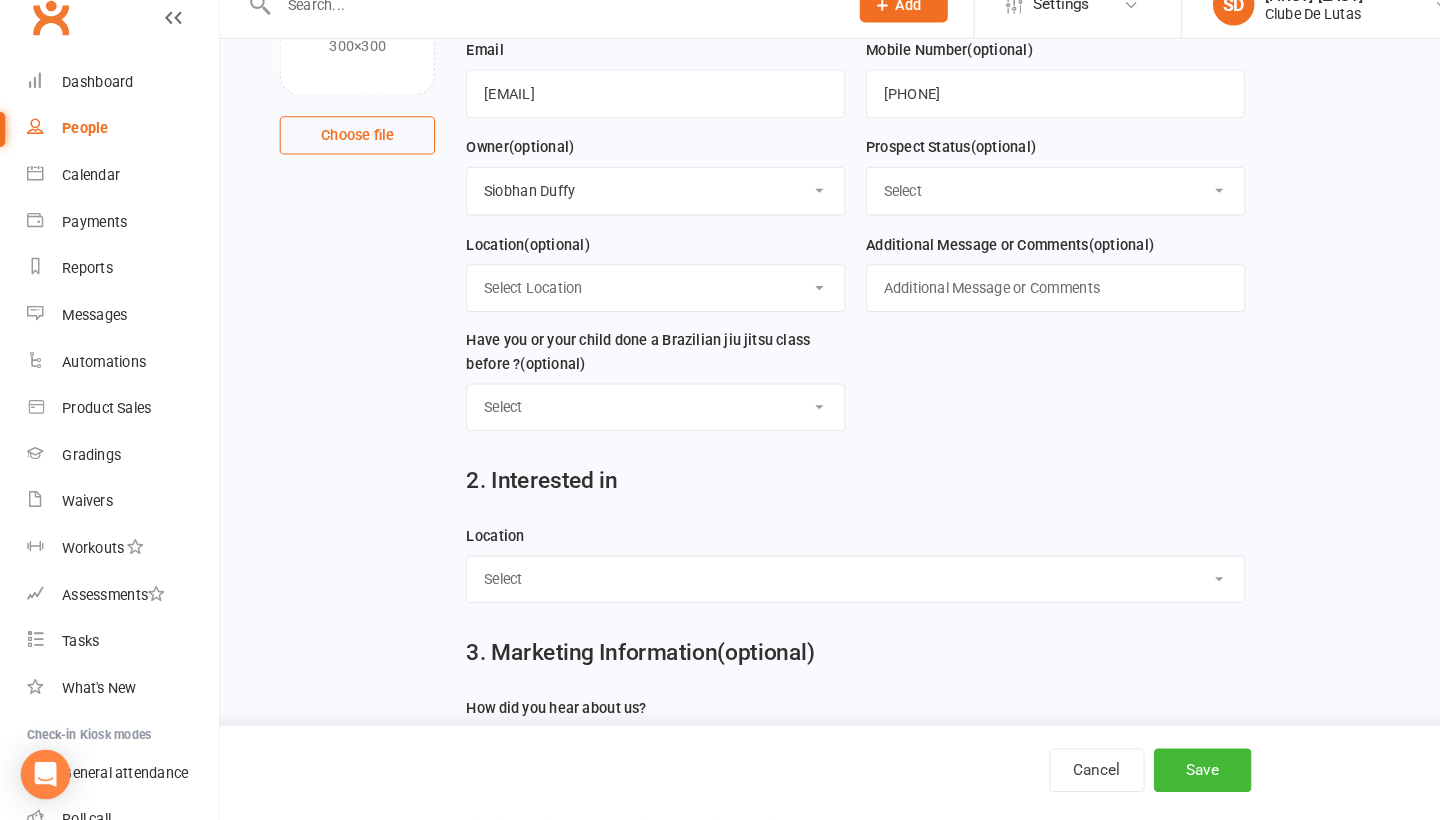 select on "Rouse Hill" 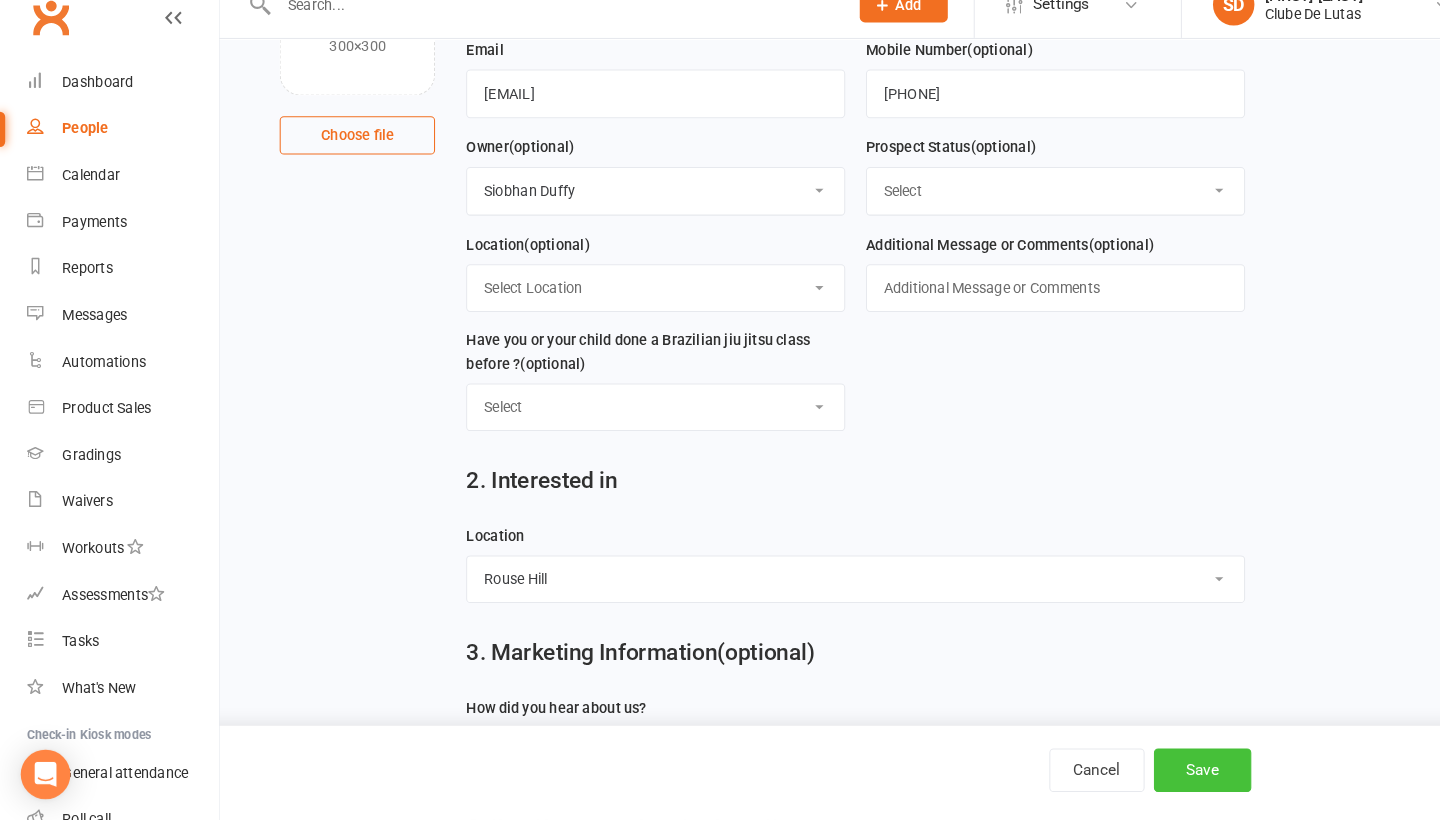 click on "Save" at bounding box center (1161, 772) 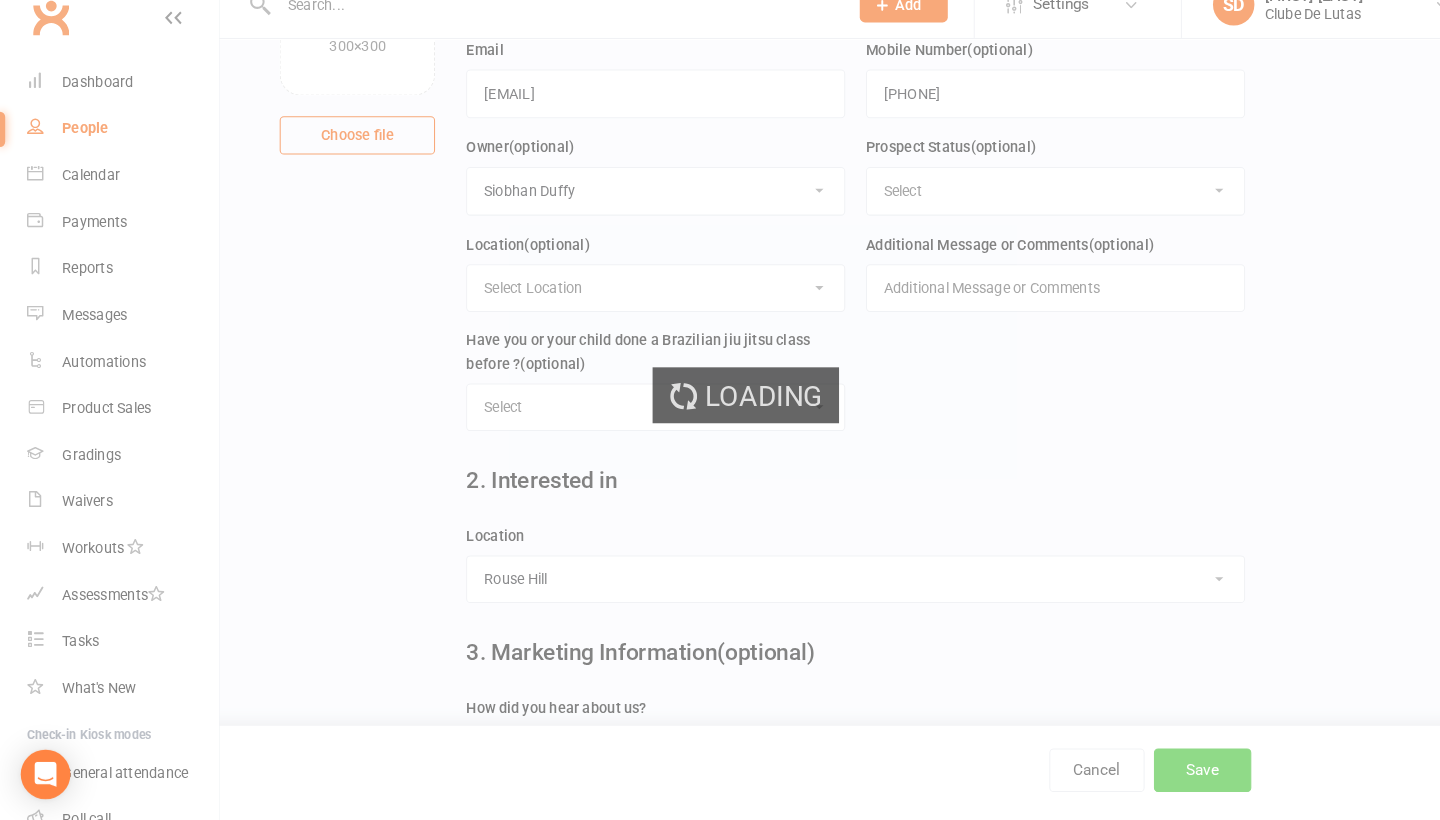scroll, scrollTop: 0, scrollLeft: 0, axis: both 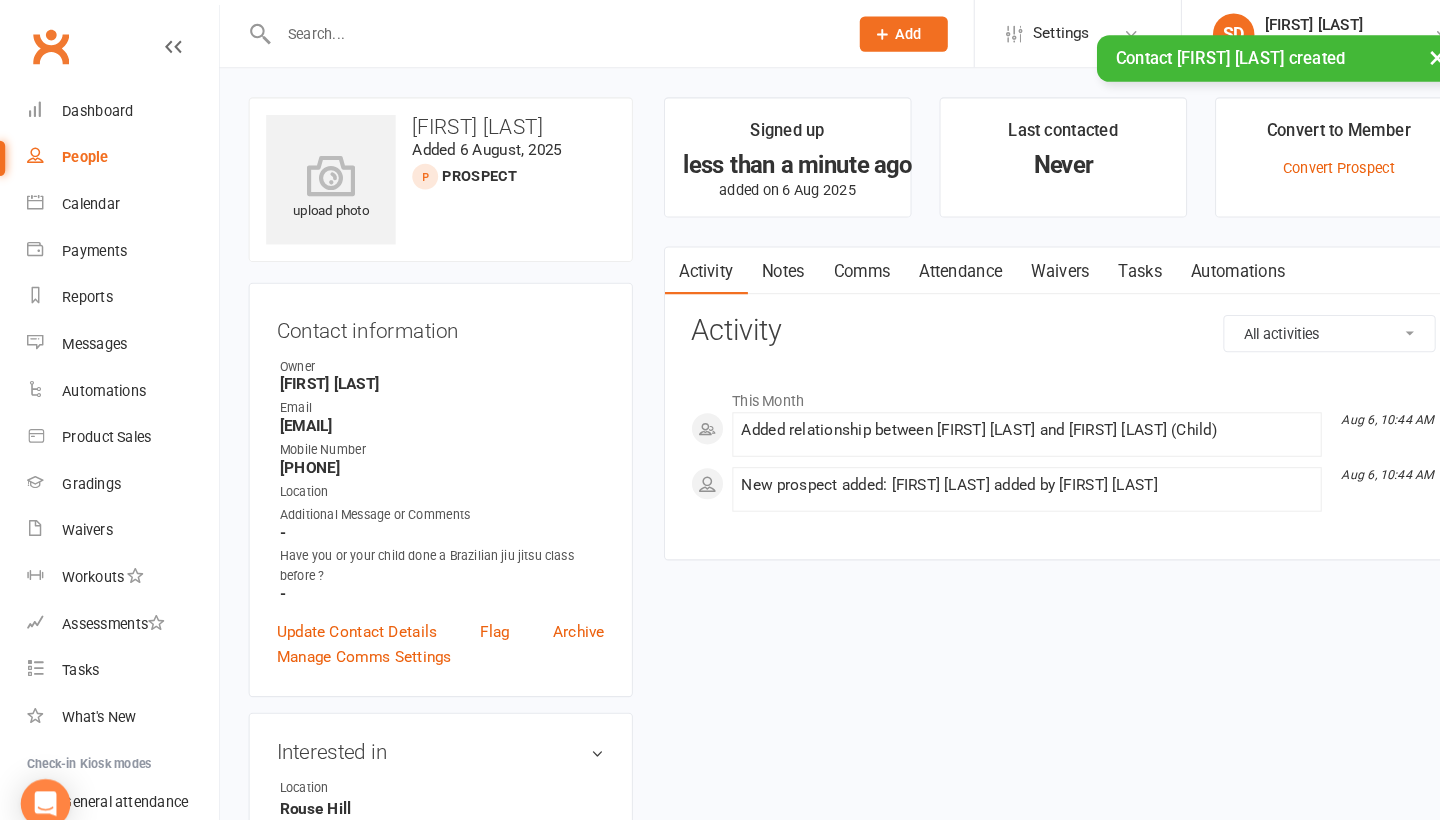 click on "Attendance" at bounding box center [928, 262] 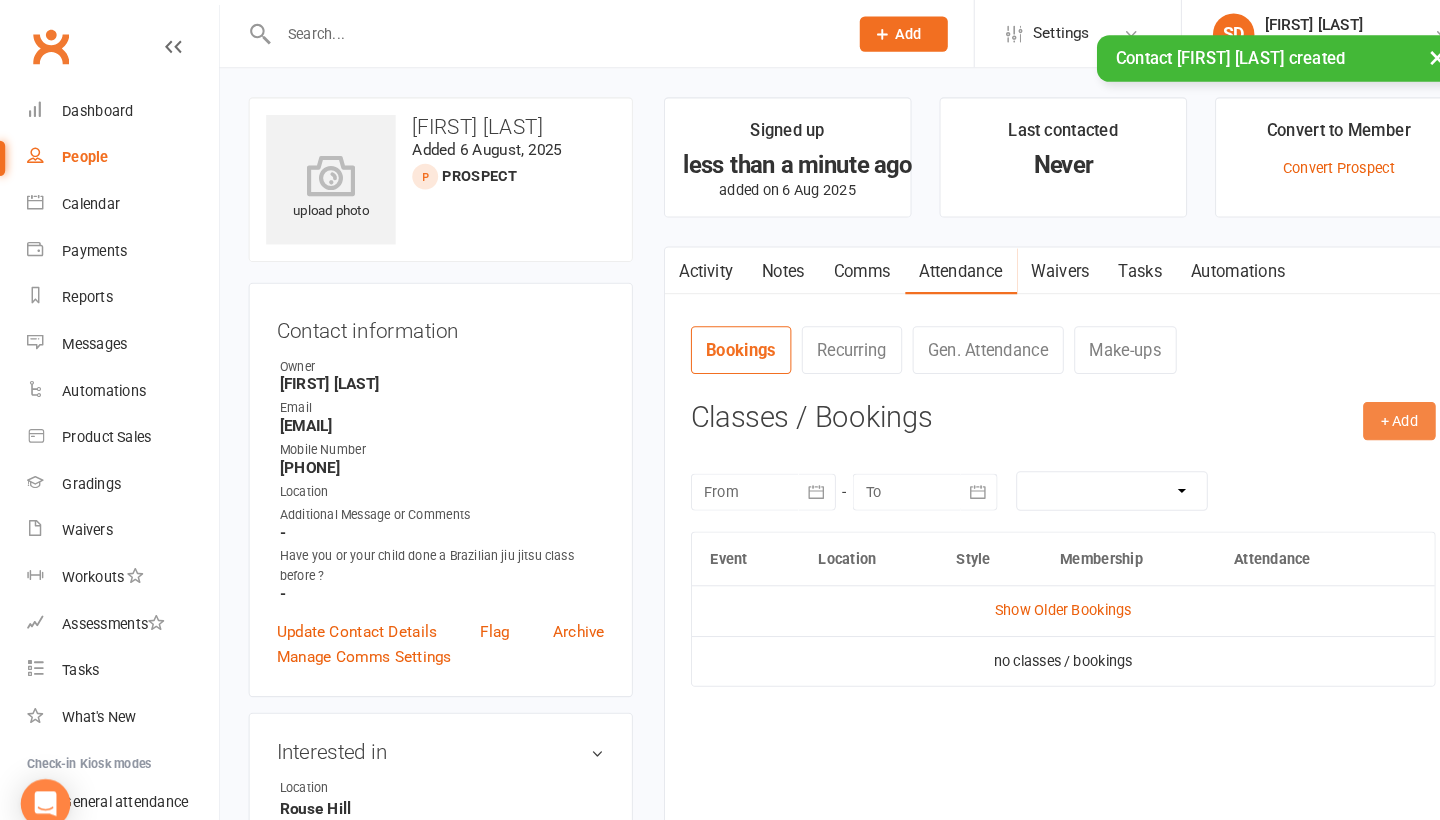 click on "Attendance Number of visits past 12 months Jan Month Sep Aug  0 Export CSV Total visits since joining:  0 Last seen:  Never Bookings Recurring Gen. Attendance Make-ups + Add Book Event Add Appointment Book a Friend Classes / Bookings
August 2025
Sun Mon Tue Wed Thu Fri Sat
31
27
28
29
30
31
01
02
32
03
04
05
06
07
08
09
33
10
11
12
13
14
15
16
34
17
18
19
20
21
22" at bounding box center (1026, 552) 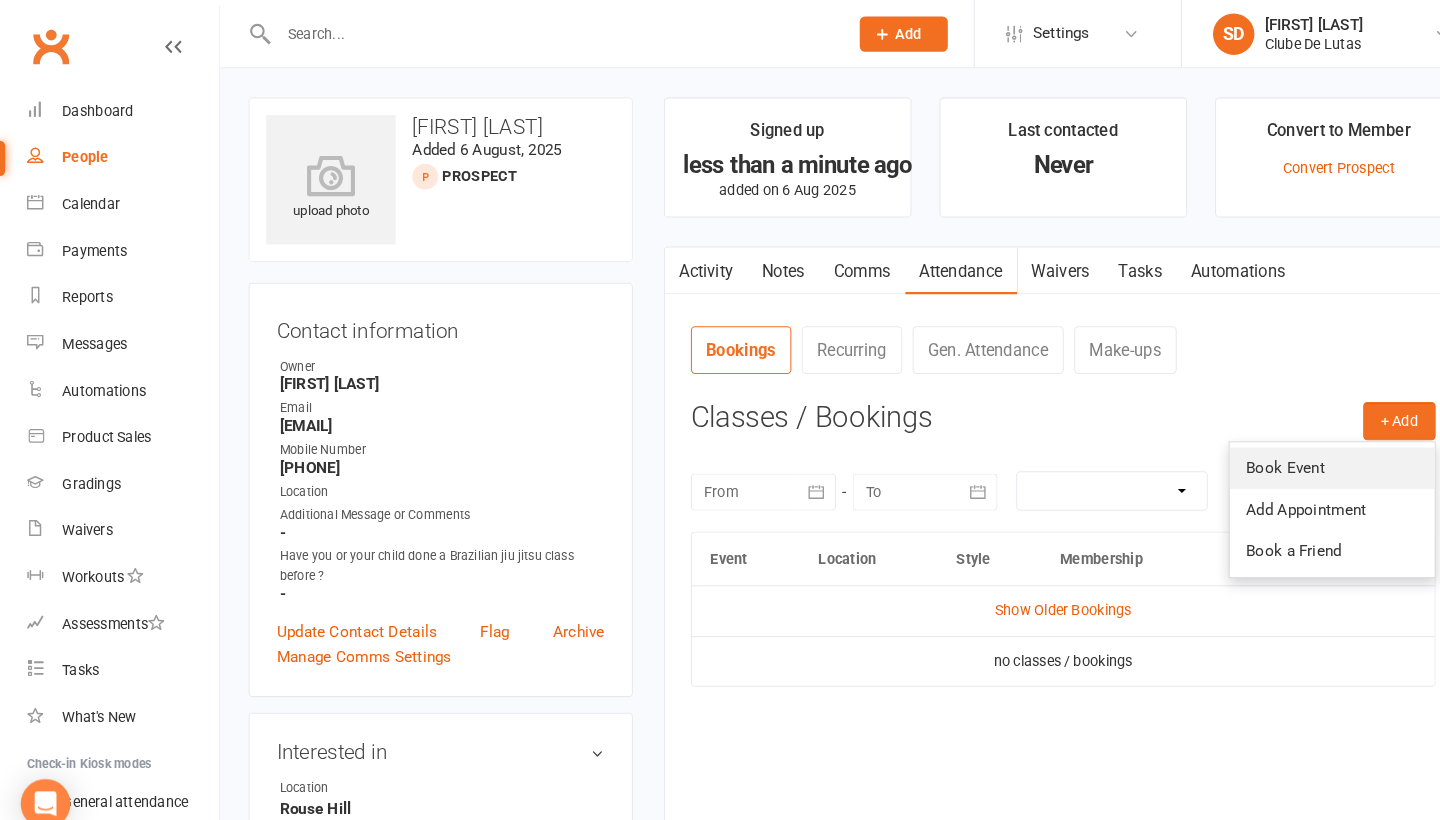 click on "Book Event" at bounding box center [1286, 452] 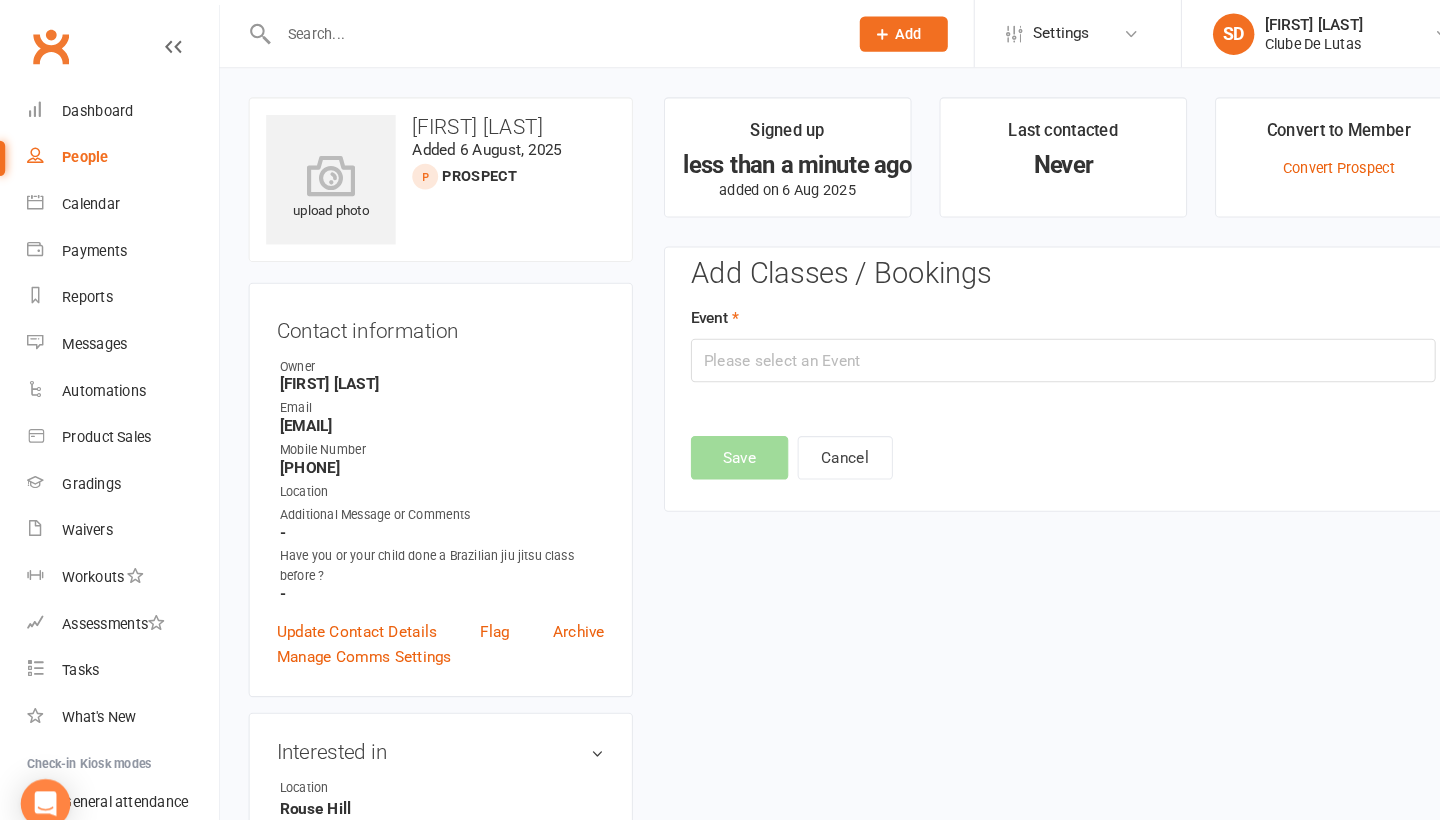 scroll, scrollTop: 107, scrollLeft: 0, axis: vertical 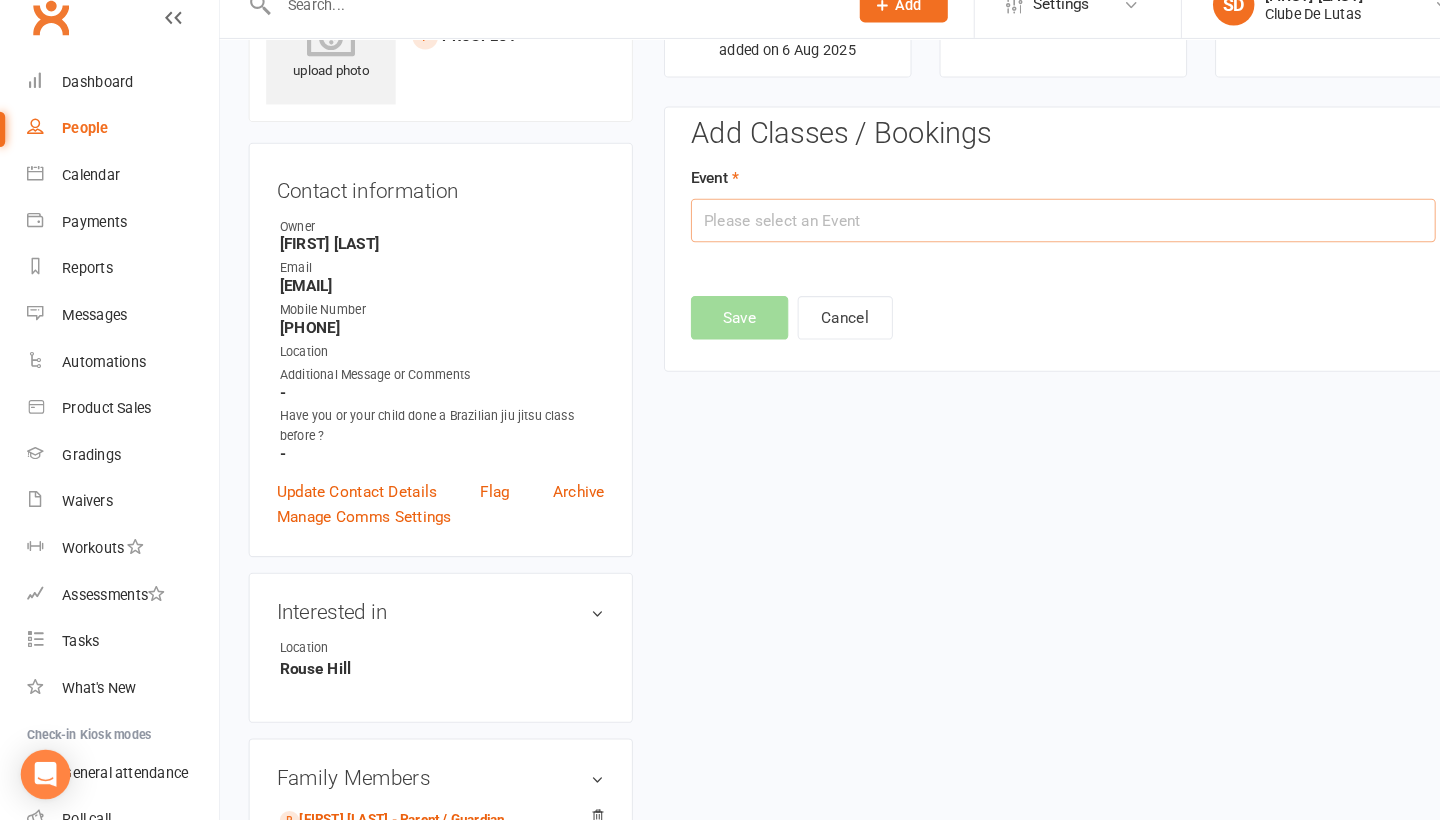 click at bounding box center [1026, 241] 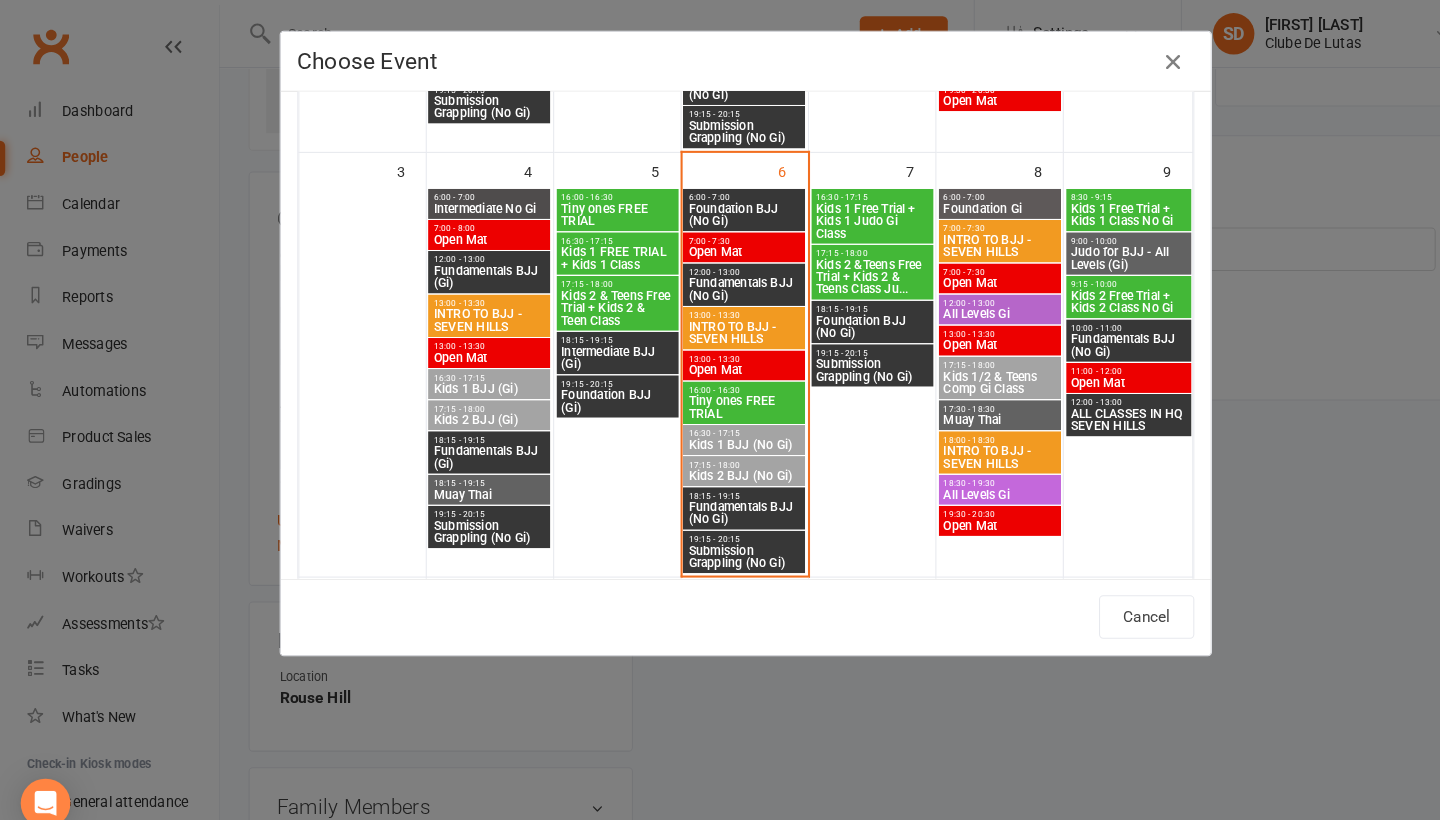 scroll, scrollTop: 490, scrollLeft: 0, axis: vertical 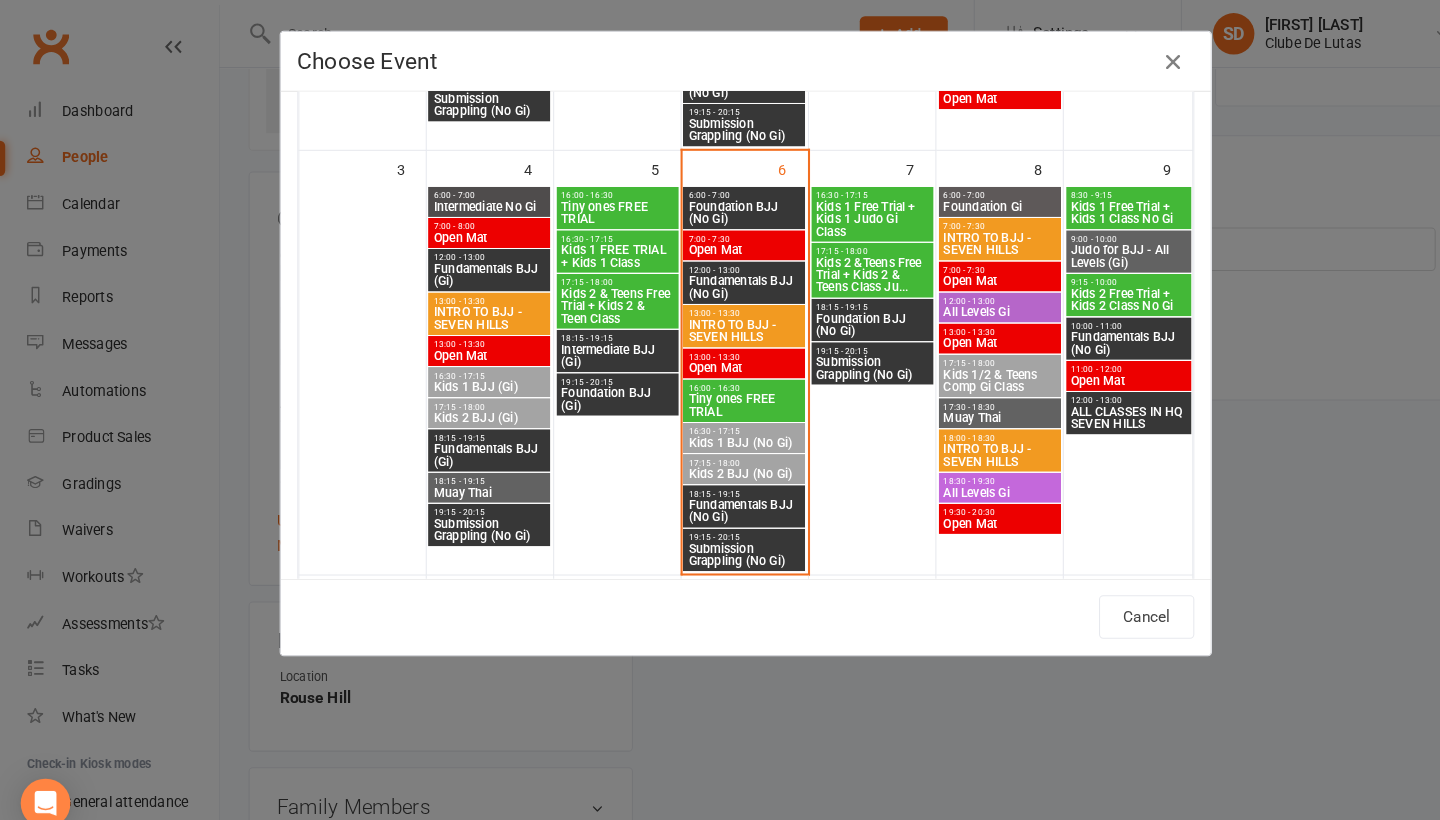 click on "Tiny ones FREE TRIAL" at bounding box center [718, 392] 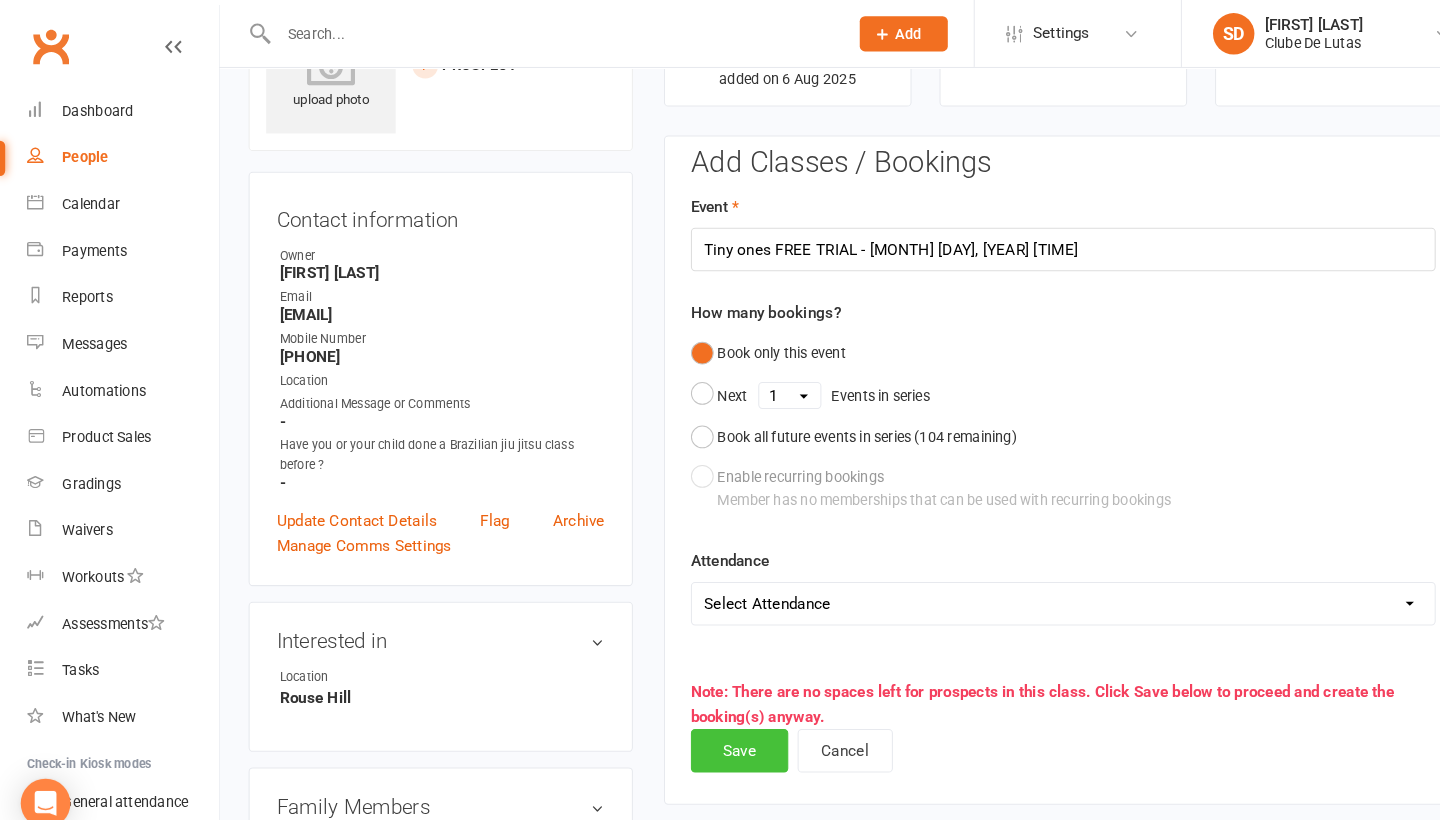 click on "Save" at bounding box center (714, 725) 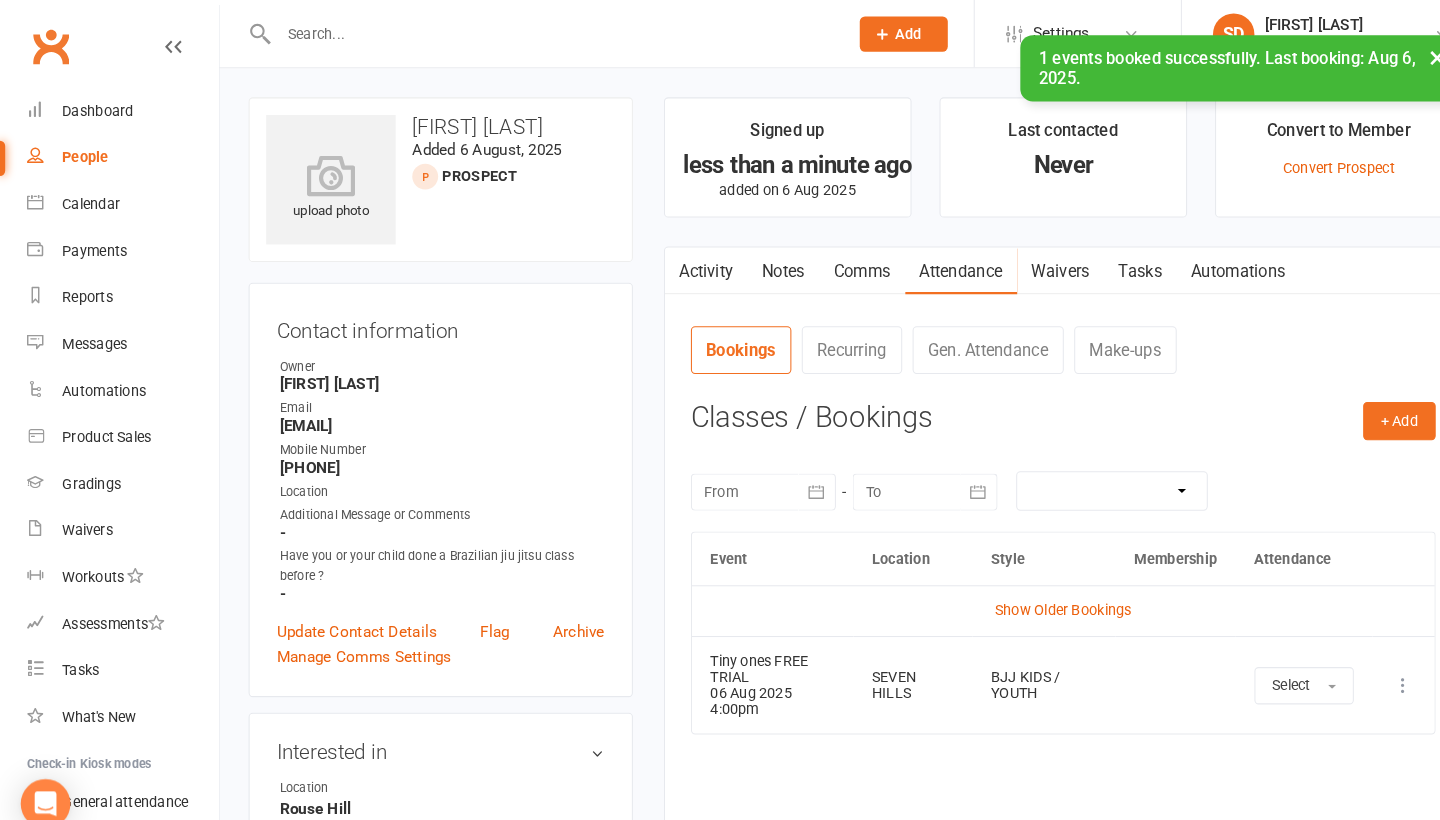 scroll, scrollTop: 0, scrollLeft: 0, axis: both 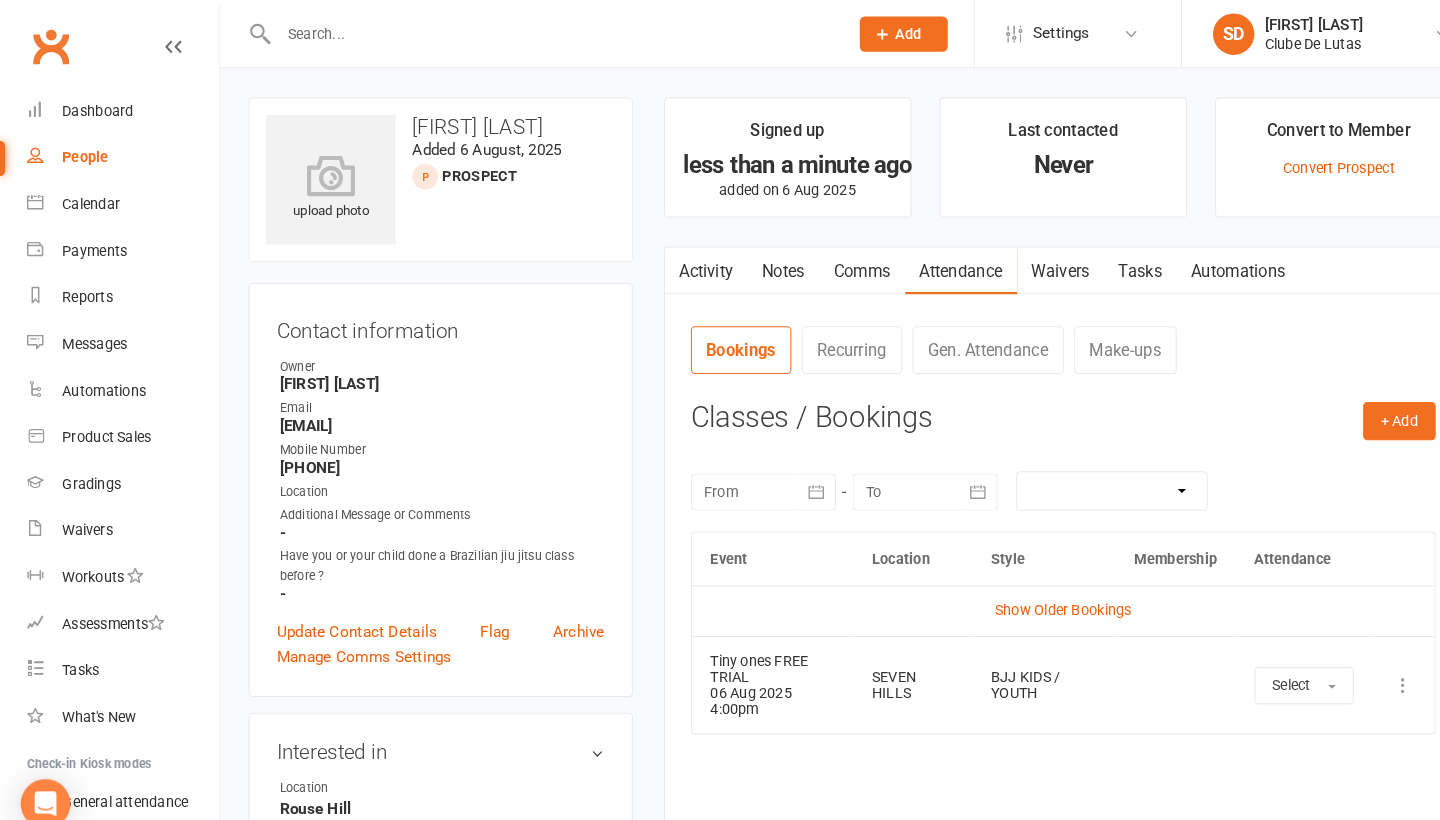 click at bounding box center [533, 33] 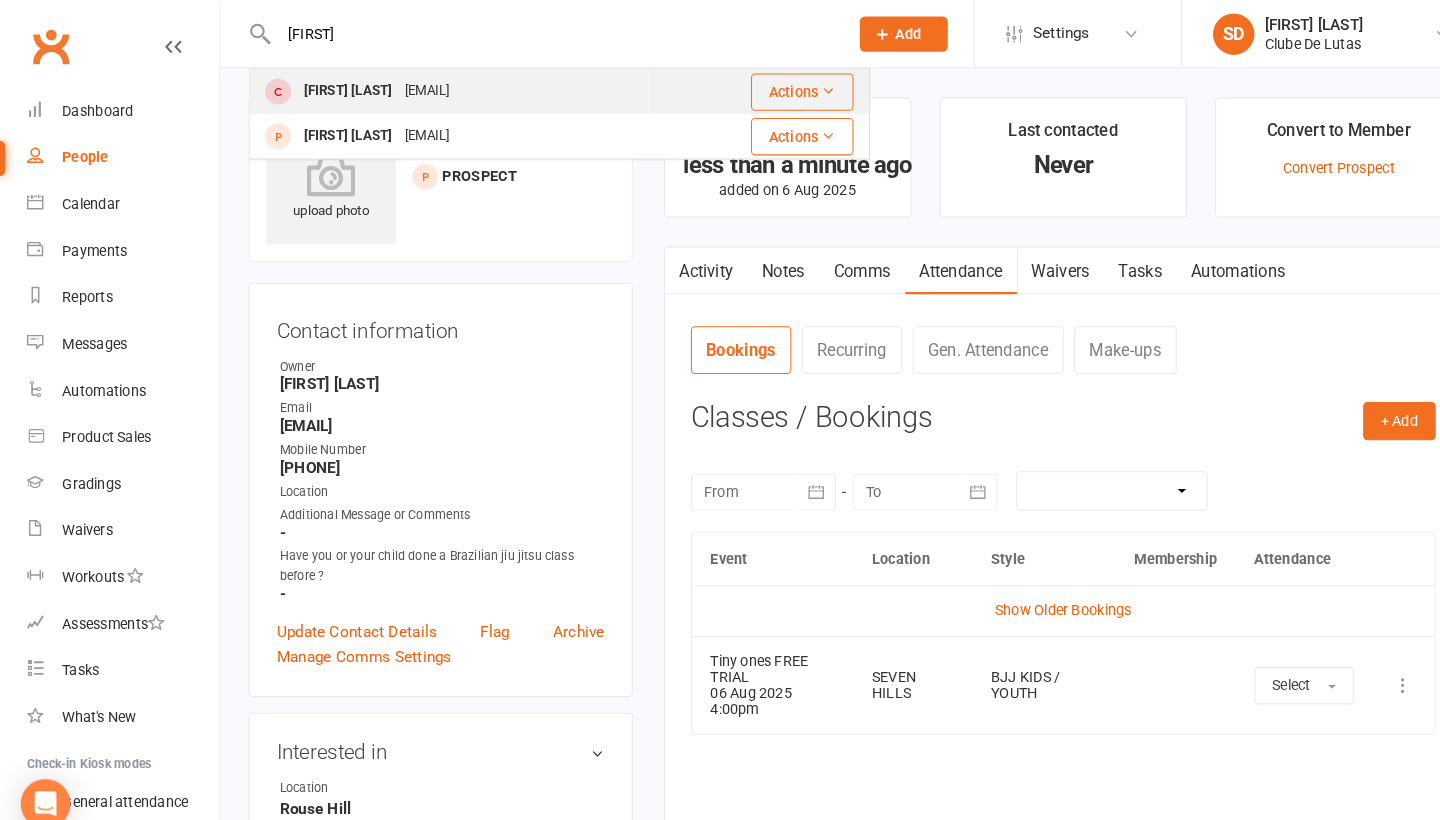 type on "Jhinno" 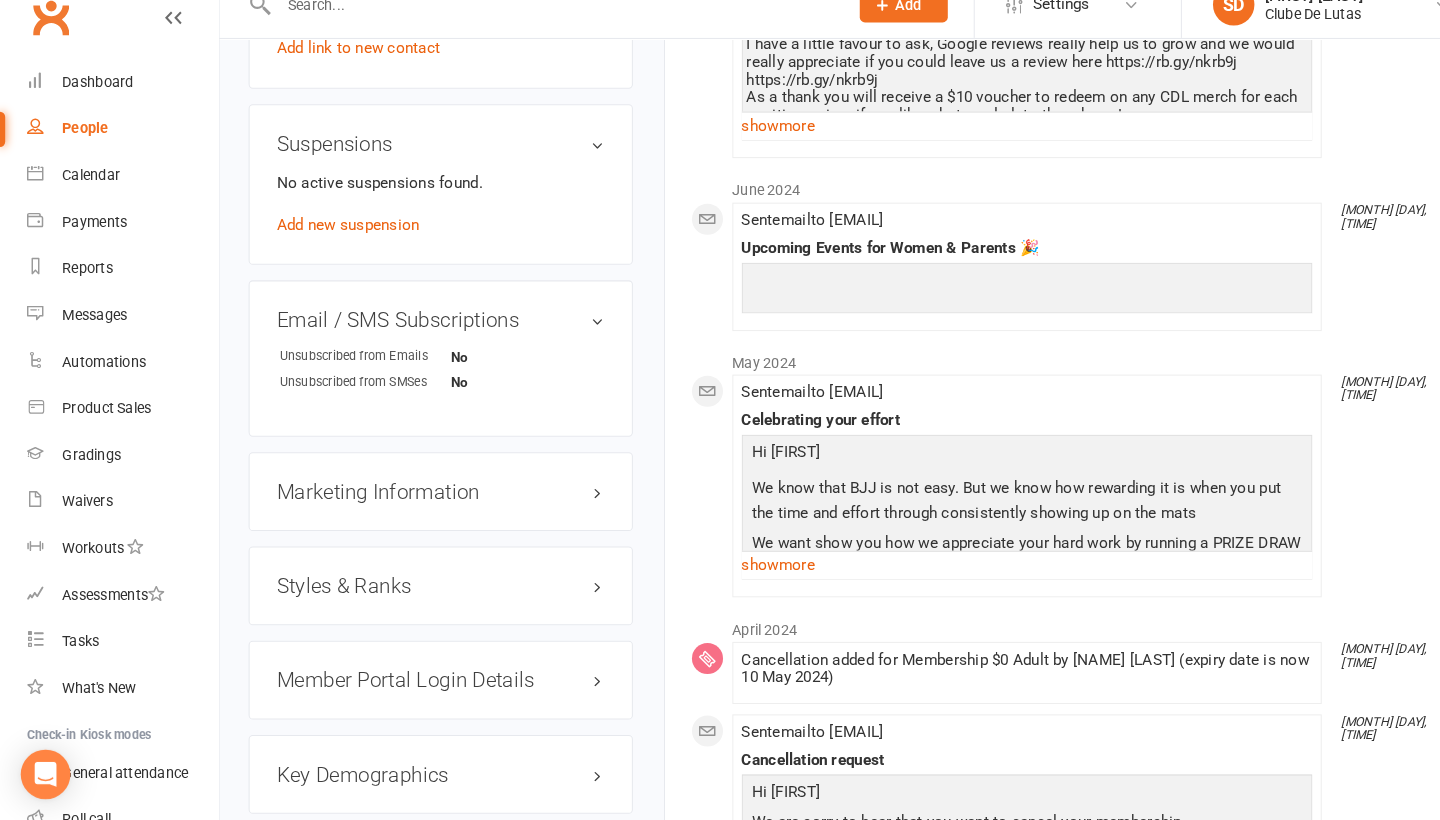 scroll, scrollTop: 1177, scrollLeft: 0, axis: vertical 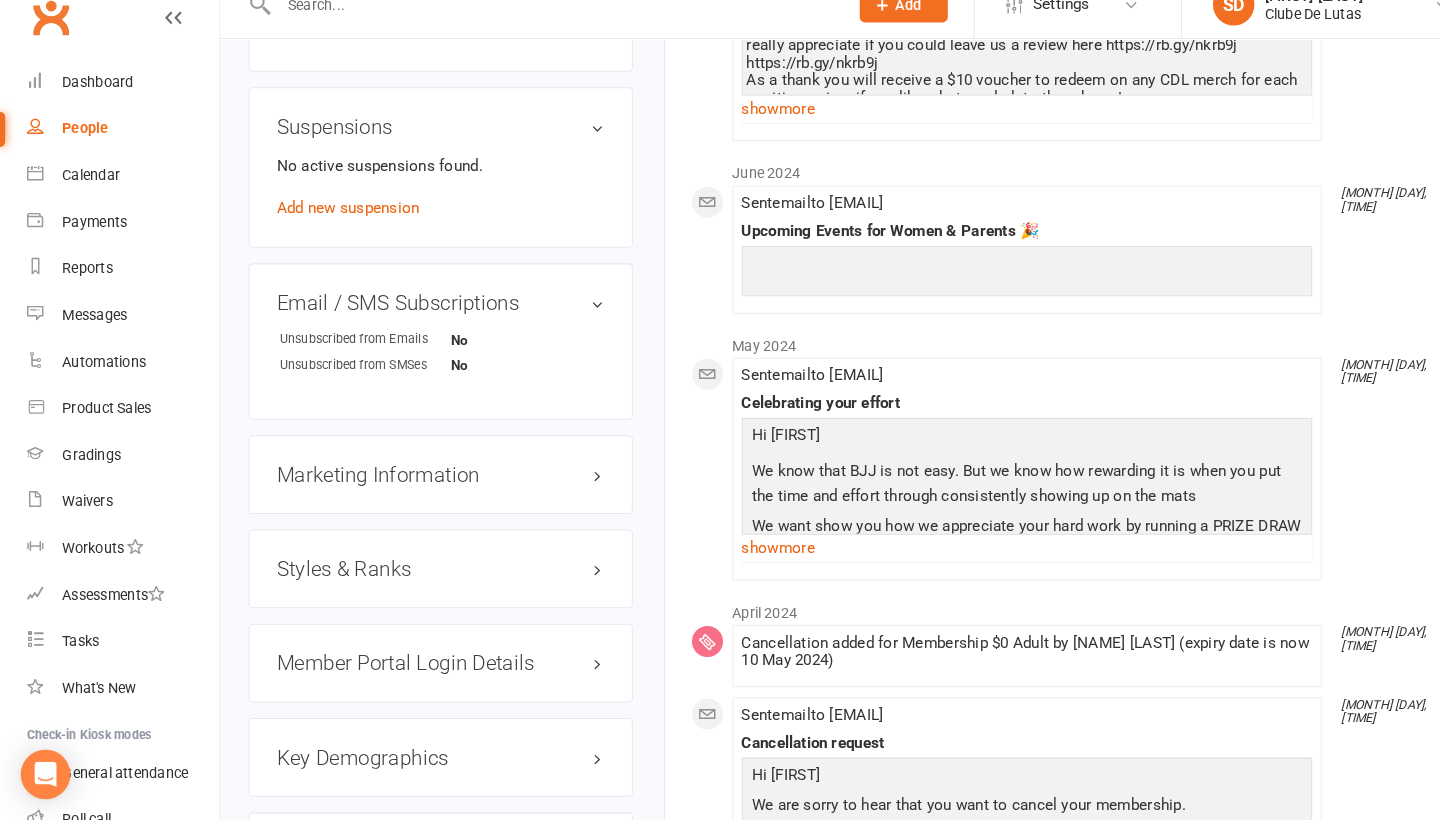 click on "Styles & Ranks" at bounding box center [425, 578] 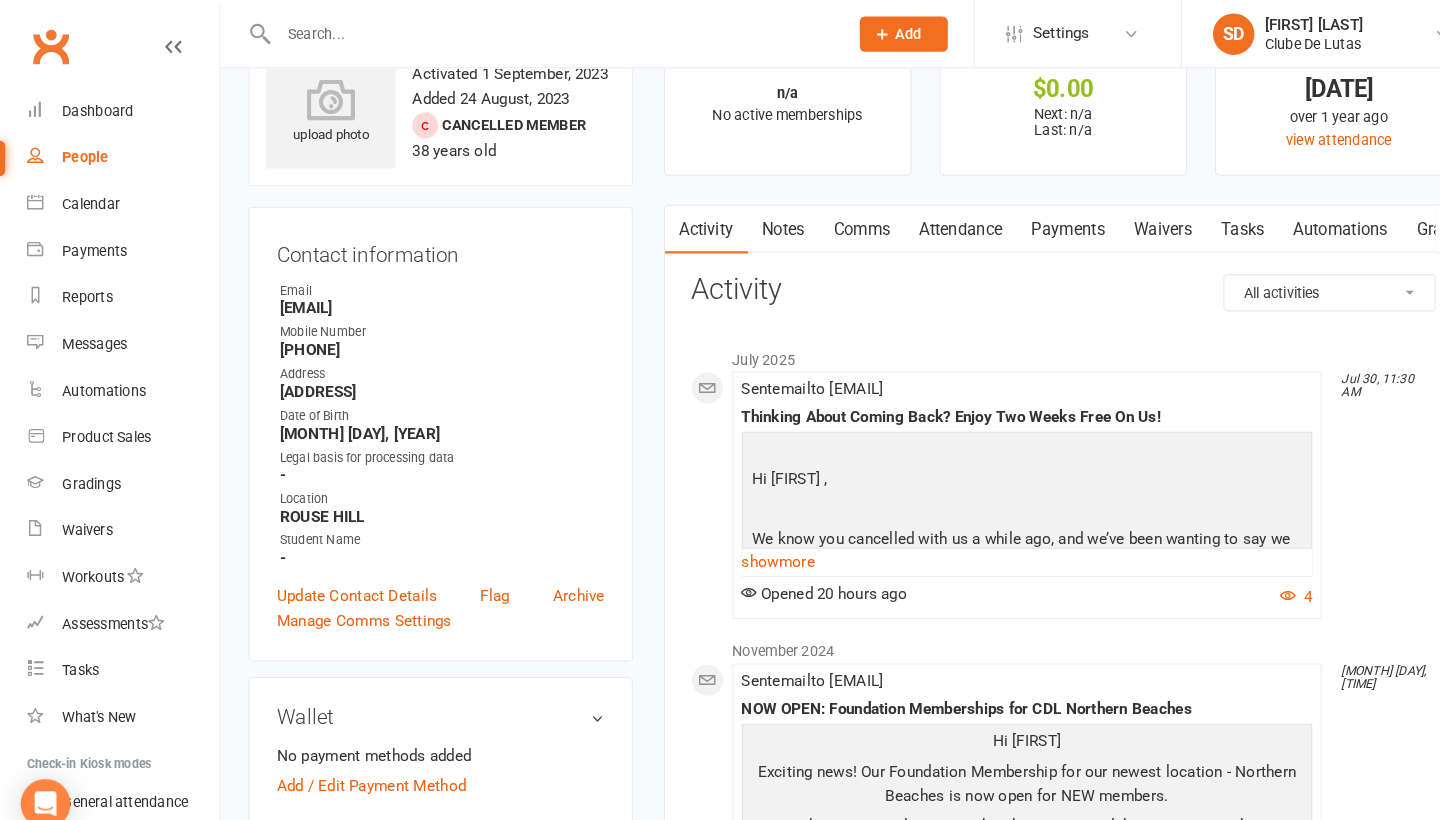 scroll, scrollTop: 46, scrollLeft: 0, axis: vertical 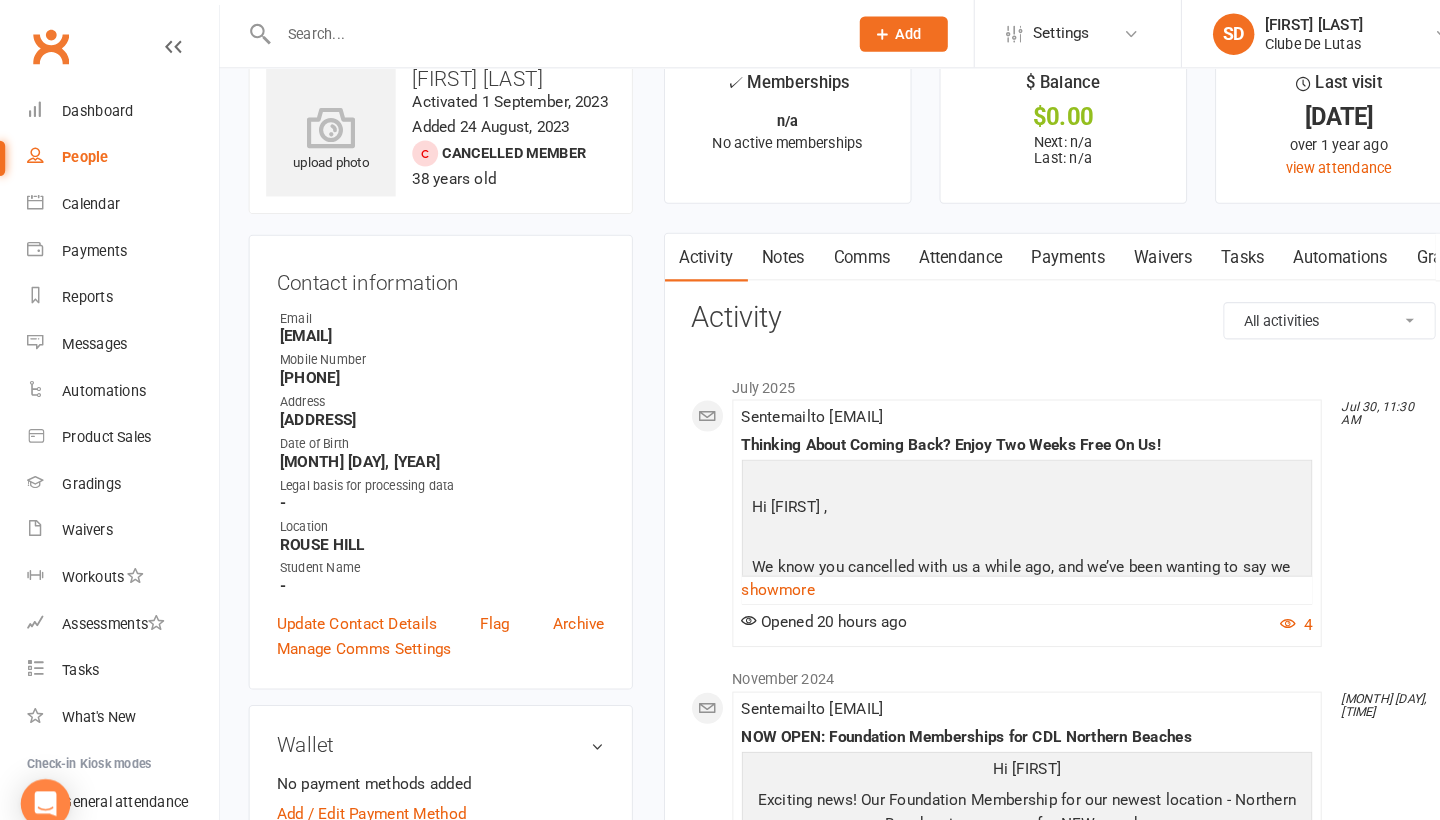 click on "Attendance" at bounding box center [928, 249] 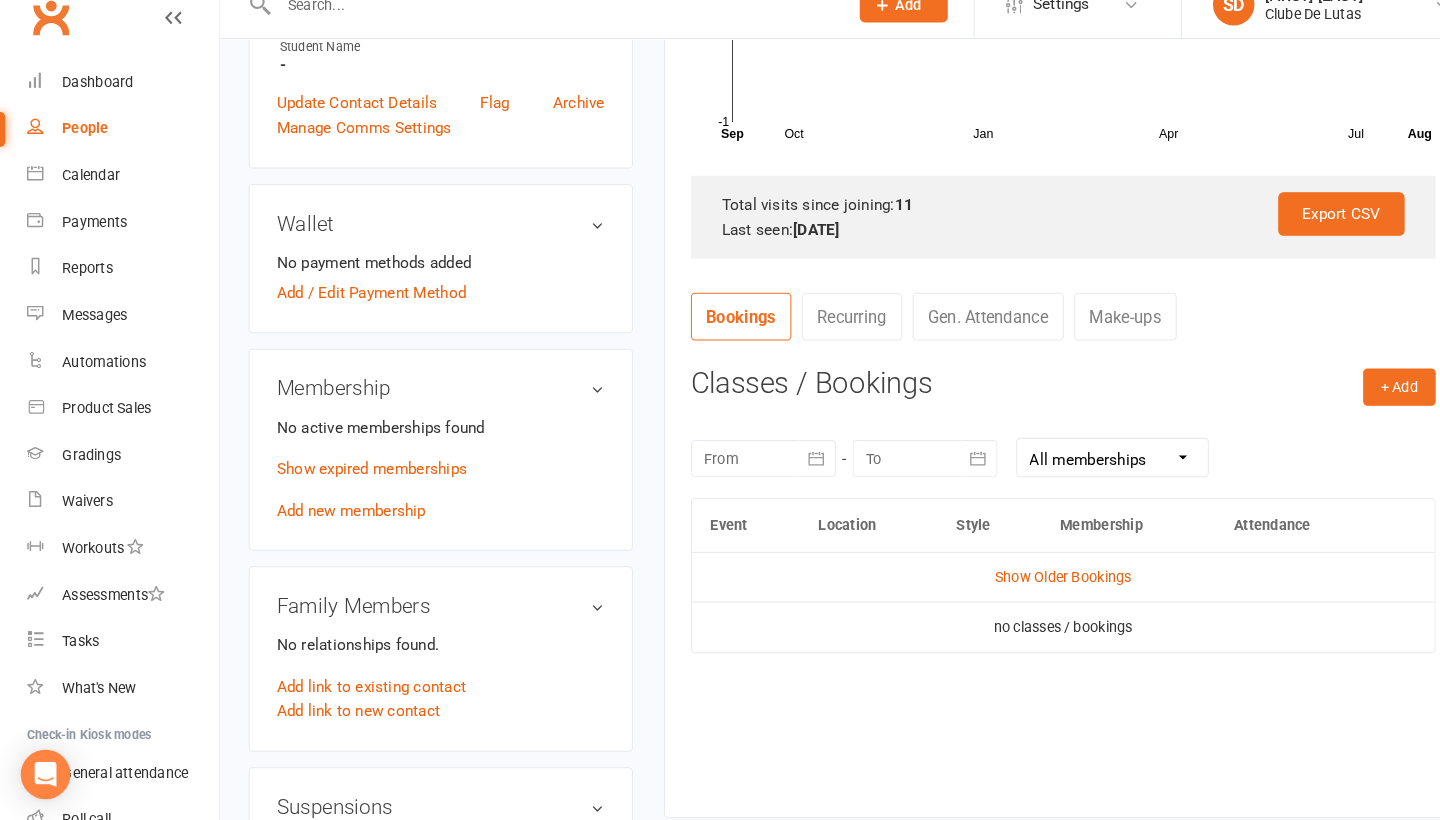 scroll, scrollTop: 522, scrollLeft: 0, axis: vertical 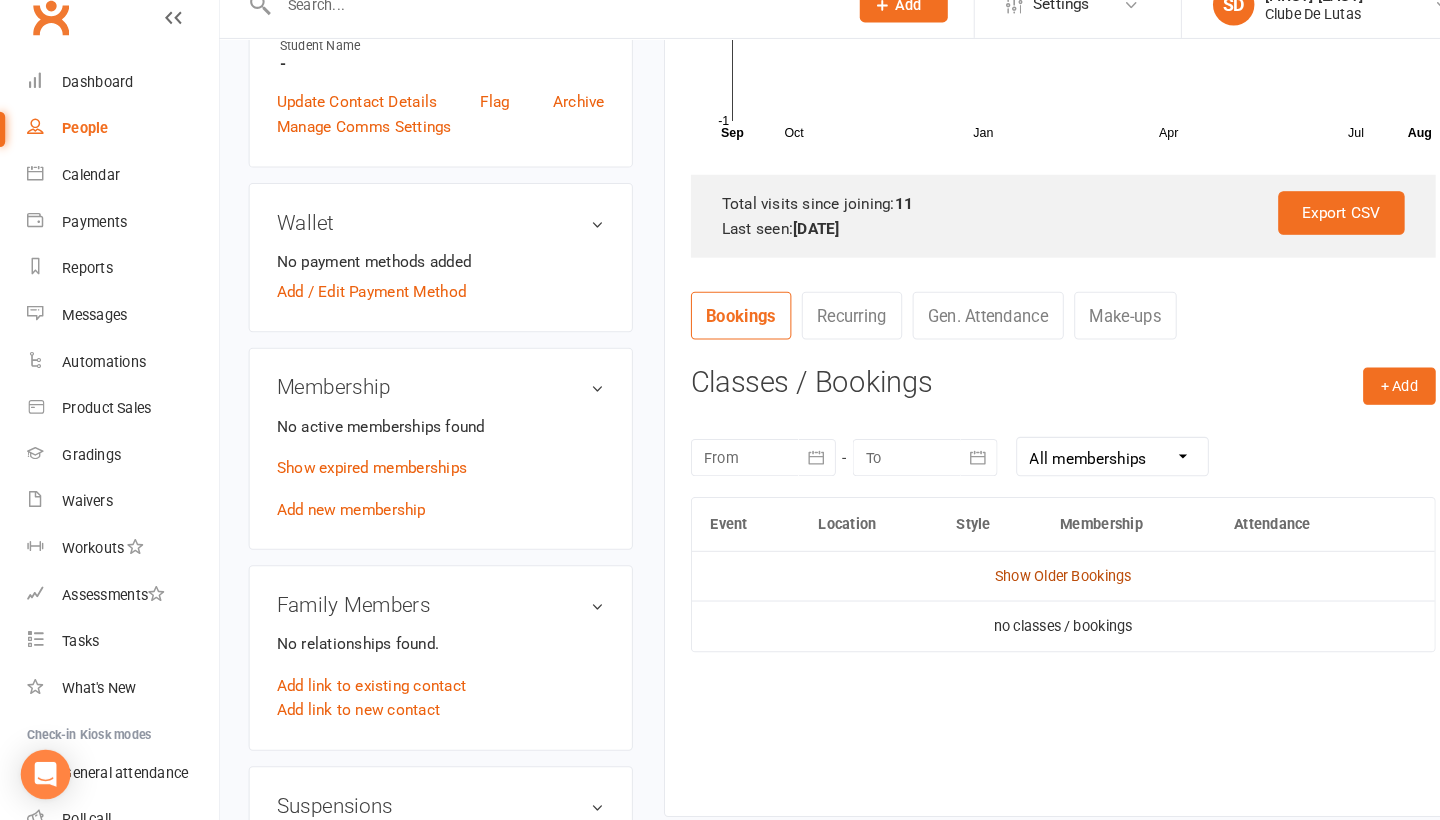 click on "Show Older Bookings" at bounding box center [1026, 584] 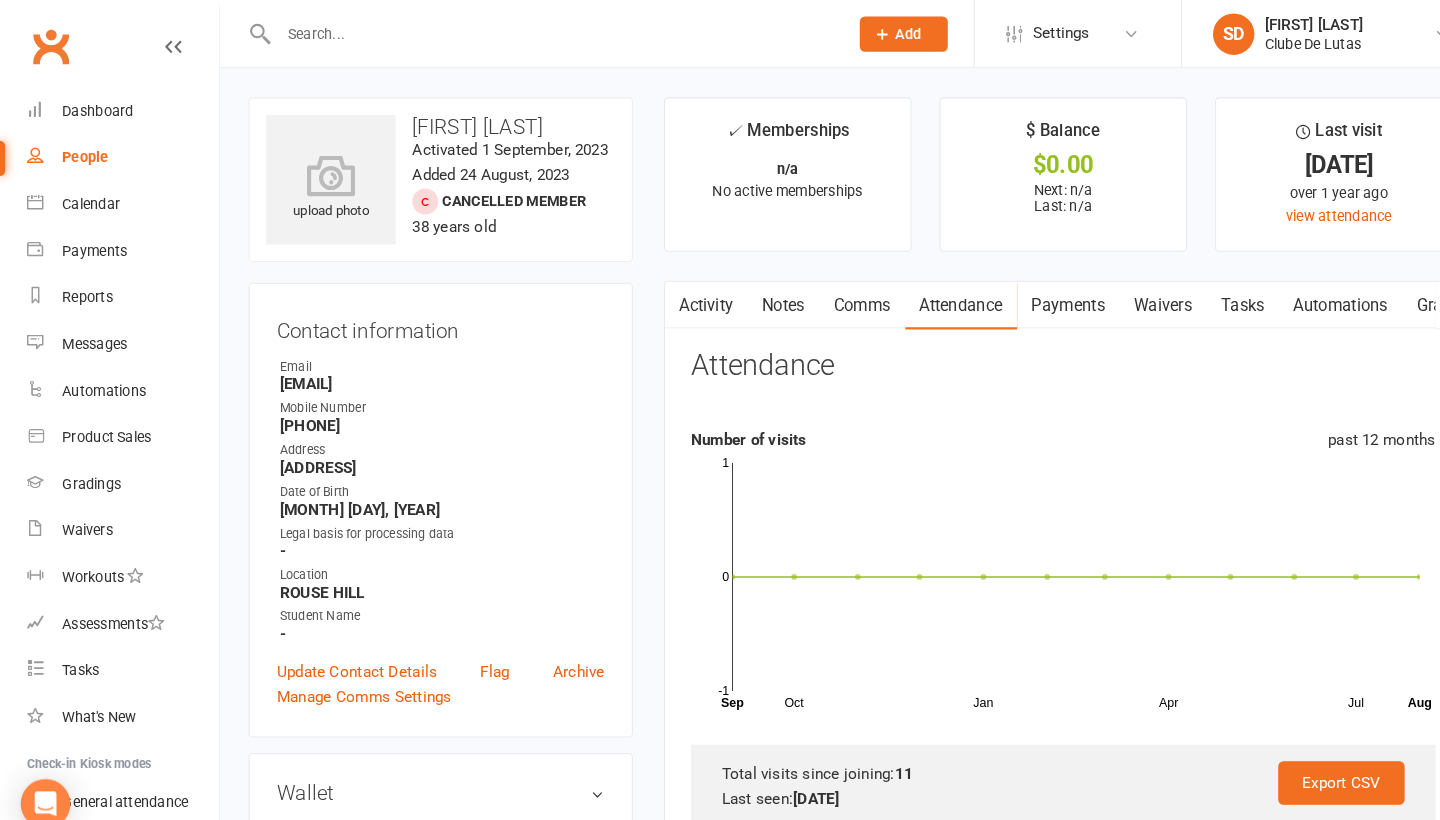 scroll, scrollTop: 0, scrollLeft: 0, axis: both 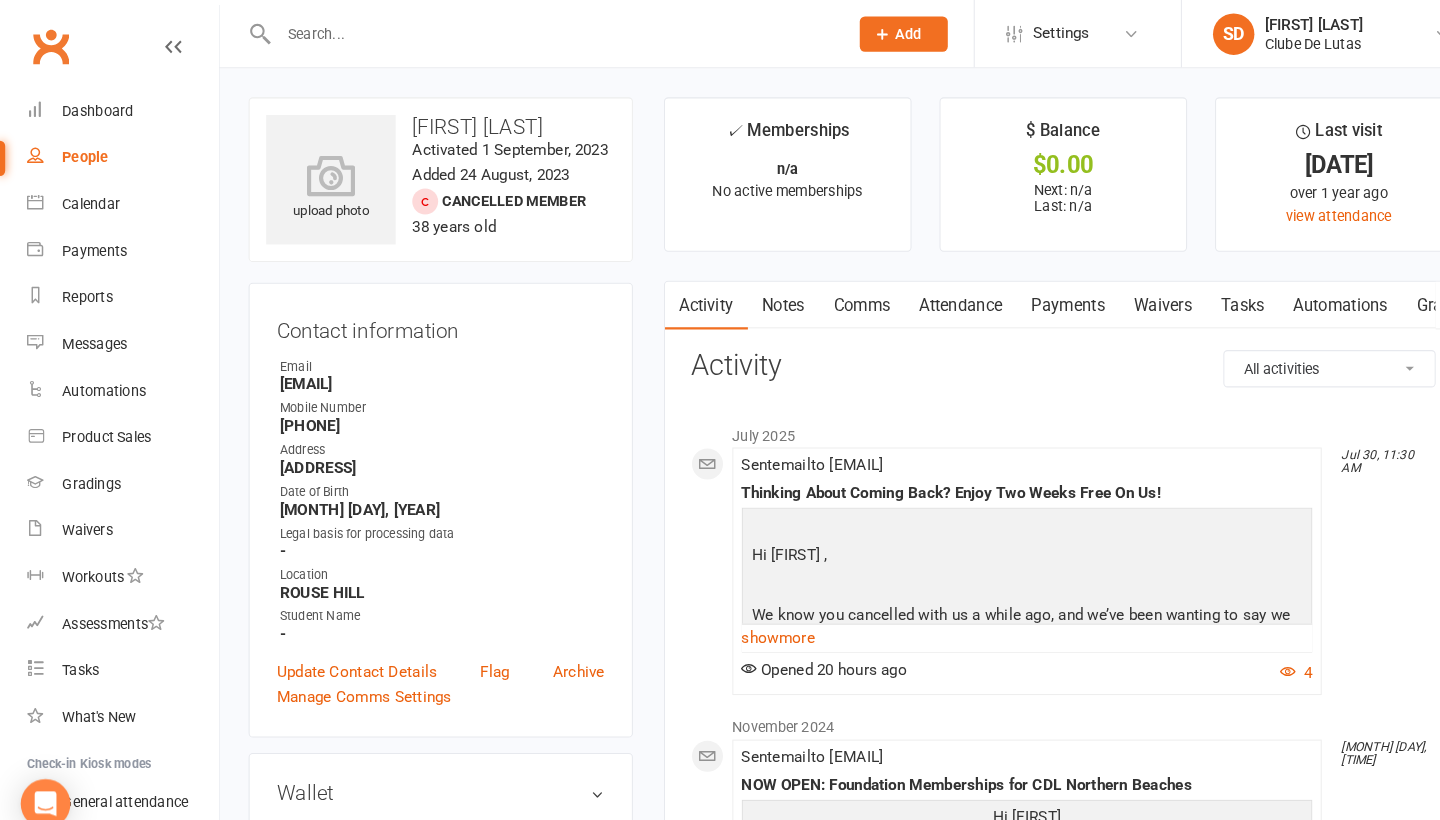 click on "Payments" at bounding box center (1031, 295) 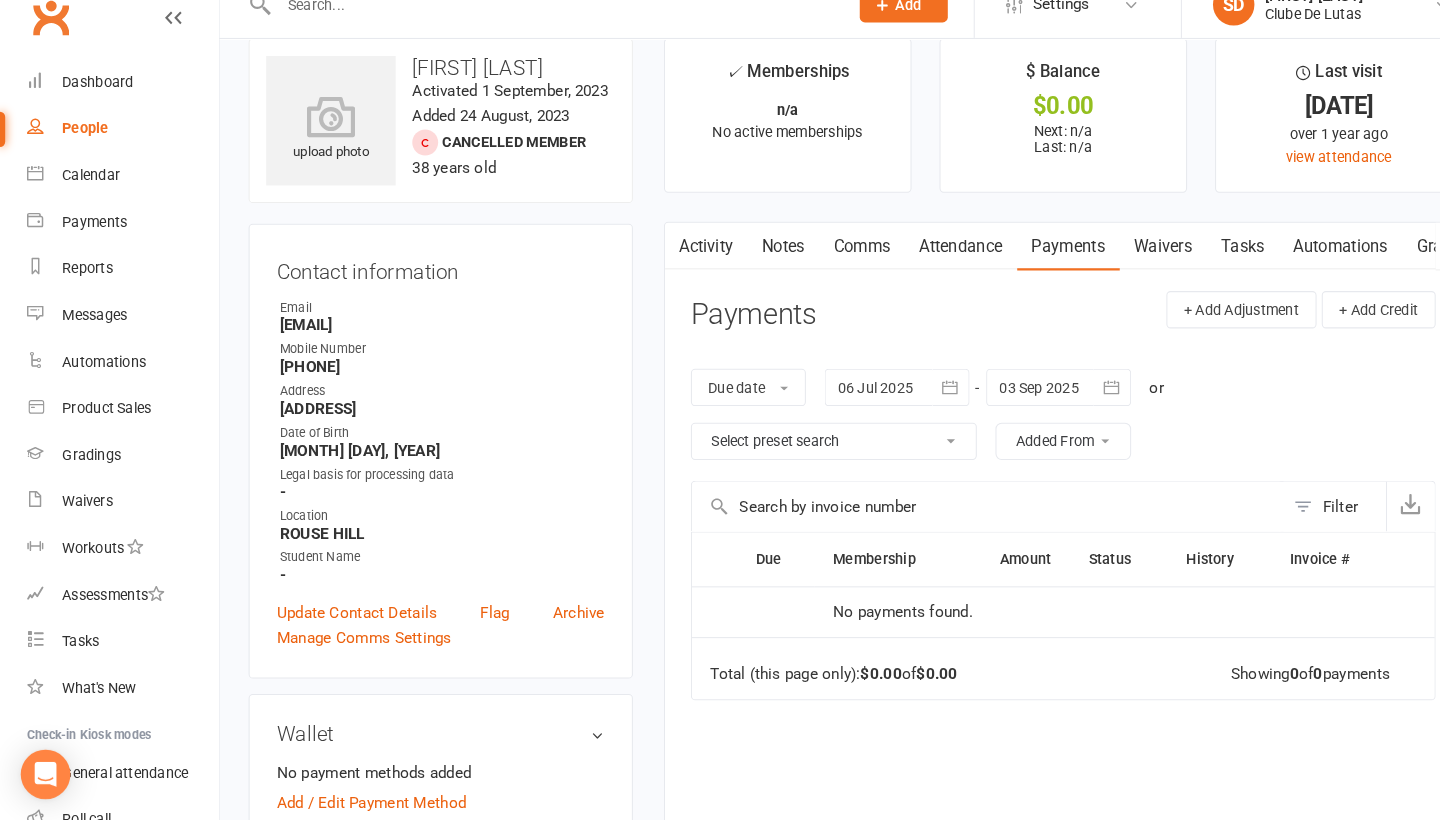 scroll, scrollTop: 31, scrollLeft: 0, axis: vertical 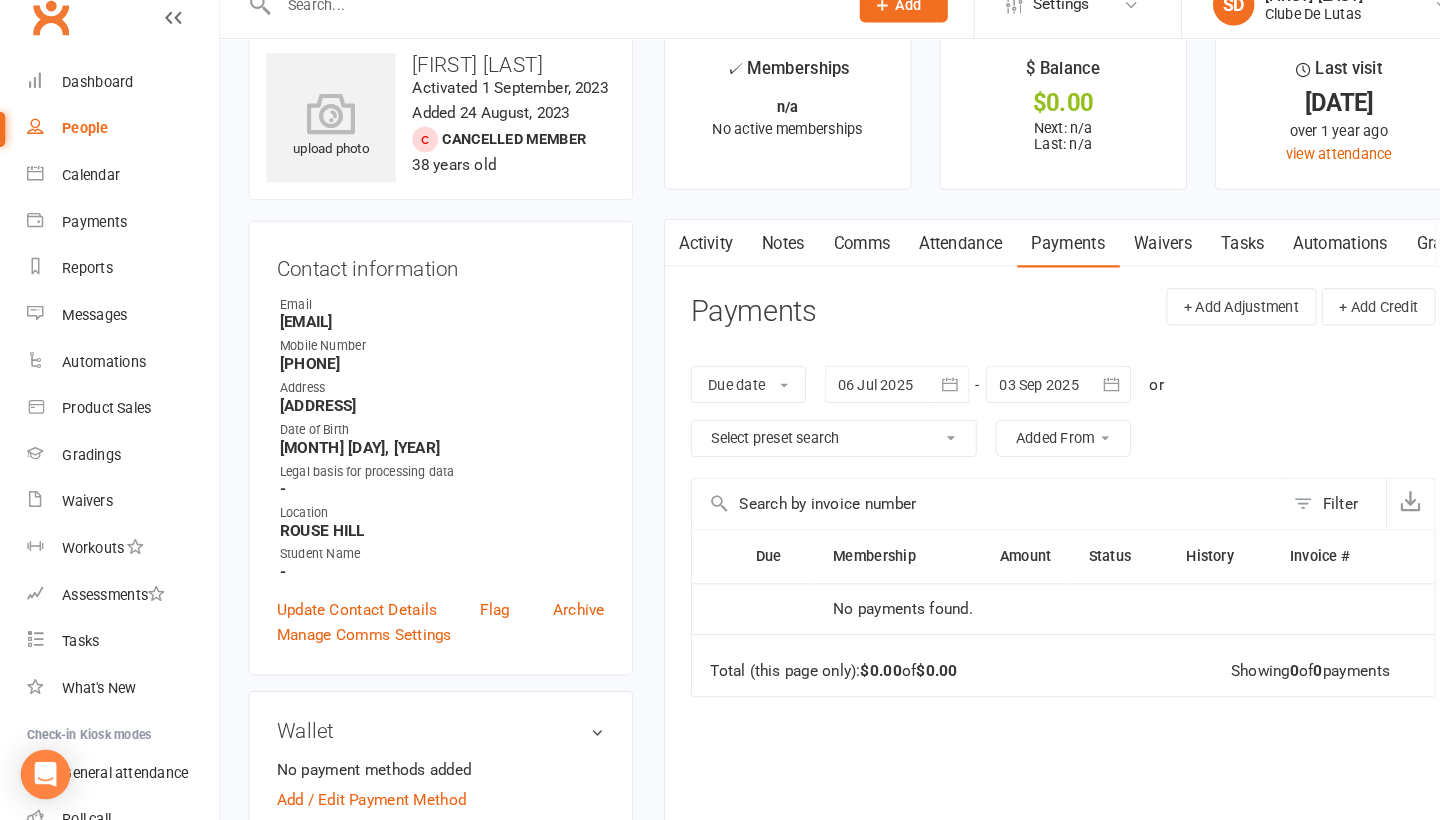 click 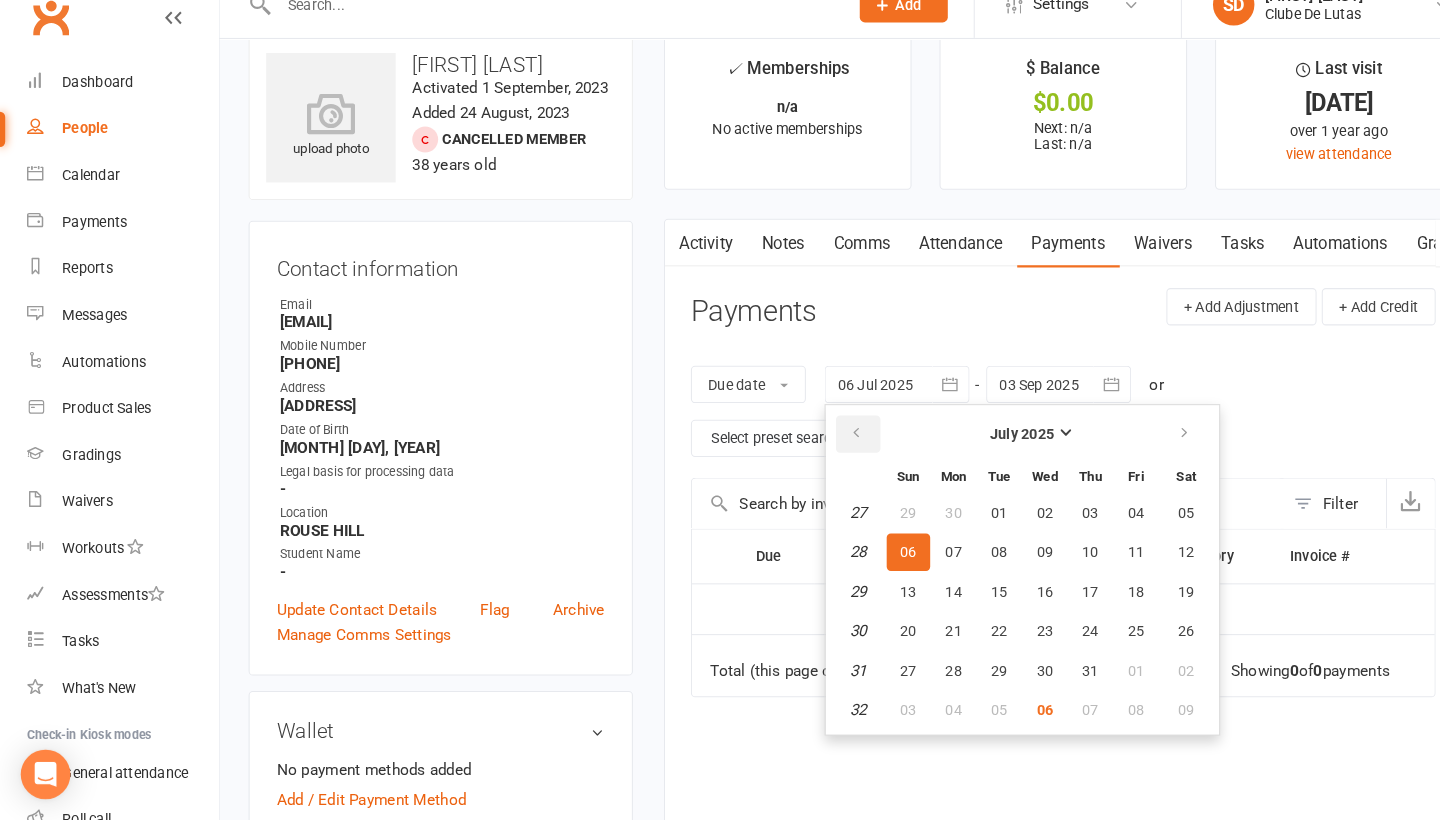 click at bounding box center (828, 448) 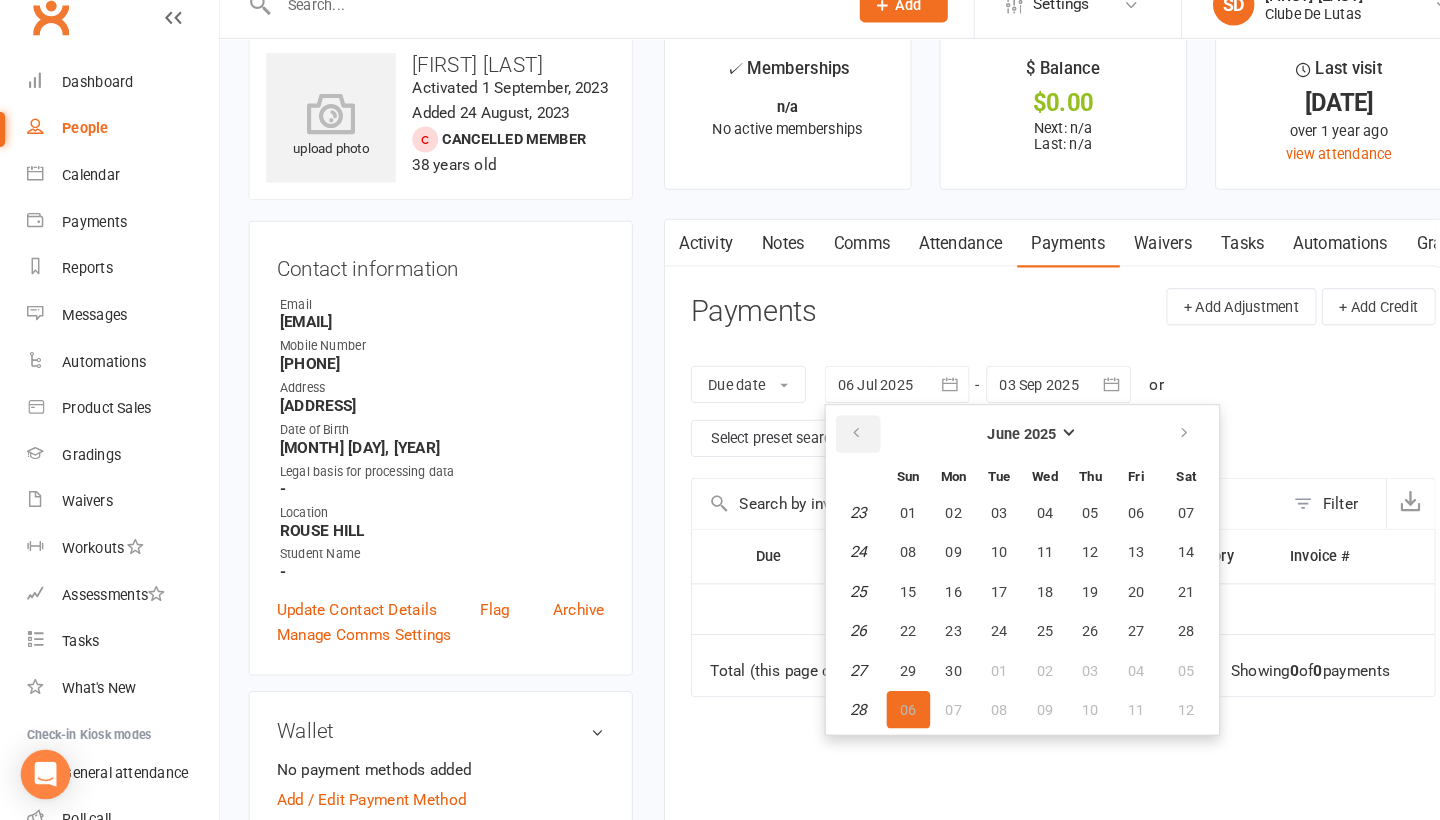 click at bounding box center [828, 448] 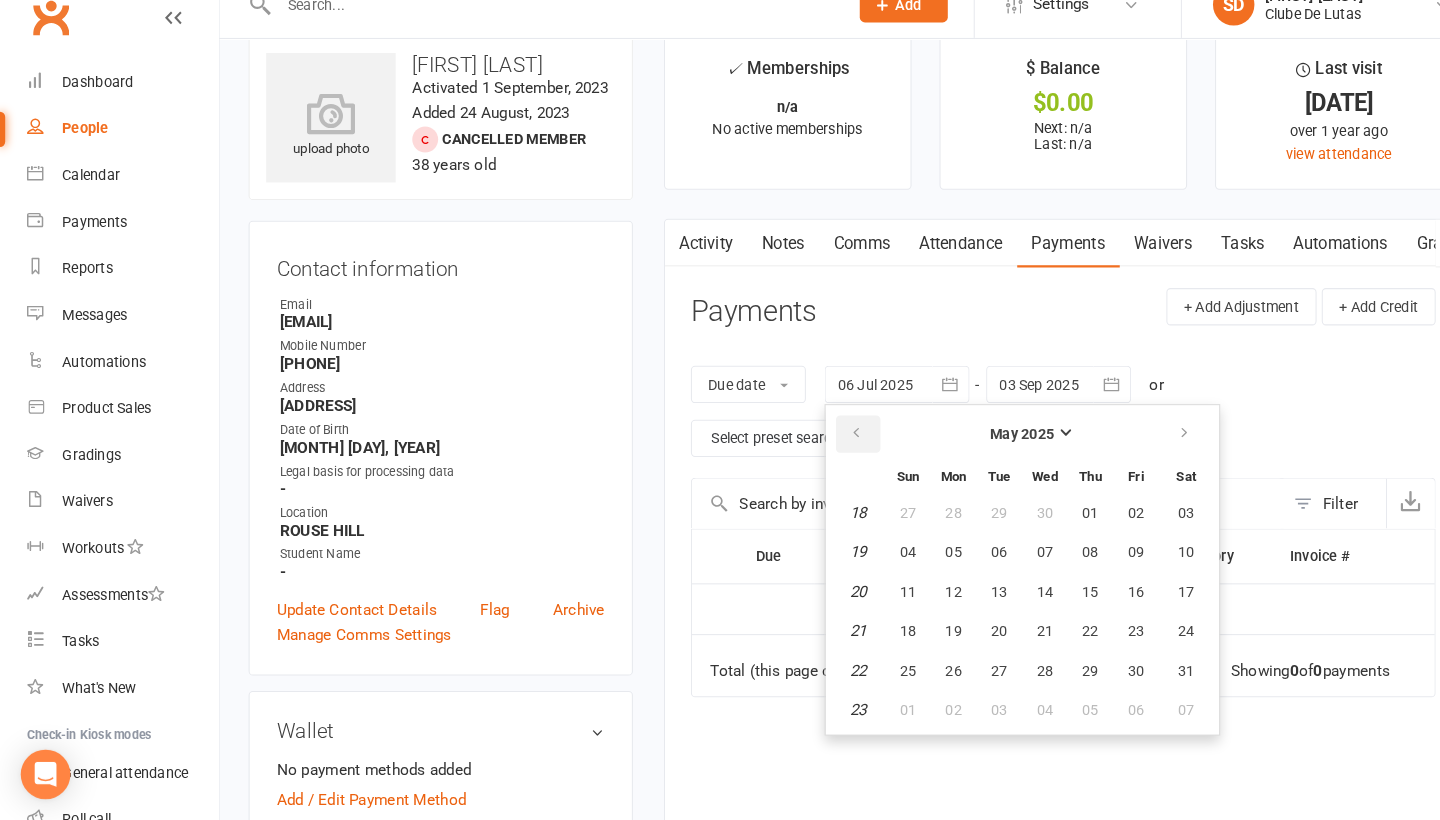 click at bounding box center [828, 448] 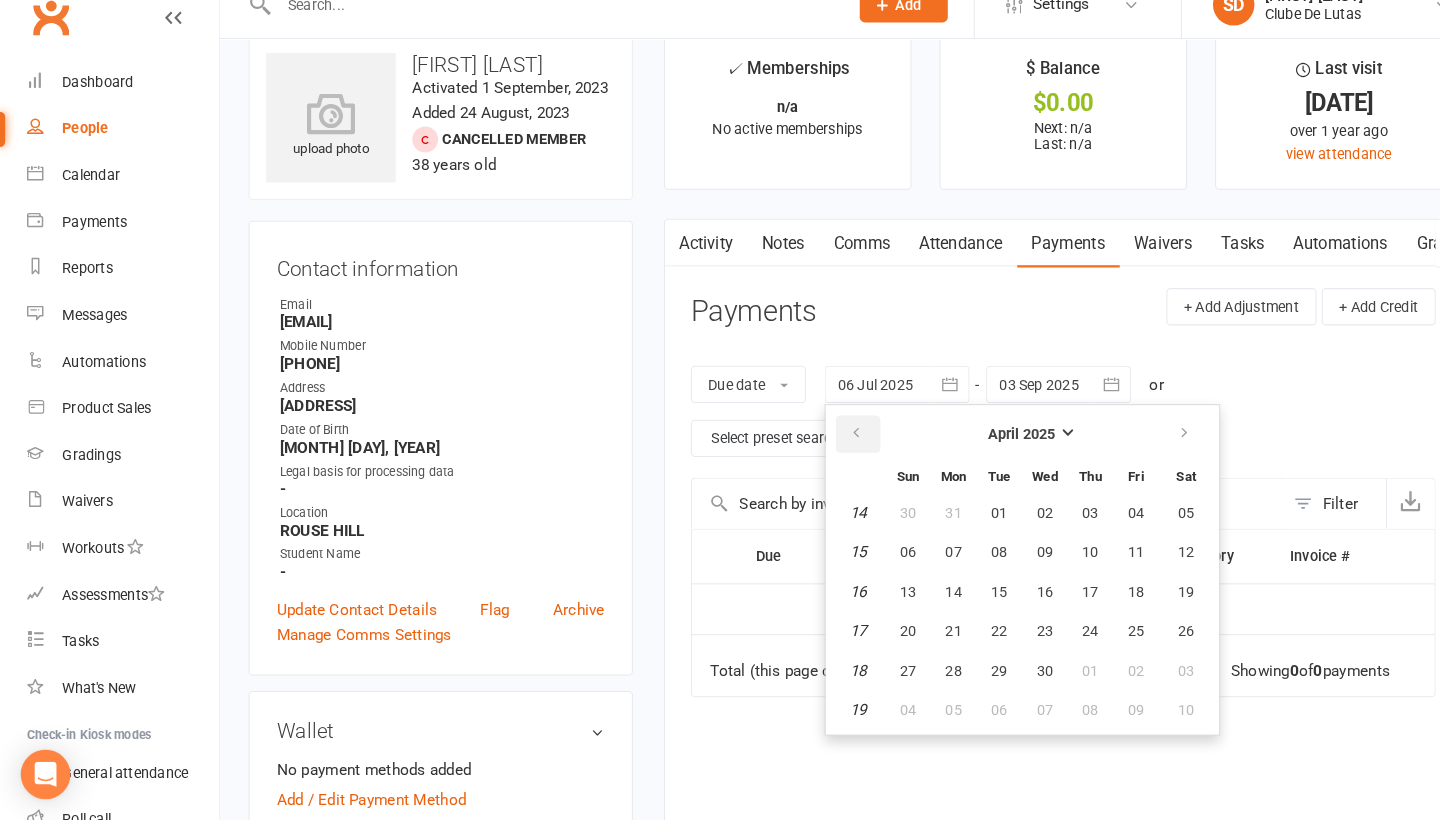 click at bounding box center [828, 448] 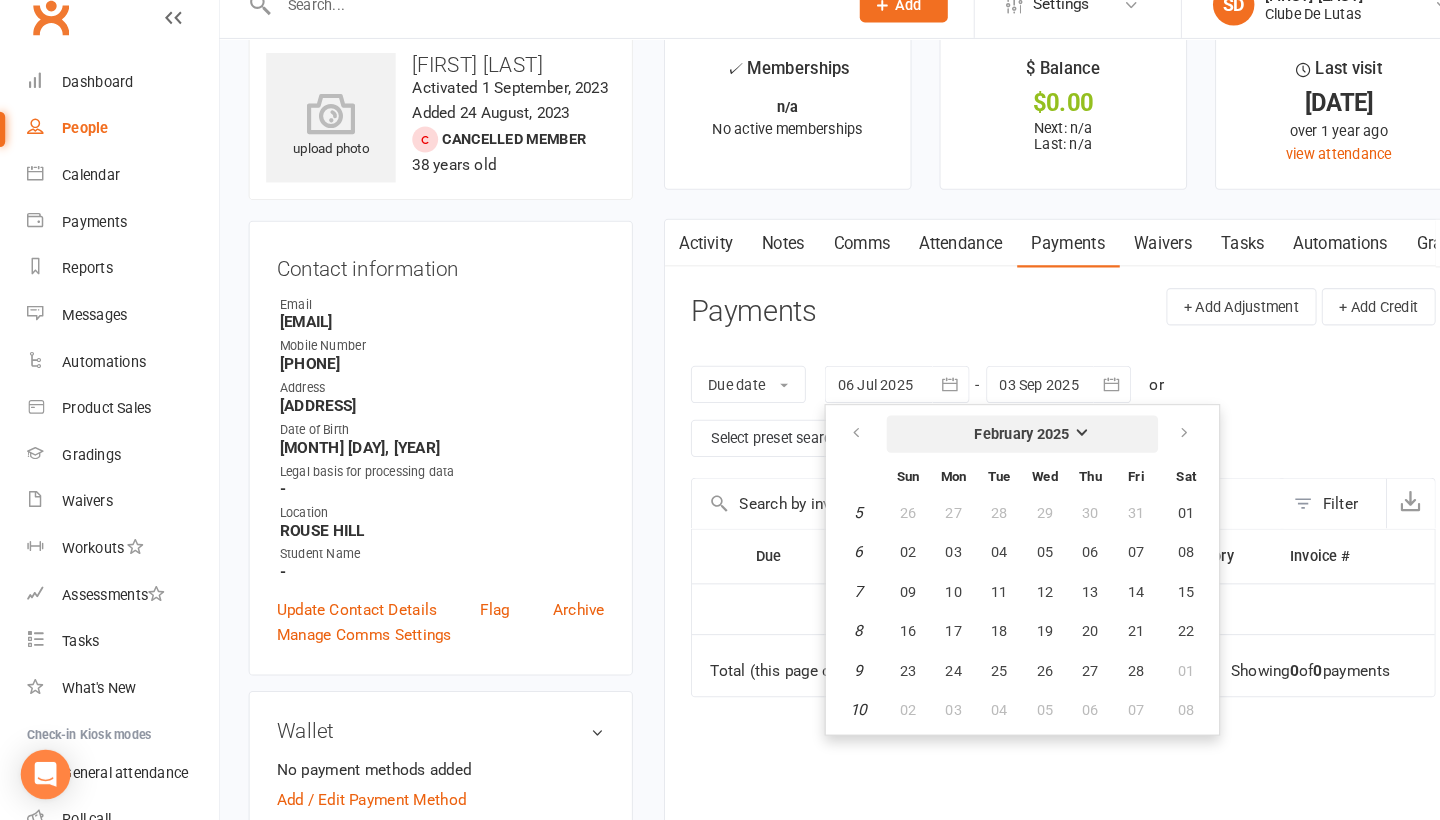 click on "February 2025" at bounding box center (987, 448) 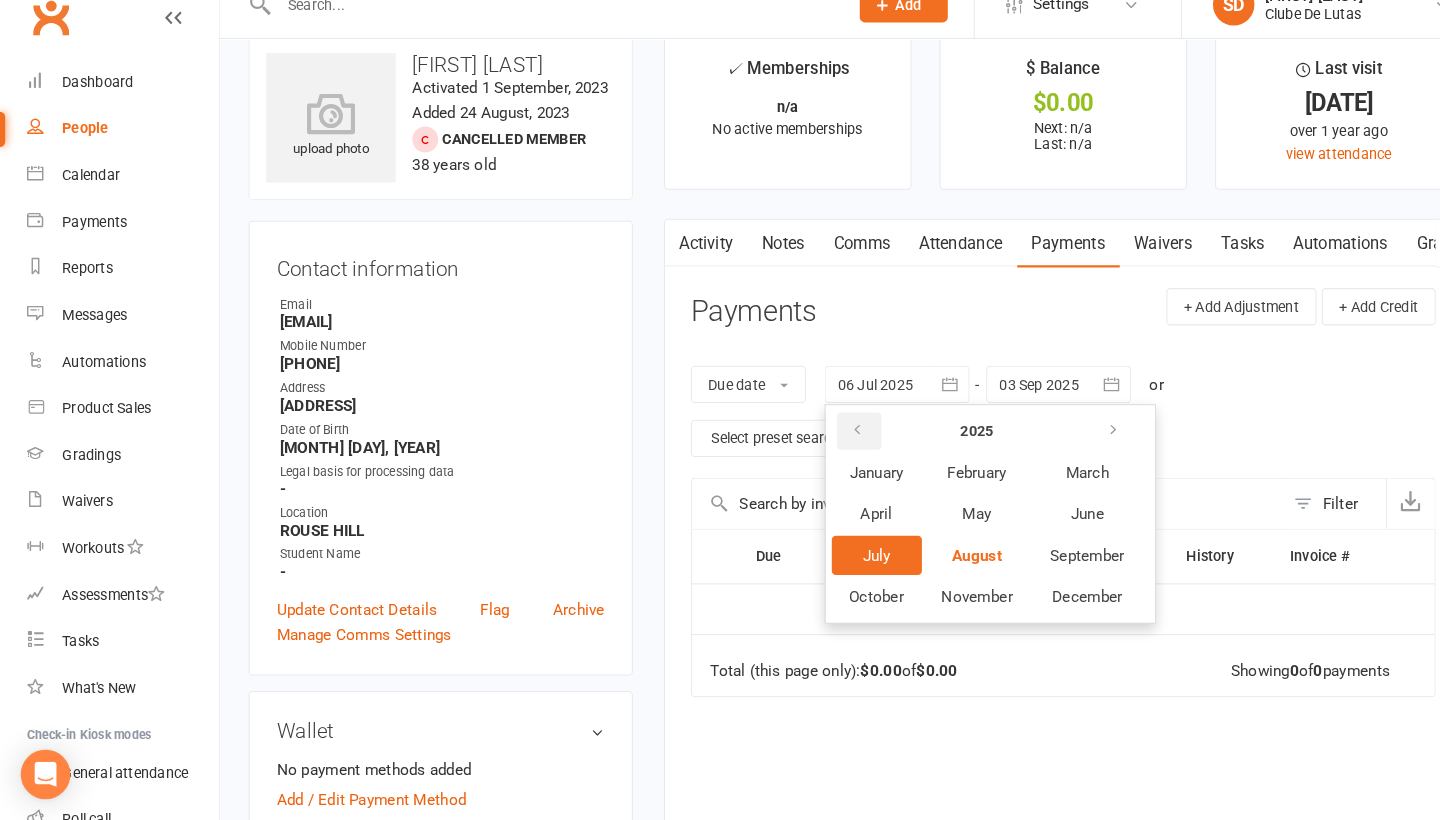 click at bounding box center (829, 445) 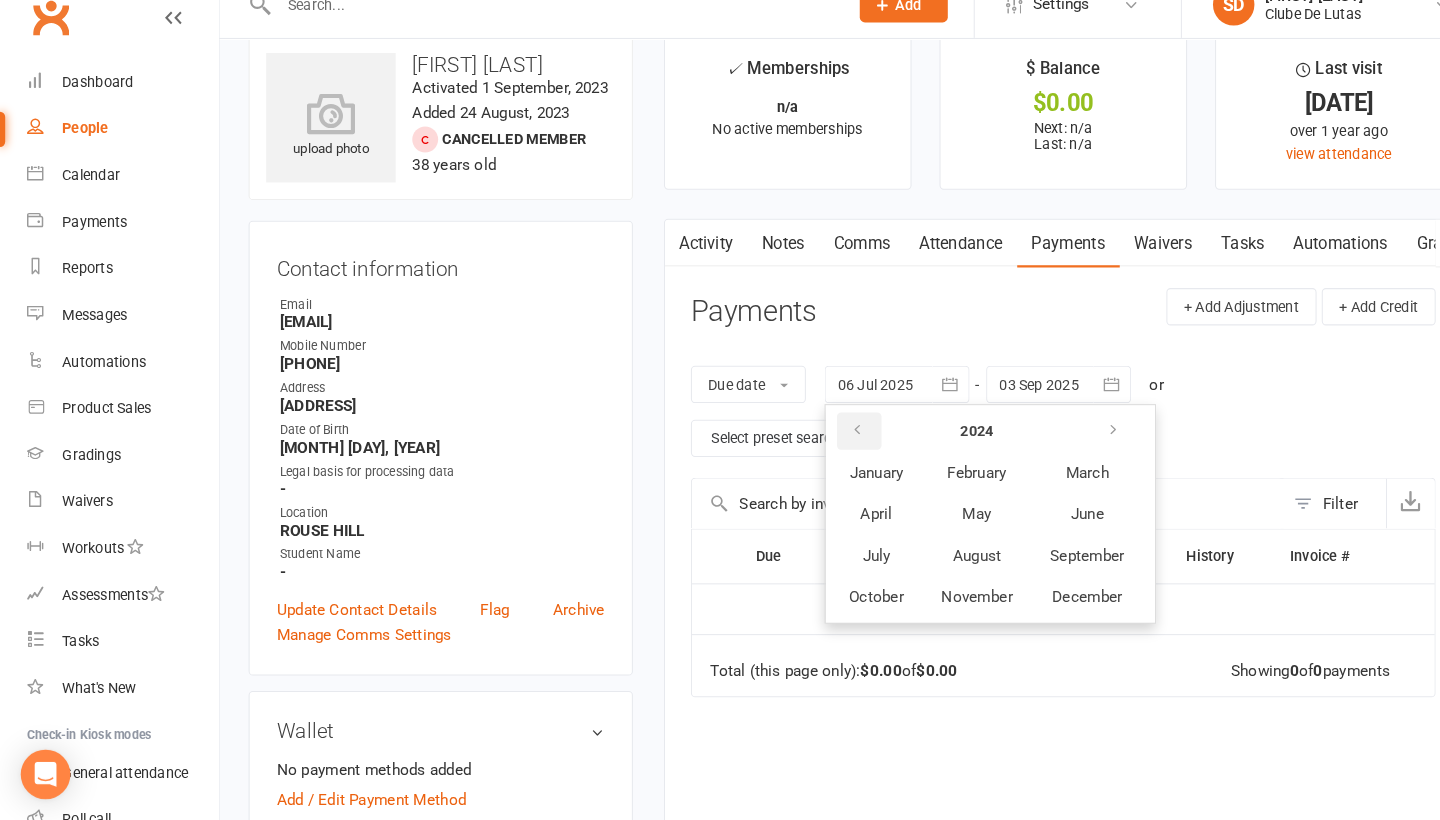 click at bounding box center [829, 445] 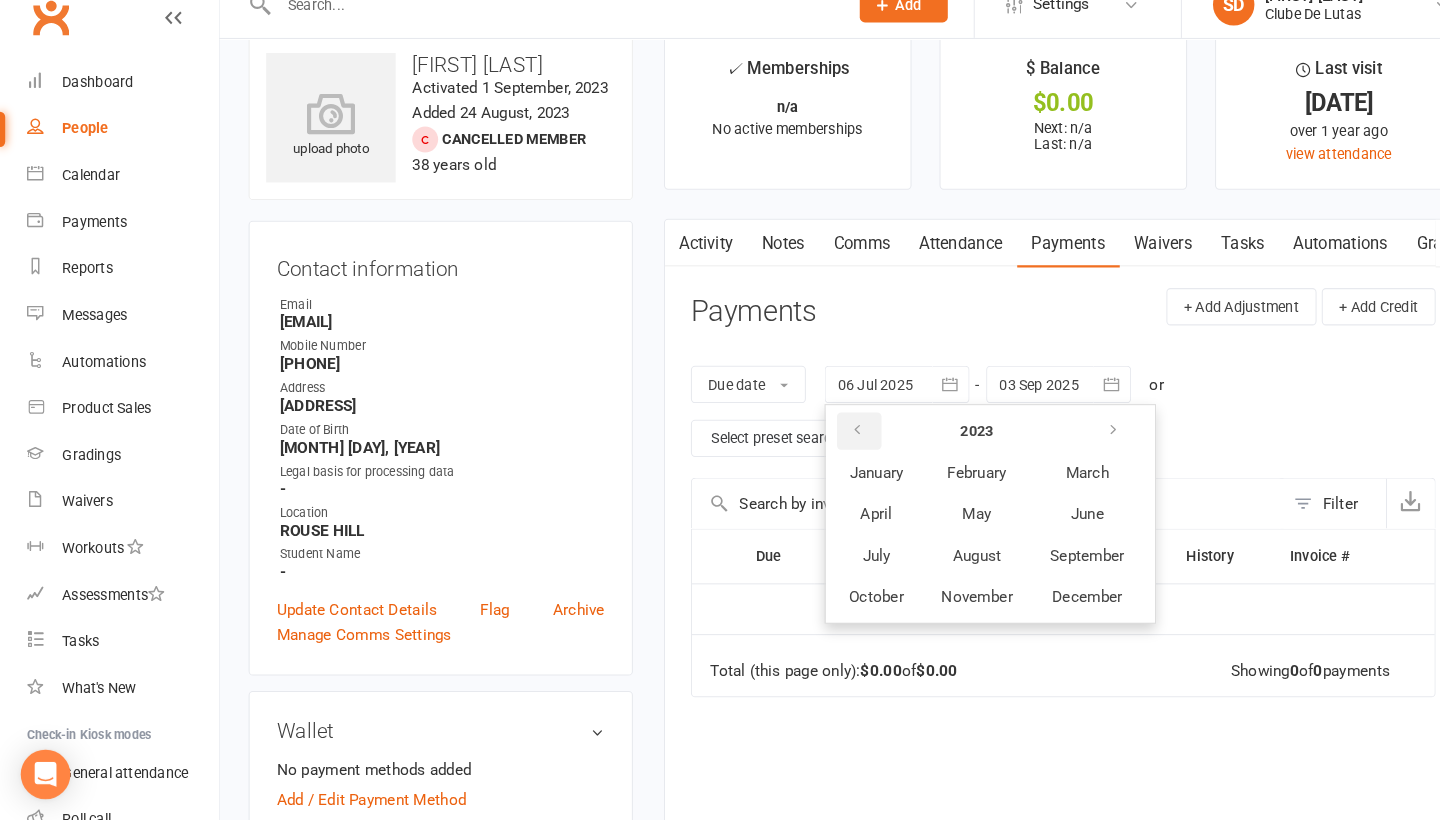 click at bounding box center [829, 445] 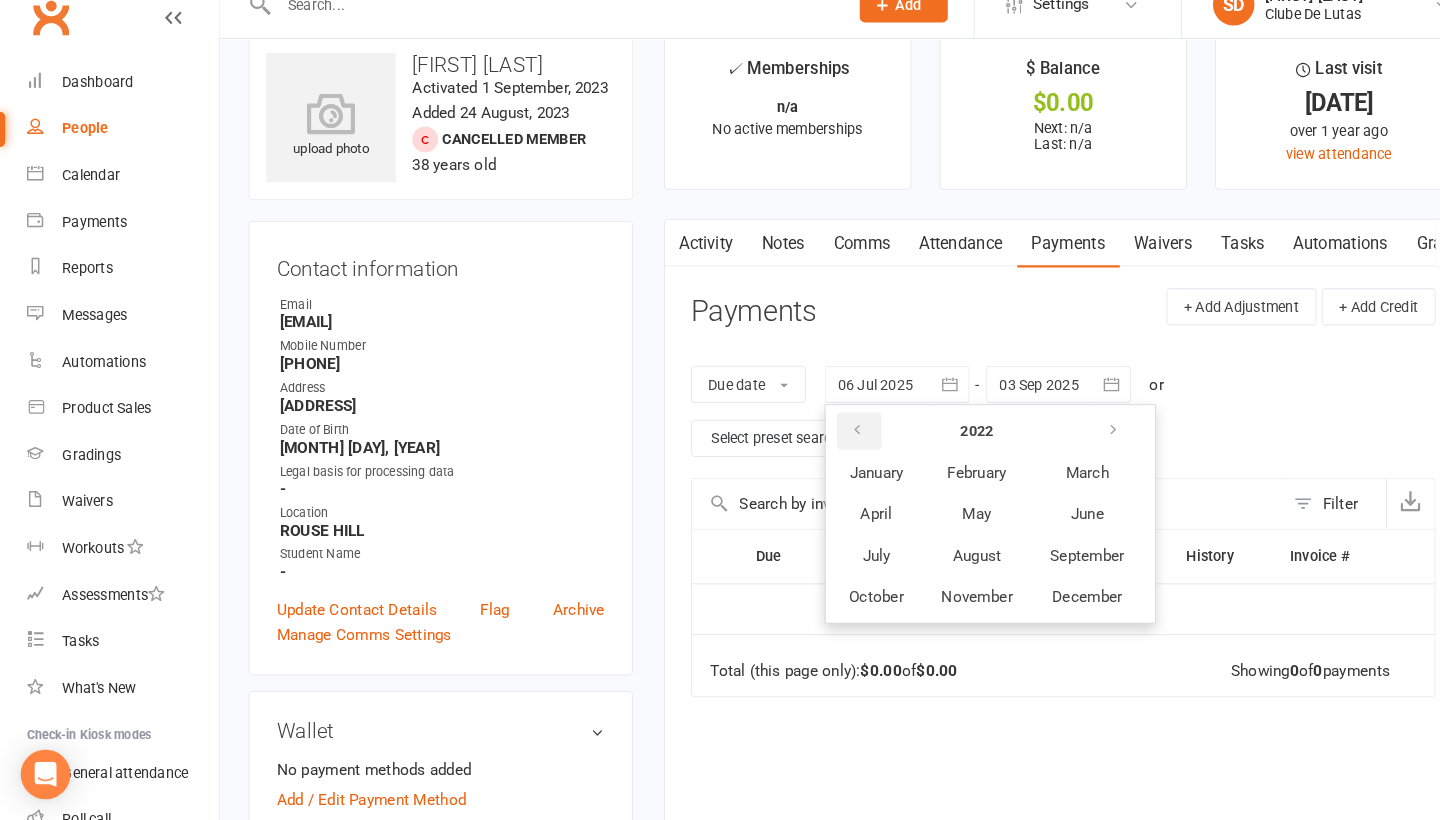 click at bounding box center (829, 445) 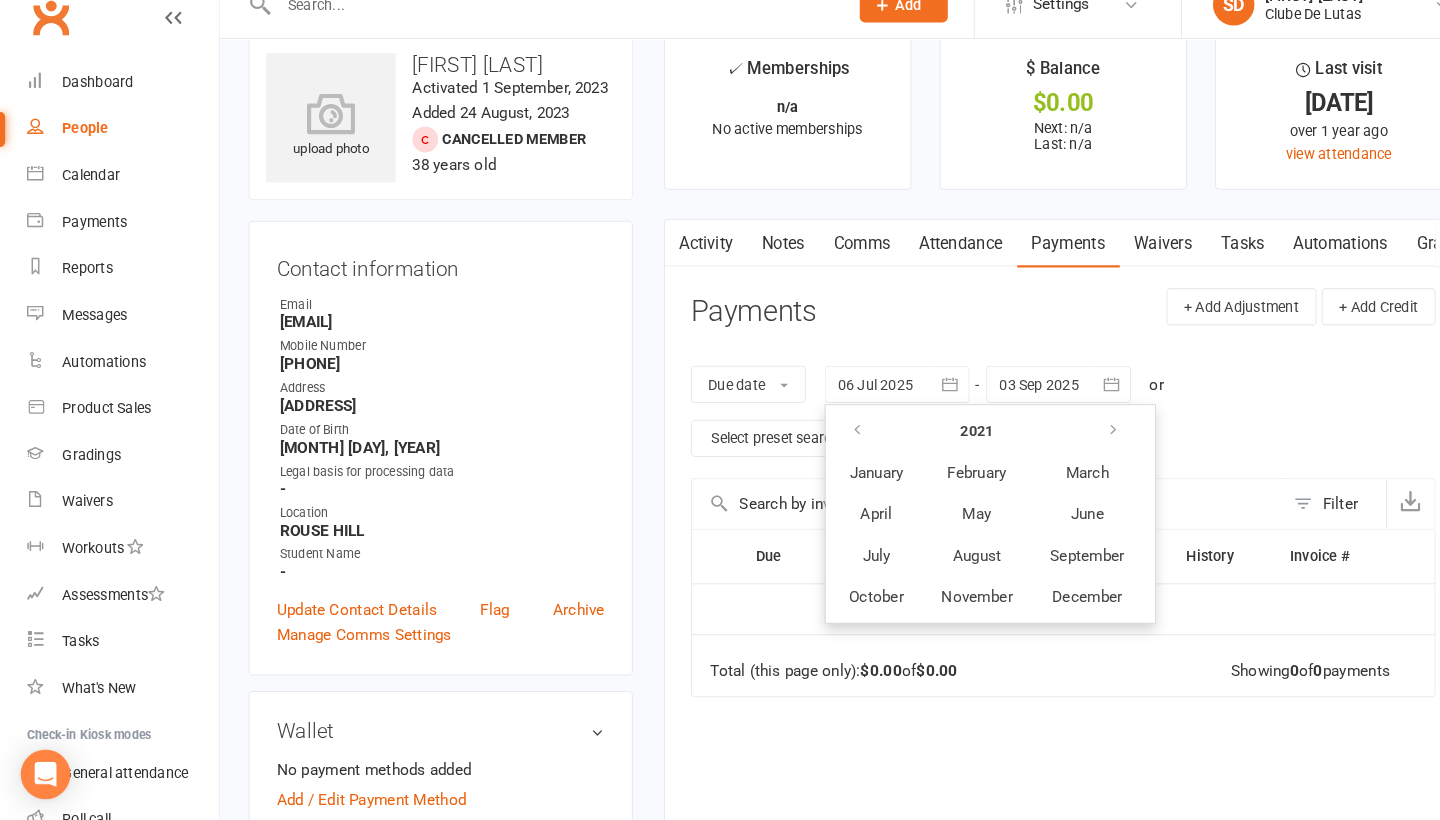 click on "Total (this page only):  $0.00  of  $0.00 Showing  0  of  0  payments" at bounding box center [1026, 671] 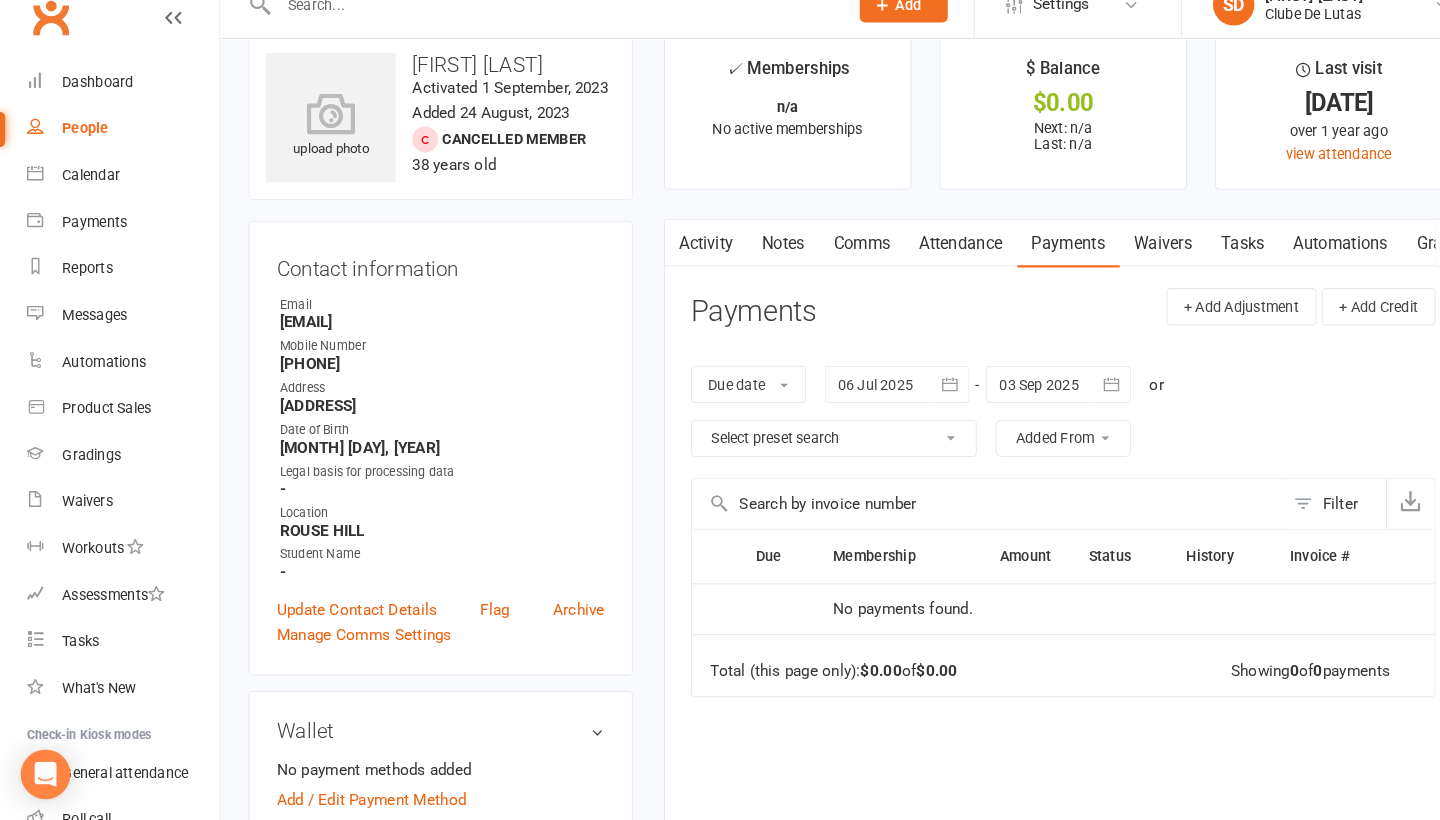 click at bounding box center [866, 400] 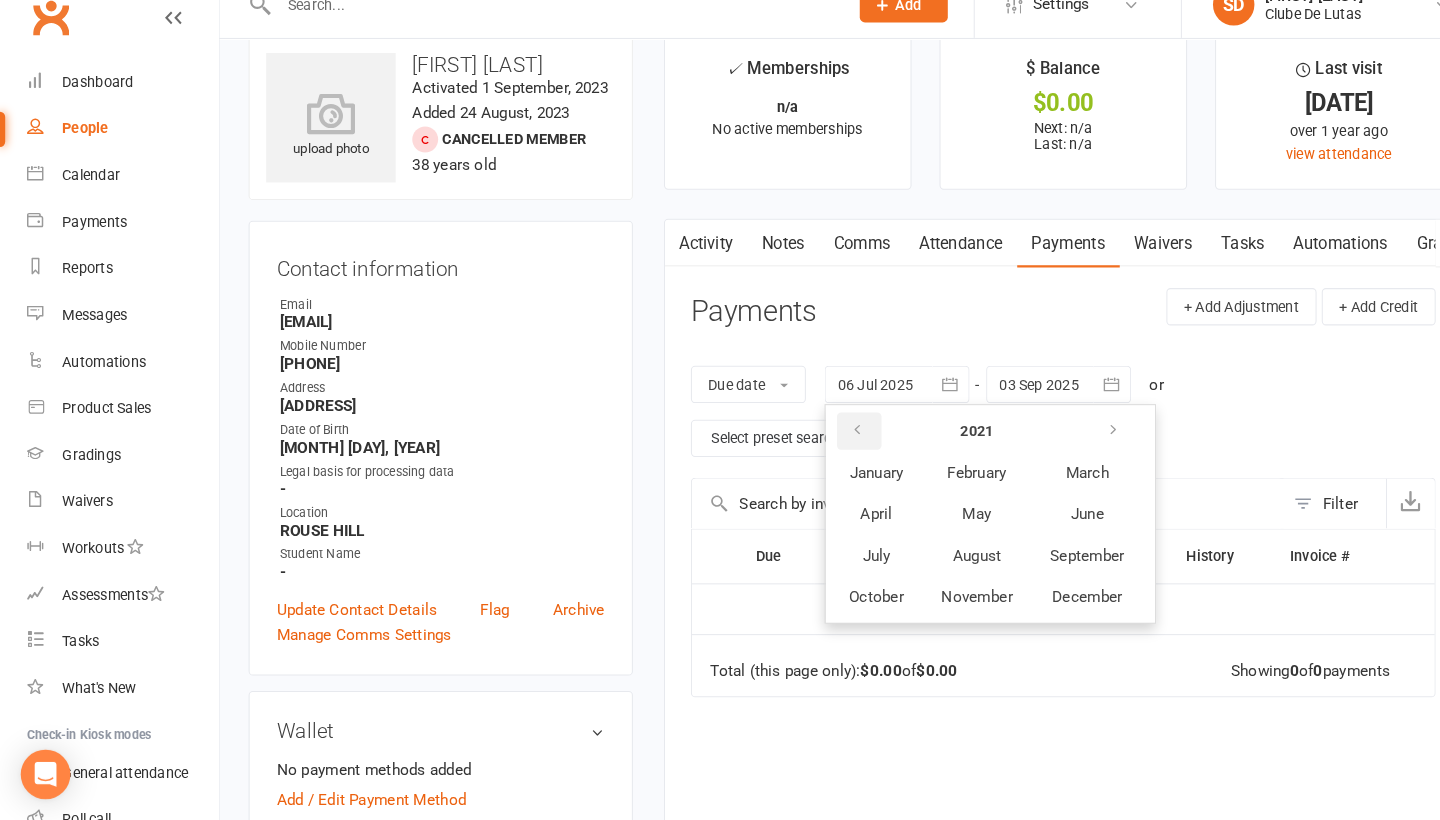 click at bounding box center (828, 445) 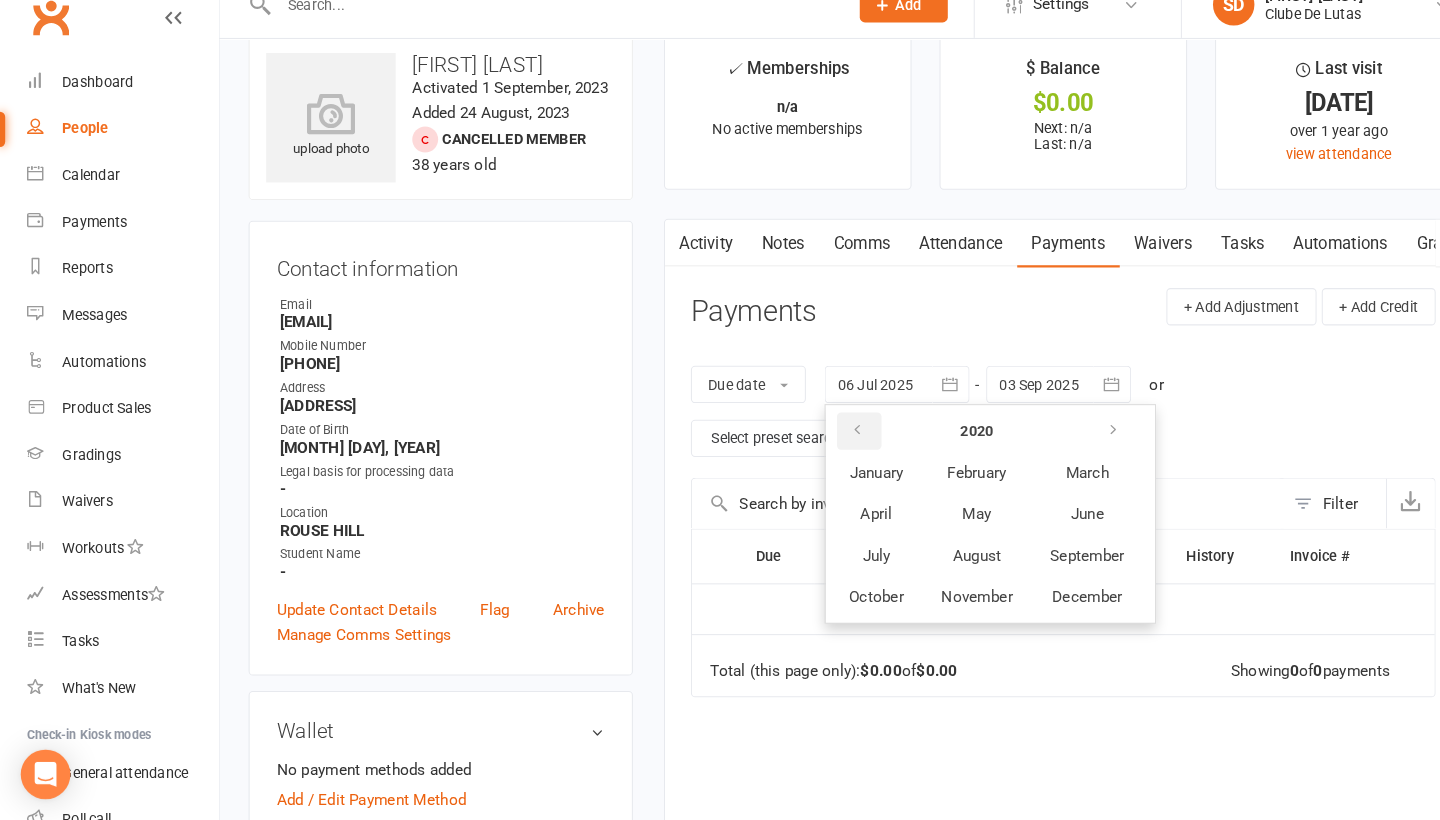 click at bounding box center [828, 445] 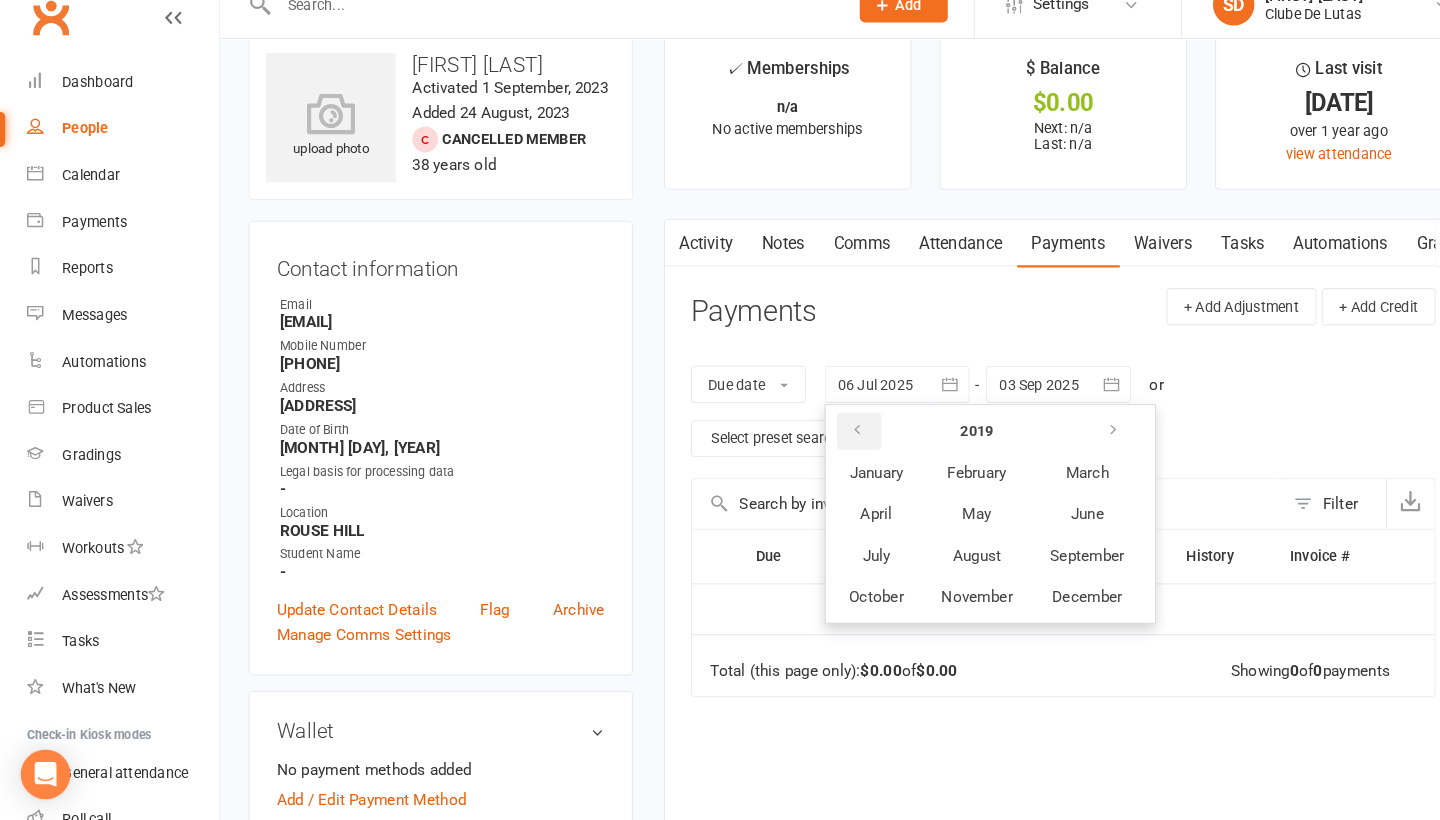 click at bounding box center (828, 445) 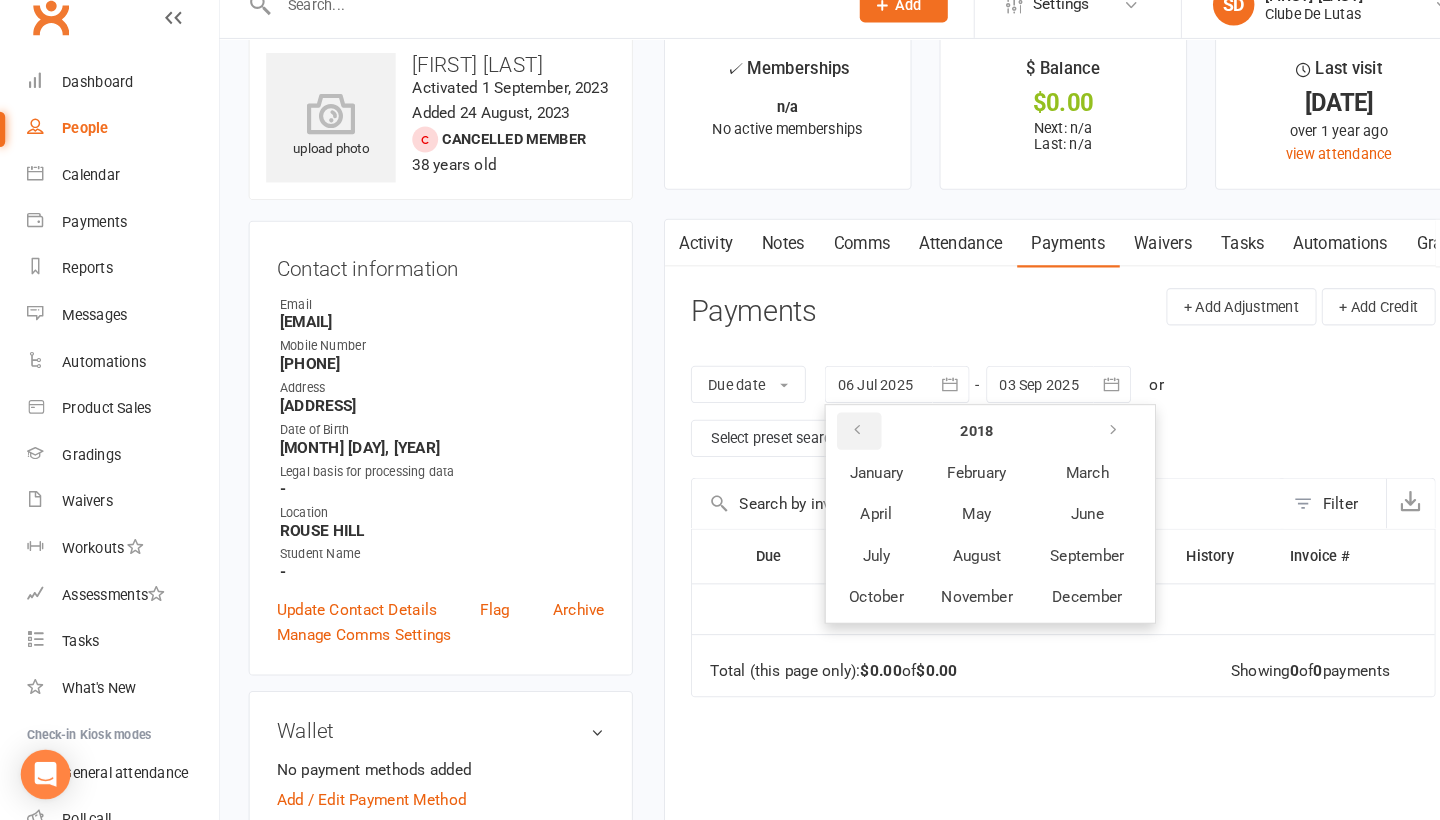 click at bounding box center (828, 445) 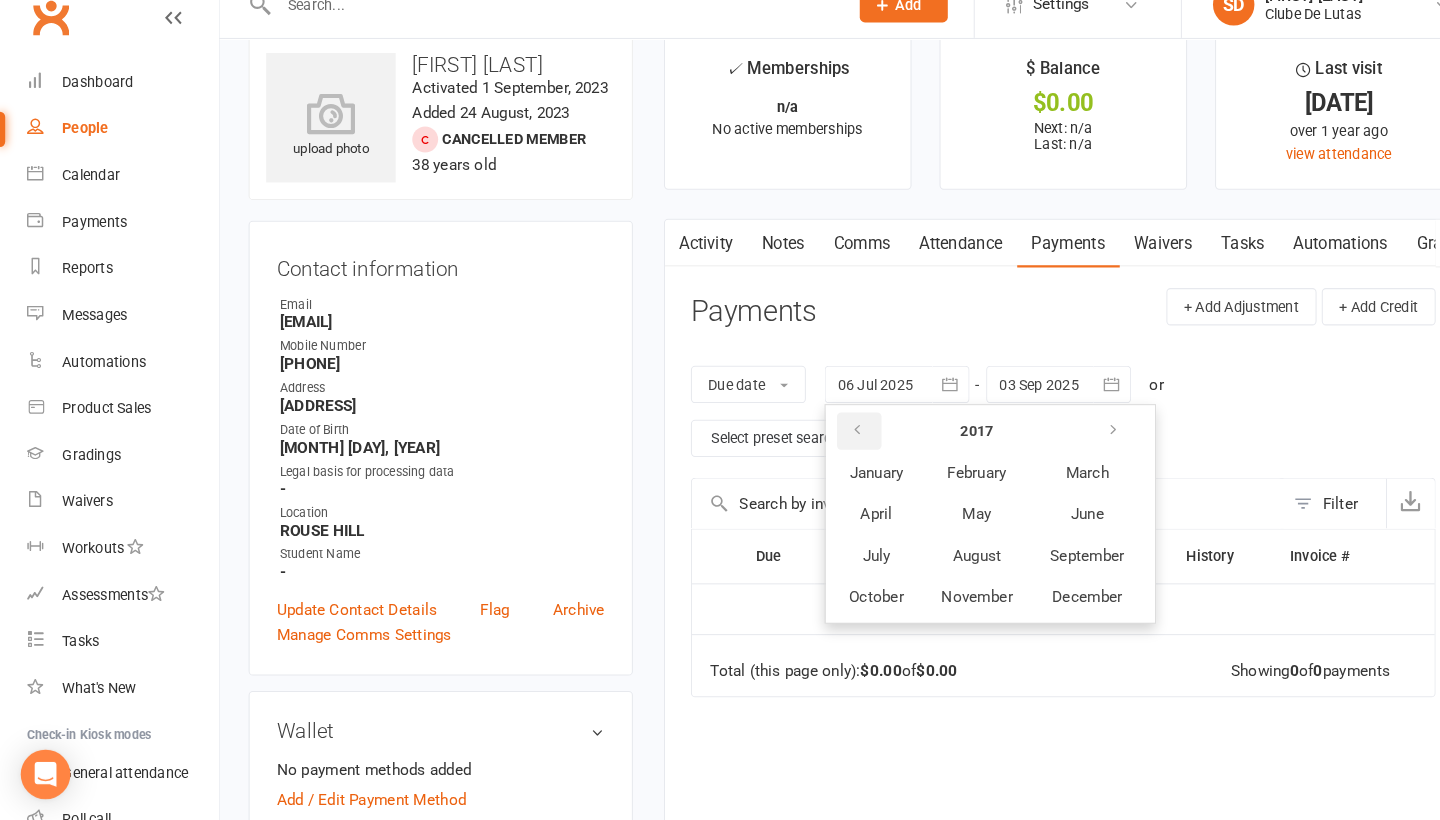 click at bounding box center [828, 445] 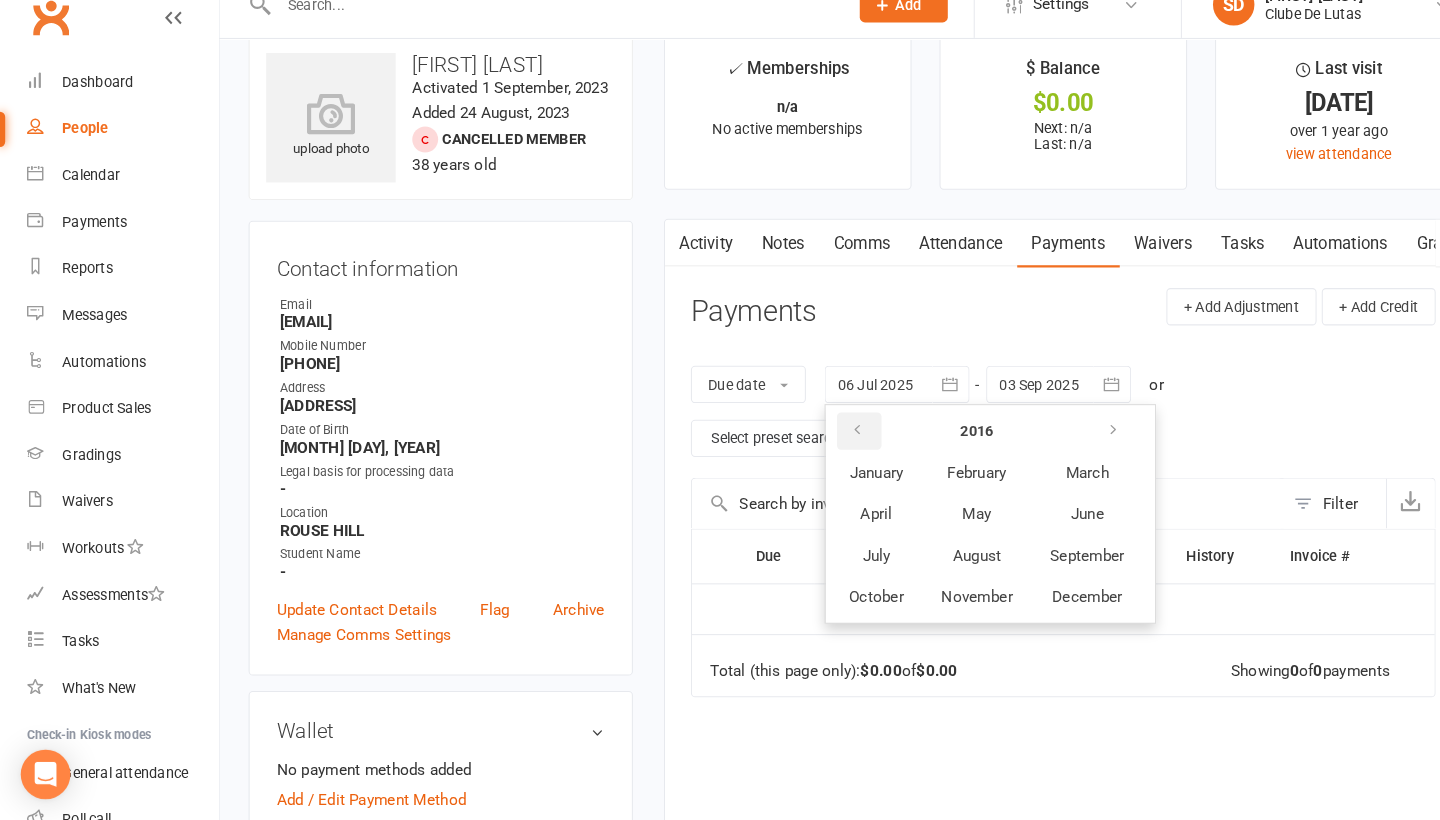 click at bounding box center [828, 445] 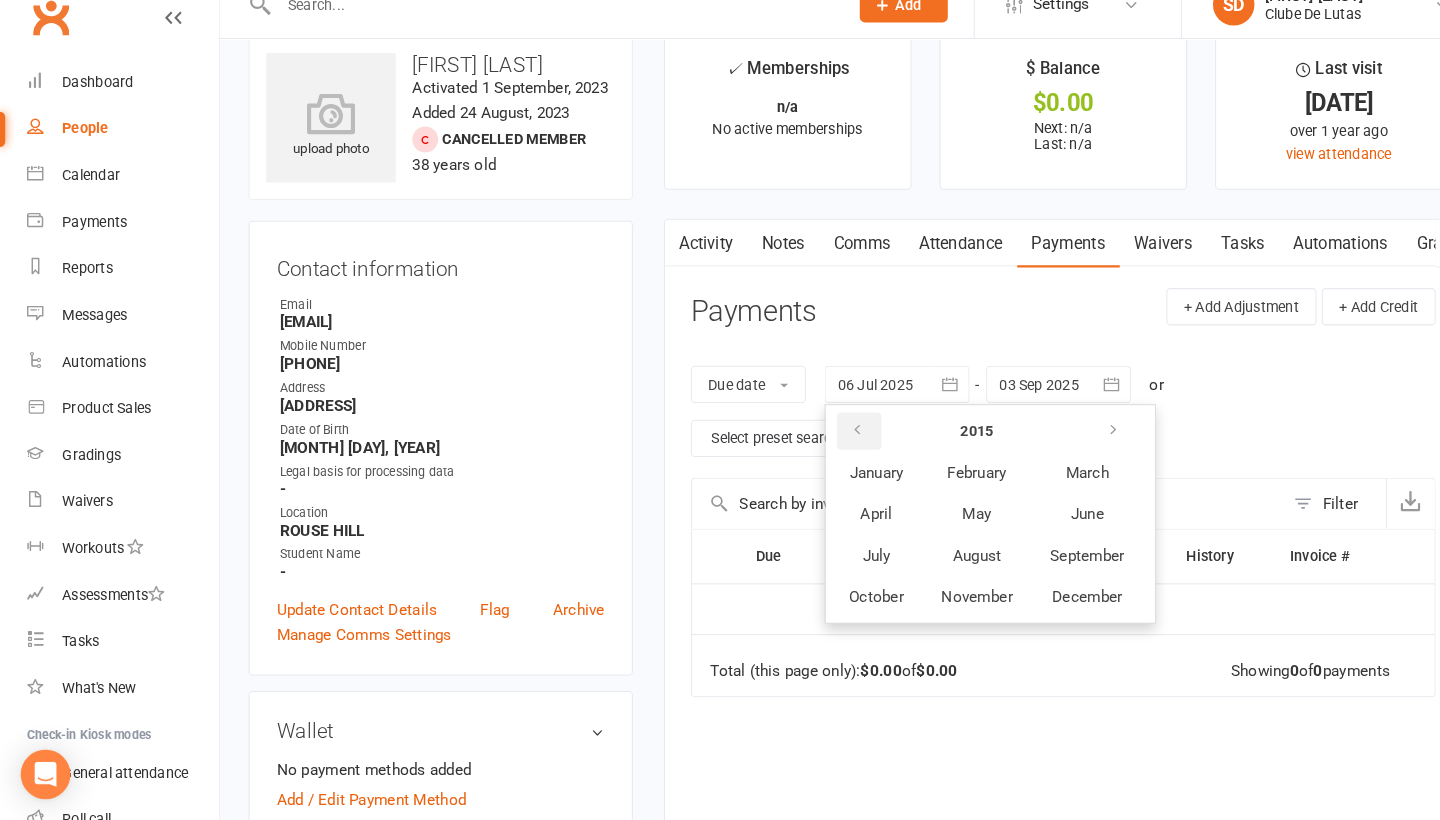 click at bounding box center (828, 445) 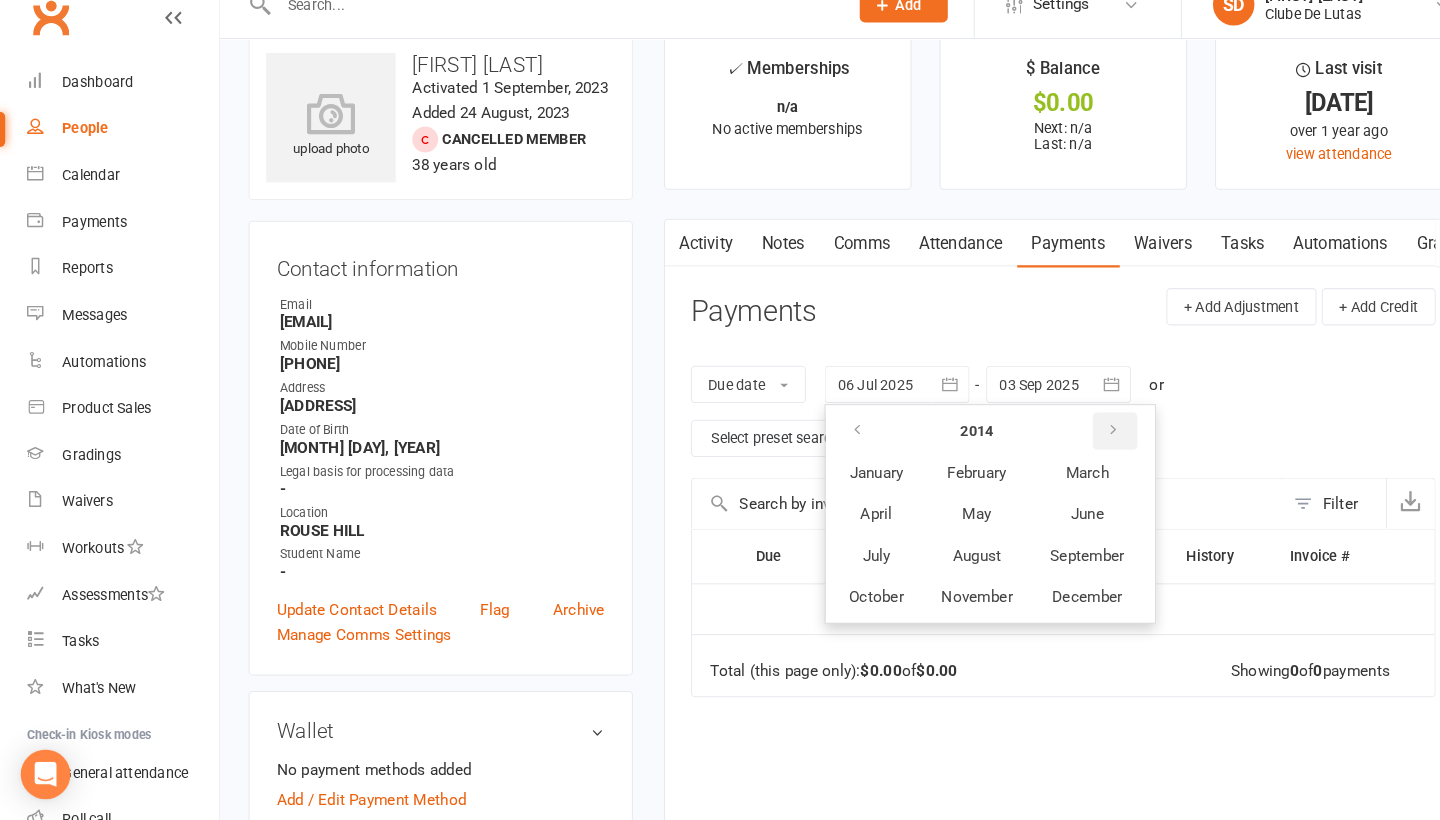 click at bounding box center [1075, 445] 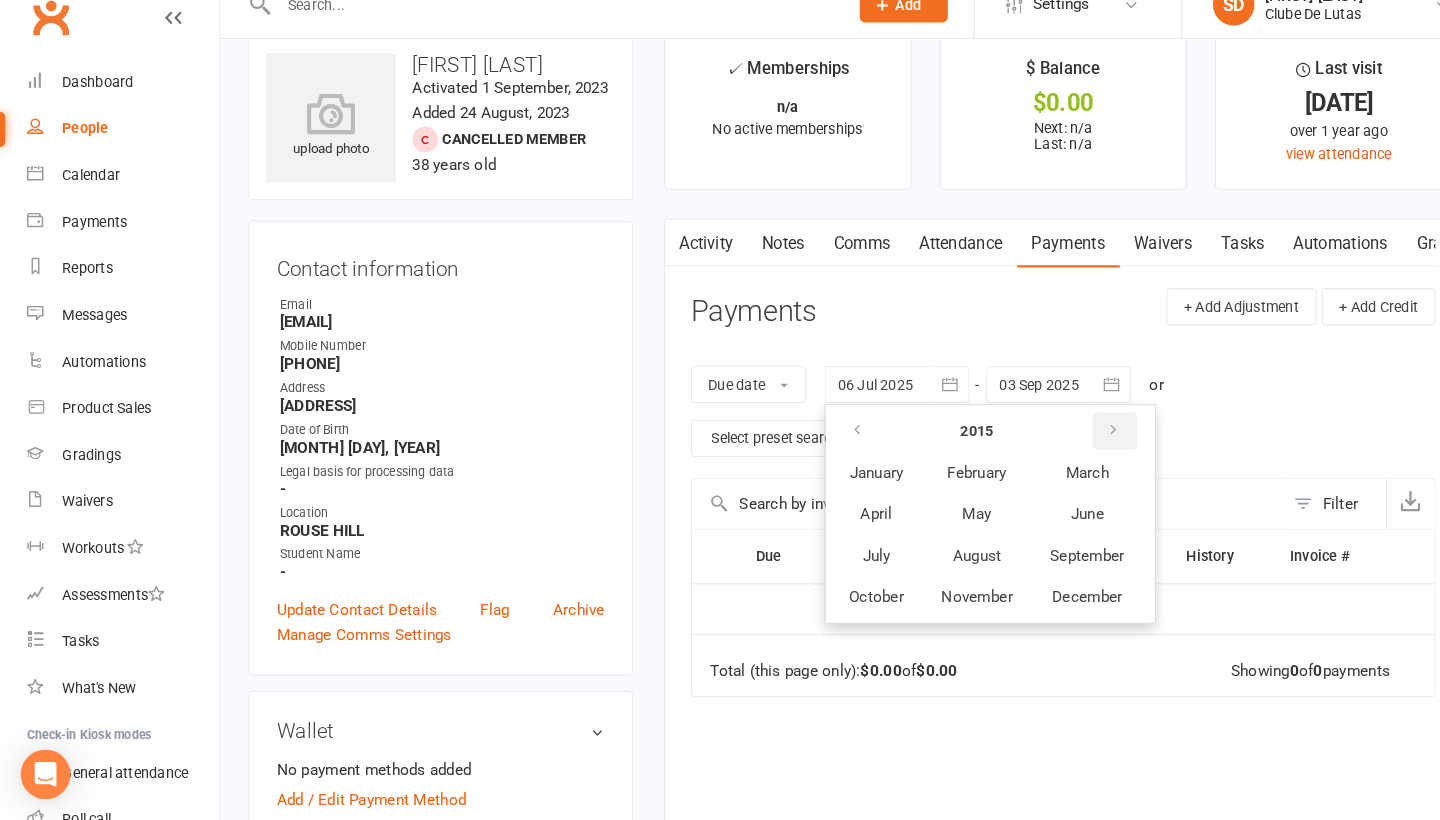 click at bounding box center (1075, 445) 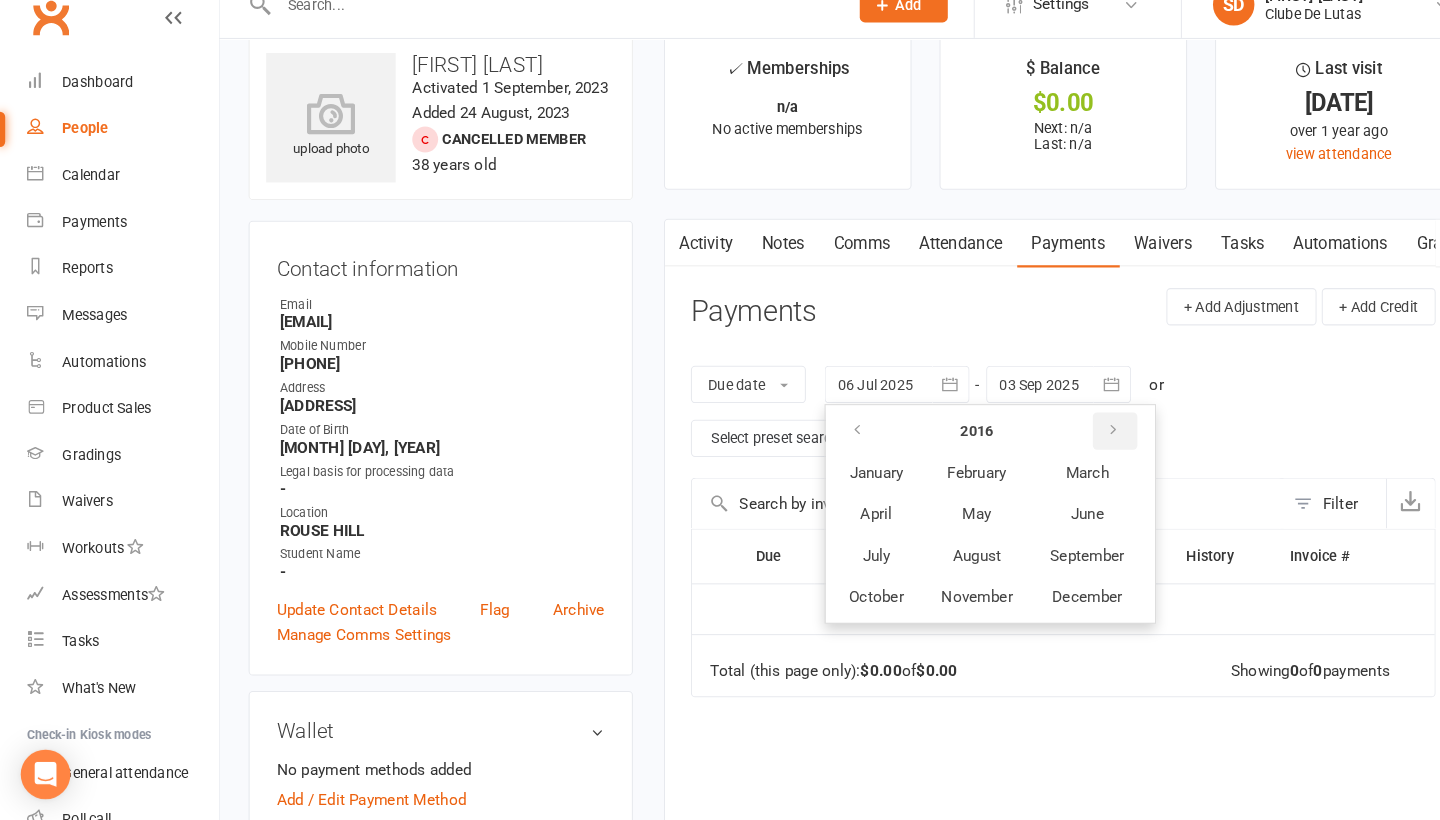 click at bounding box center (1075, 445) 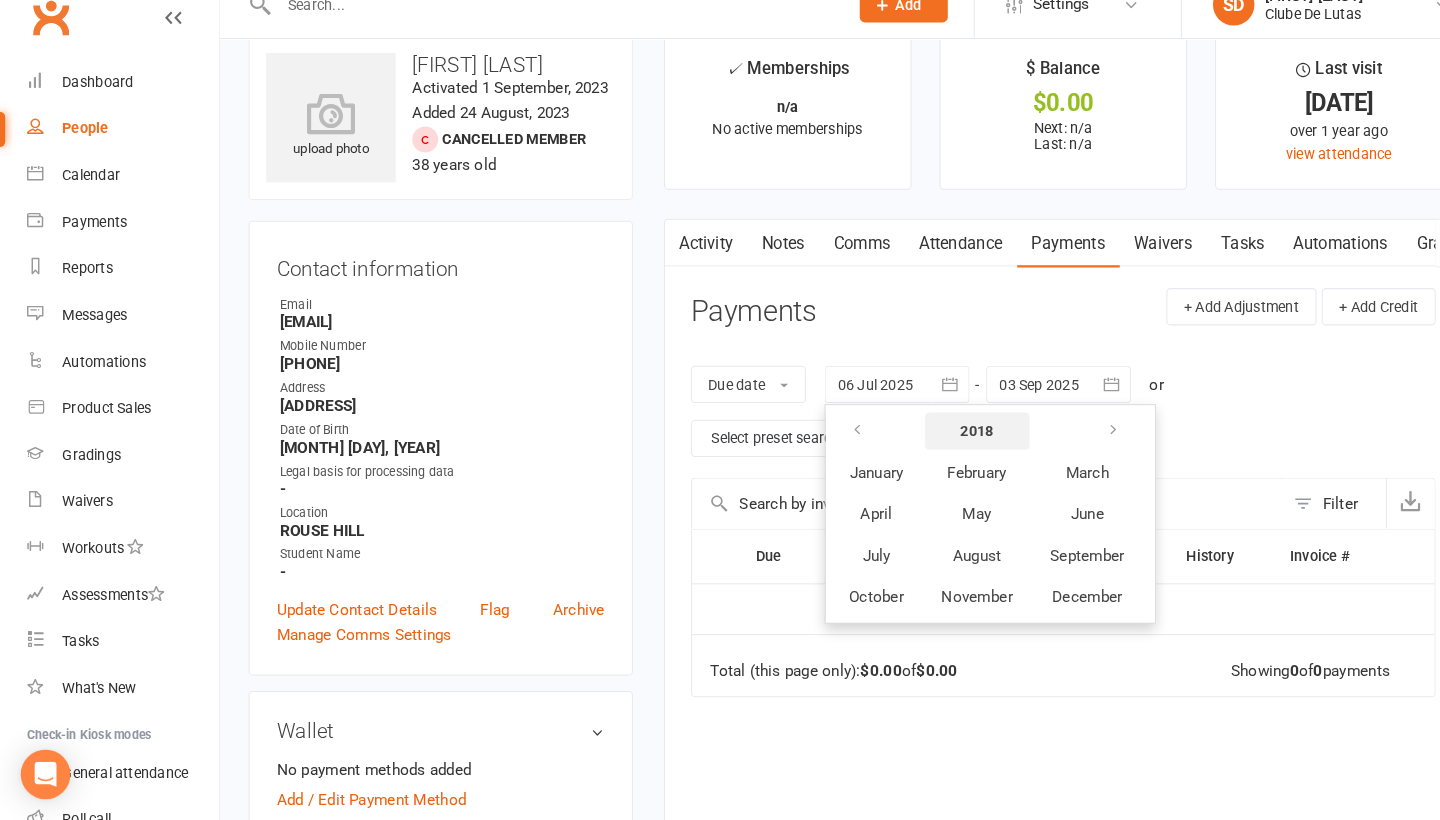 click on "2018" at bounding box center (943, 445) 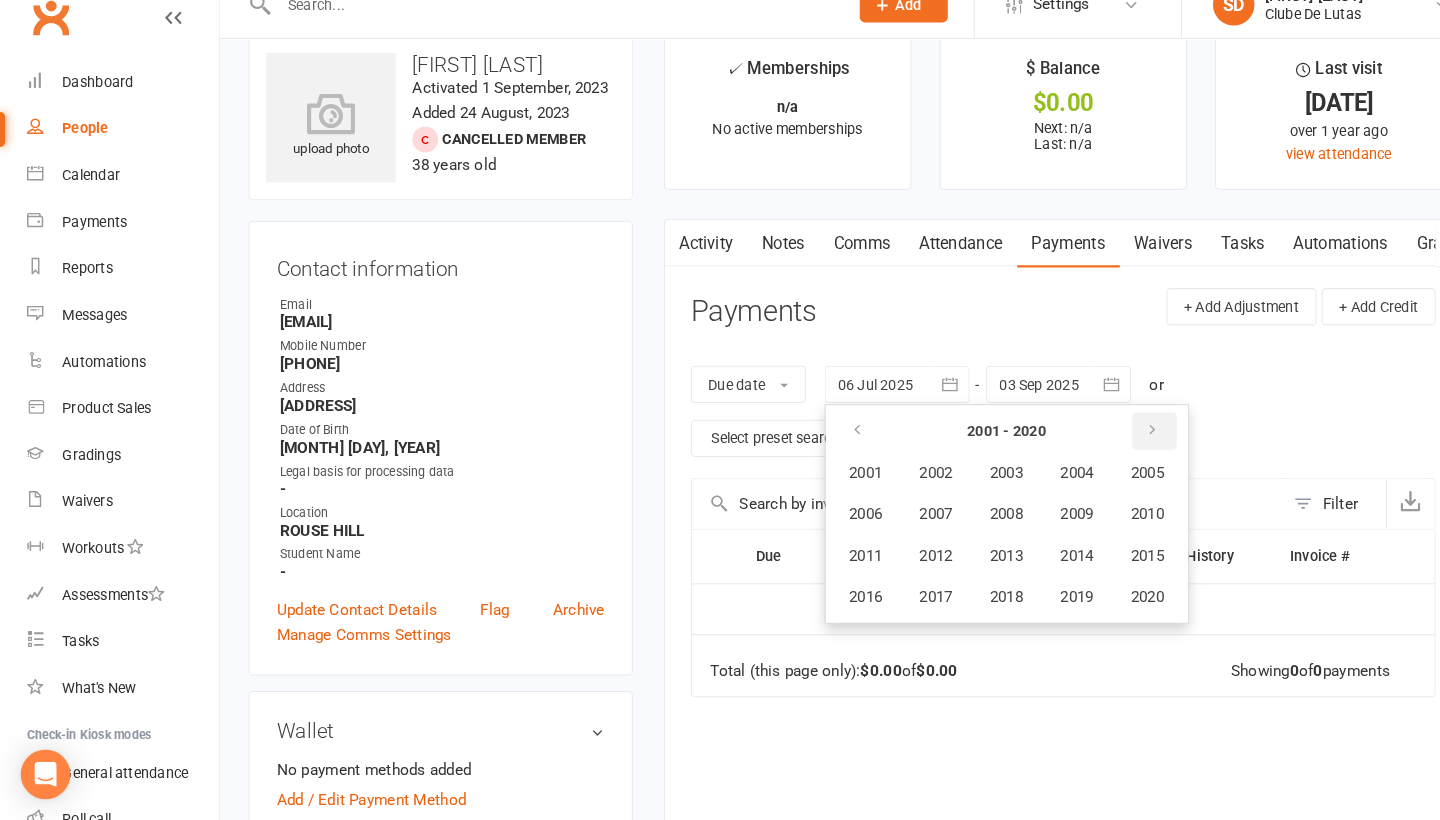 click at bounding box center [1113, 445] 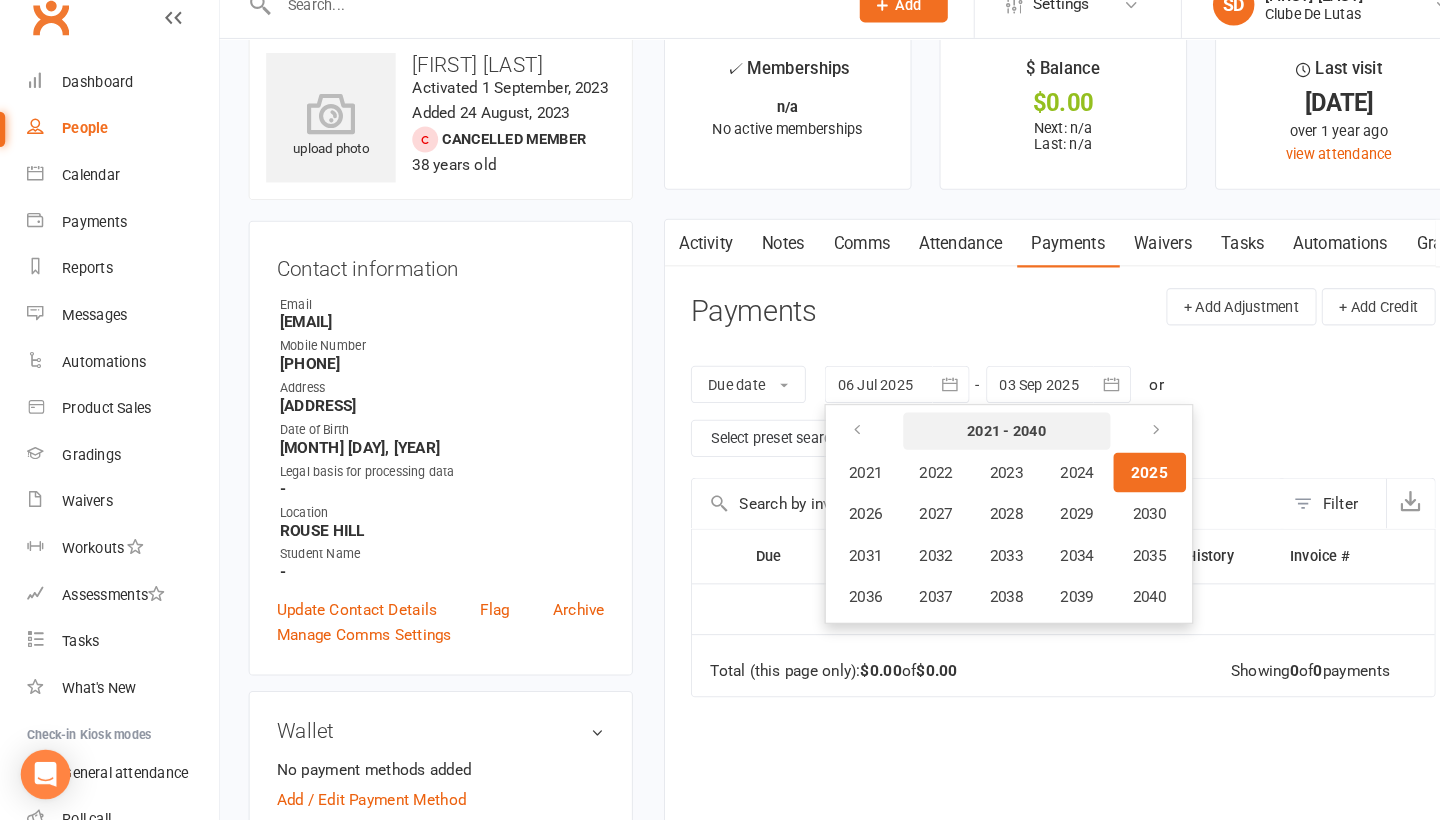 click on "2021 - 2040" at bounding box center (972, 445) 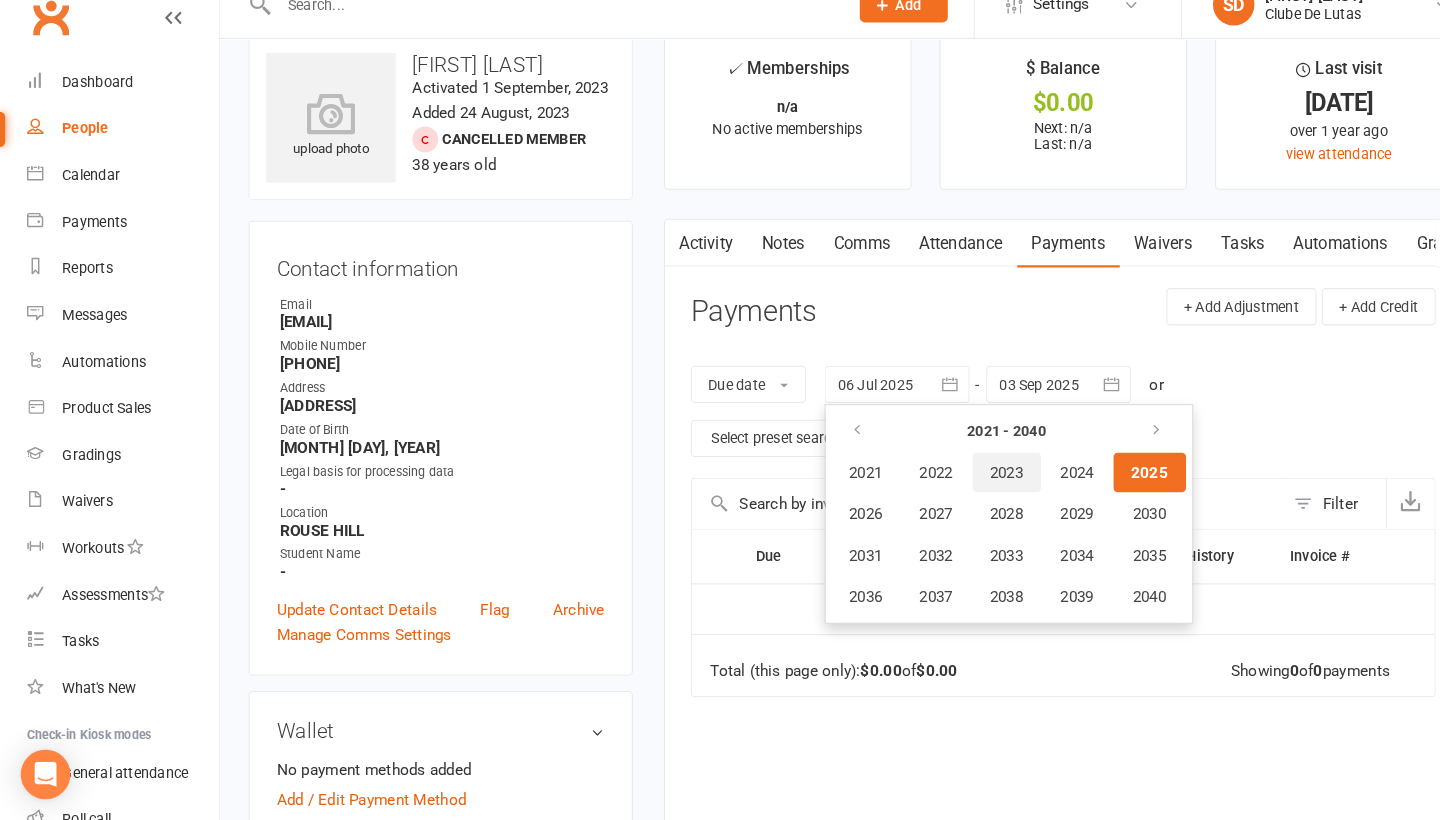 click on "2023" at bounding box center (972, 485) 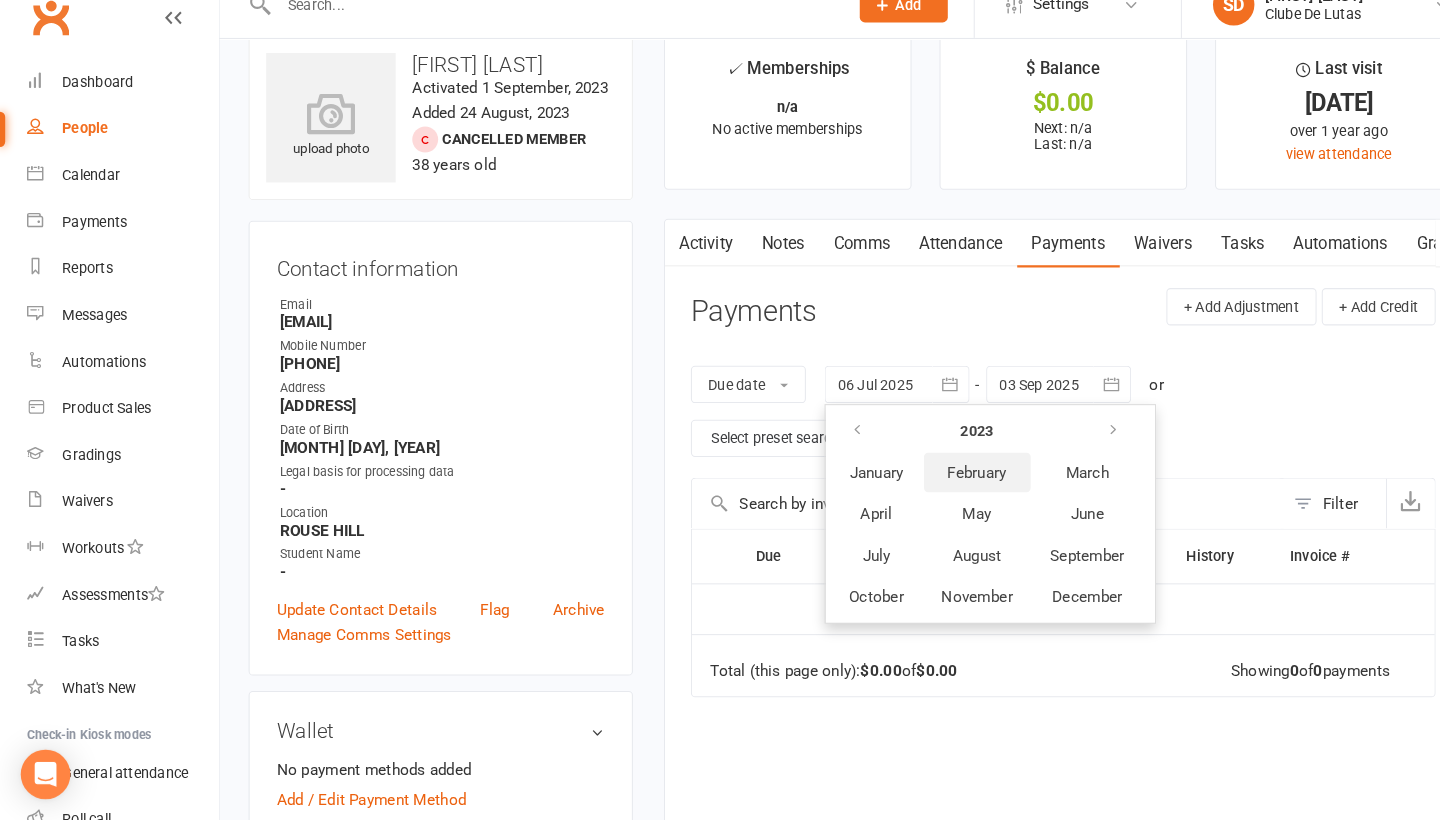 click on "February" at bounding box center (943, 485) 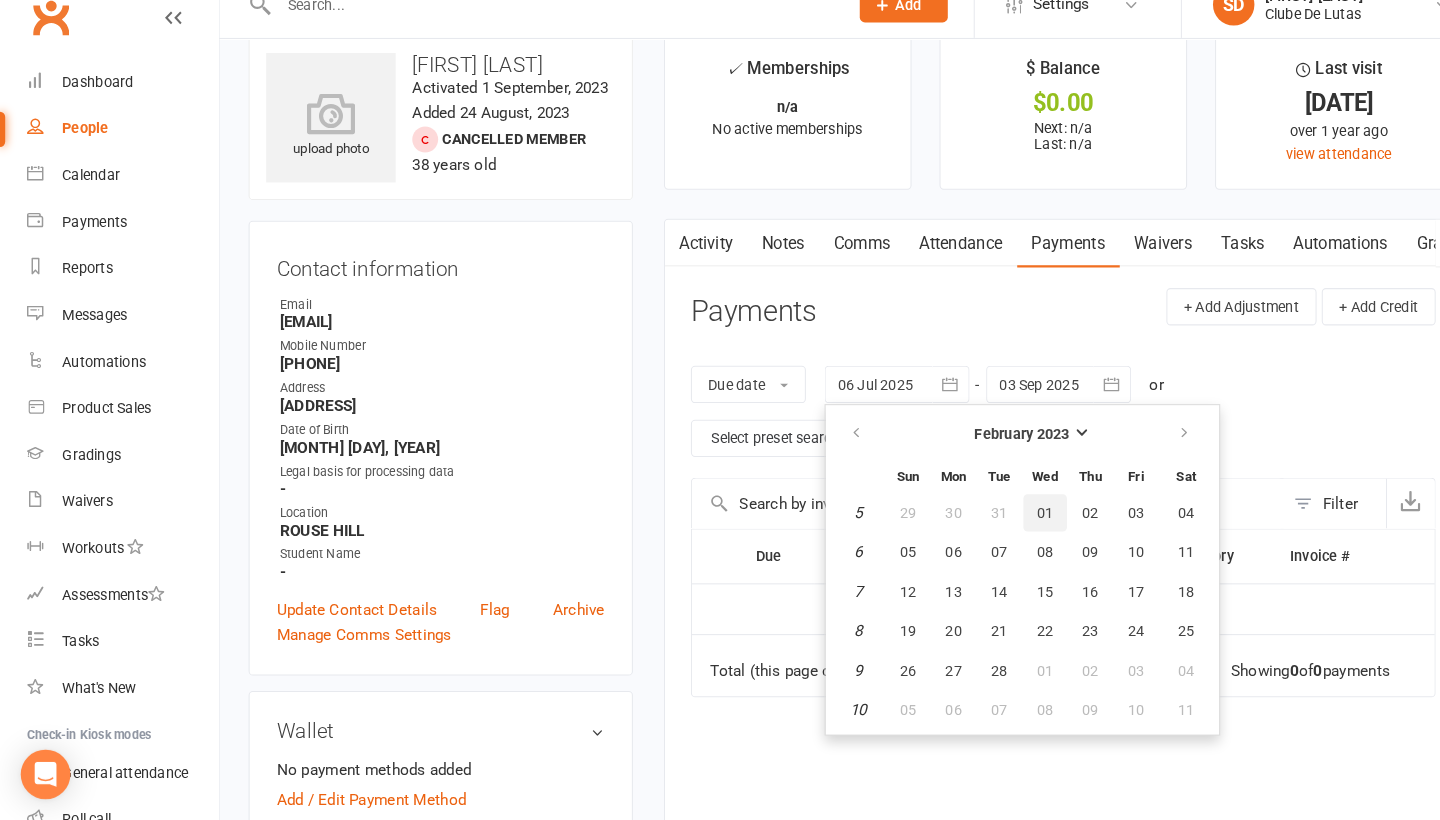 click on "01" at bounding box center (1009, 524) 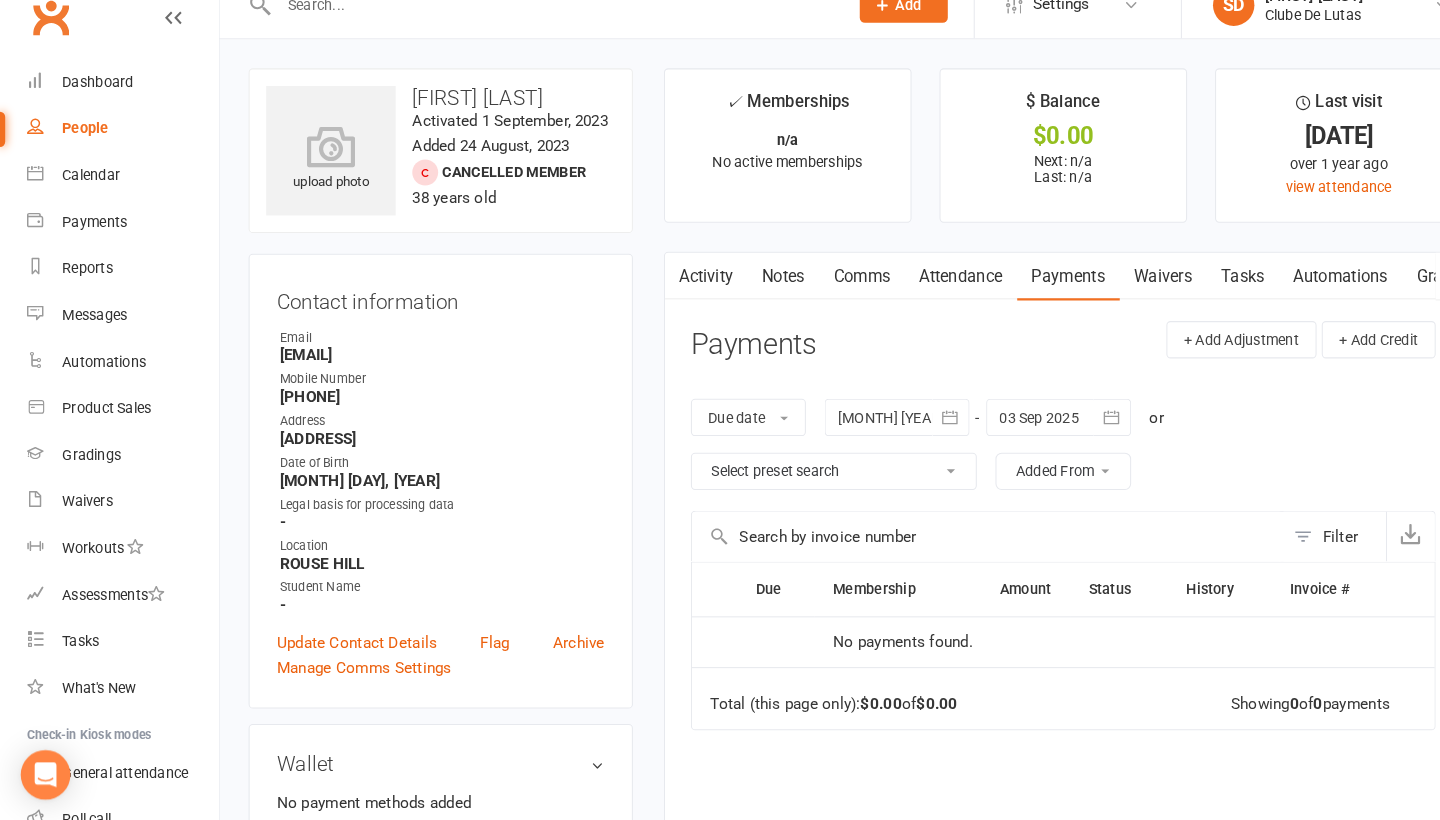 scroll, scrollTop: 7, scrollLeft: 0, axis: vertical 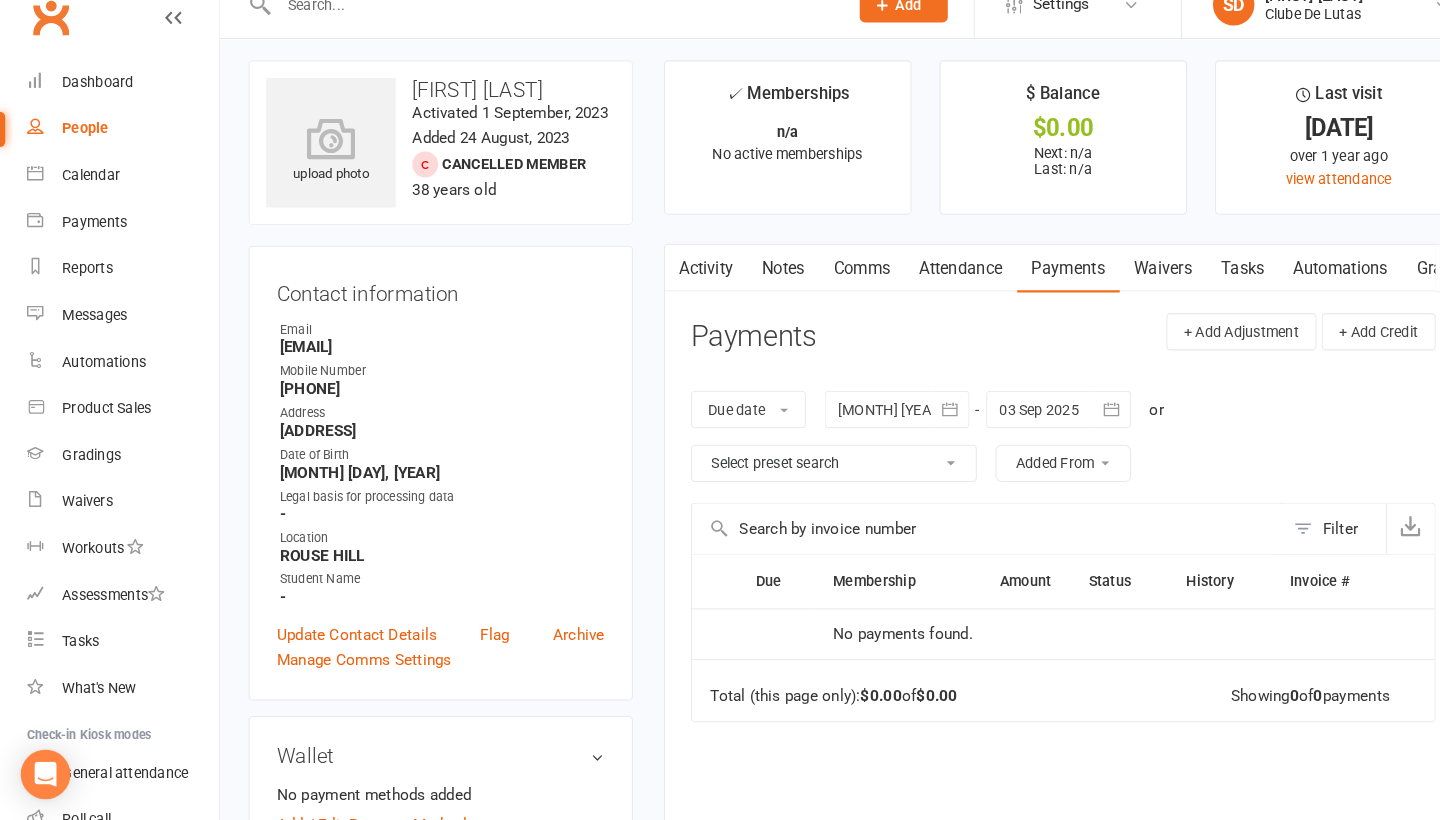 click 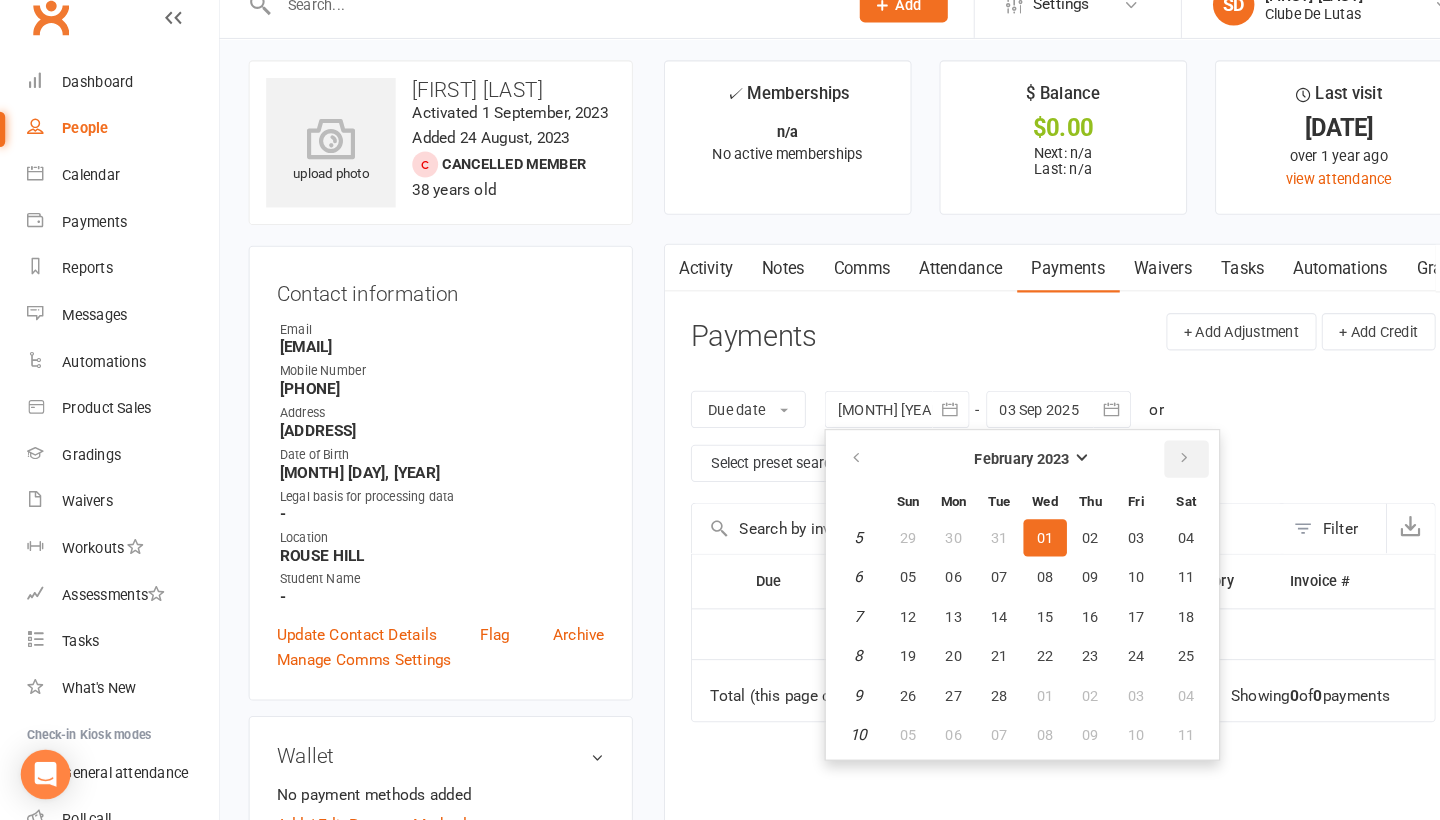 click at bounding box center (1144, 472) 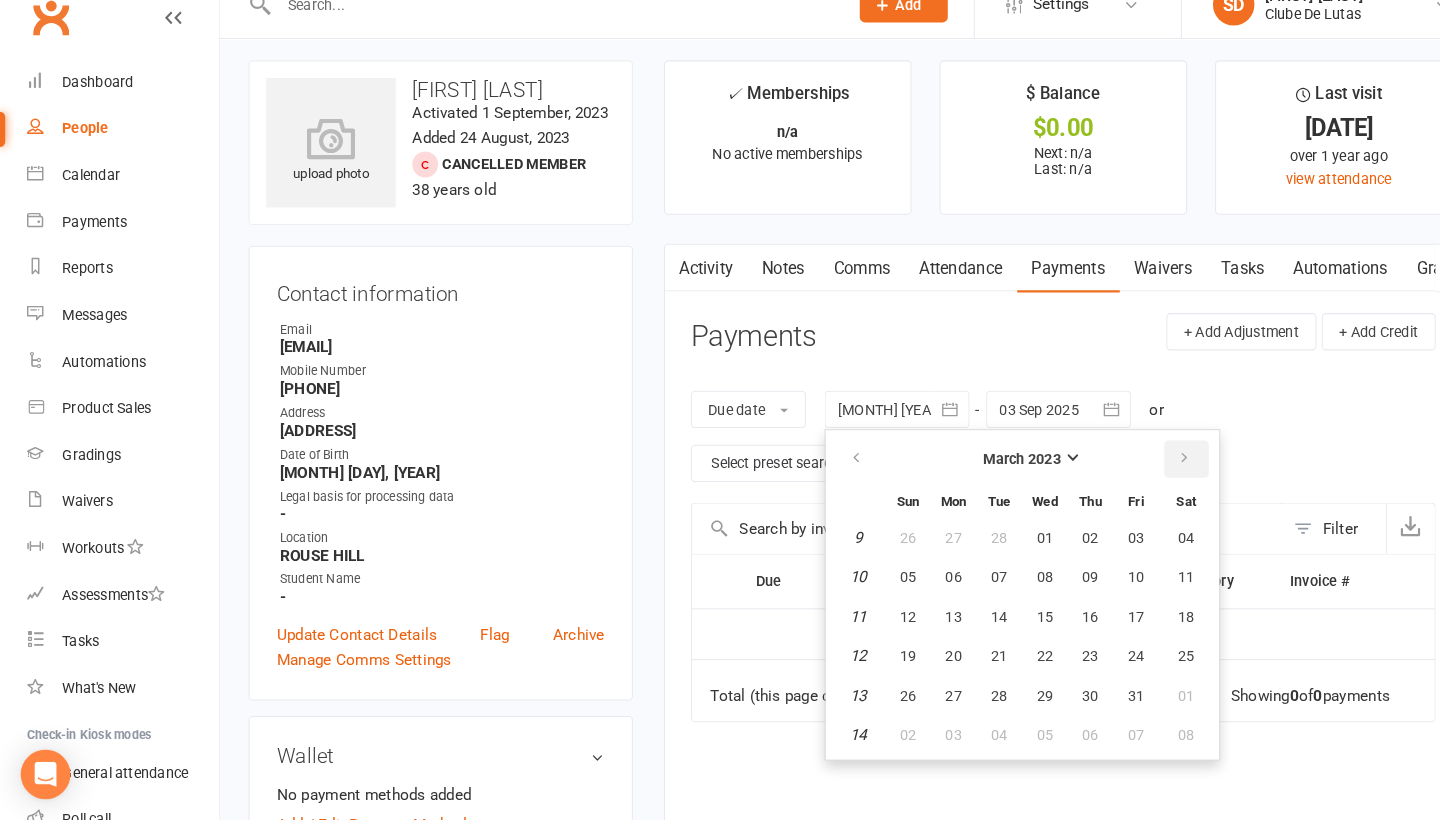 click at bounding box center [1144, 472] 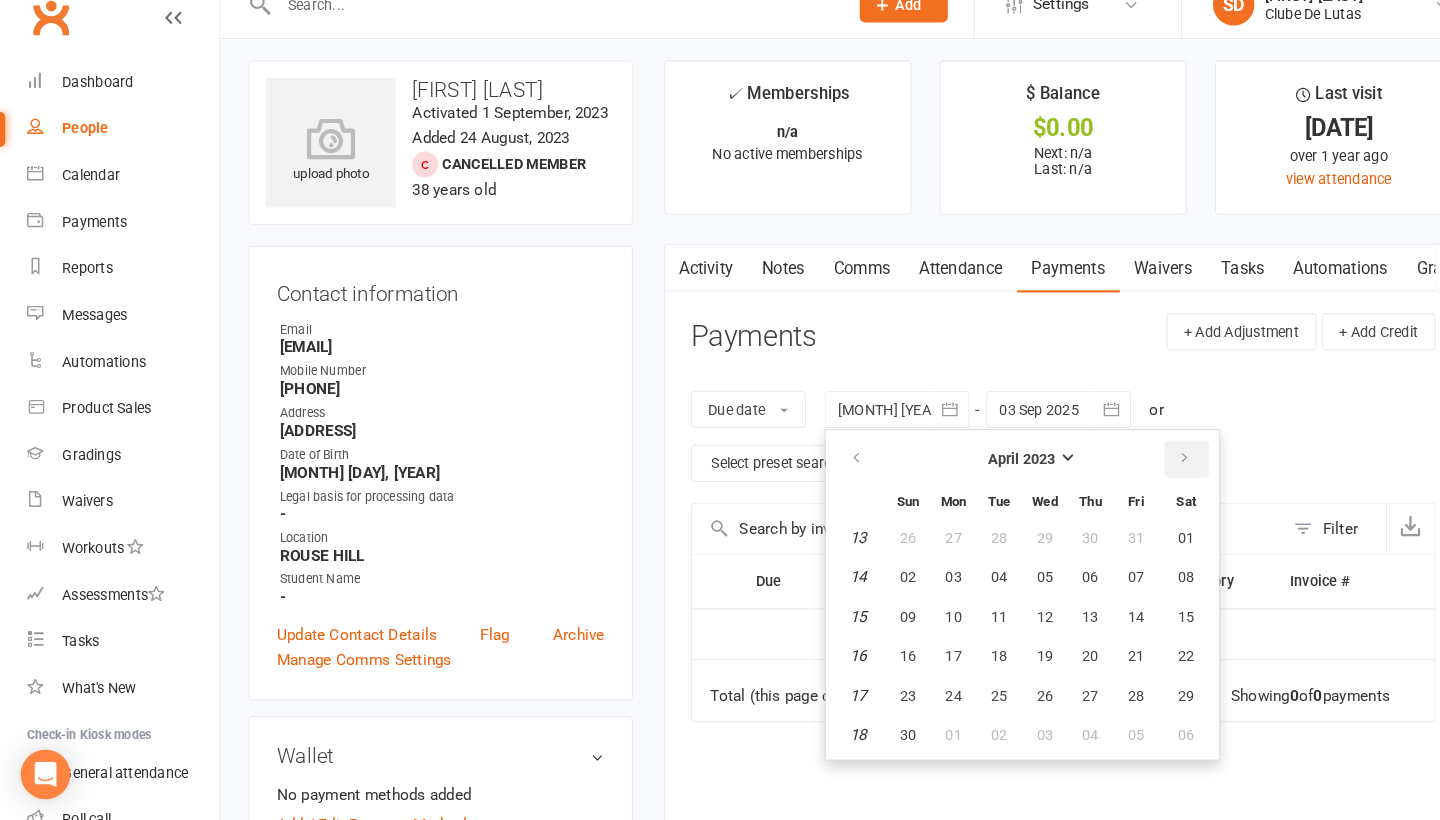click at bounding box center [1144, 472] 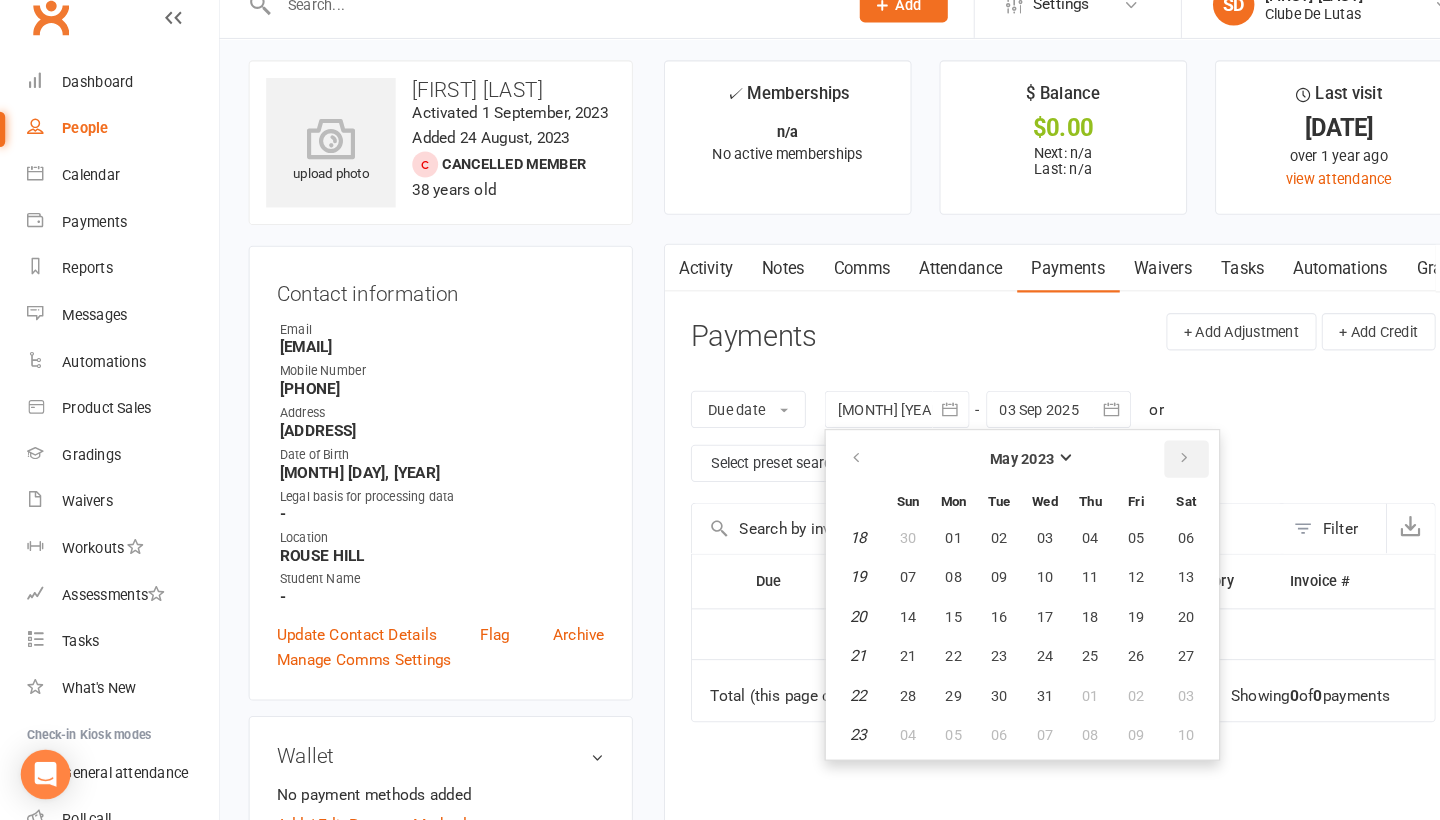 click at bounding box center (1144, 472) 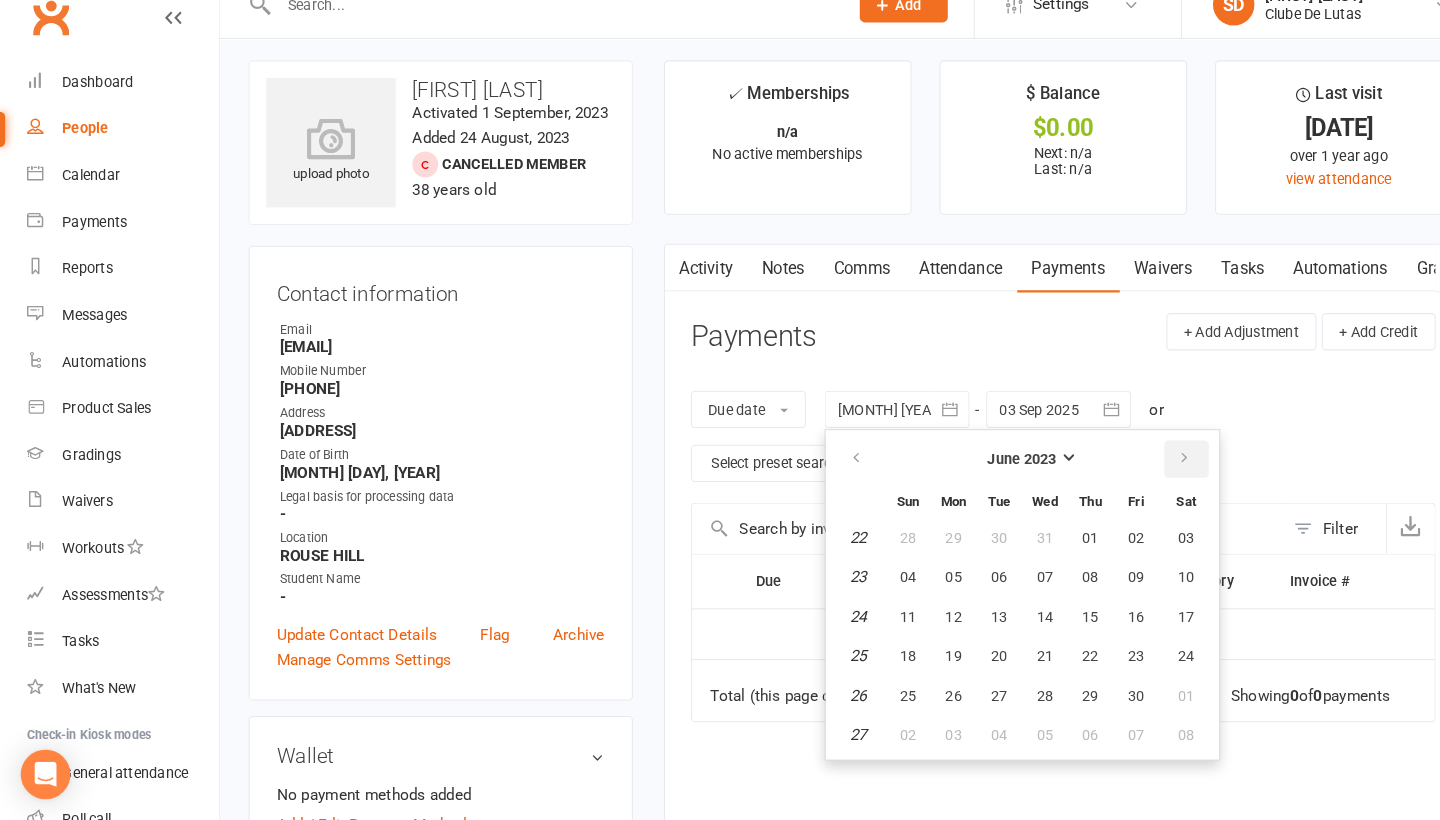 click at bounding box center [1144, 472] 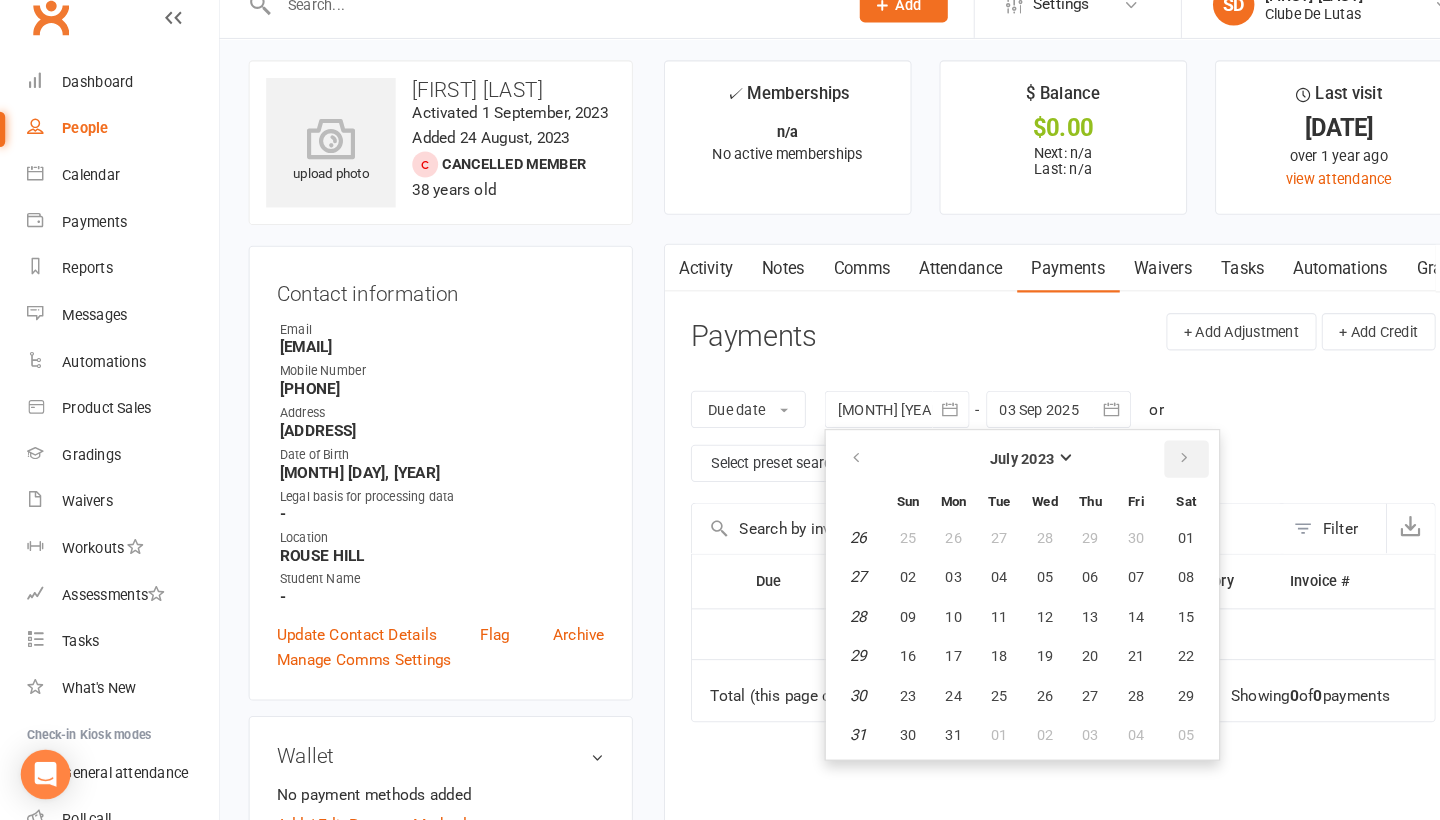 click at bounding box center [1144, 472] 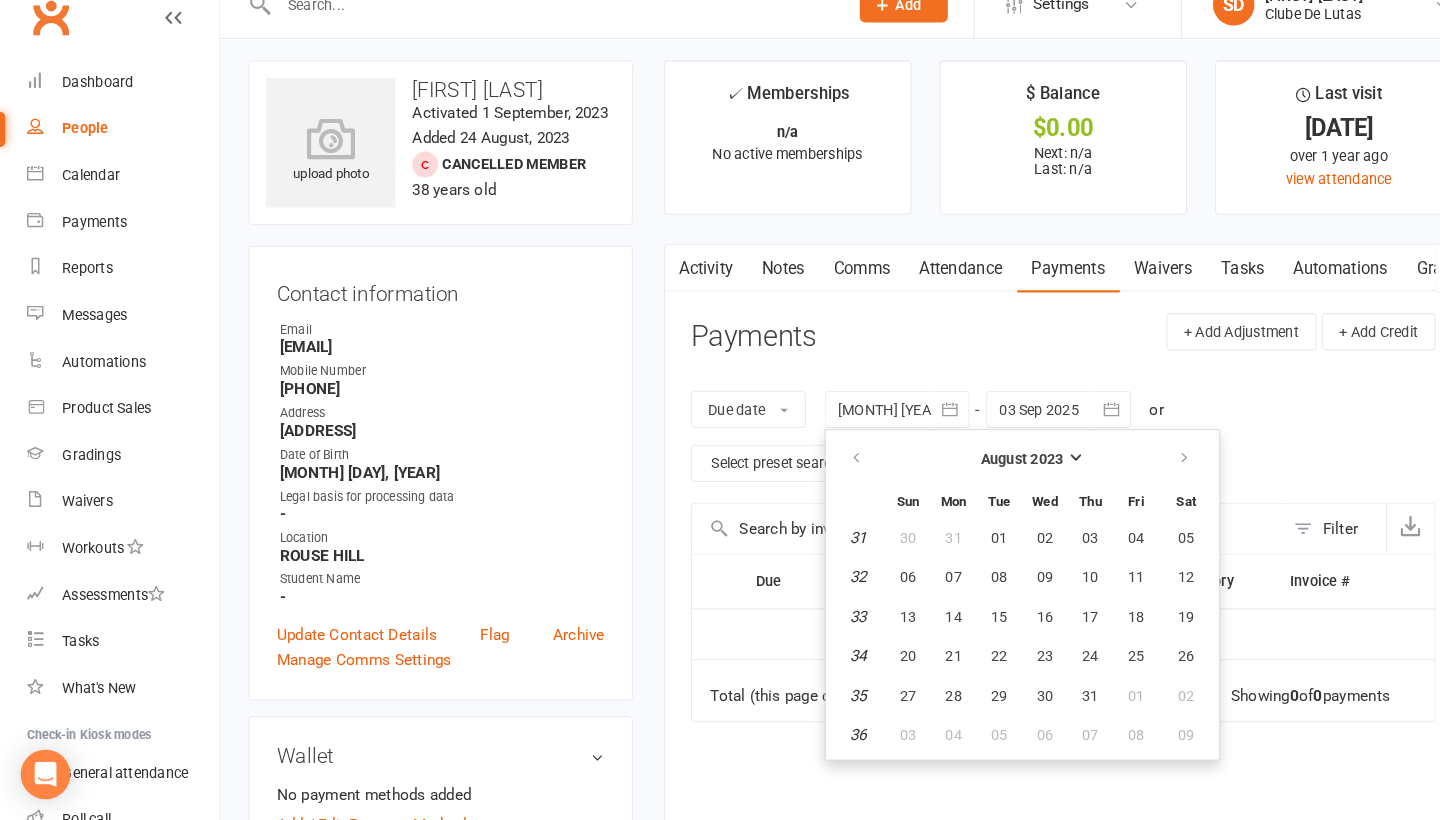 click on "Due  Contact  Membership Amount  Status History Invoice # No payments found. Total (this page only):  $0.00  of  $0.00 Showing  0  of  0  payments" at bounding box center (1026, 773) 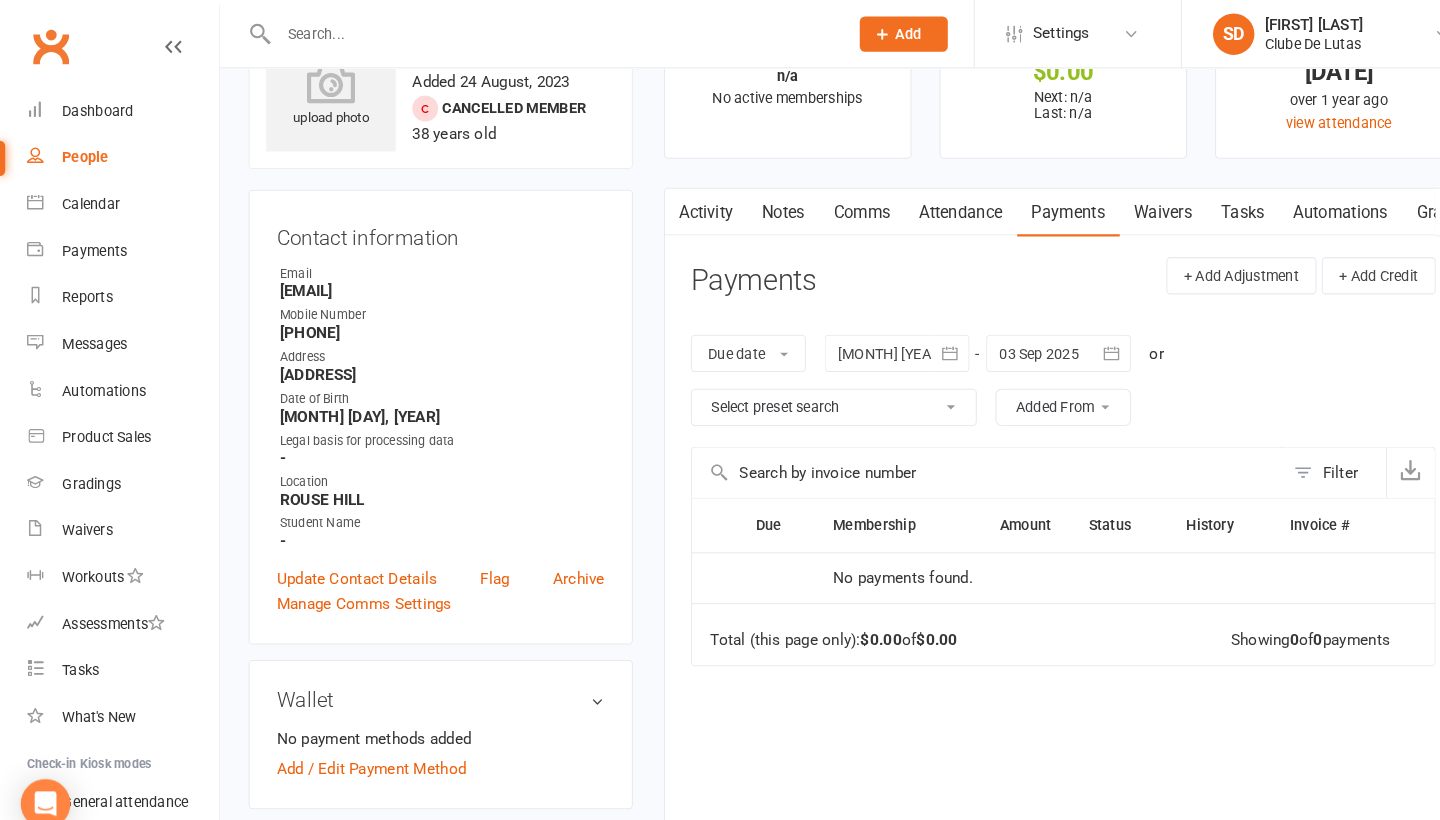 scroll, scrollTop: 87, scrollLeft: 0, axis: vertical 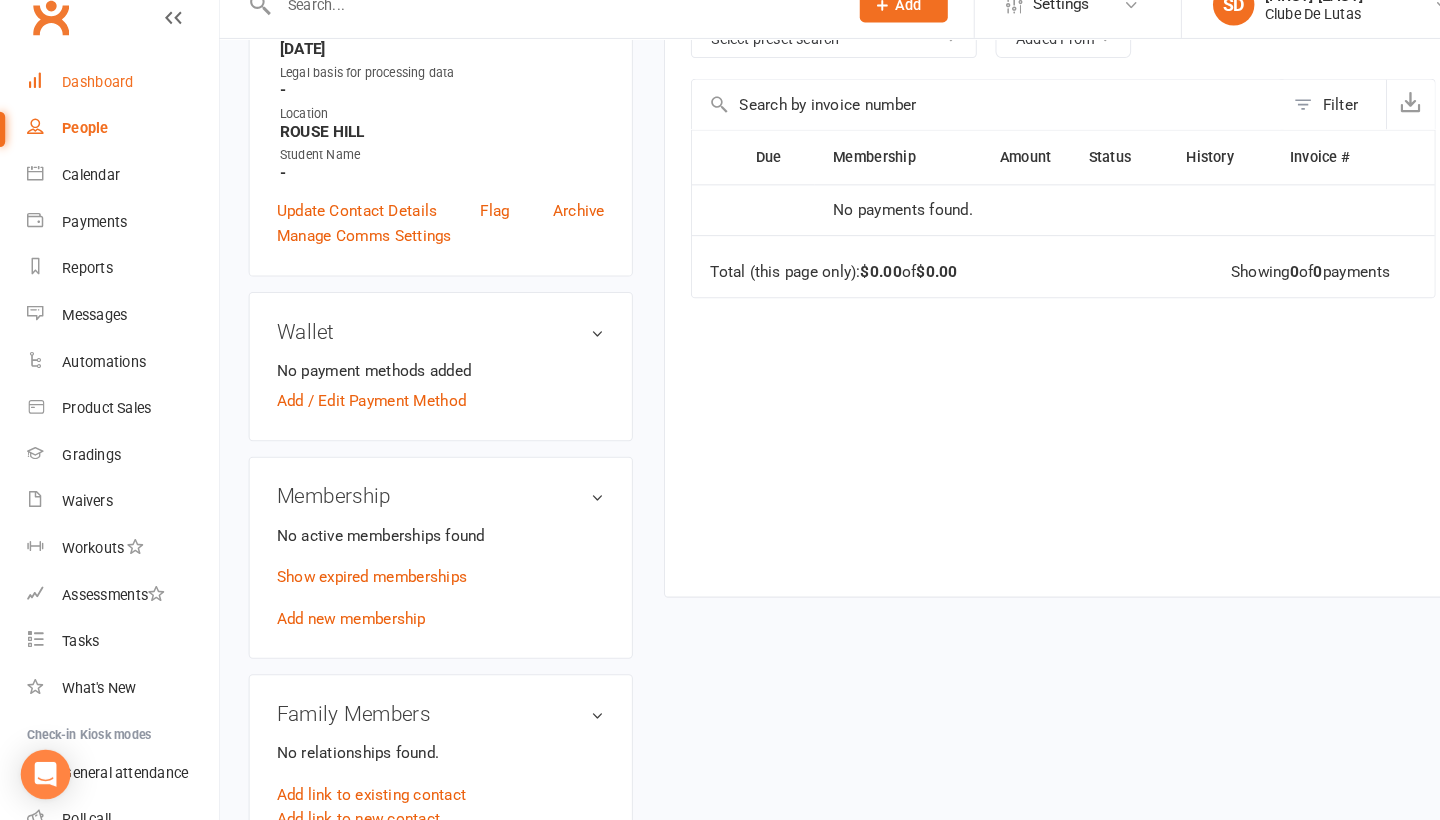click on "Dashboard" at bounding box center [94, 107] 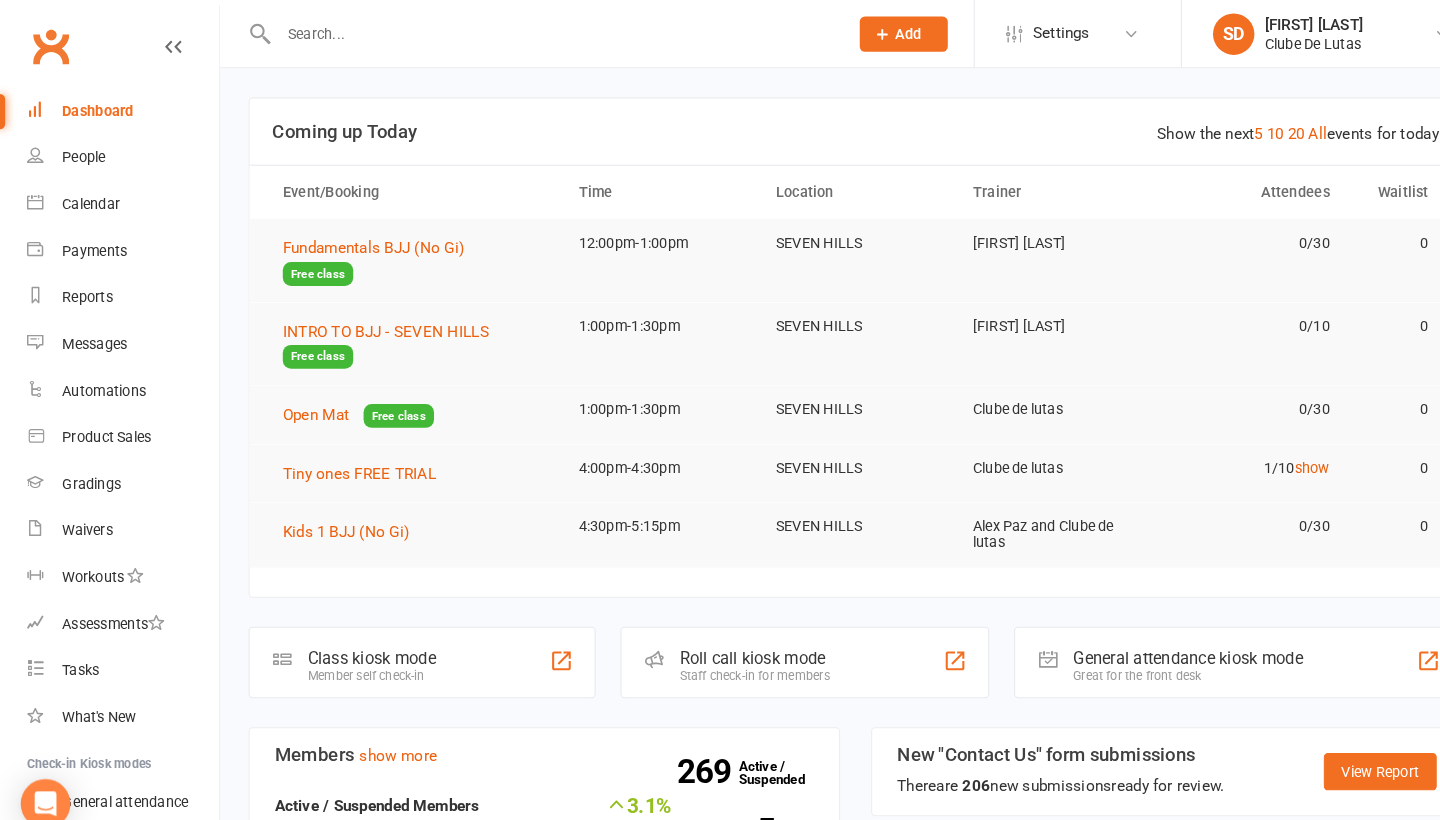 click at bounding box center (533, 33) 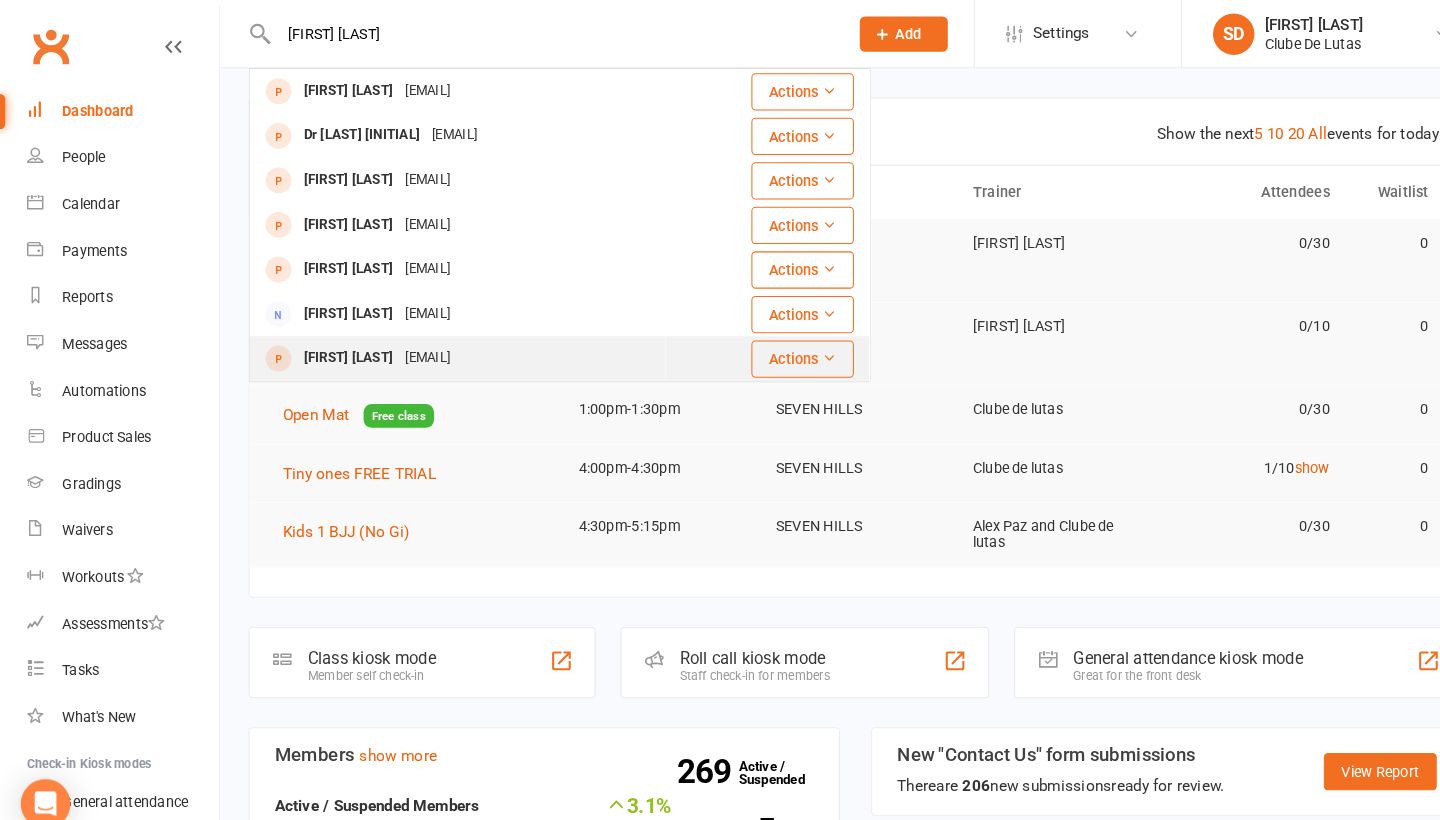 scroll, scrollTop: 0, scrollLeft: 0, axis: both 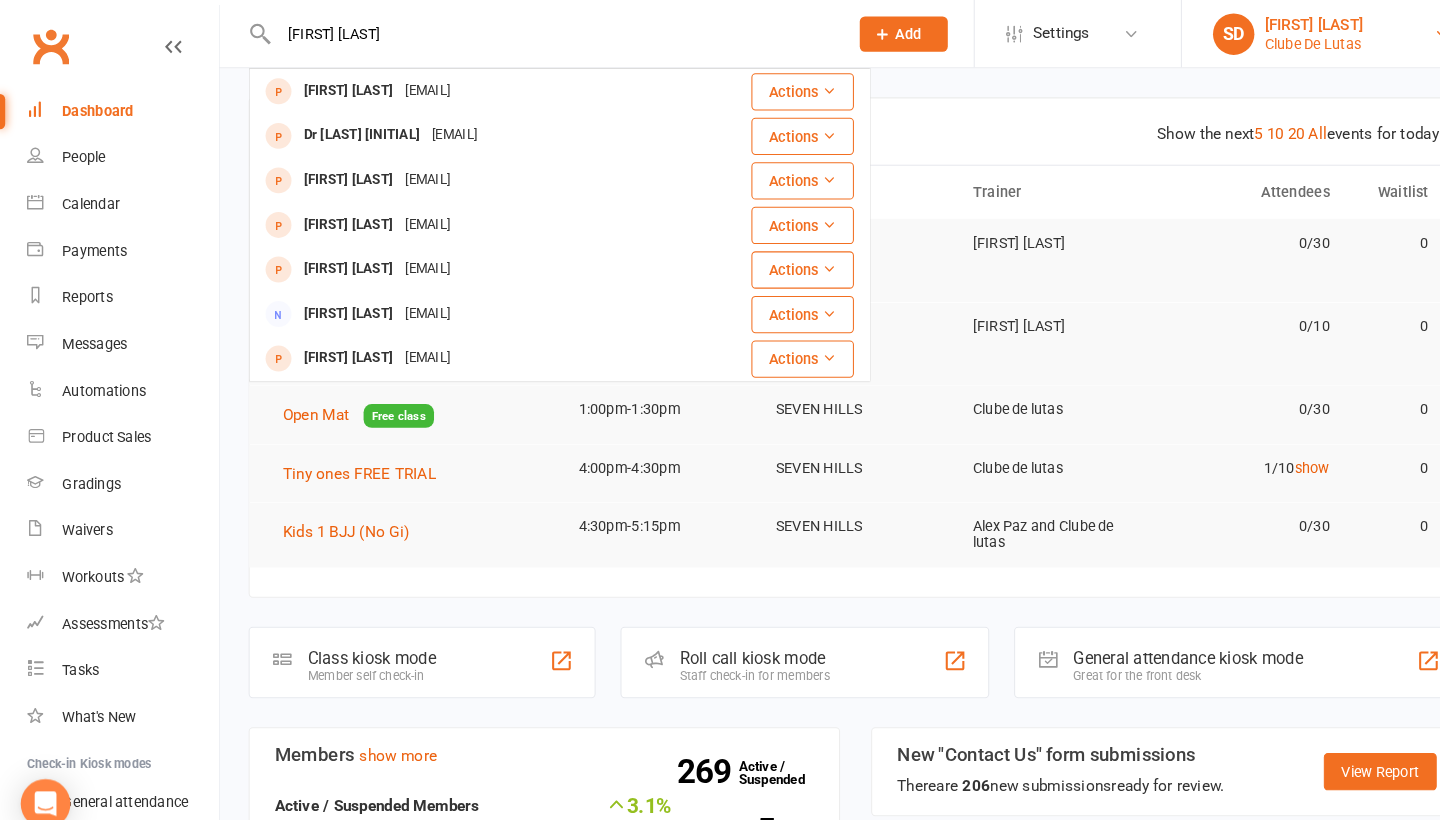 type on "[FIRST] [LAST]" 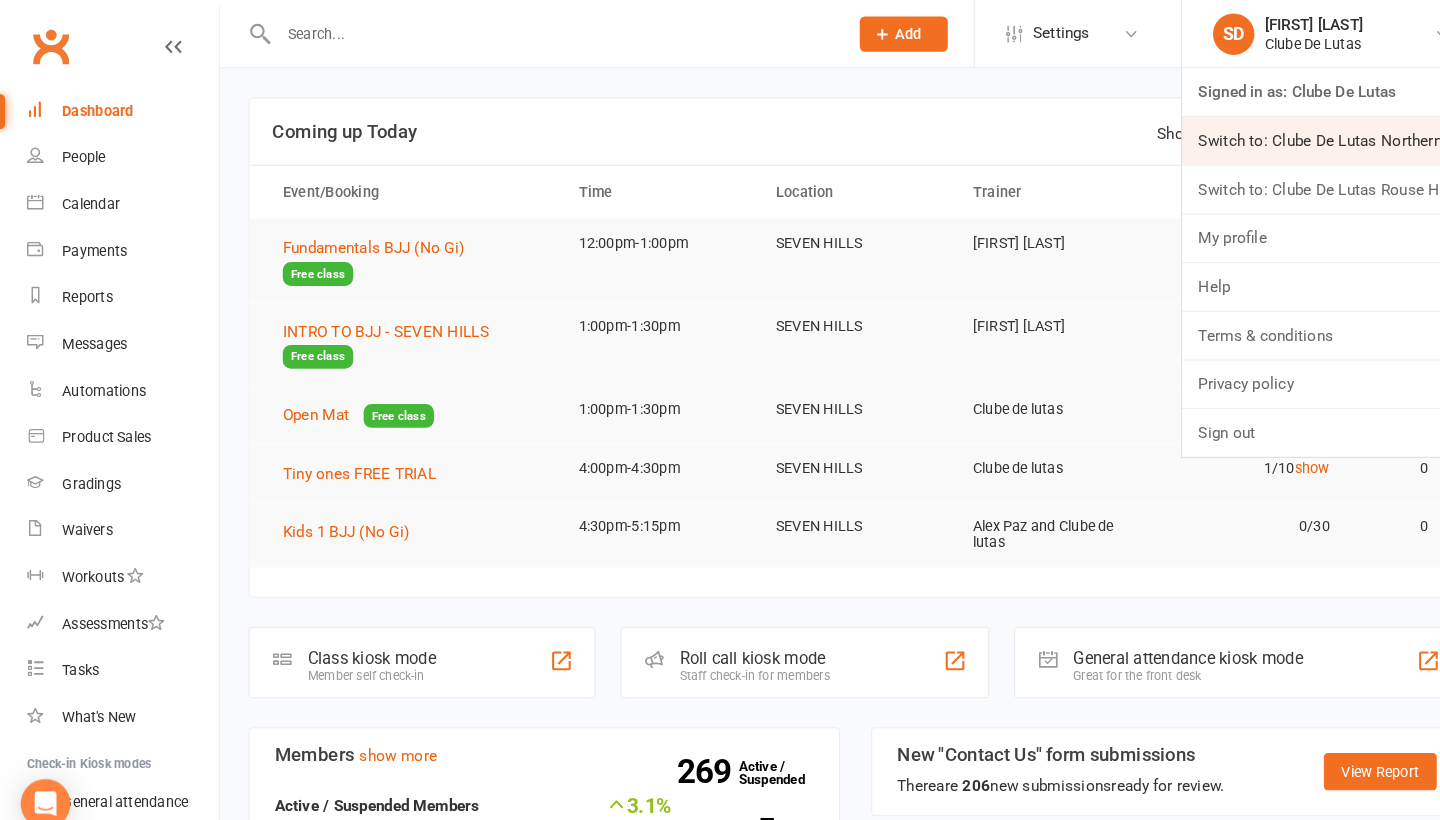 click on "Switch to: Clube De Lutas Northern Beaches" at bounding box center [1290, 136] 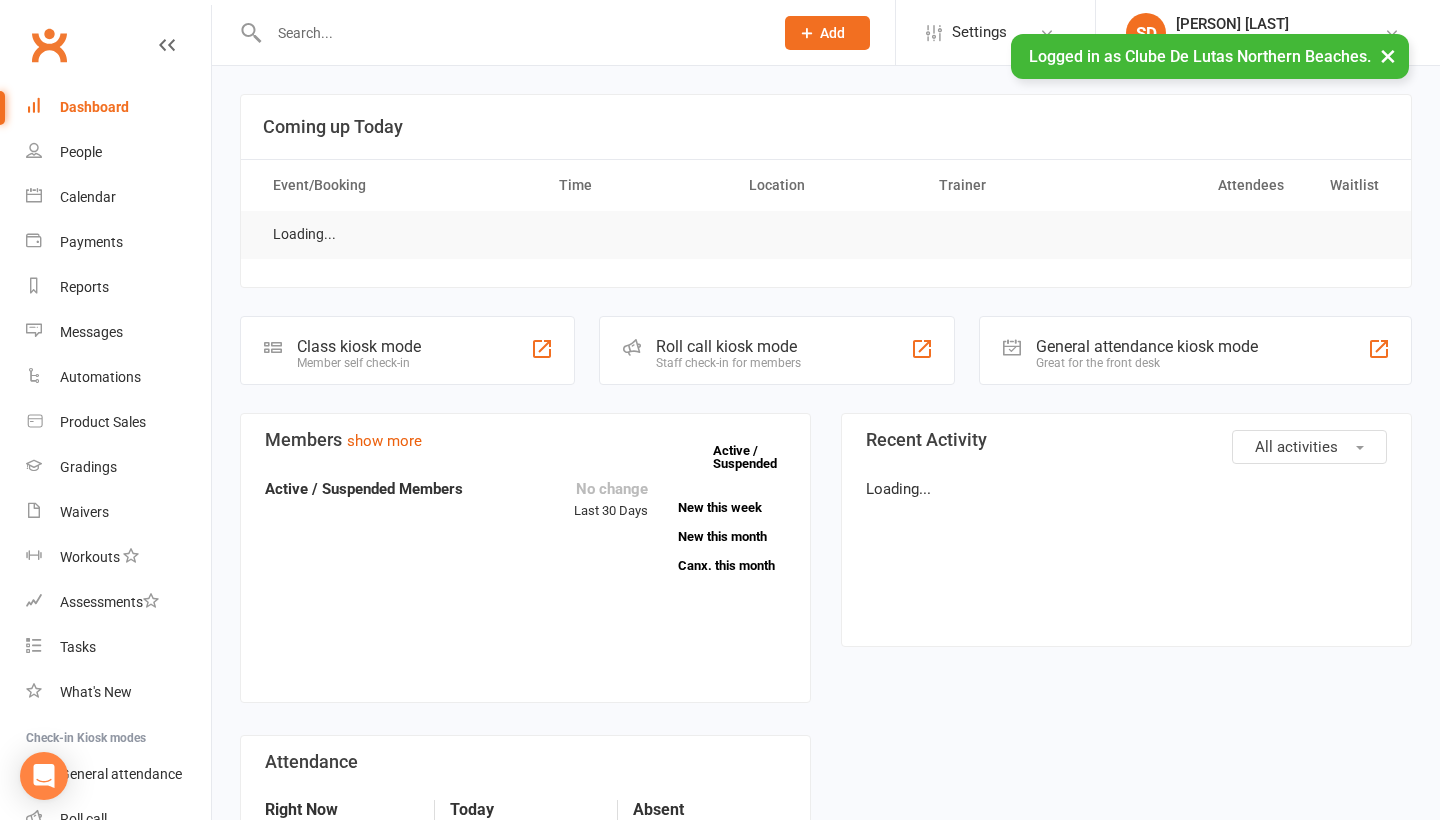 scroll, scrollTop: 0, scrollLeft: 0, axis: both 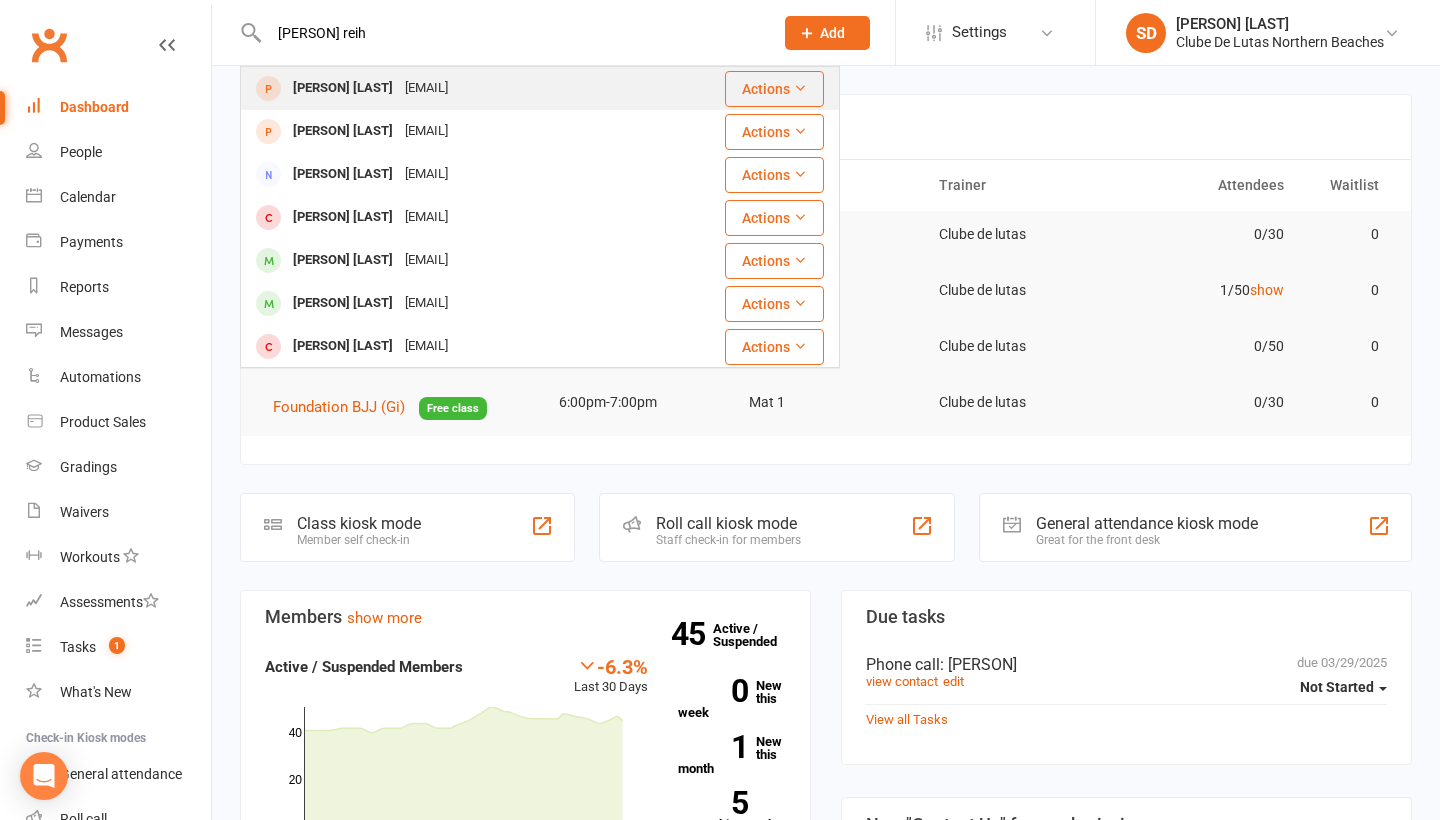type on "[PERSON] reih" 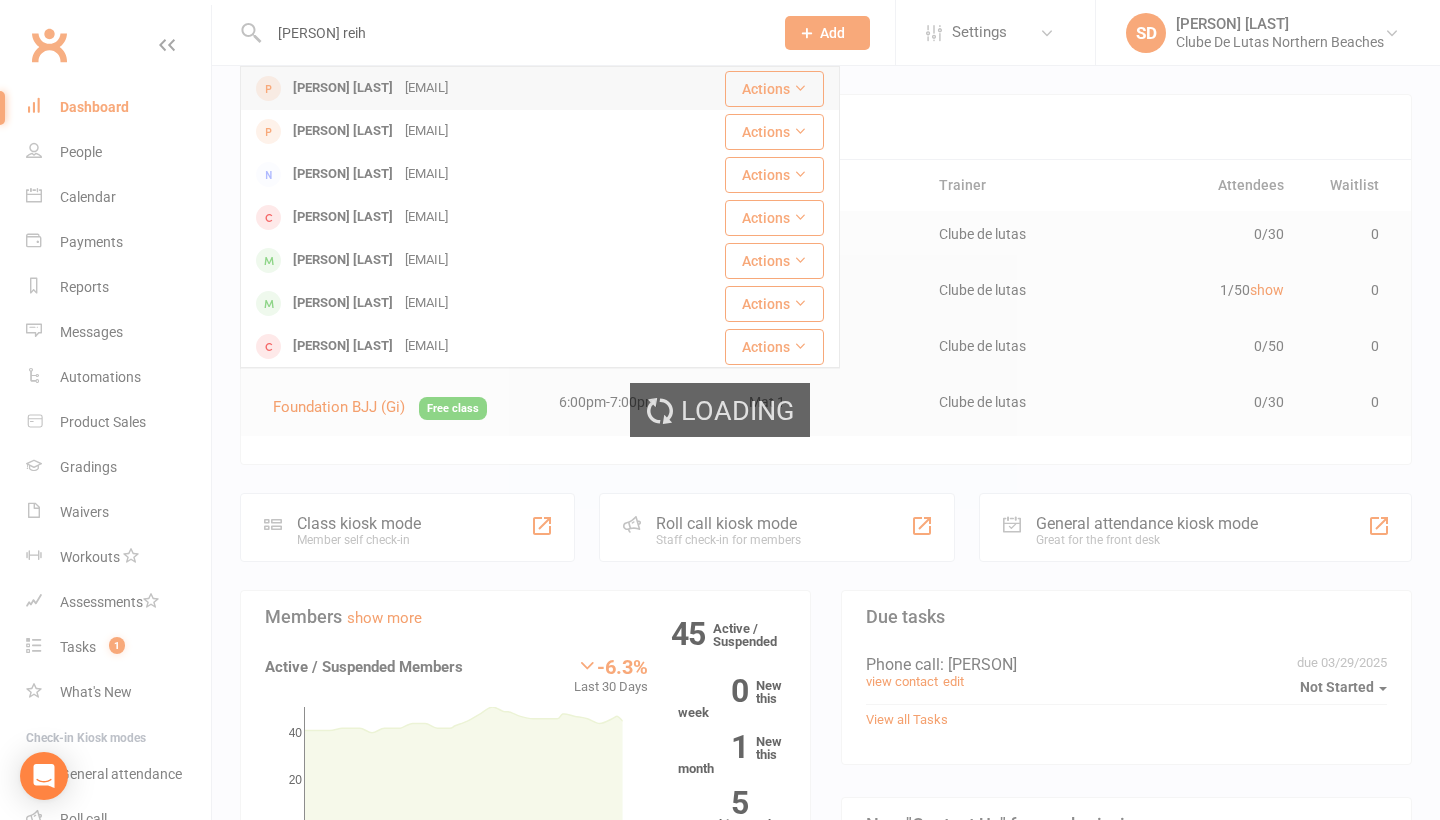 type 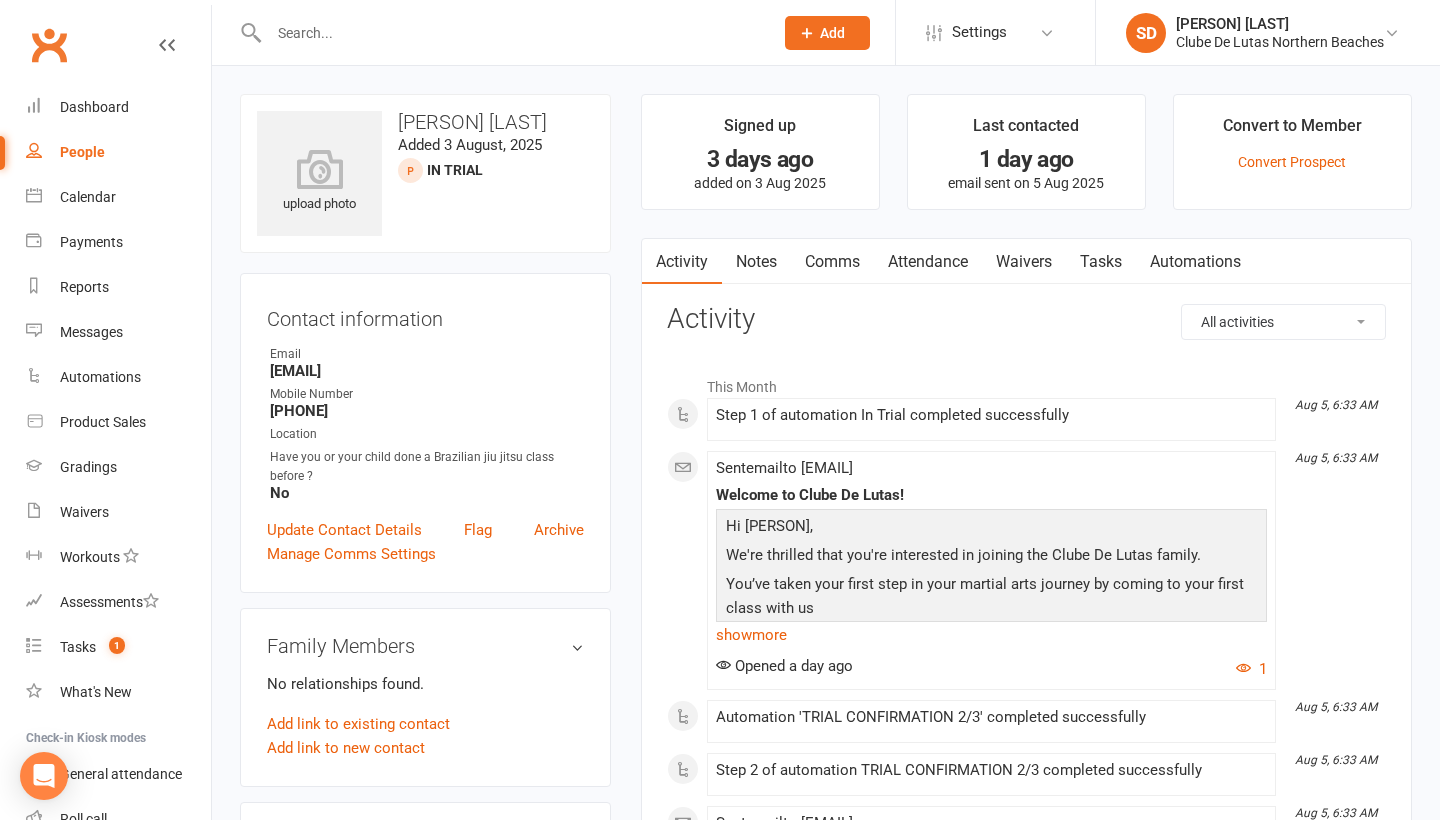 click on "Attendance" at bounding box center (928, 262) 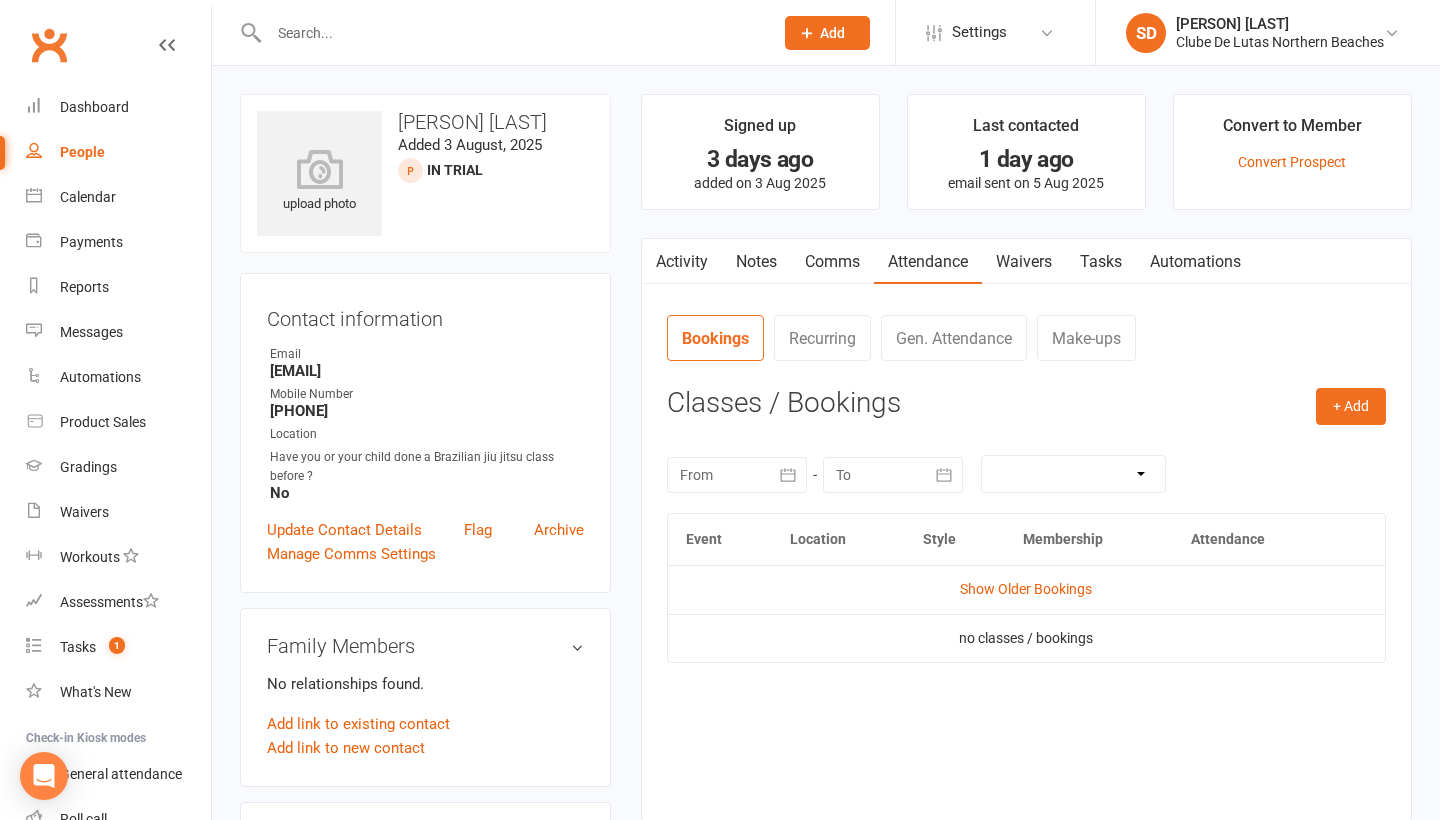 click on "Show Older Bookings" at bounding box center (1026, 589) 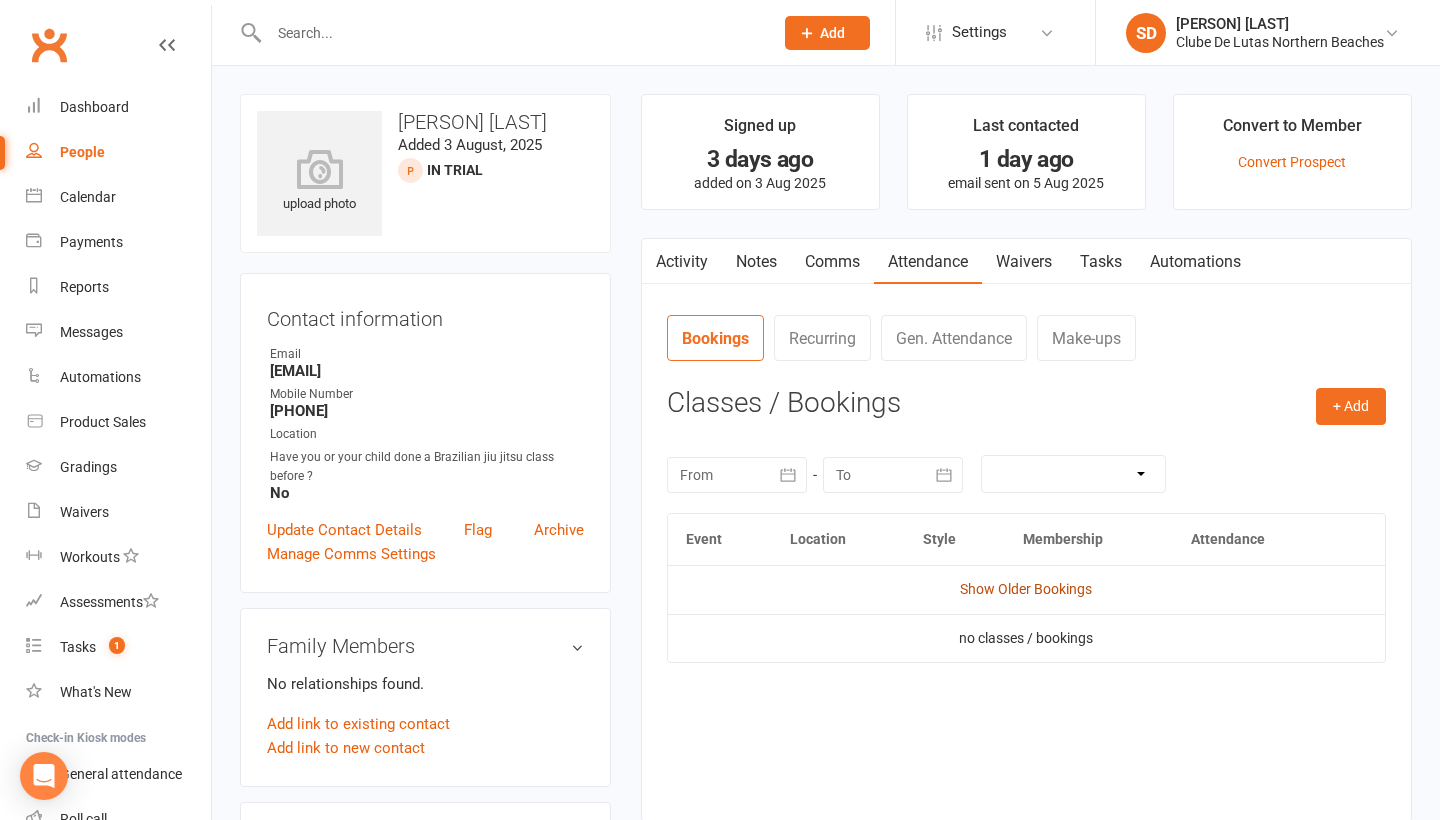 click on "Show Older Bookings" at bounding box center (1026, 589) 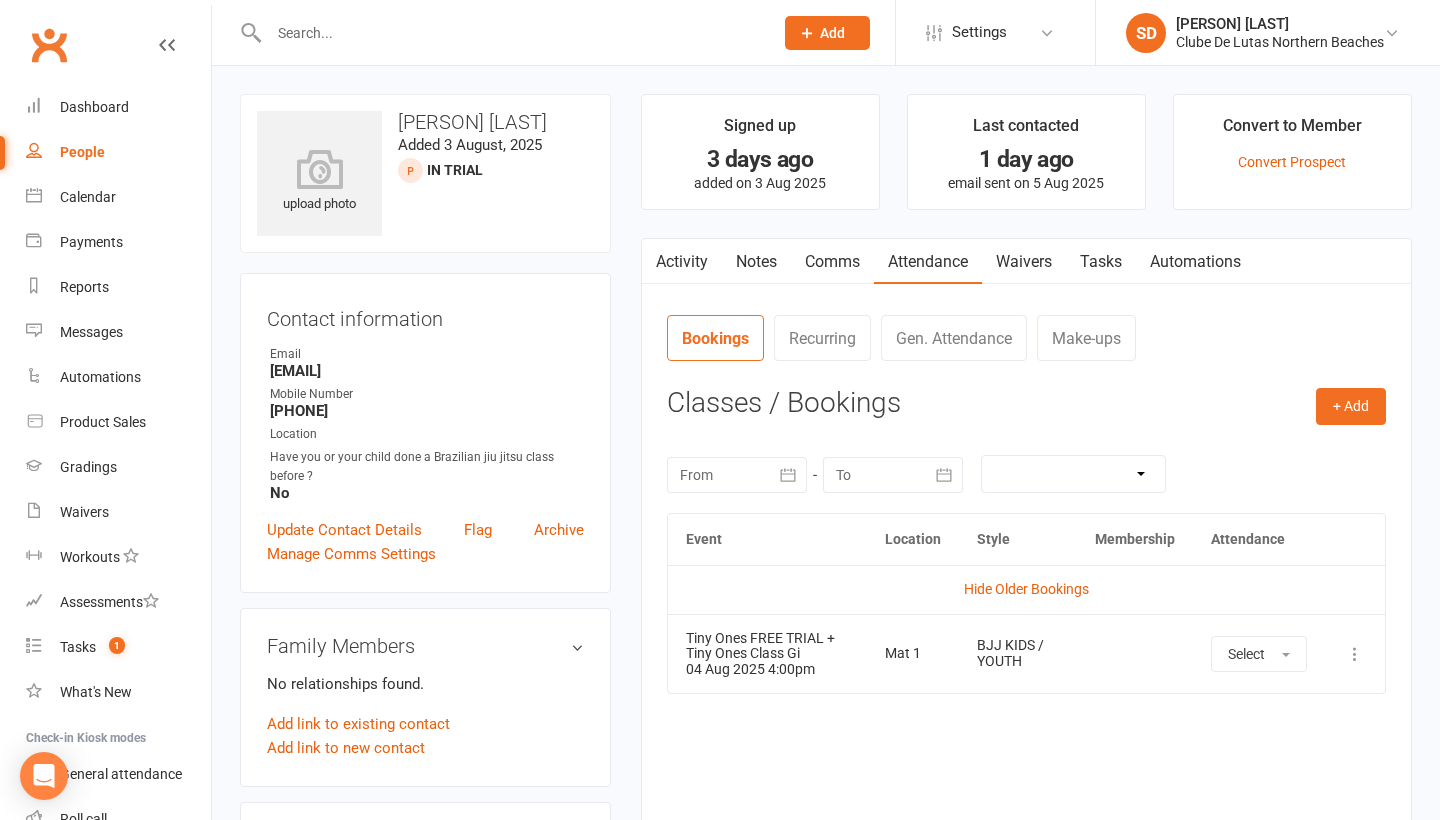scroll, scrollTop: 0, scrollLeft: 0, axis: both 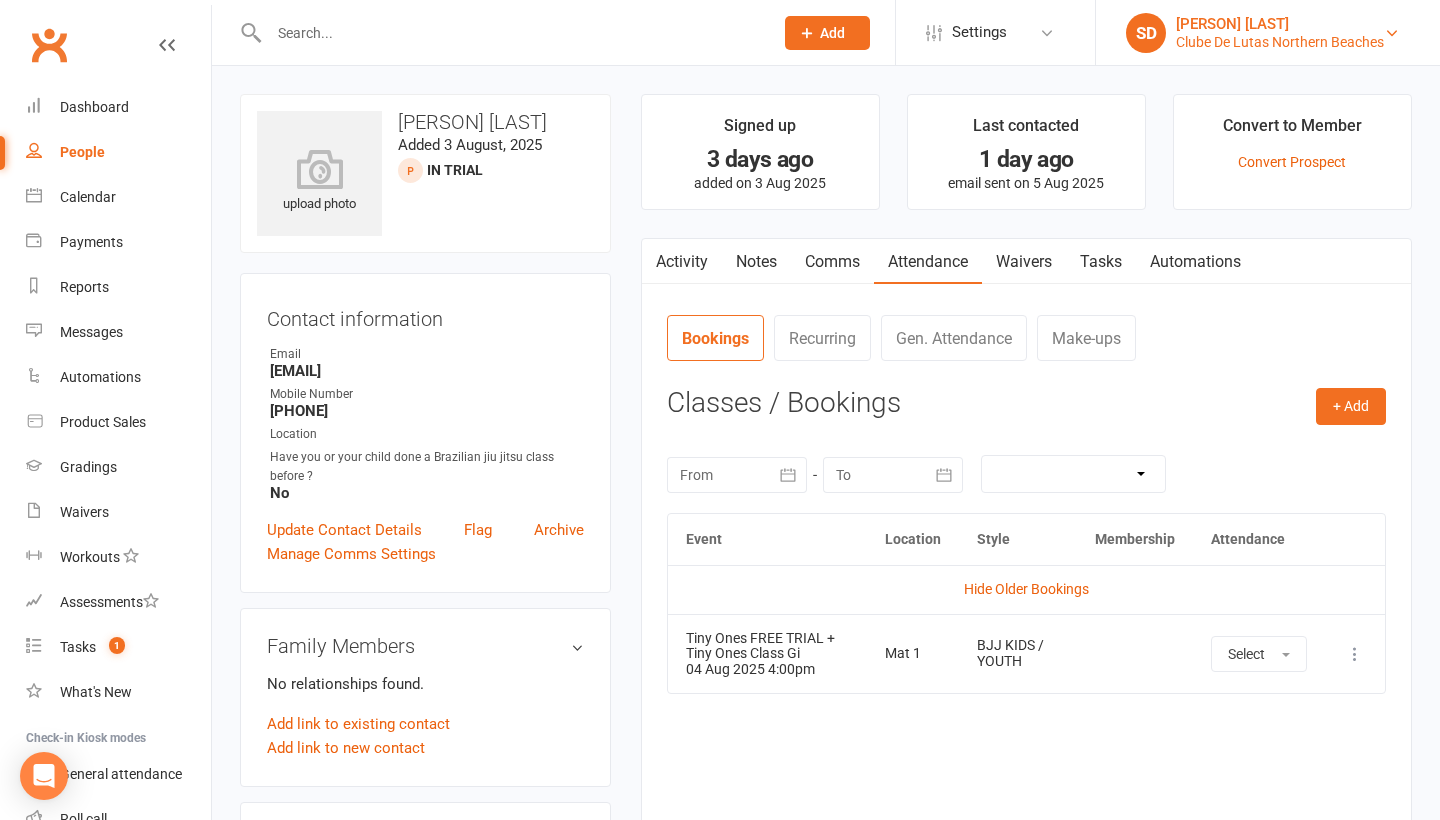 click on "[PERSON] [LAST]" at bounding box center (1280, 24) 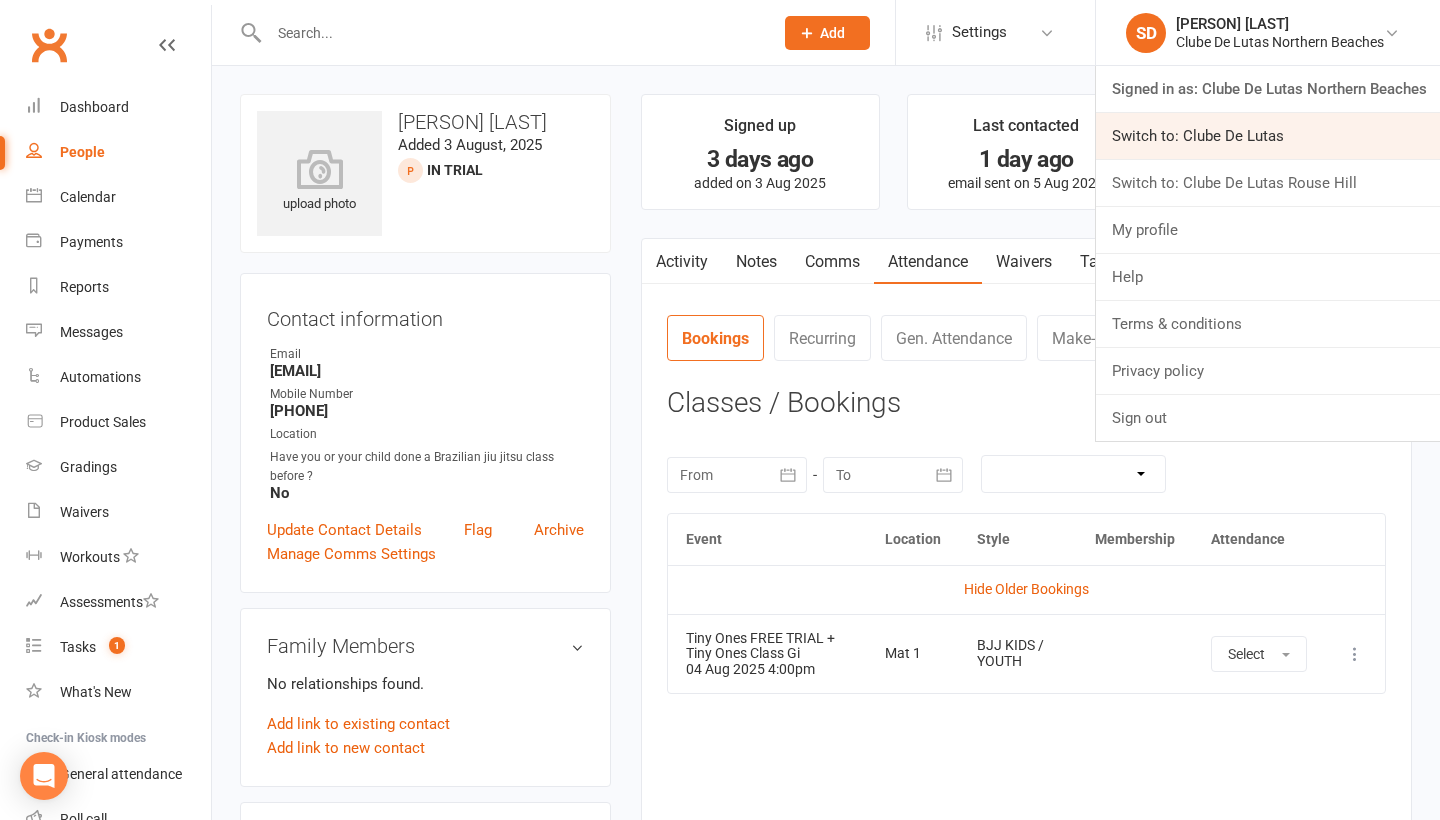 click on "Switch to: Clube De Lutas" at bounding box center [1268, 136] 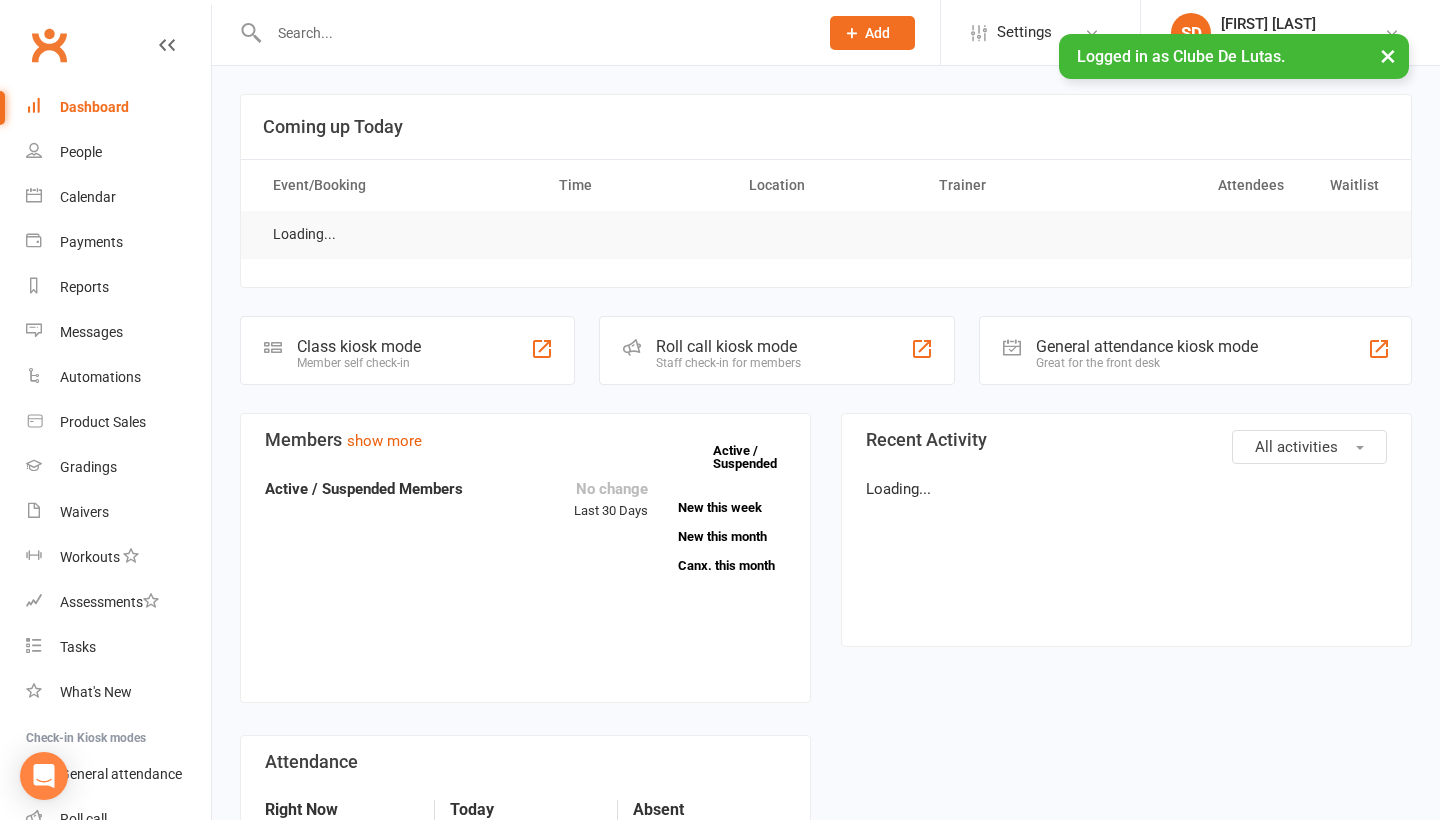 scroll, scrollTop: 0, scrollLeft: 0, axis: both 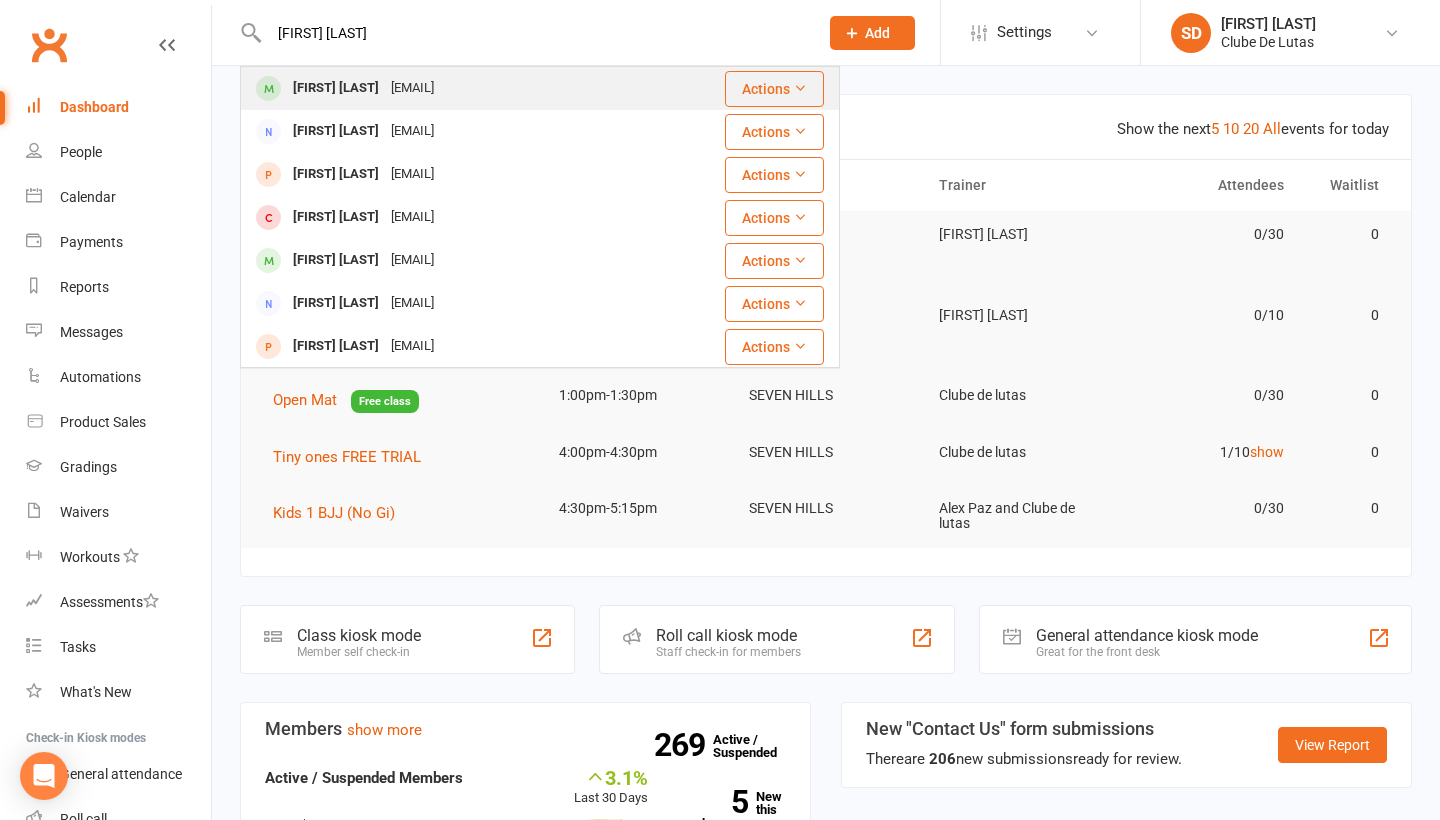 type on "[FIRST] [LAST]" 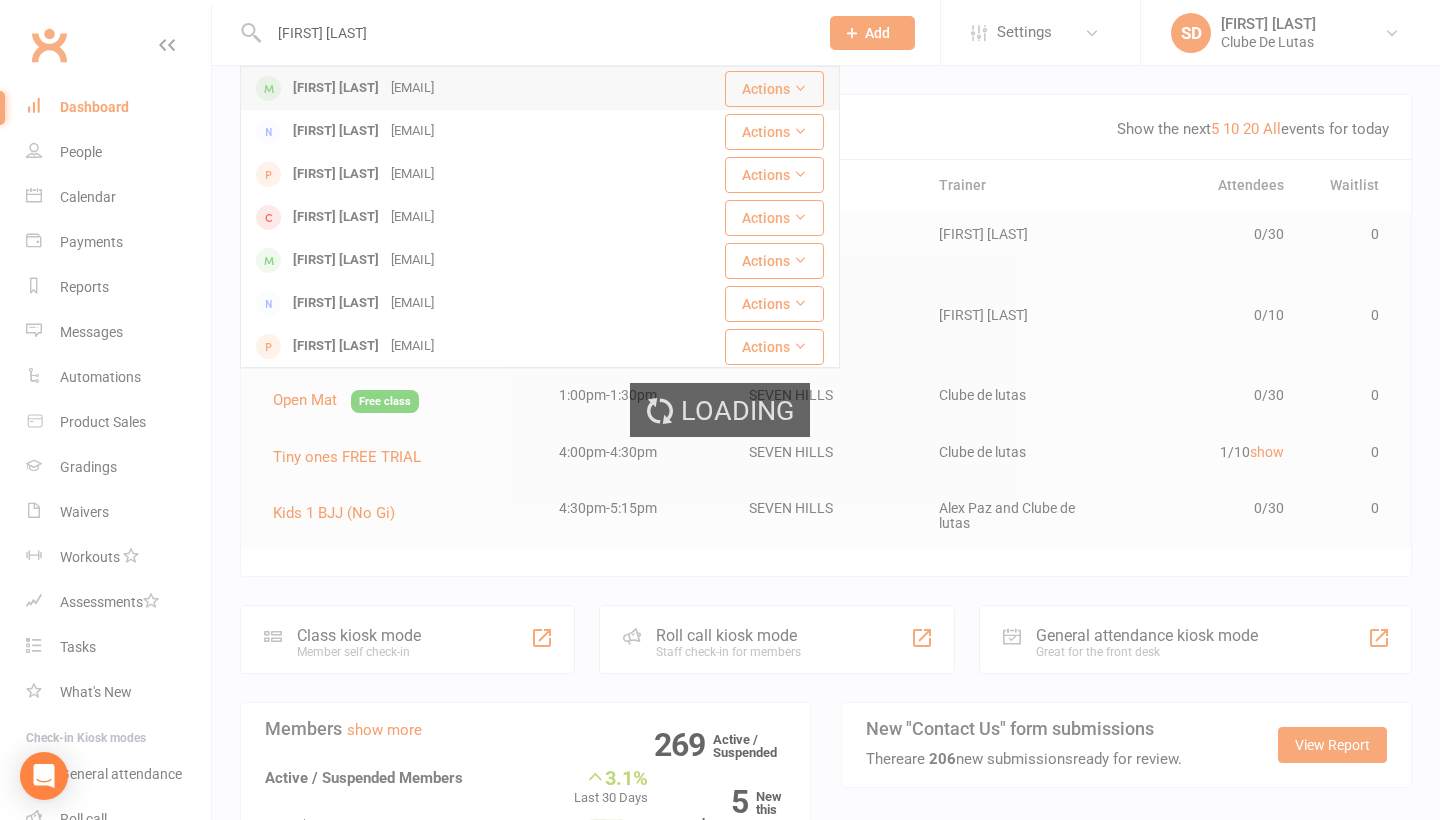 type 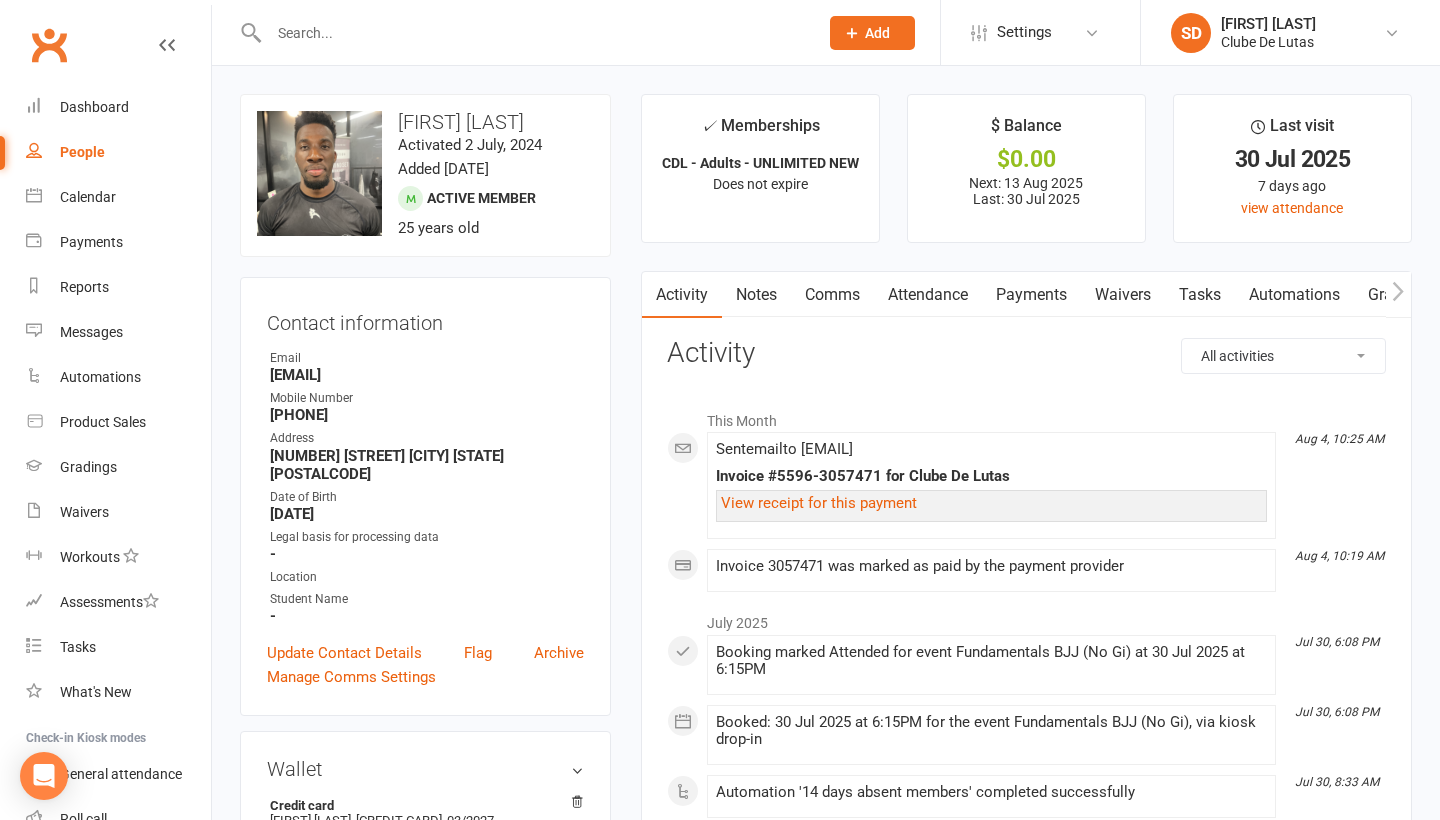 click on "Payments" at bounding box center [1031, 295] 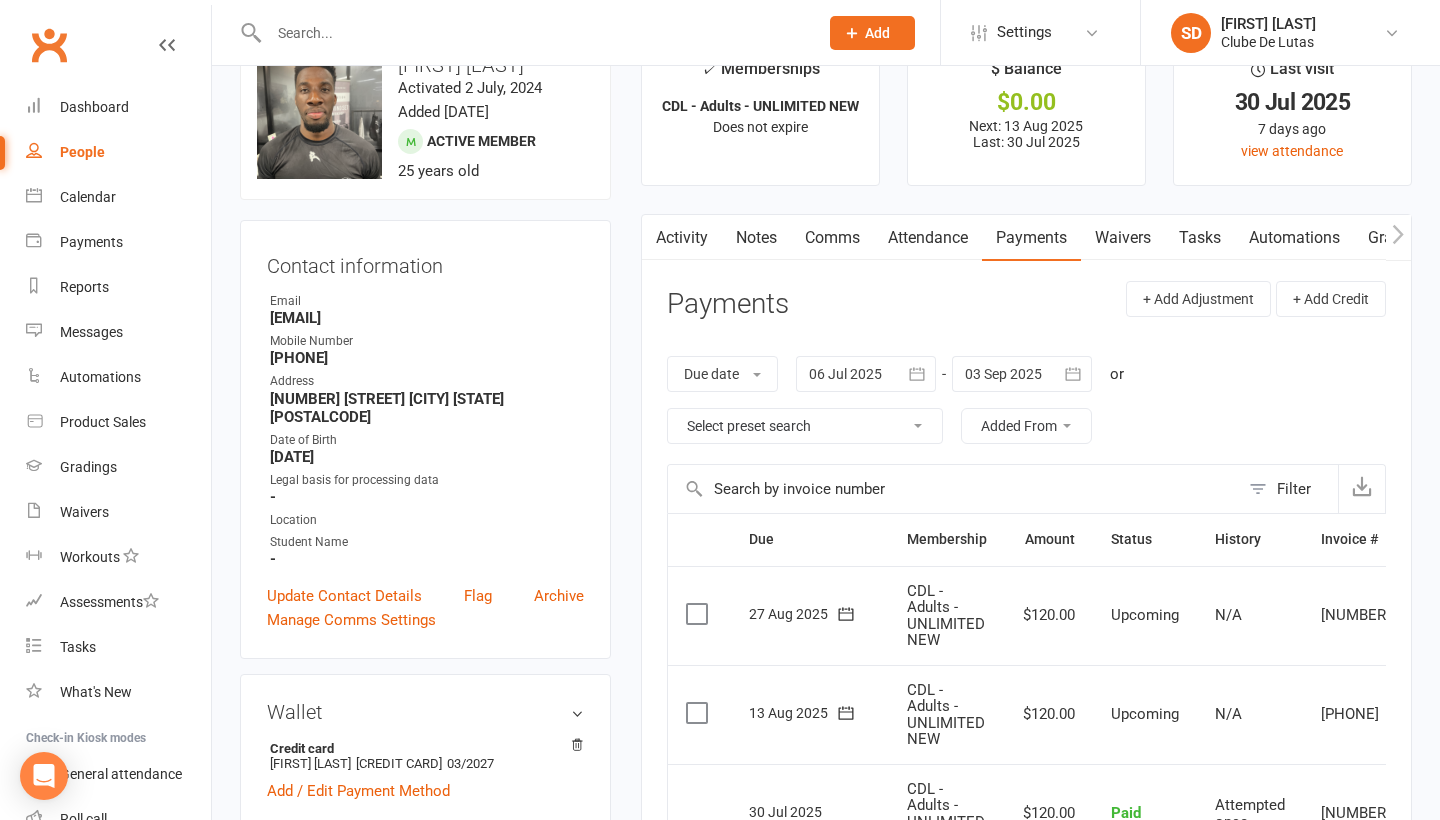 scroll, scrollTop: 57, scrollLeft: 0, axis: vertical 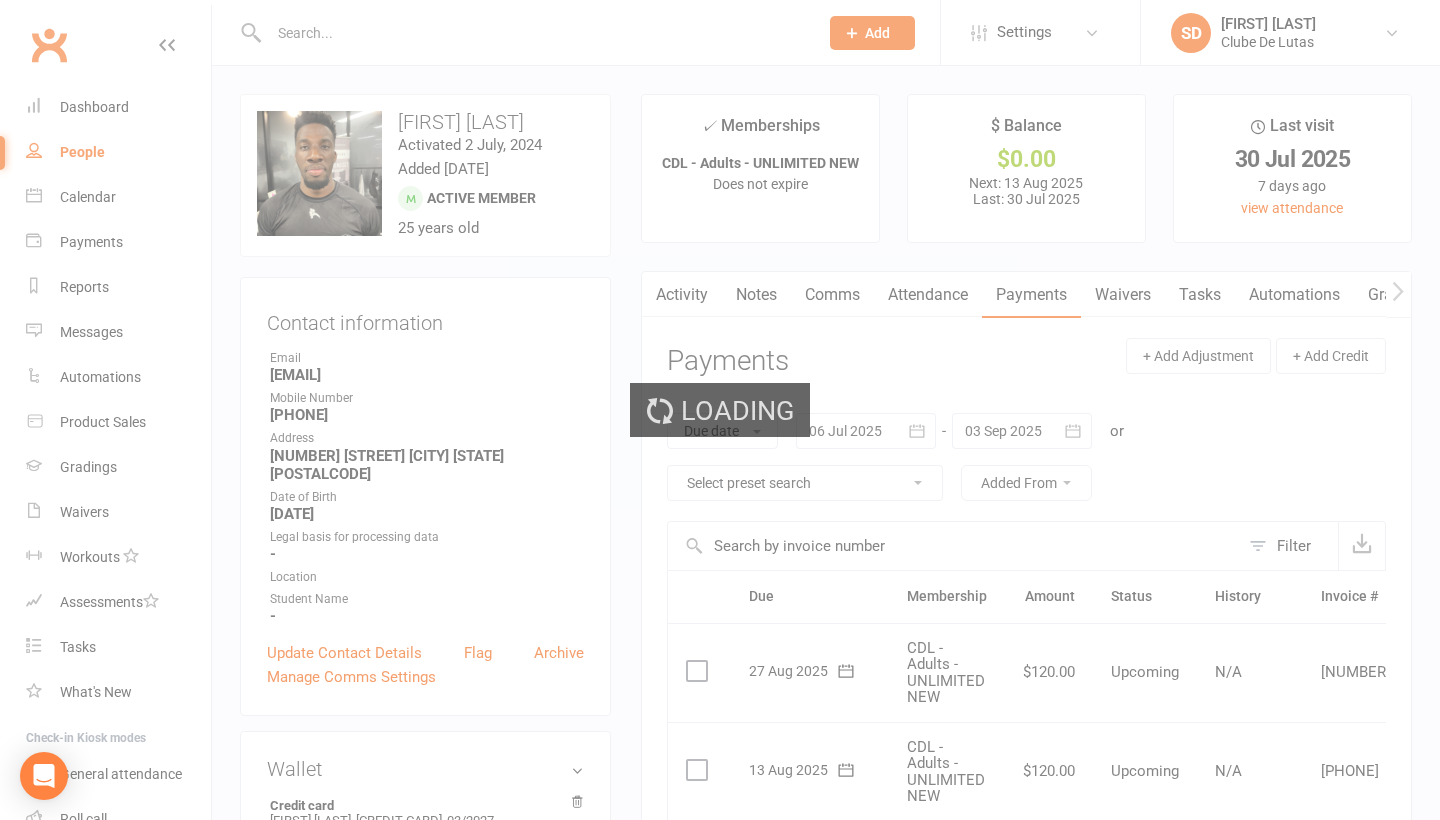 select on "100" 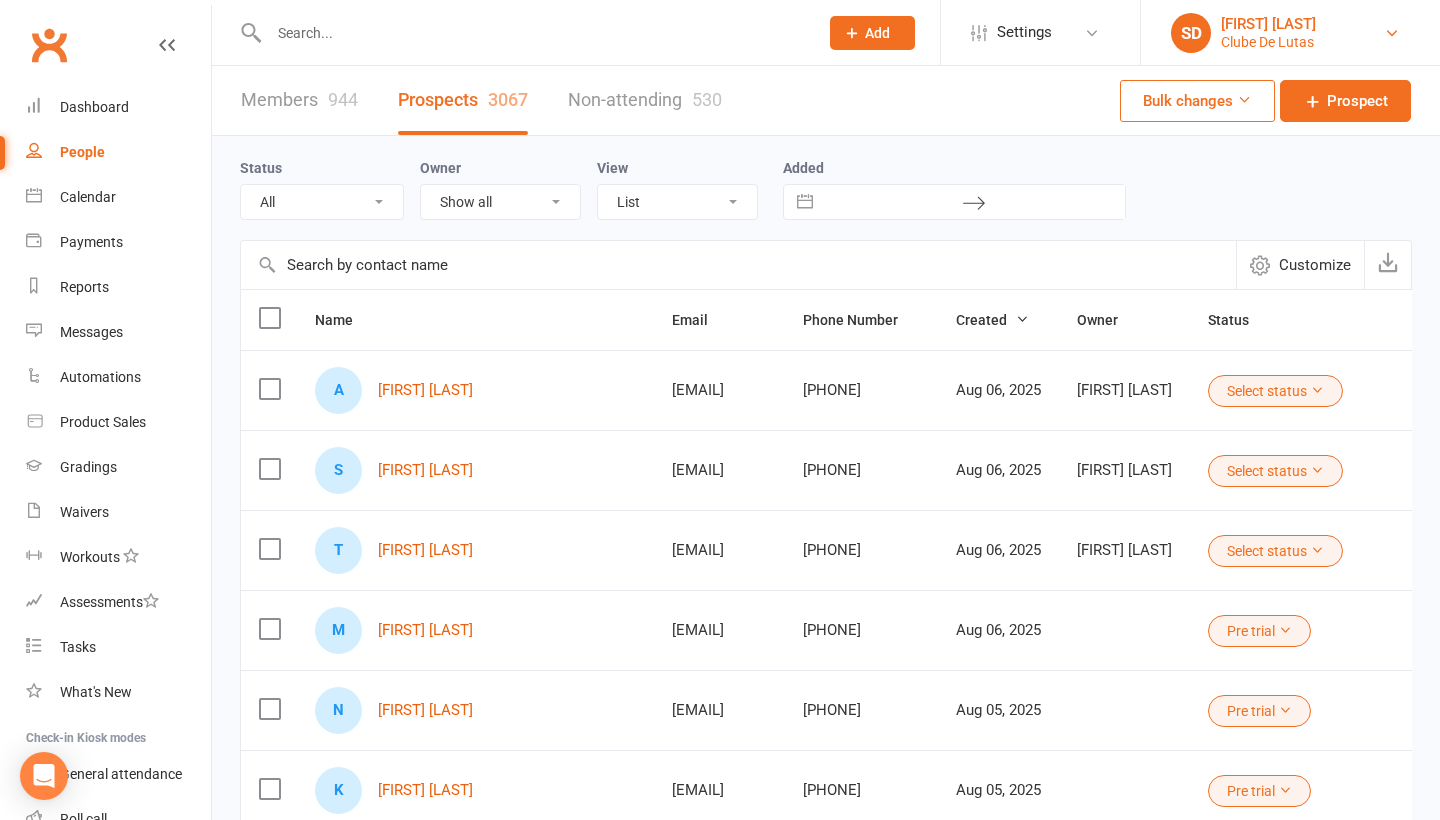 click on "[FIRST] [LAST] Clube De Lutas" at bounding box center (1290, 33) 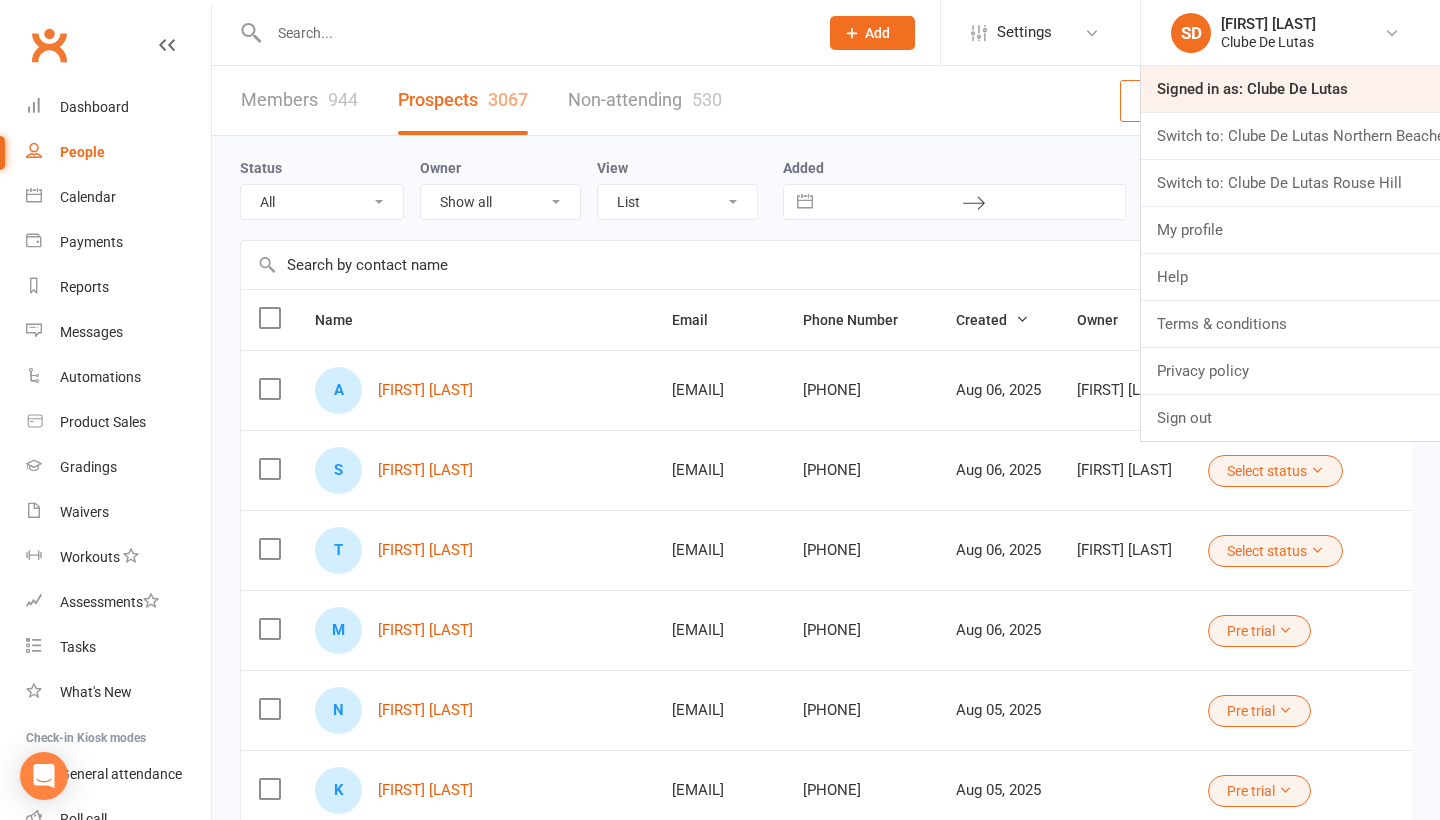 click on "Signed in as: Clube De Lutas" at bounding box center (1290, 89) 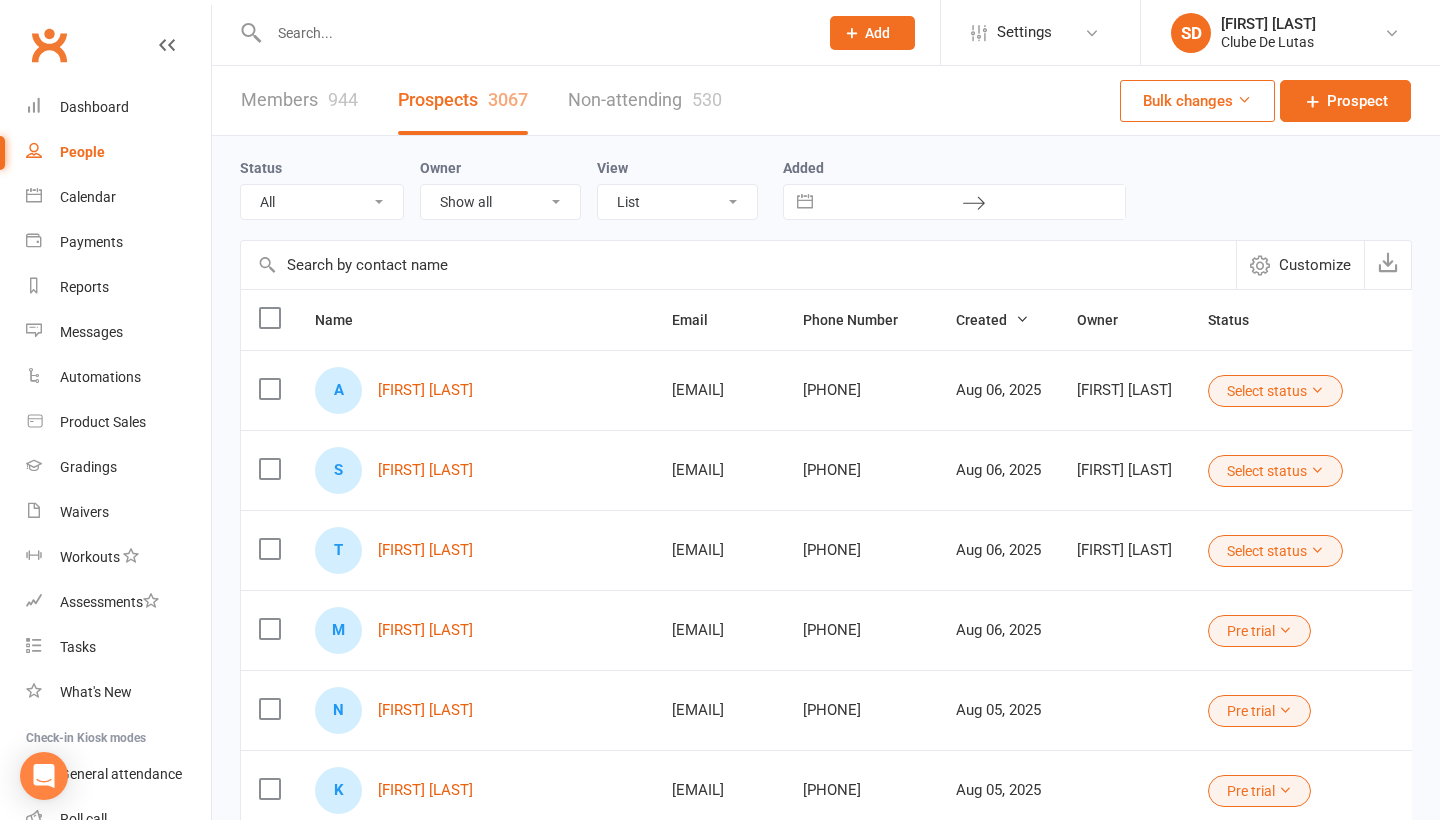 click on "People" at bounding box center [118, 152] 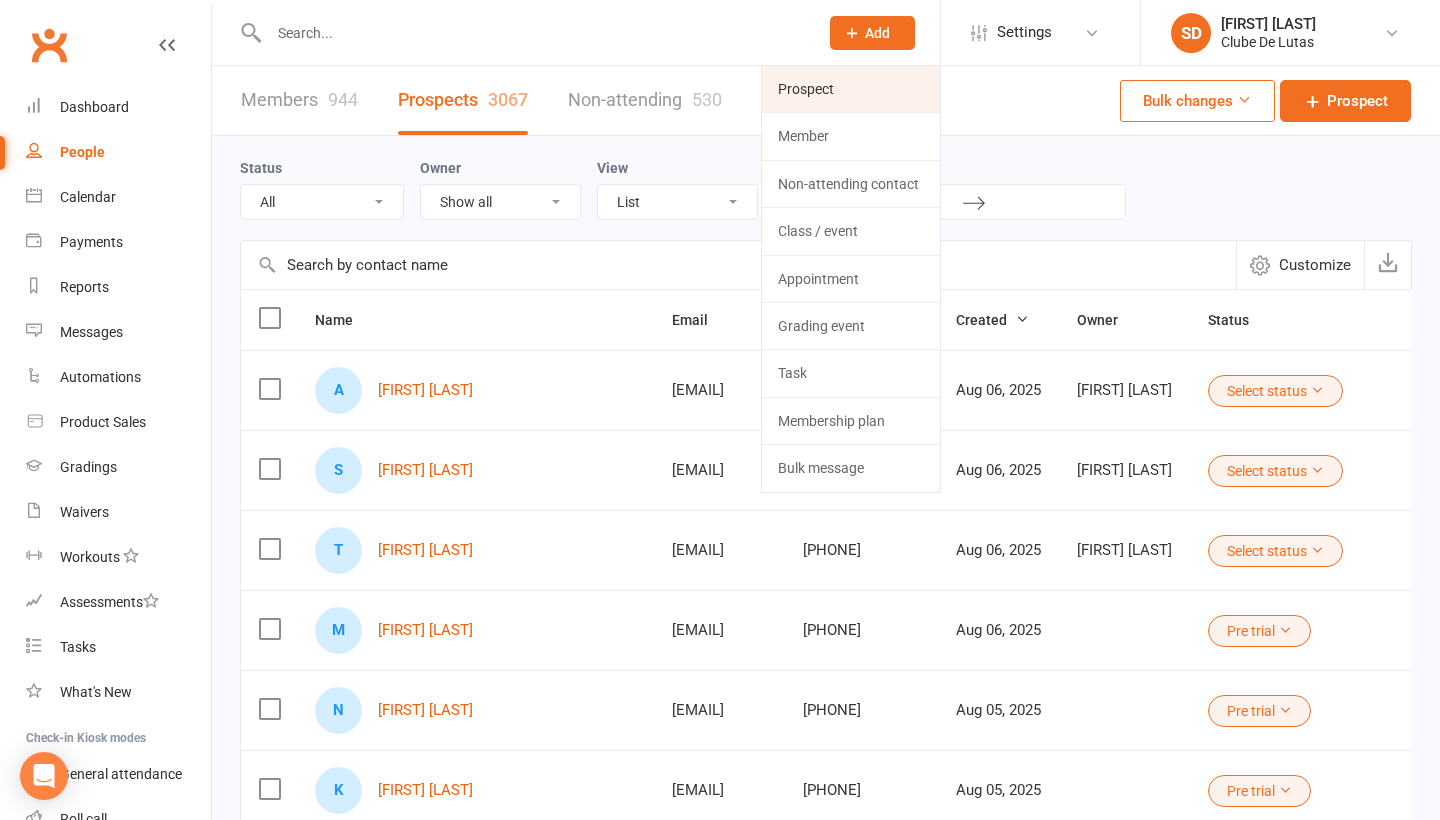 click on "Prospect" 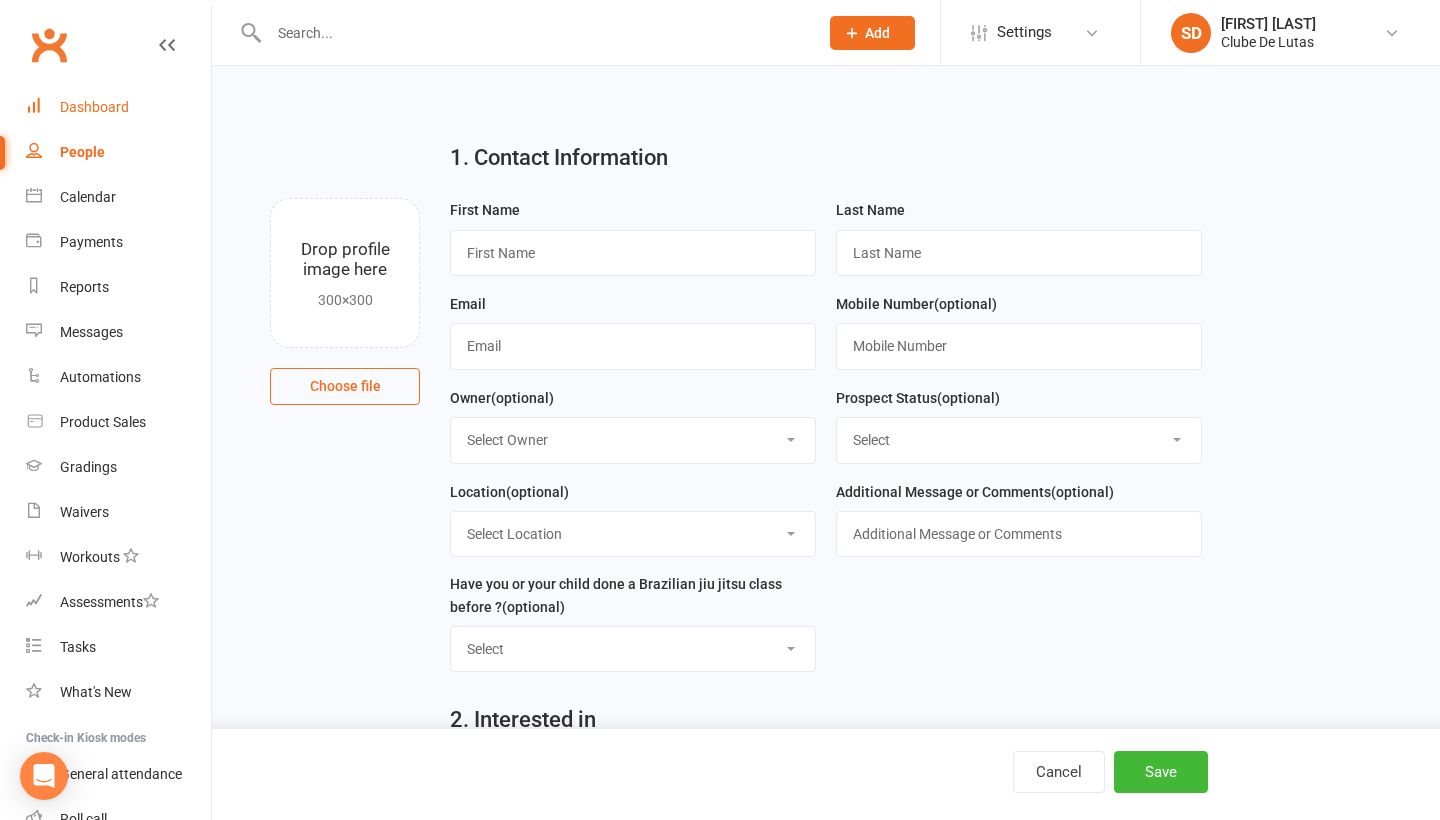 click on "Dashboard" at bounding box center [118, 107] 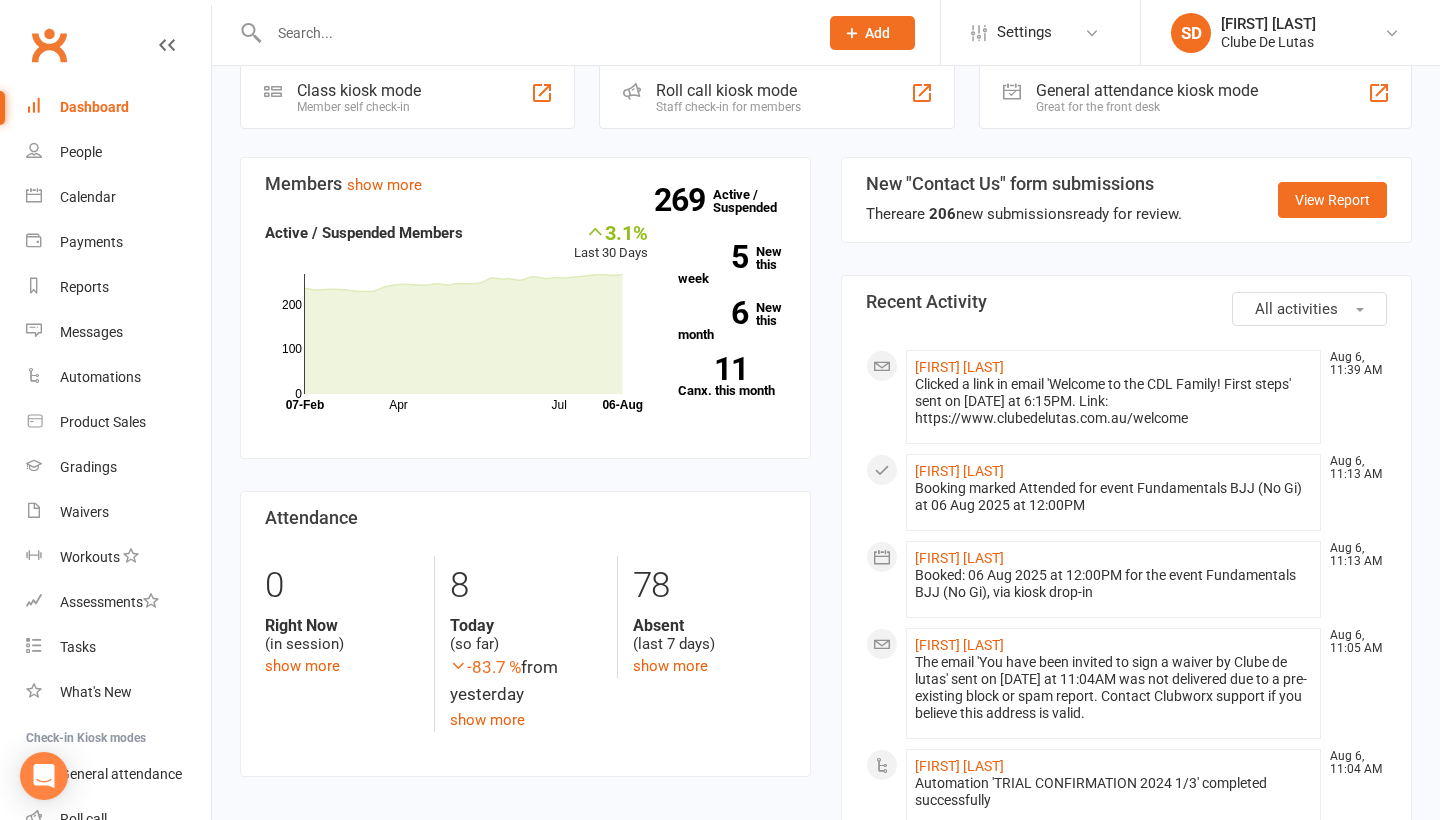 scroll, scrollTop: 543, scrollLeft: 0, axis: vertical 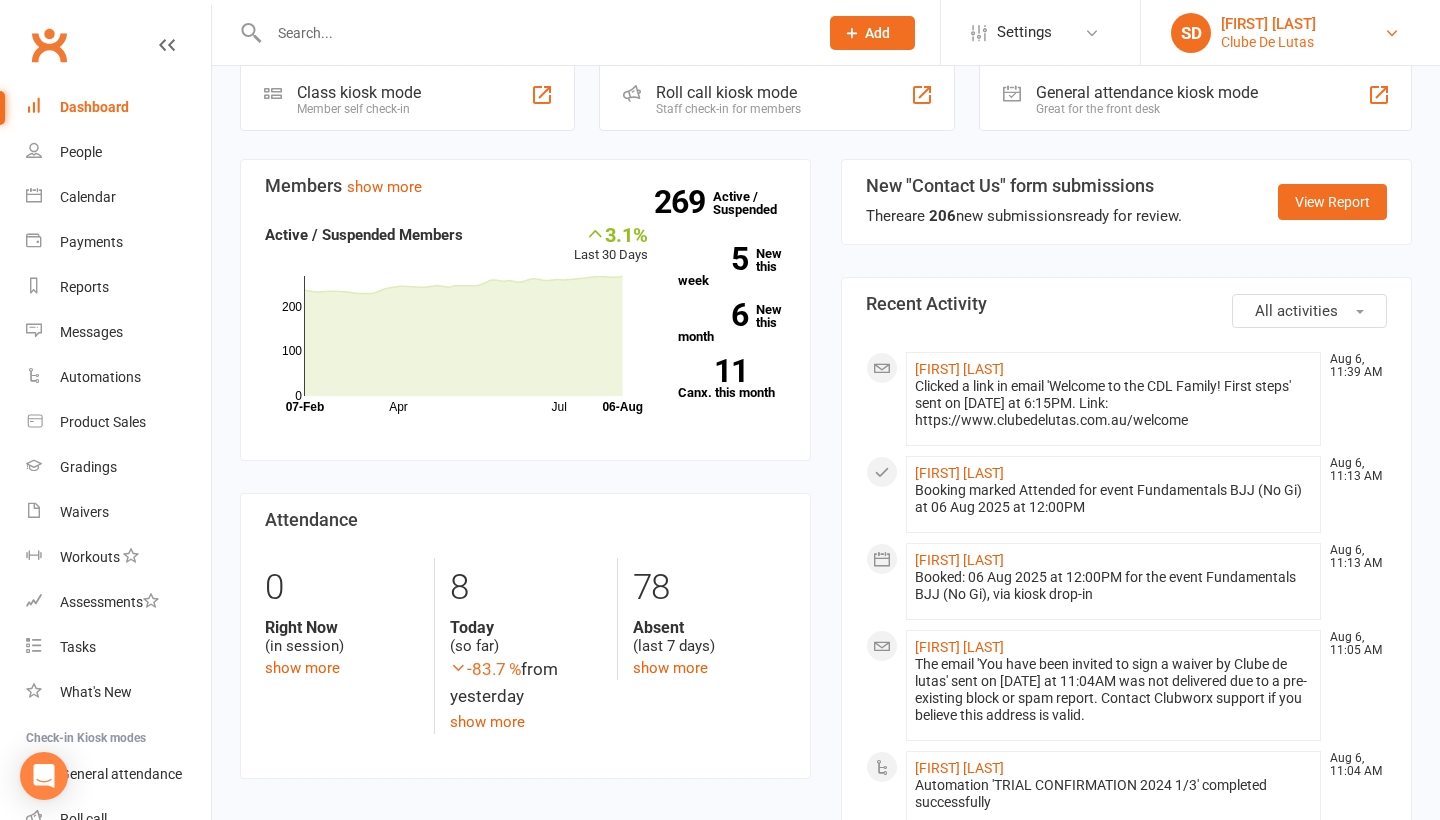 click on "SD Siobhan Duffy Clube De Lutas" at bounding box center (1290, 33) 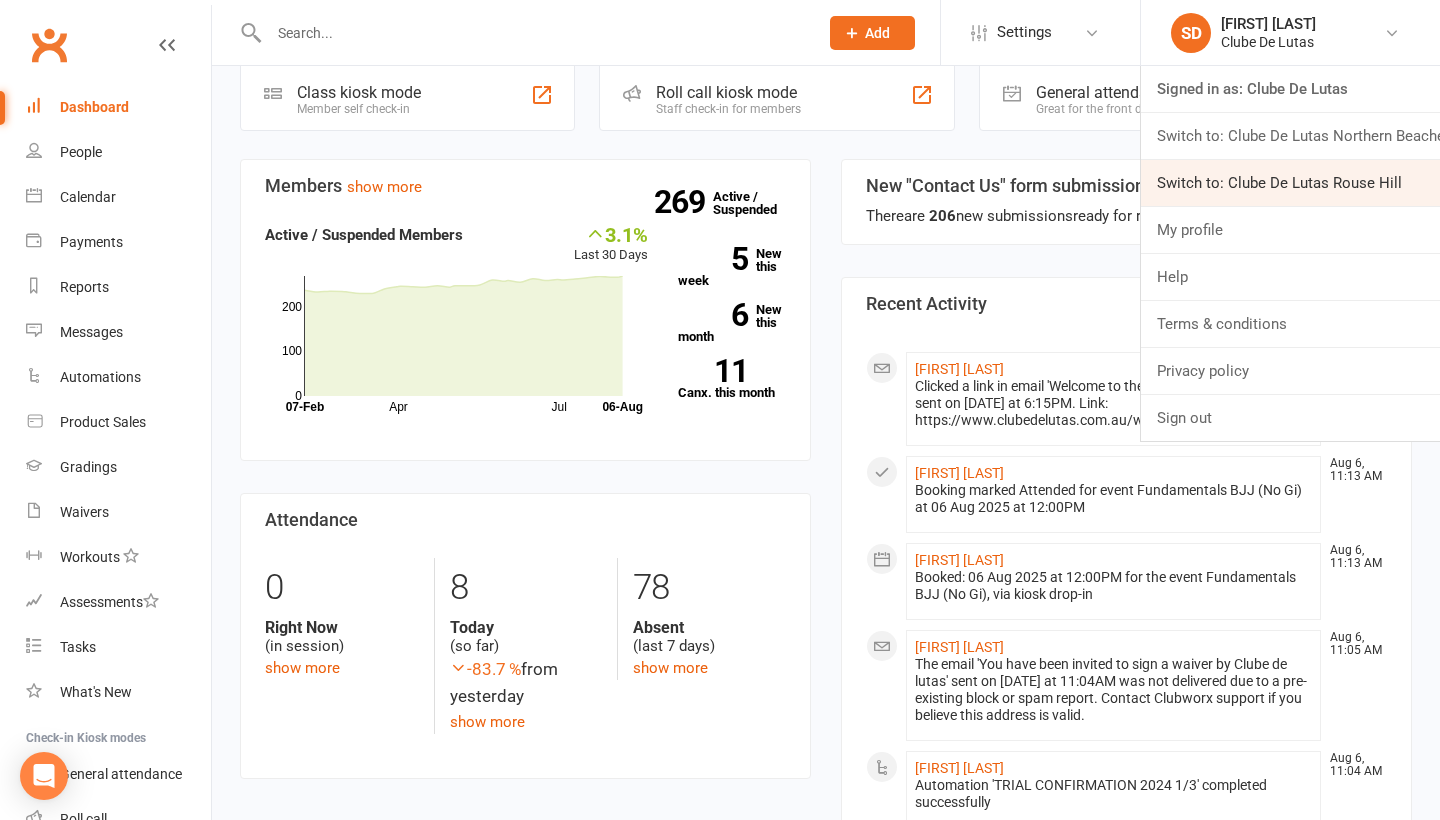 click on "Switch to: Clube De Lutas Rouse Hill" at bounding box center (1290, 183) 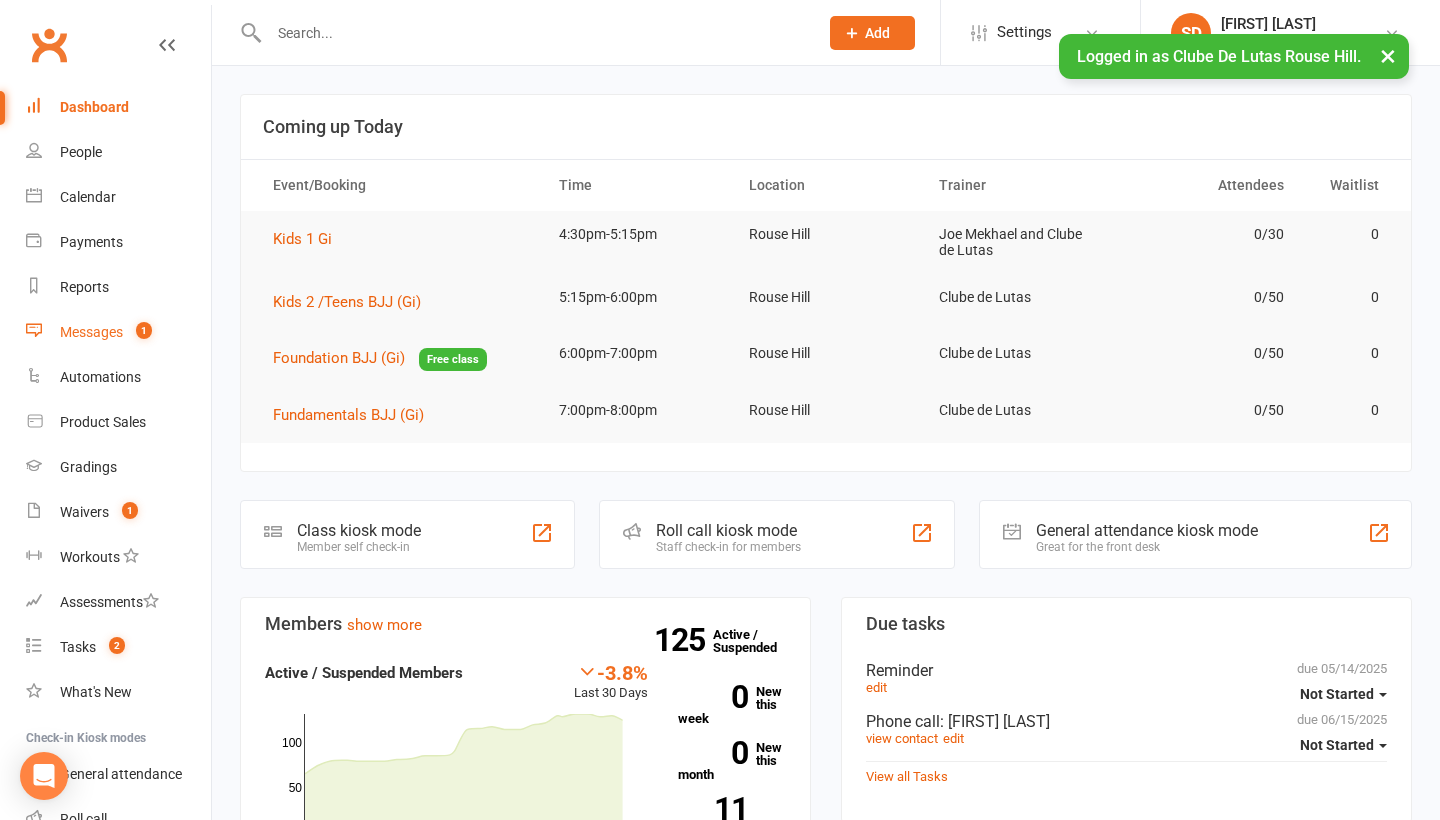 scroll, scrollTop: 0, scrollLeft: 0, axis: both 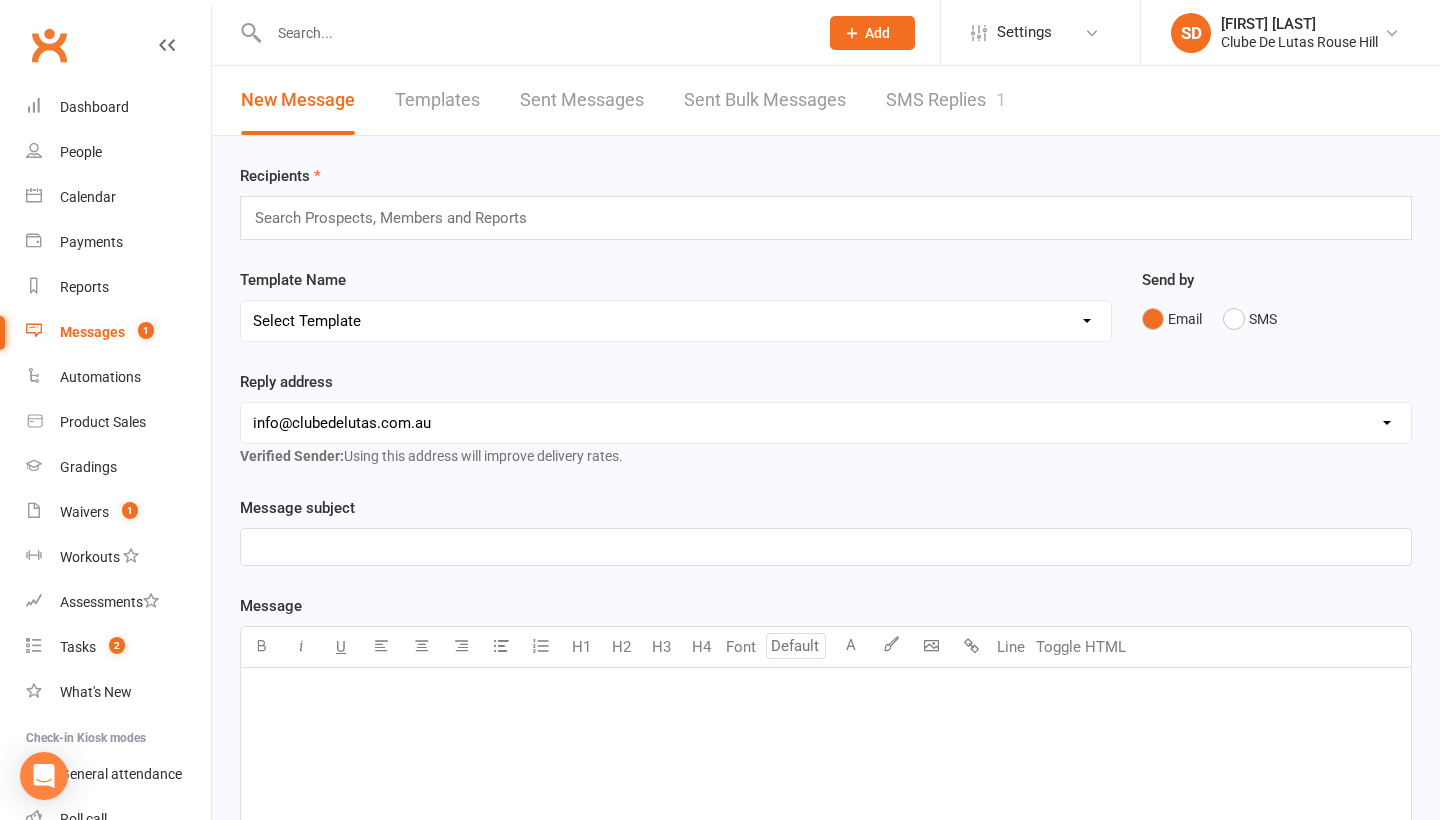click on "SMS Replies  1" at bounding box center [946, 100] 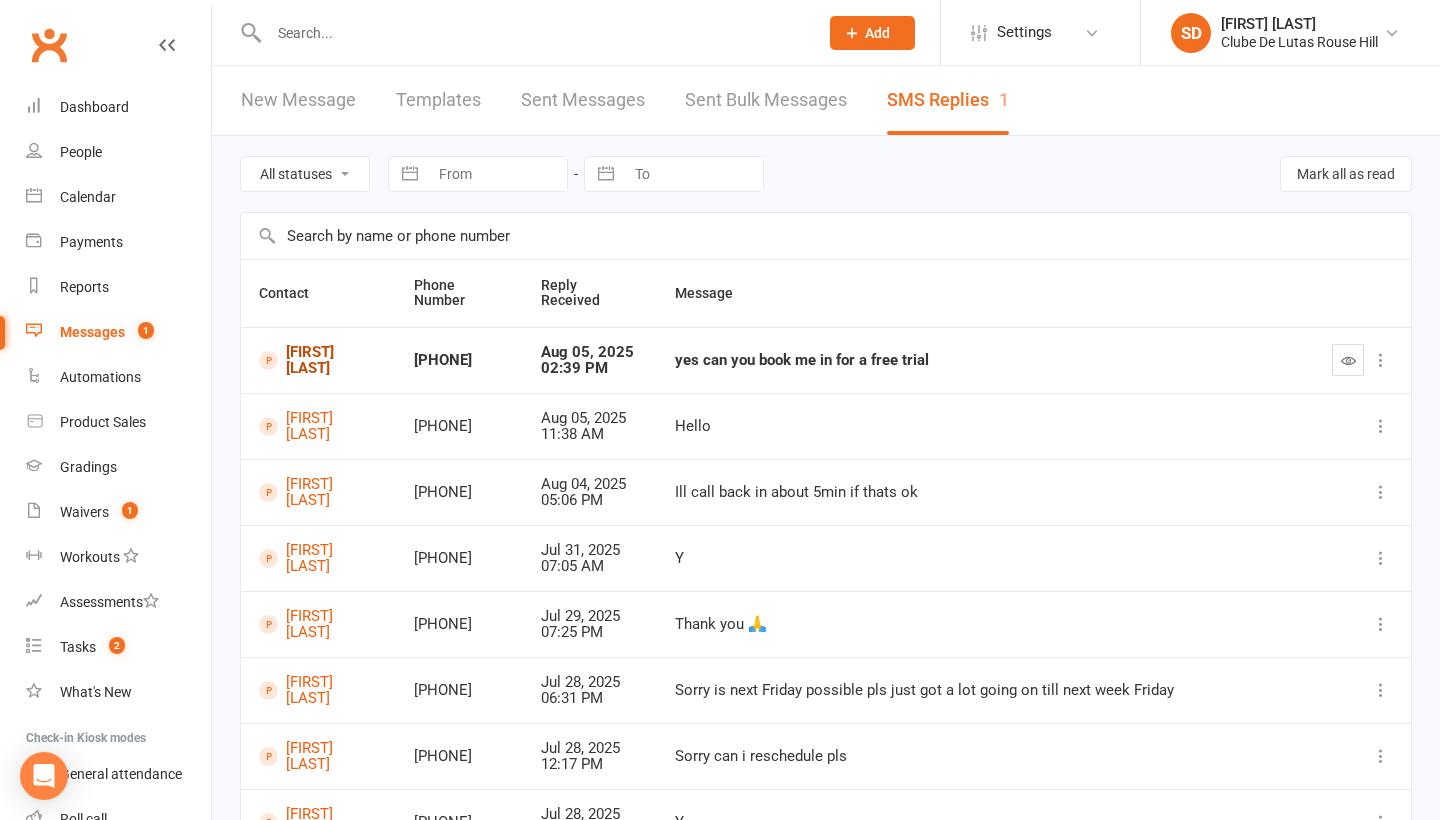 click on "[FIRST] [LAST]" at bounding box center (318, 360) 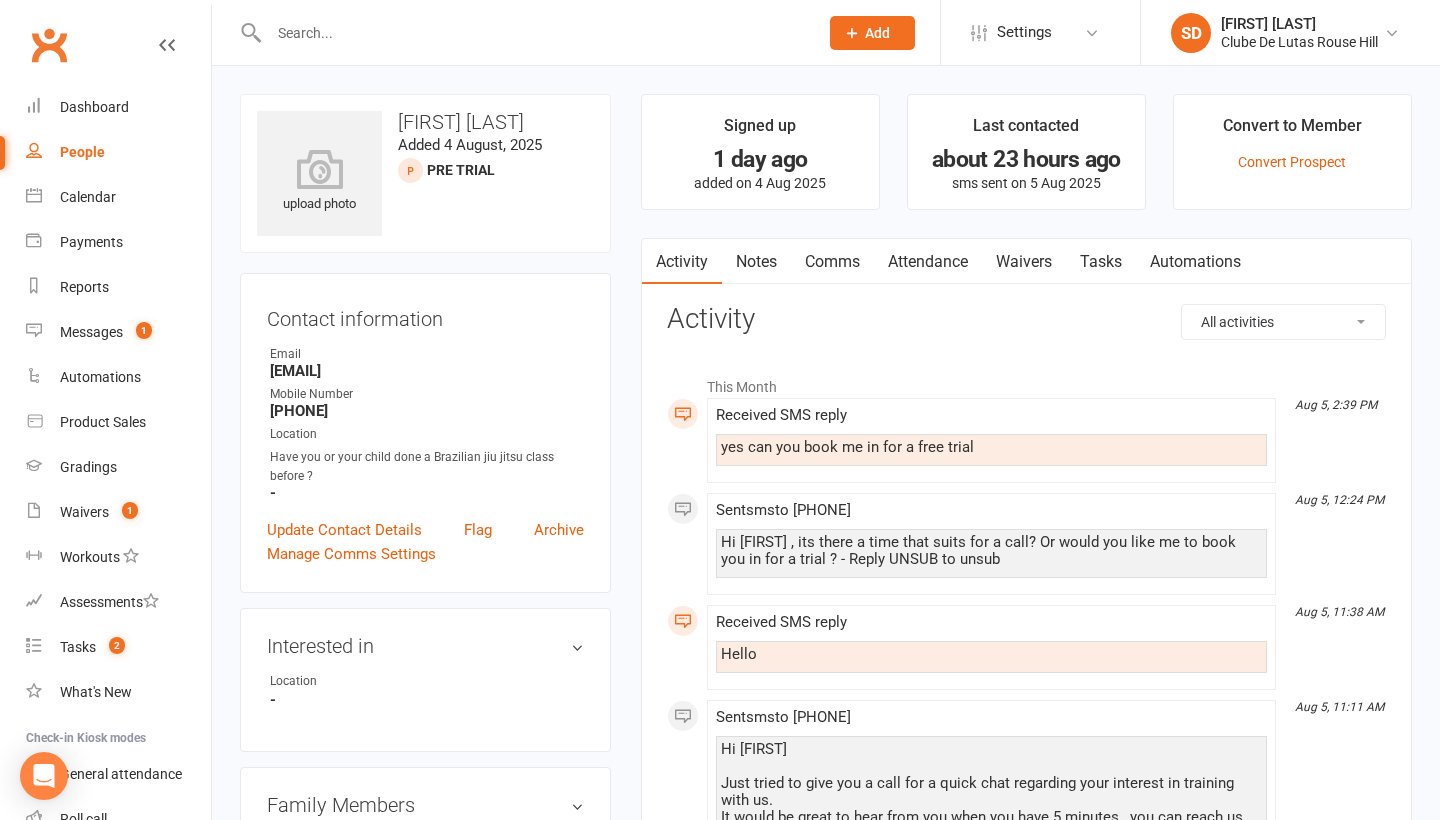 click on "Comms" at bounding box center [832, 262] 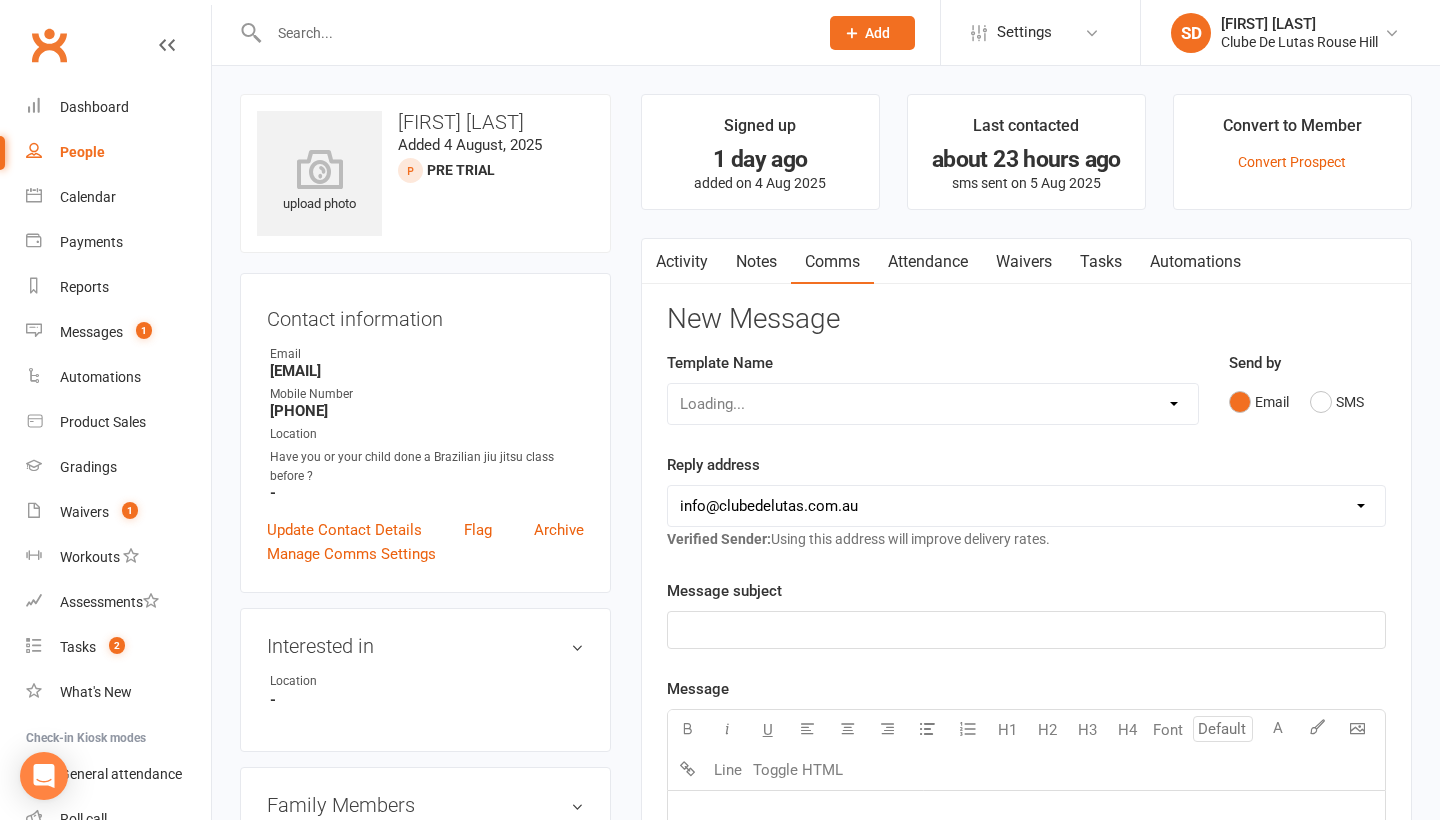 click on "Comms" at bounding box center (832, 262) 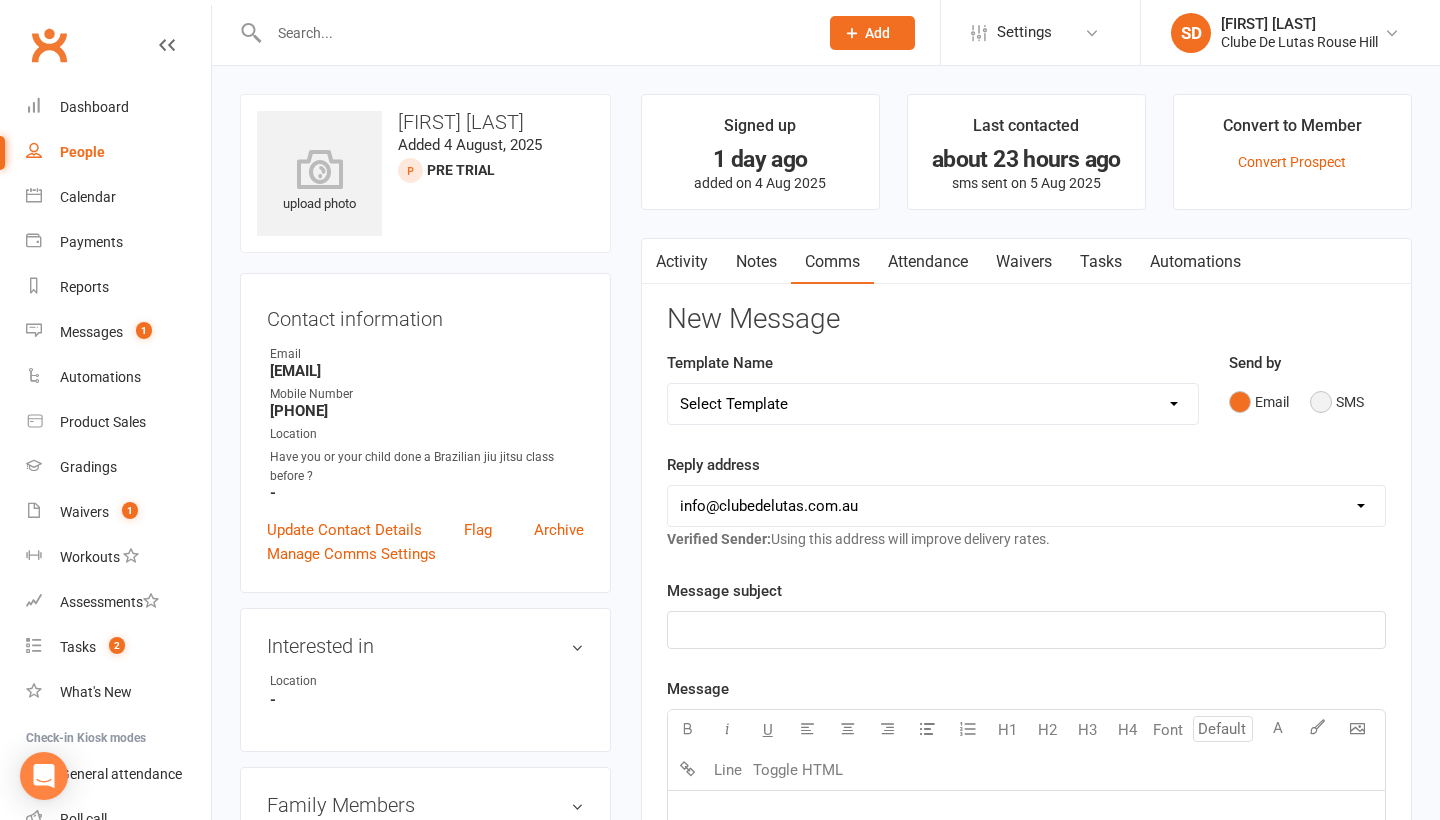 click on "SMS" at bounding box center [1337, 402] 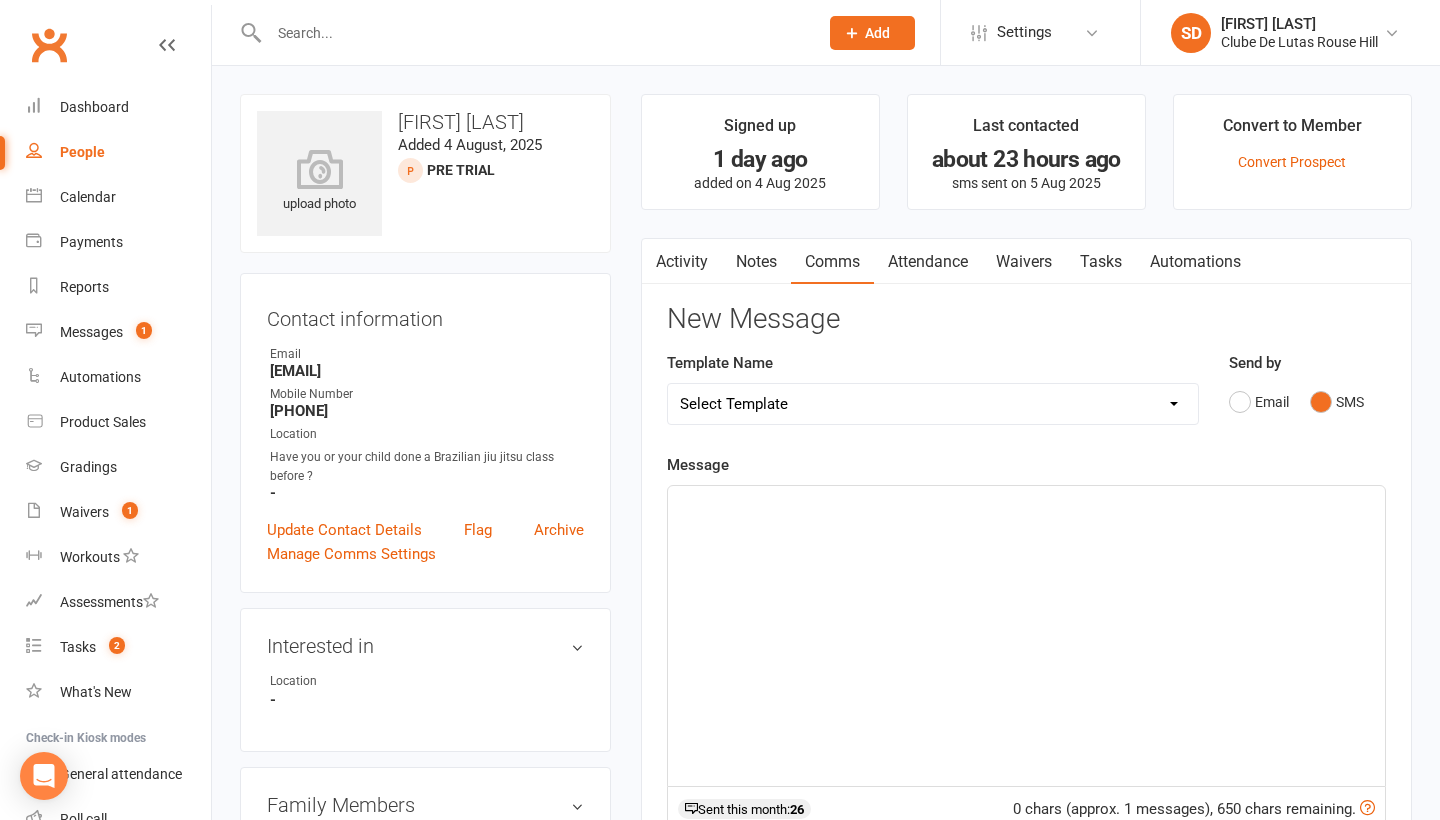 click on "﻿" 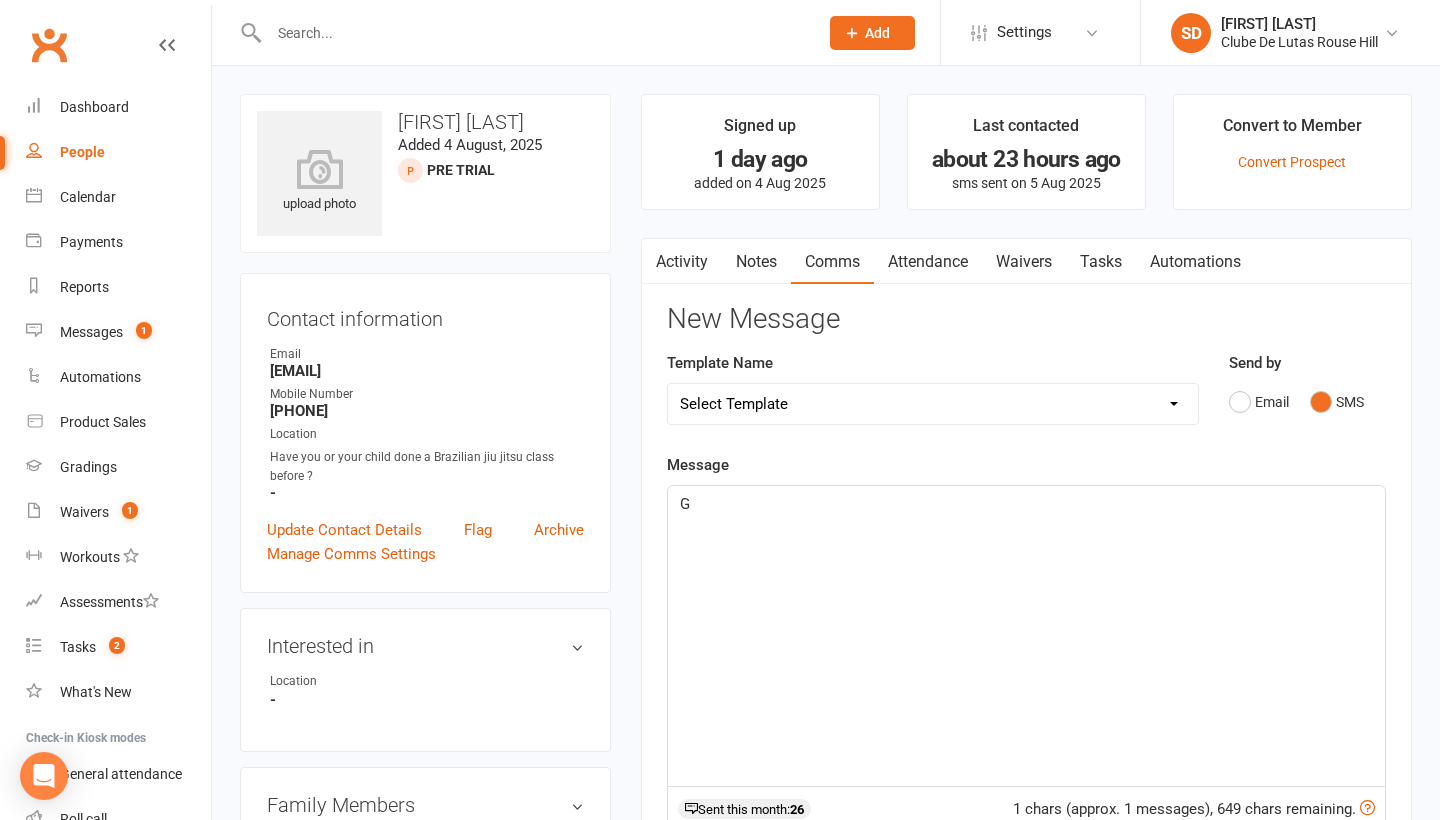 type 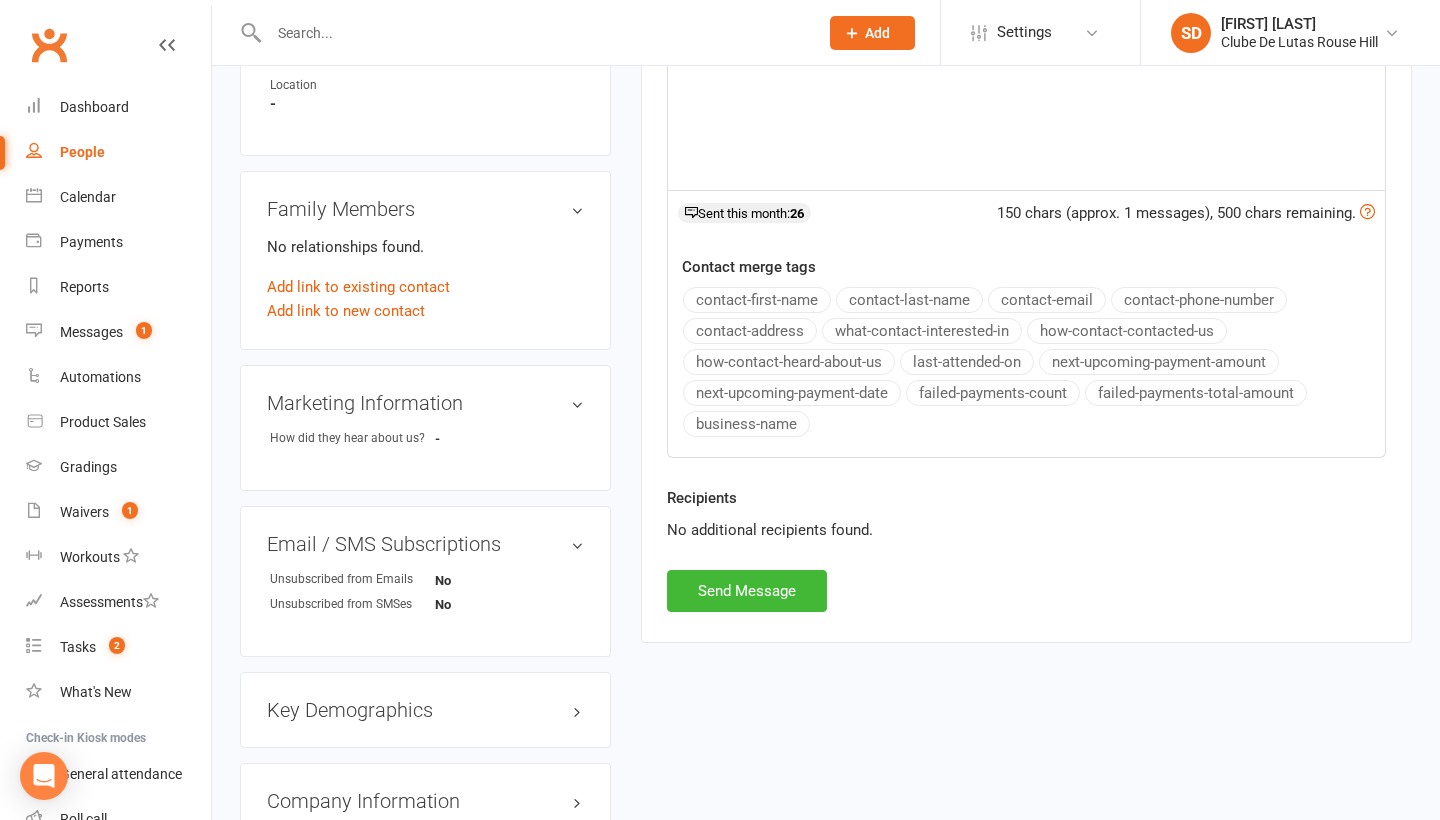 scroll, scrollTop: 606, scrollLeft: 0, axis: vertical 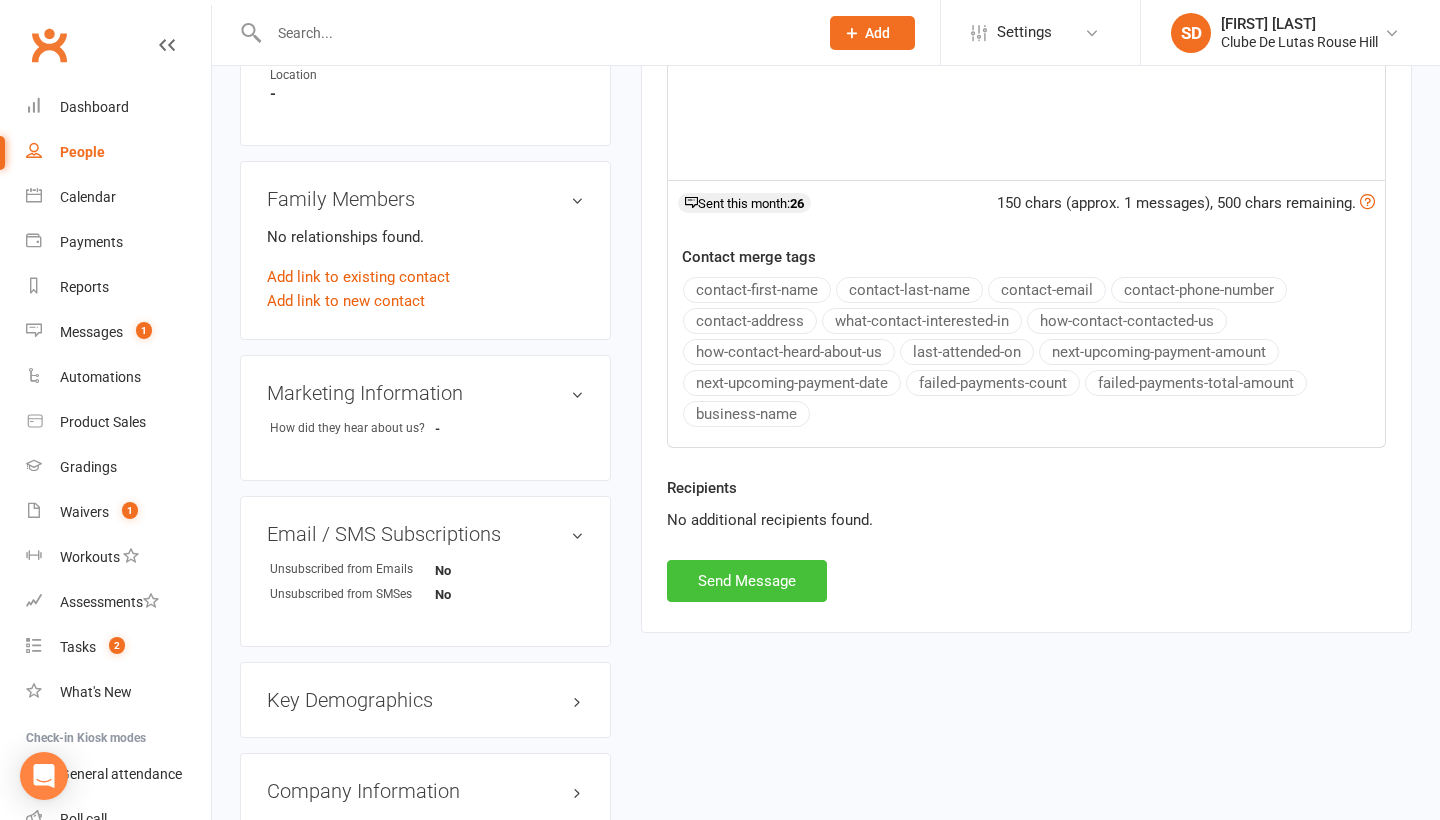 click on "Send Message" at bounding box center [747, 581] 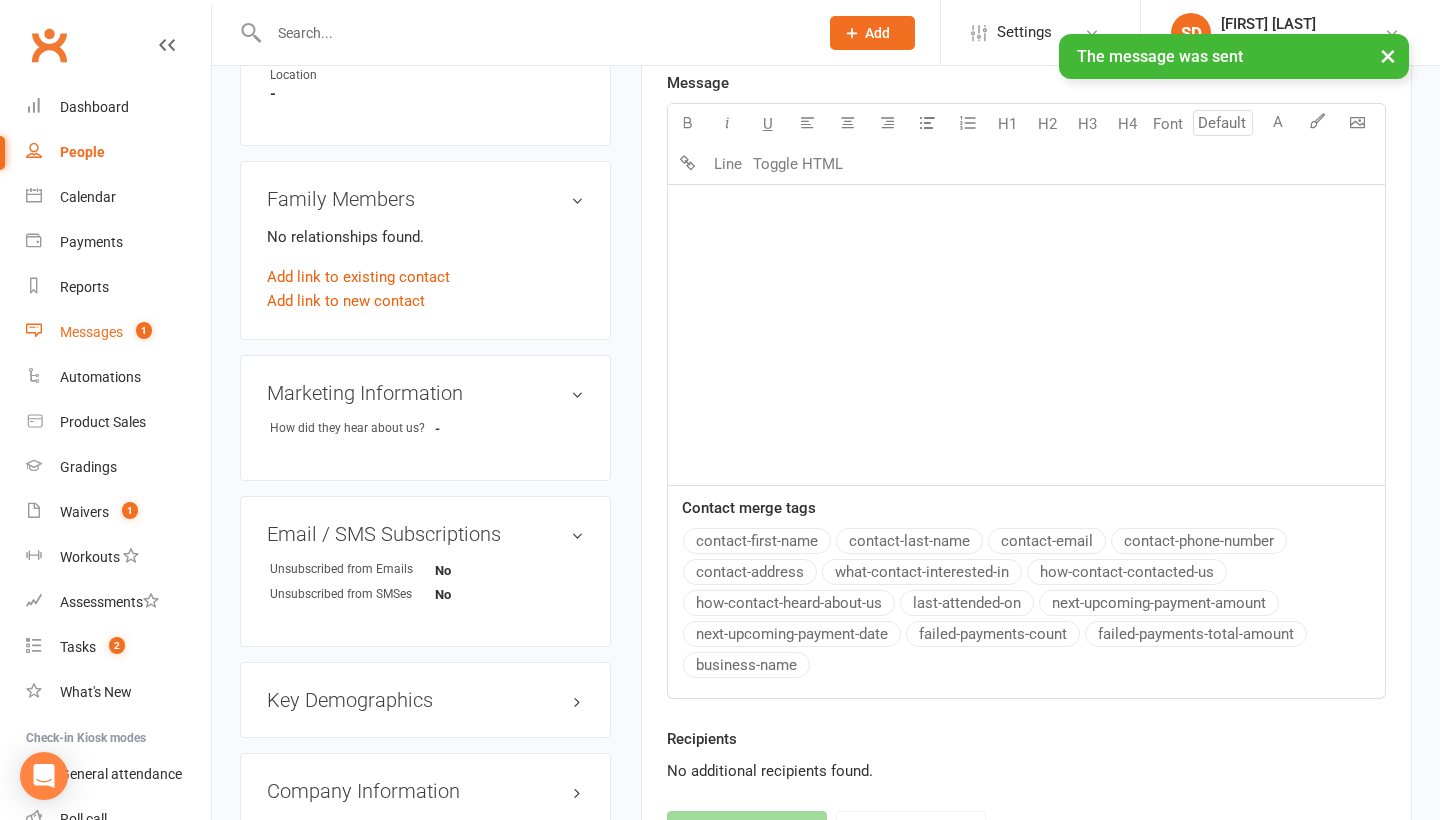 click on "Messages   1" at bounding box center (118, 332) 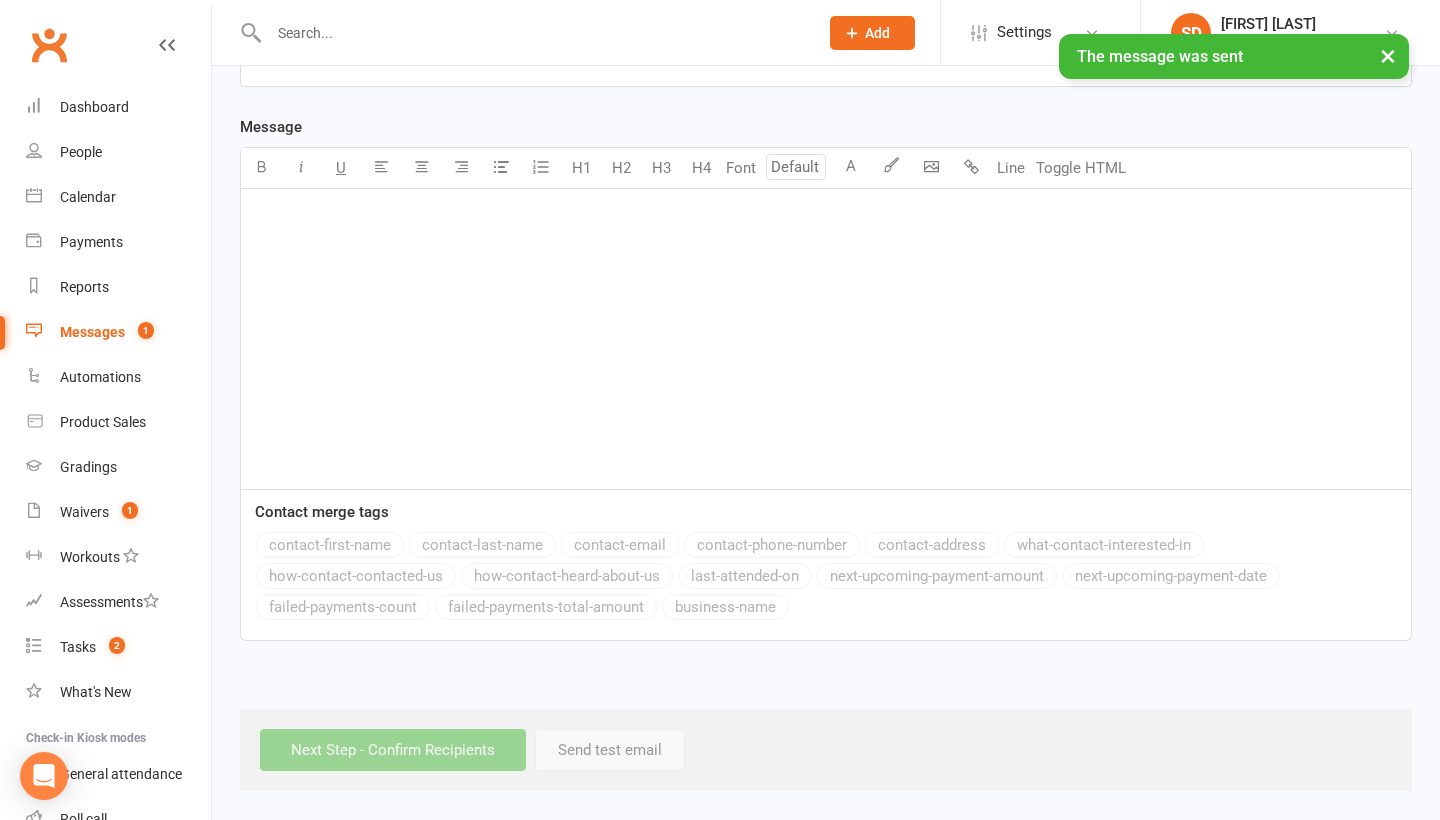 scroll, scrollTop: 0, scrollLeft: 0, axis: both 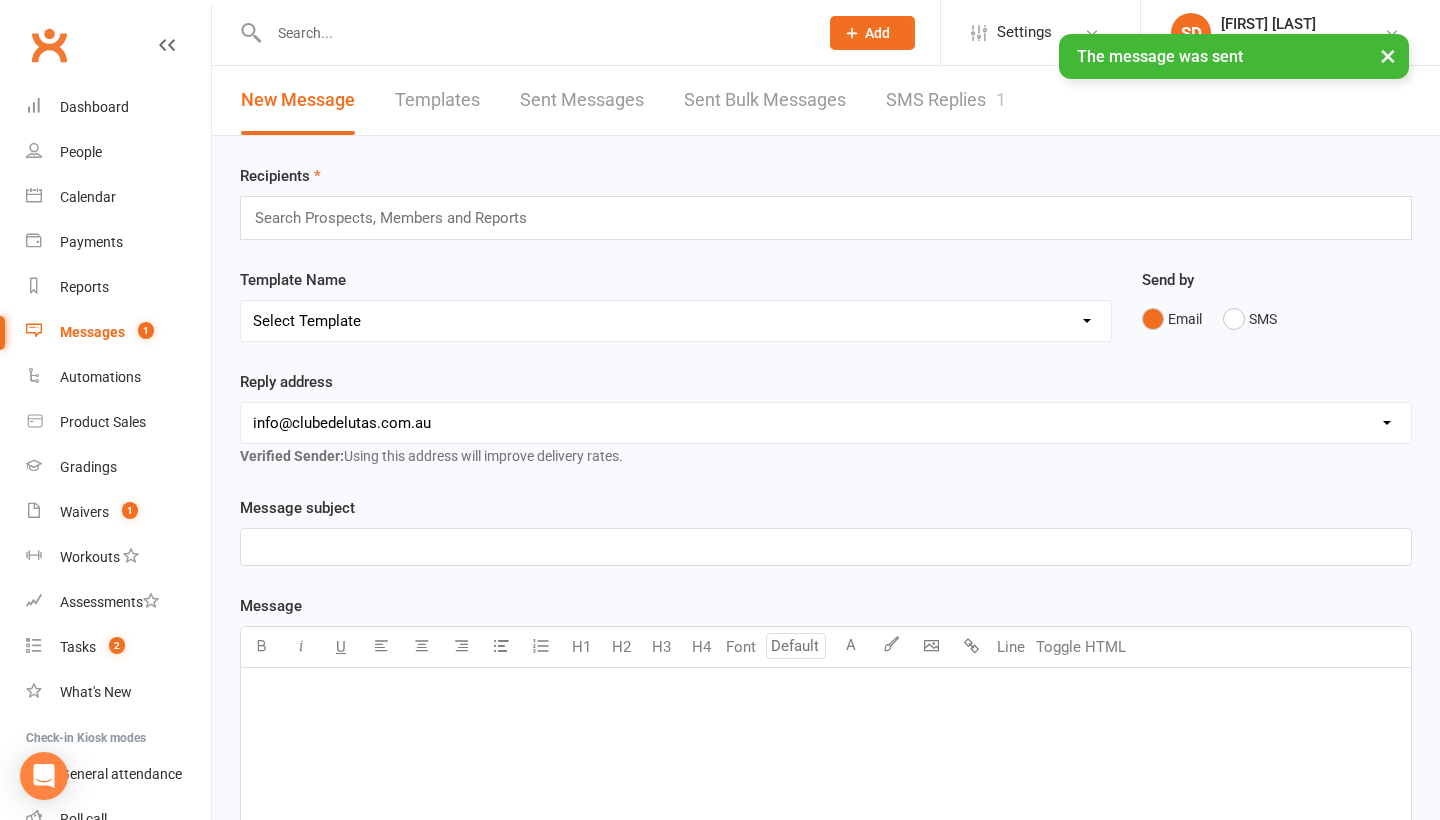 click on "SMS Replies  1" at bounding box center (946, 100) 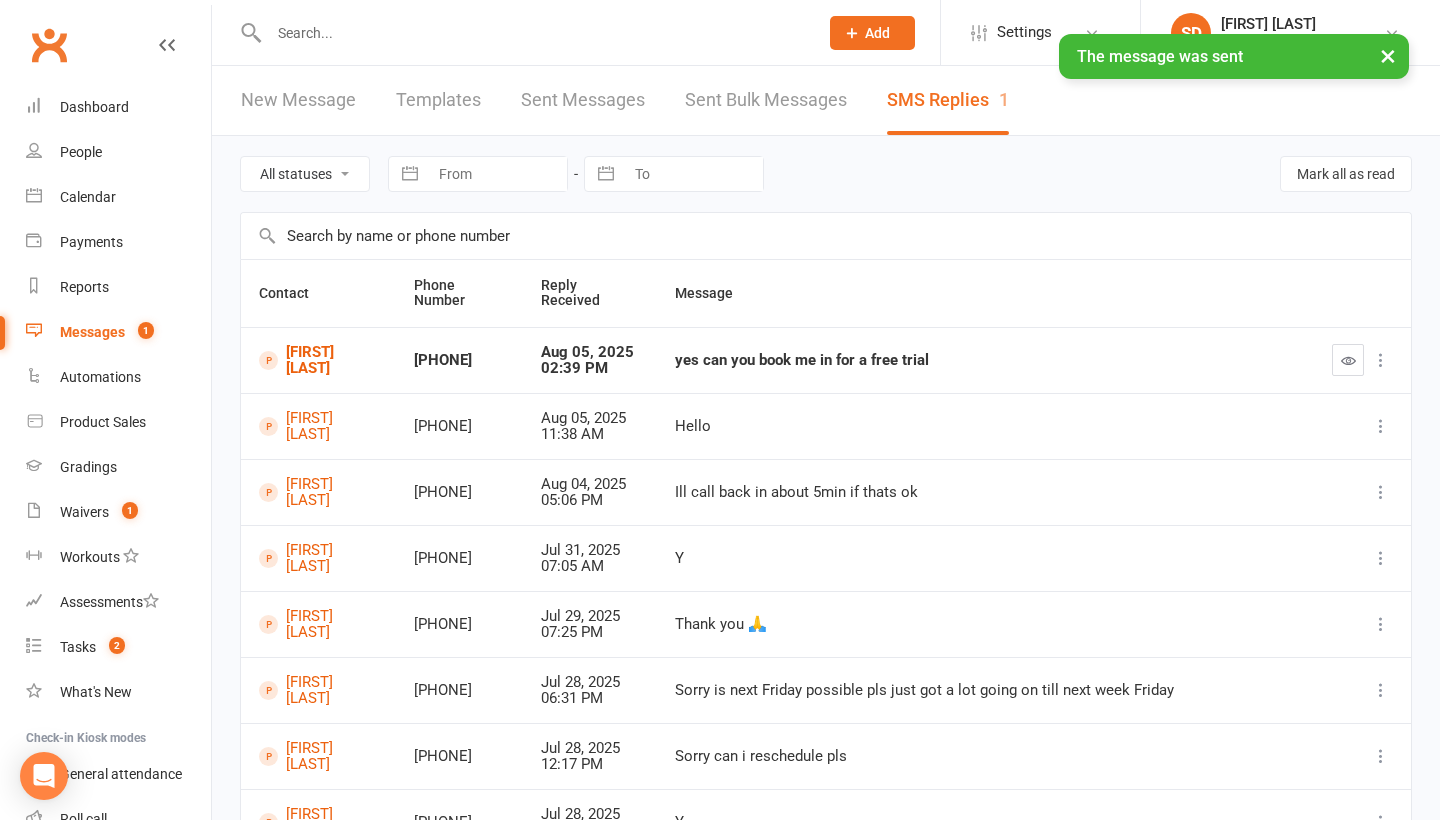 click at bounding box center [1348, 360] 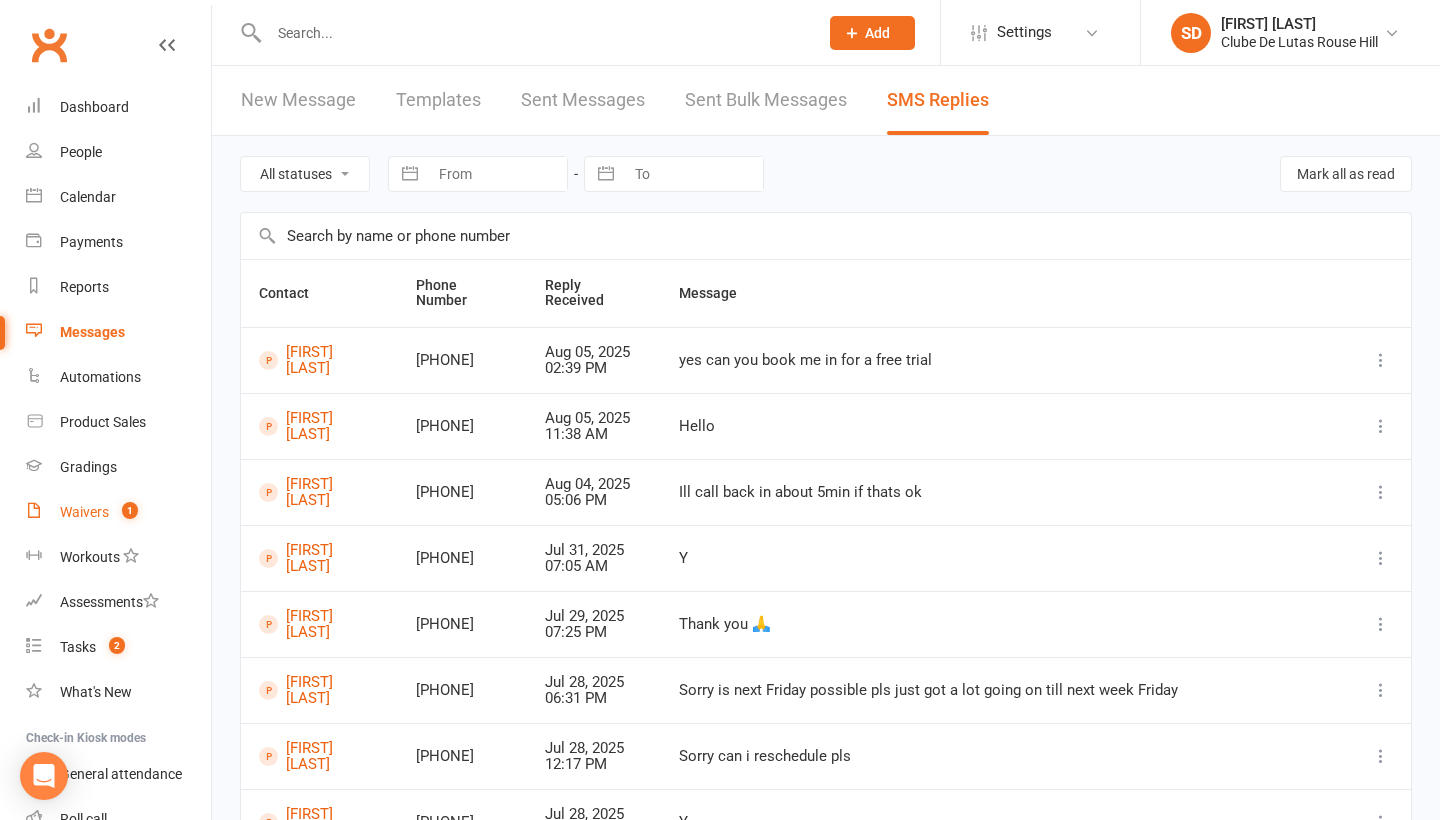 click on "Waivers   1" at bounding box center [118, 512] 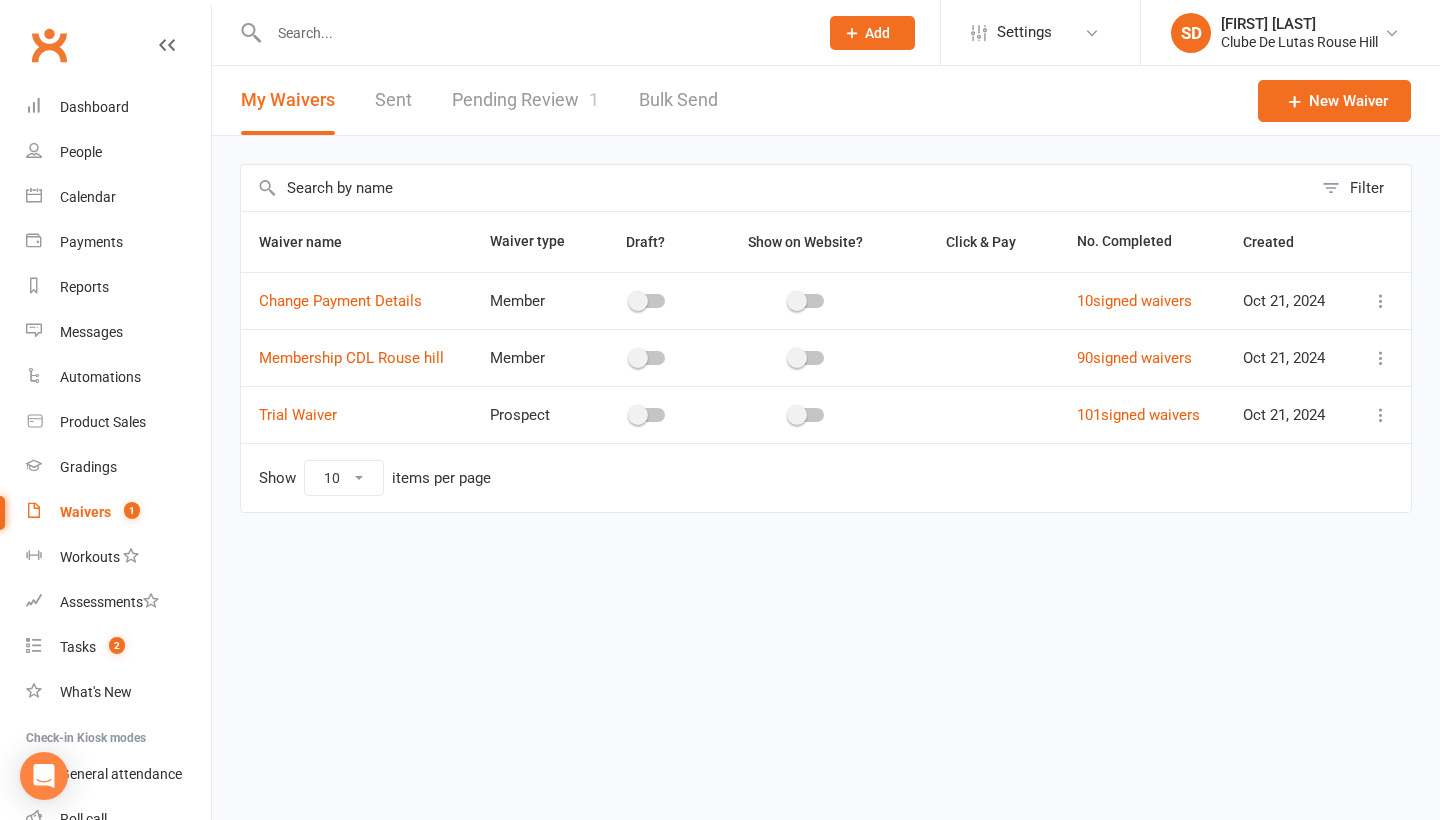 click on "Pending Review 1" at bounding box center (525, 100) 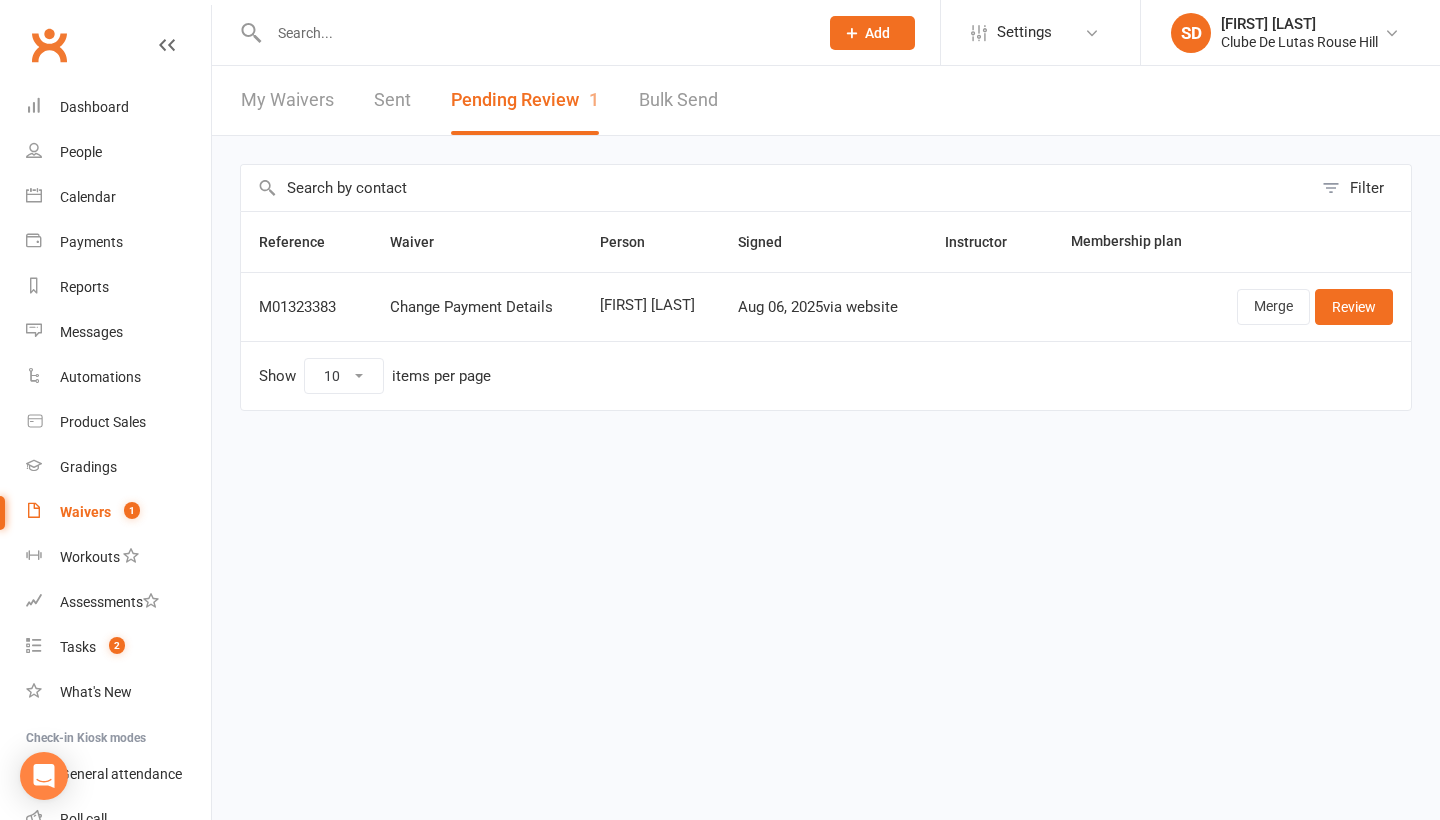 click at bounding box center [522, 32] 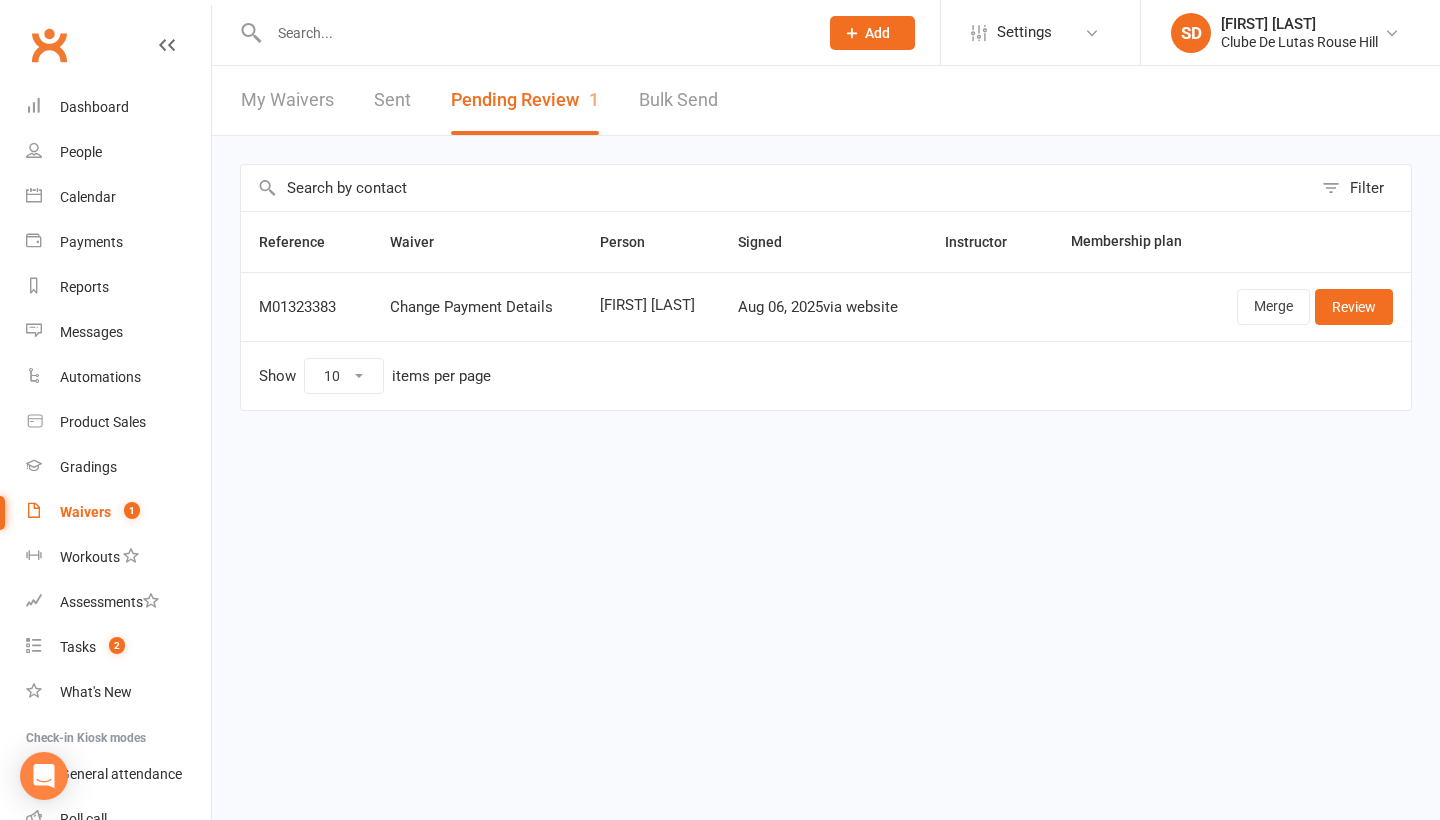 click at bounding box center [533, 33] 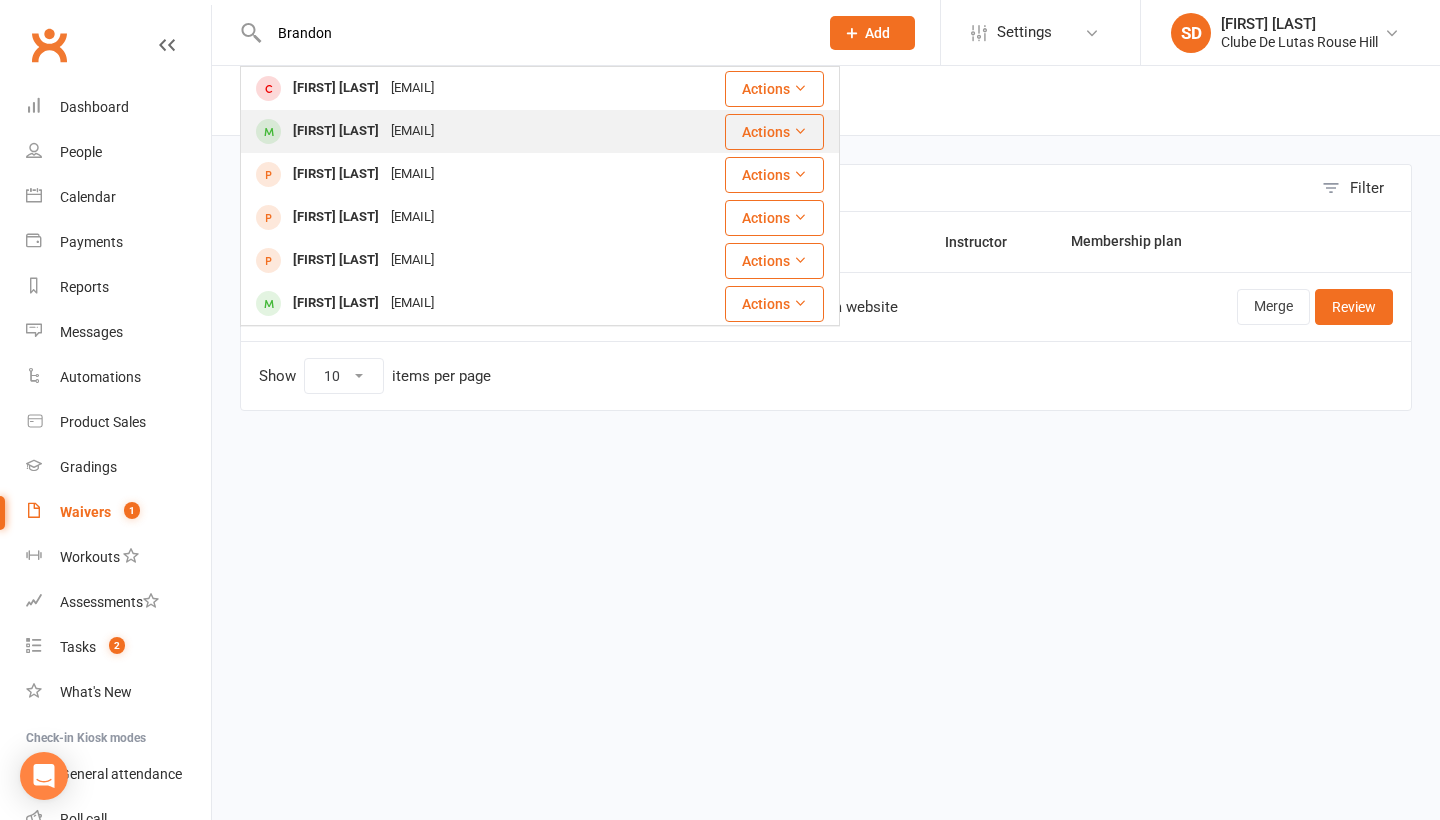 type on "Brandon" 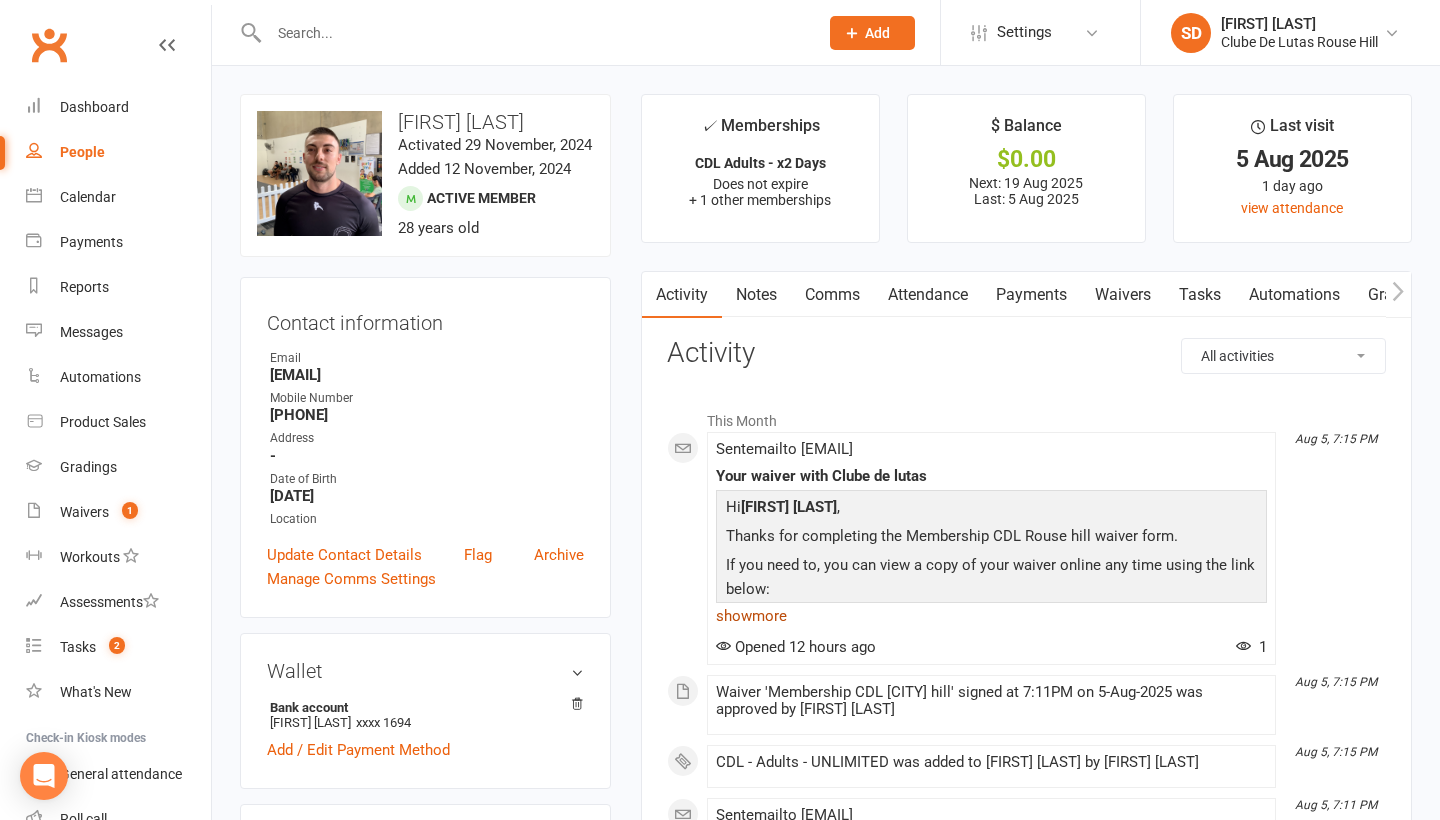 click on "show  more" at bounding box center [991, 616] 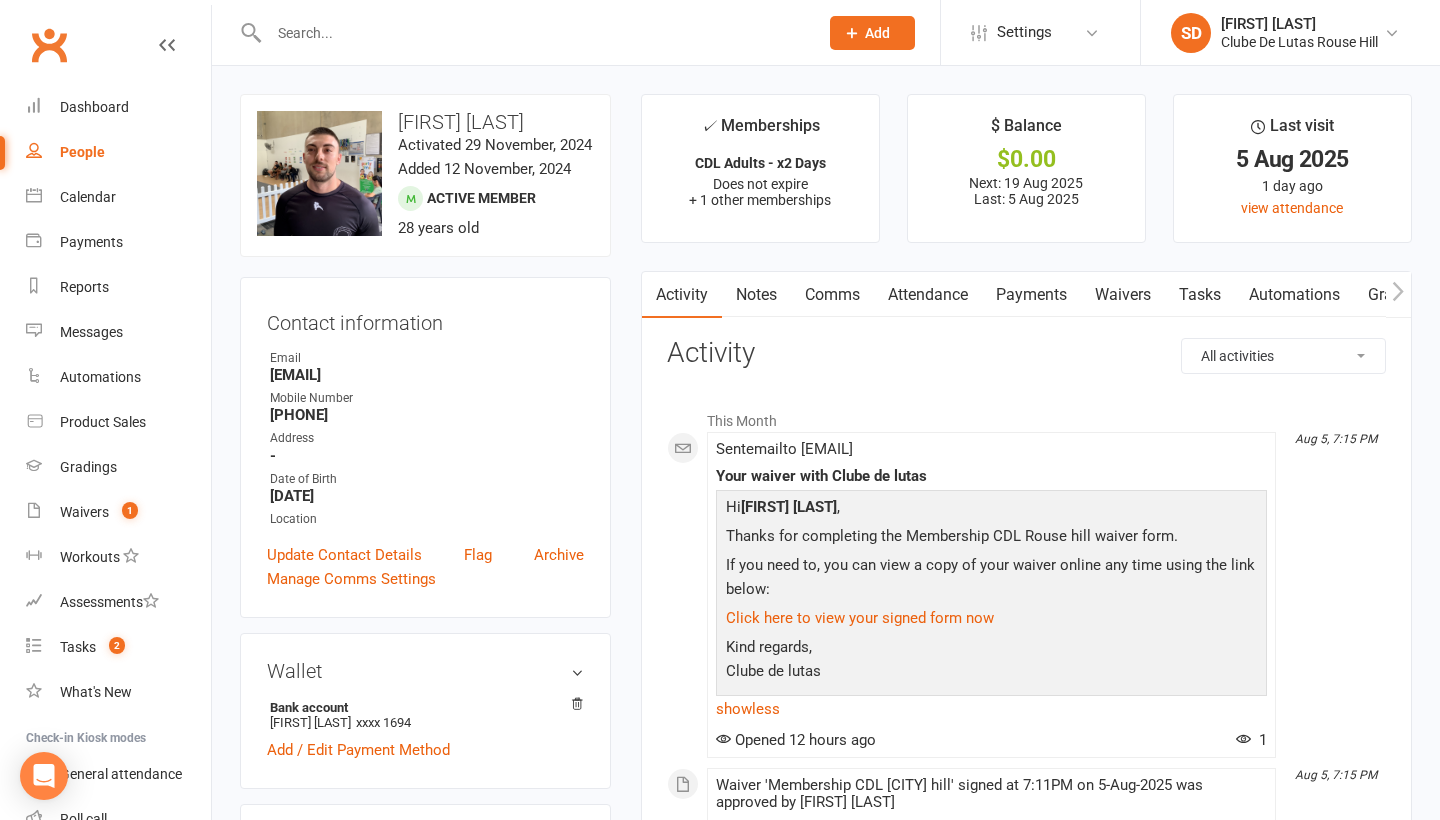 click on "Payments" at bounding box center (1031, 295) 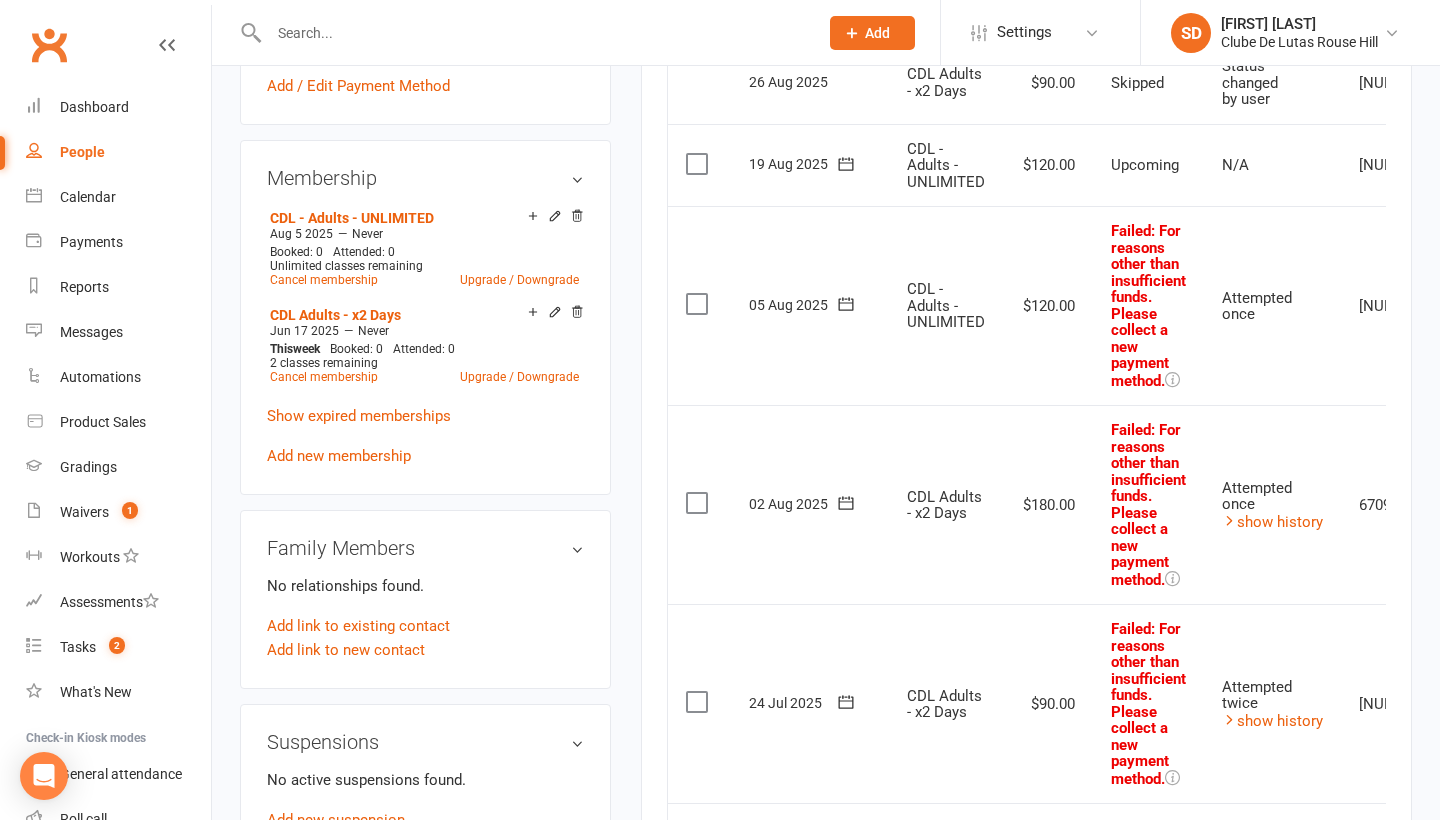 scroll, scrollTop: 663, scrollLeft: 0, axis: vertical 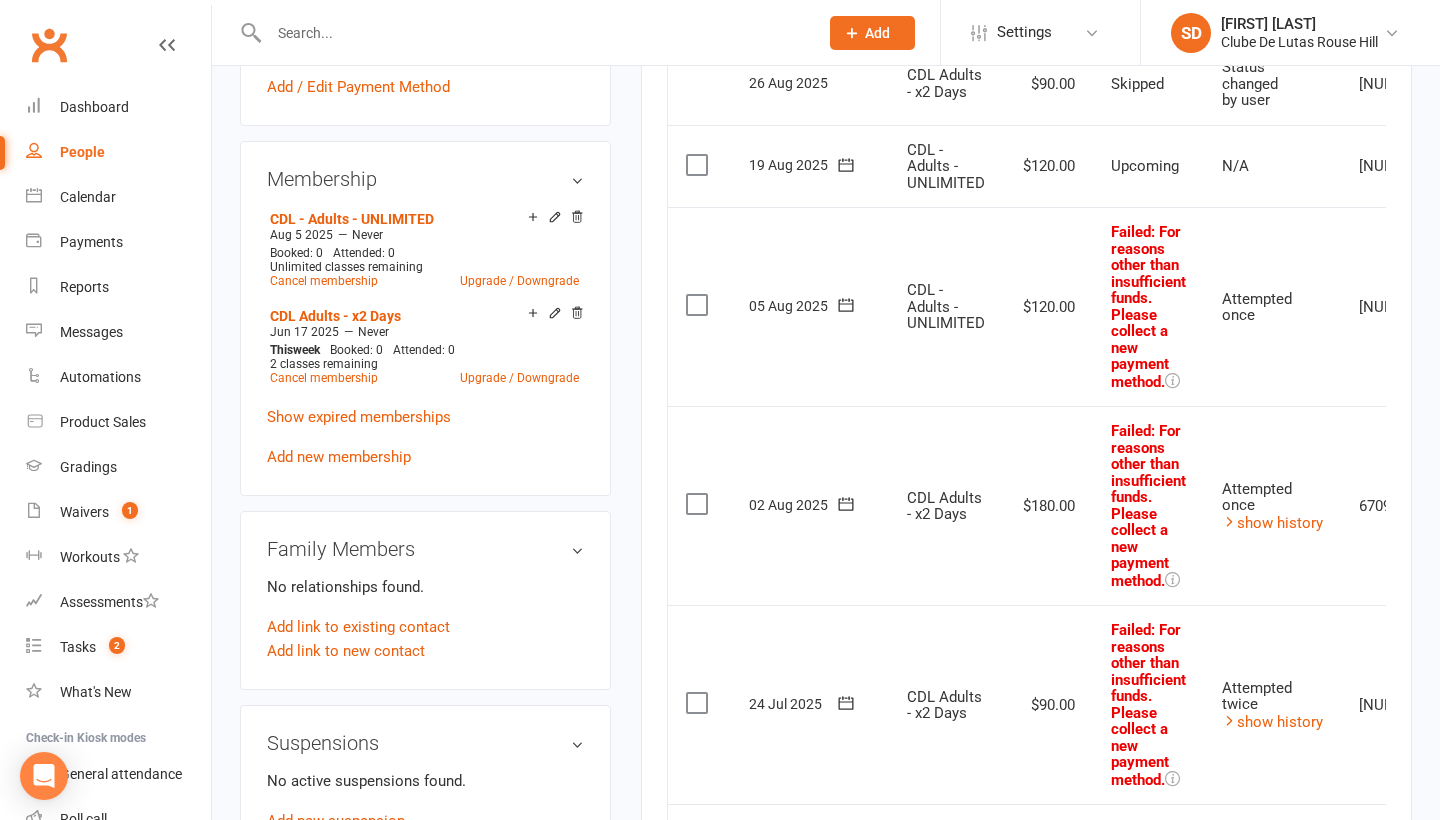 click on ": For reasons other than insufficient funds. Please collect a new payment method." at bounding box center [1148, 307] 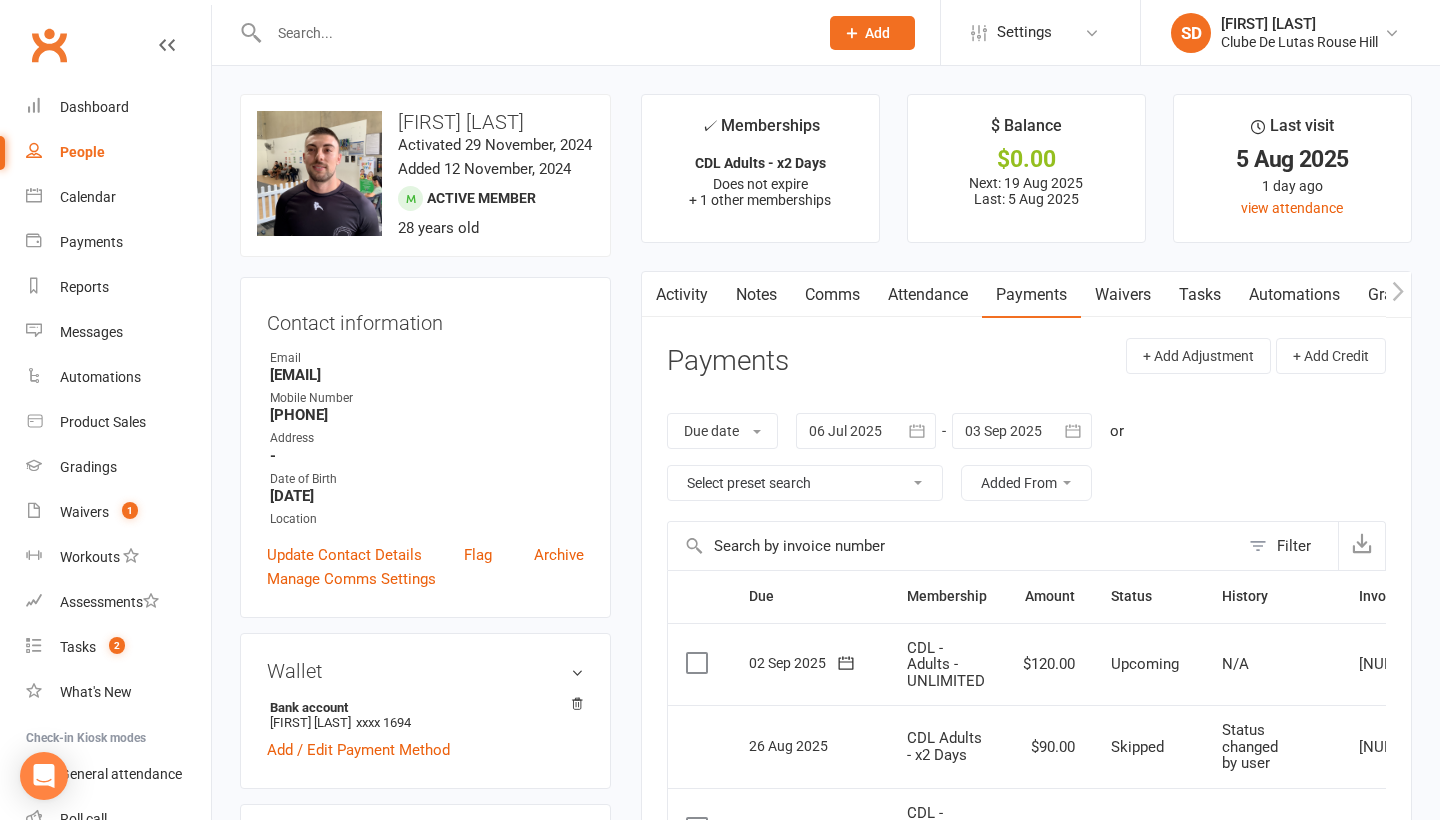 scroll, scrollTop: 0, scrollLeft: 0, axis: both 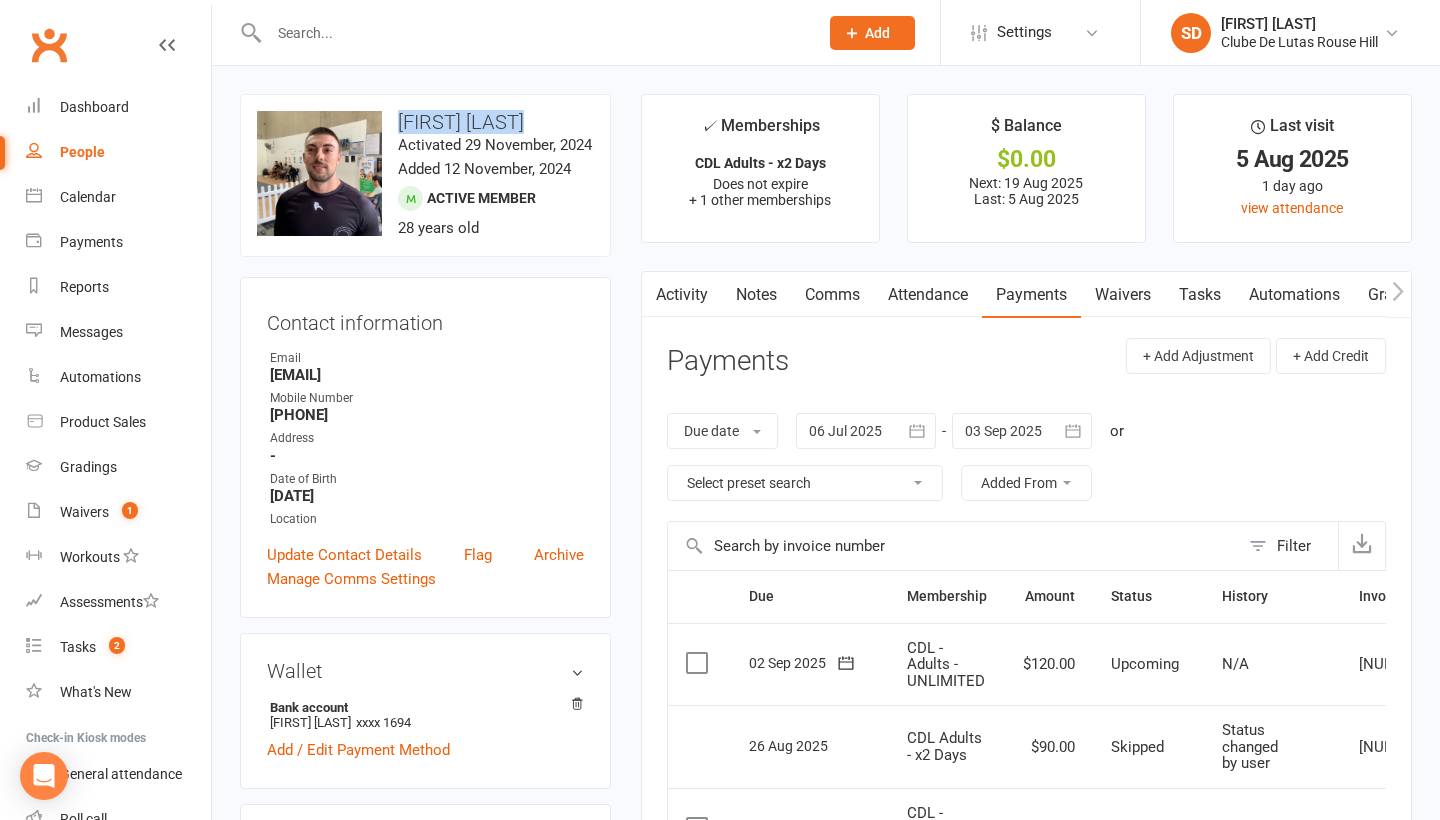 drag, startPoint x: 533, startPoint y: 117, endPoint x: 390, endPoint y: 119, distance: 143.01399 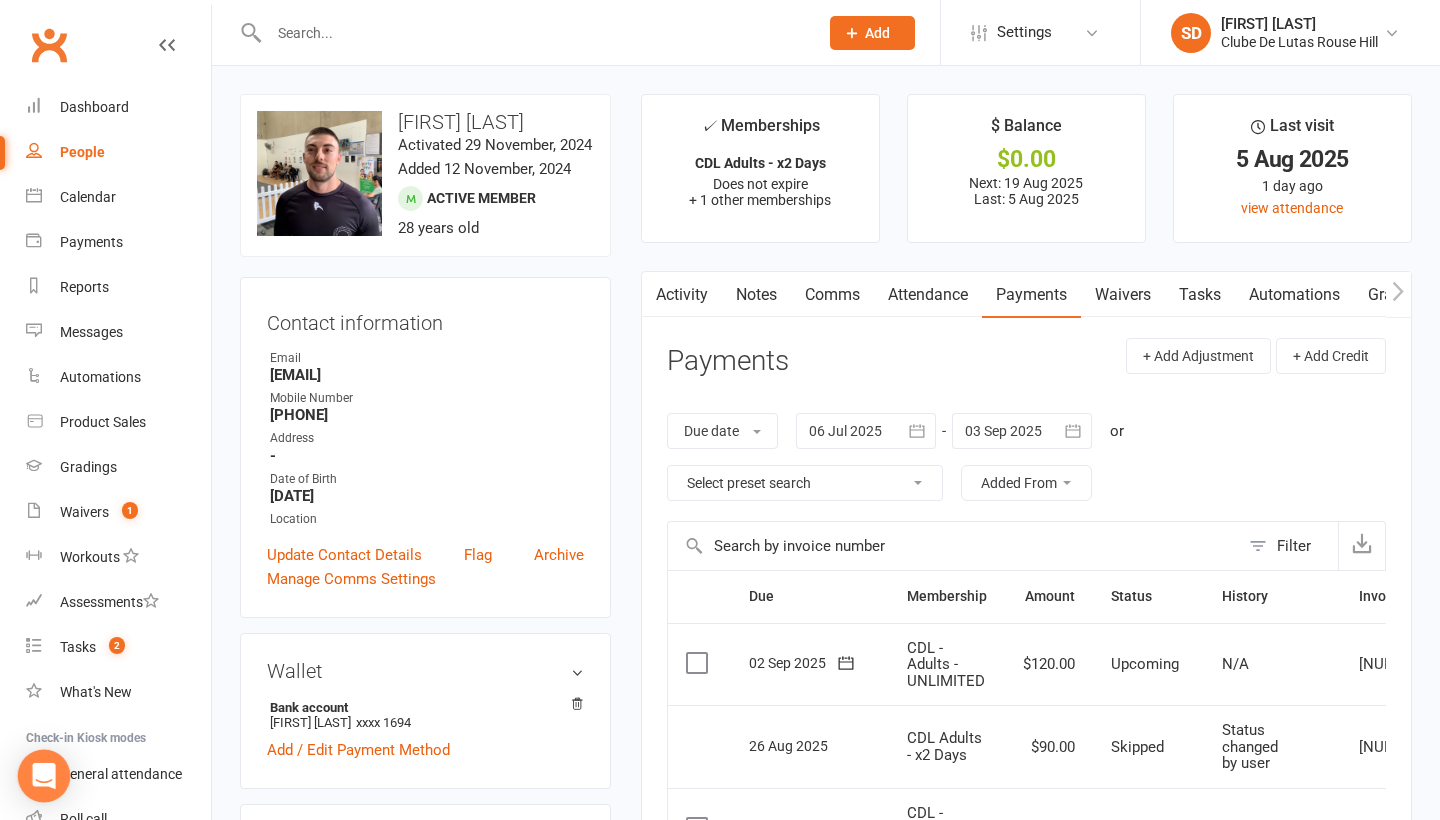 click at bounding box center (44, 776) 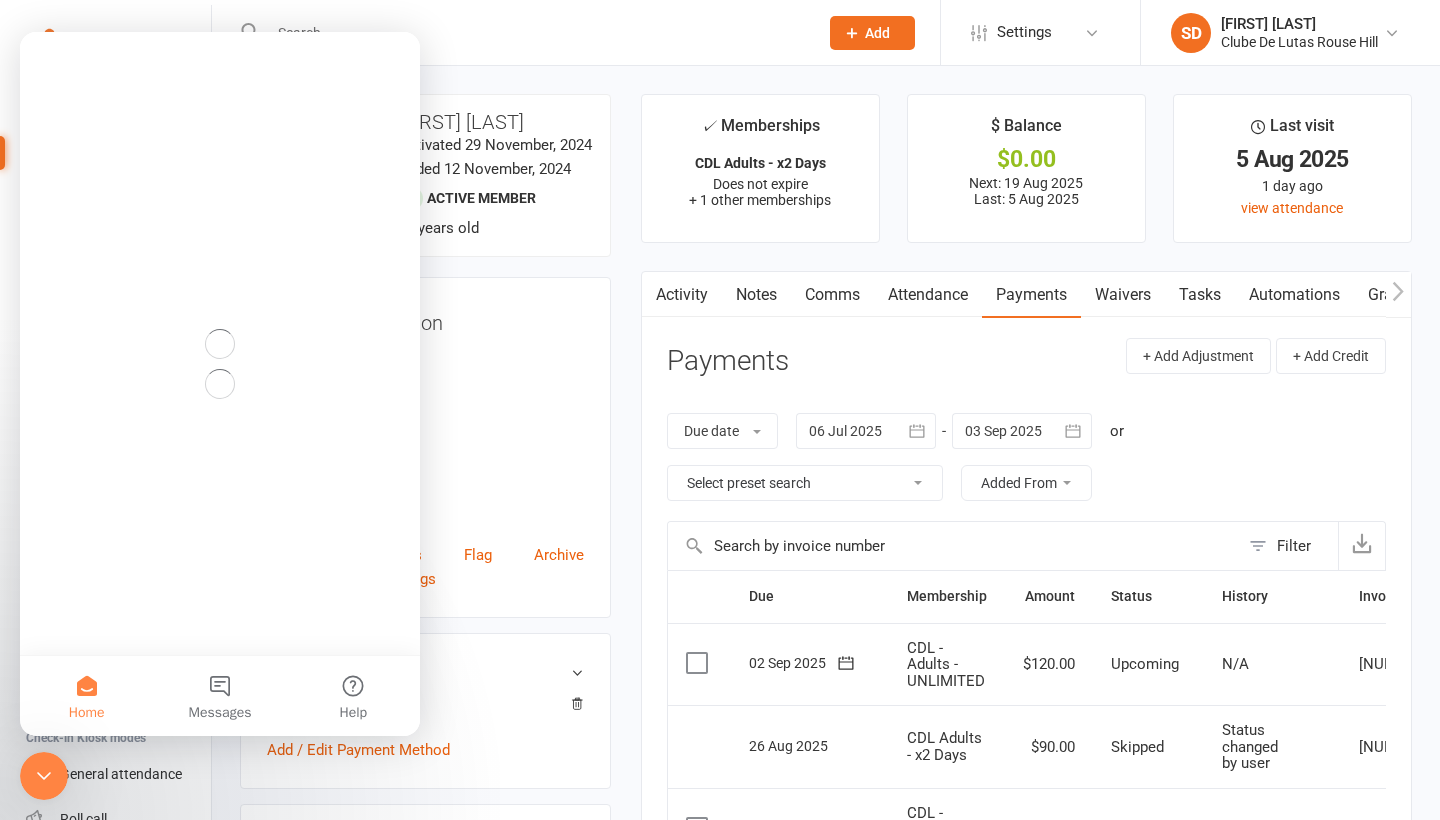 scroll, scrollTop: 0, scrollLeft: 0, axis: both 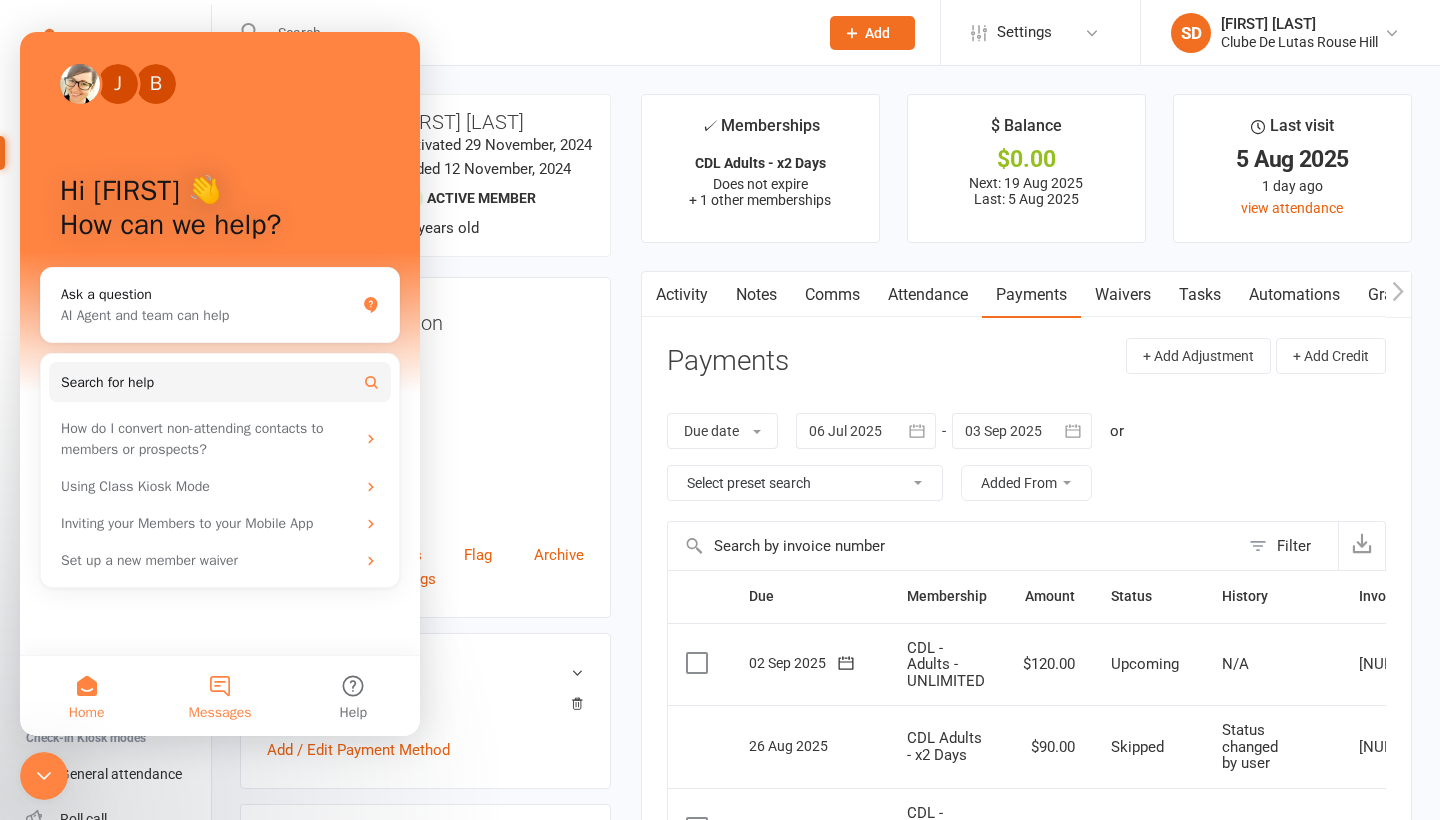 click on "Messages" at bounding box center (219, 696) 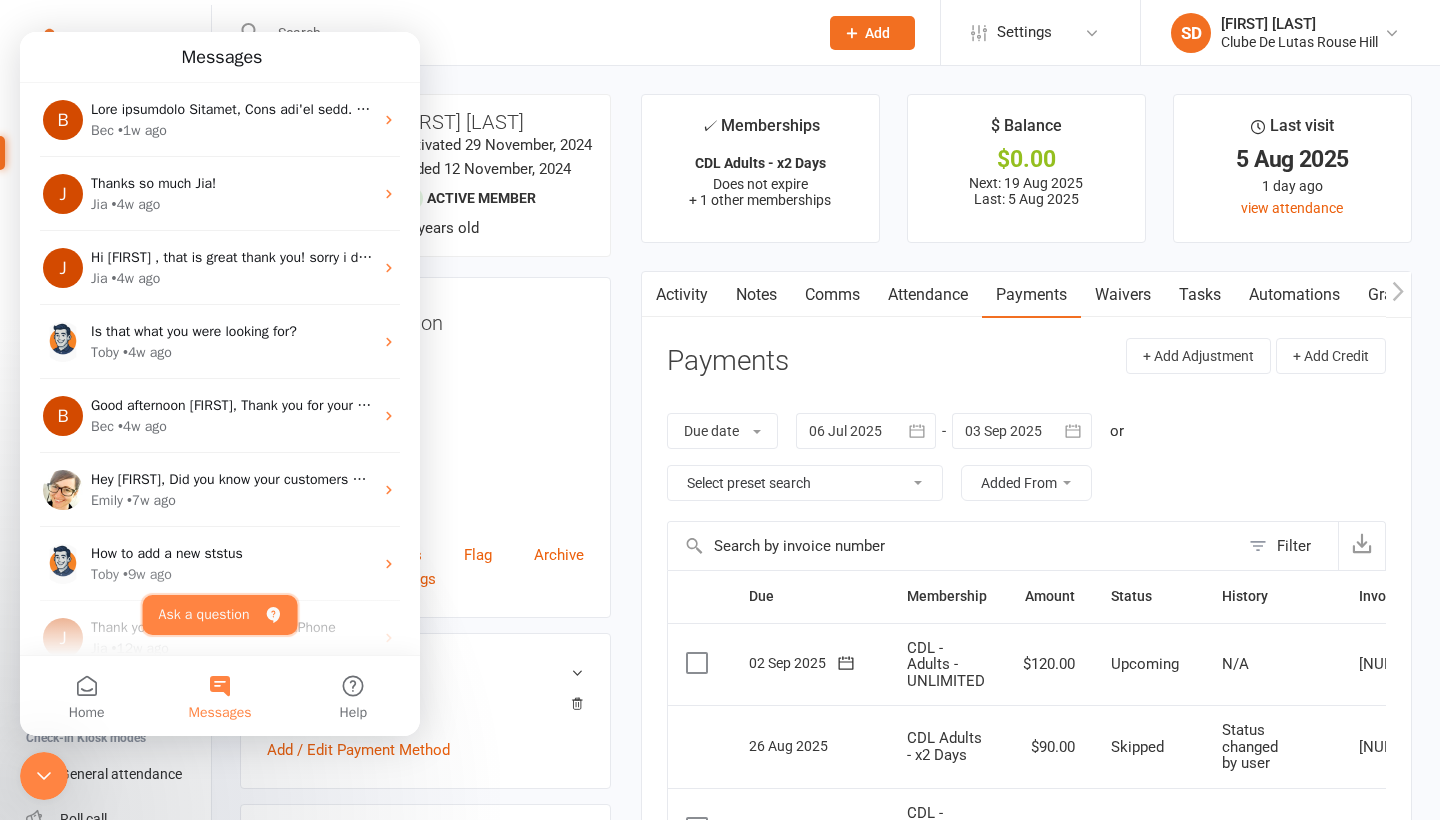click on "Ask a question" at bounding box center (220, 615) 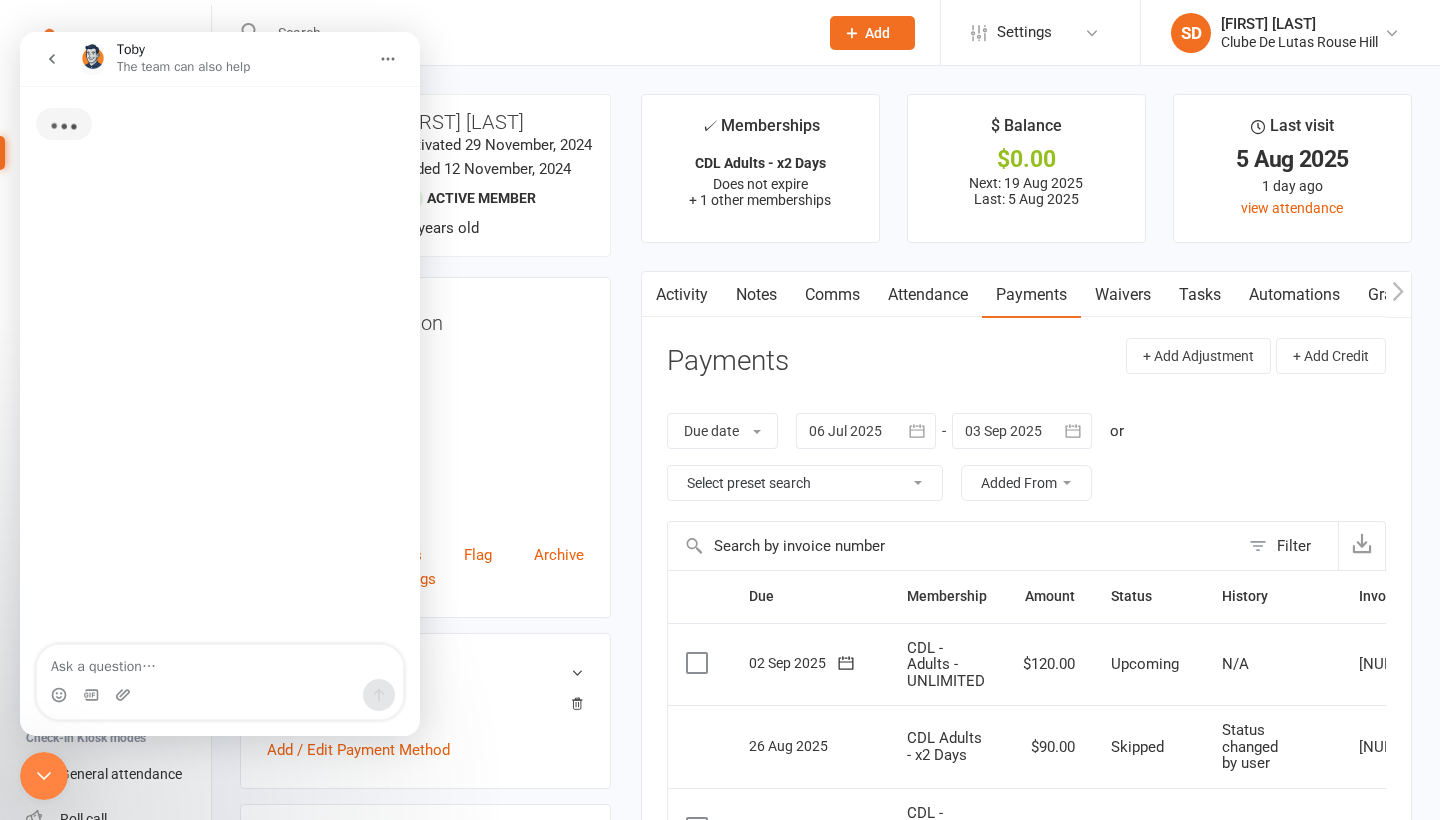click at bounding box center [220, 662] 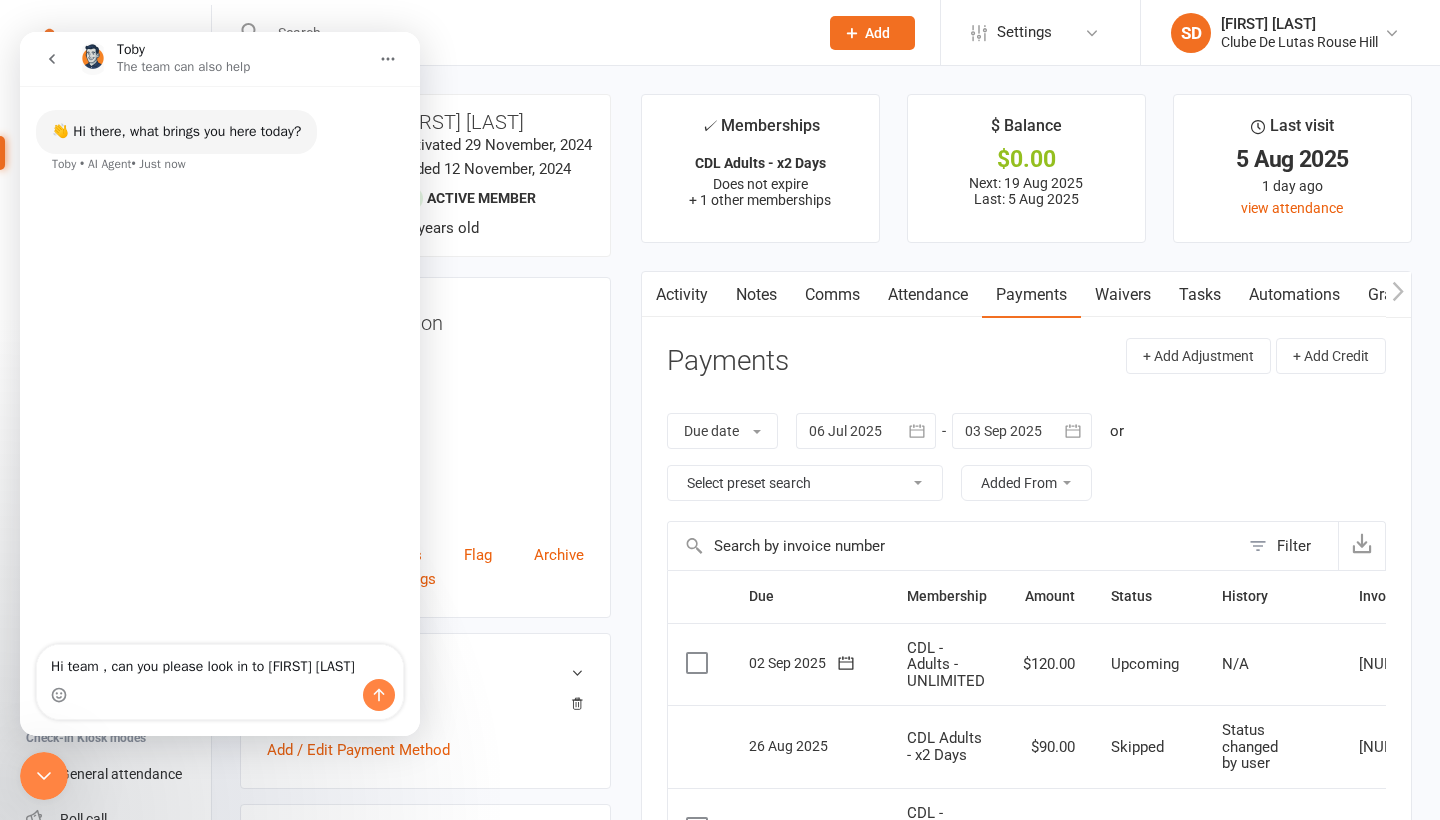 click on "Hi team , can you please look in to [FIRST] [LAST]" at bounding box center (220, 662) 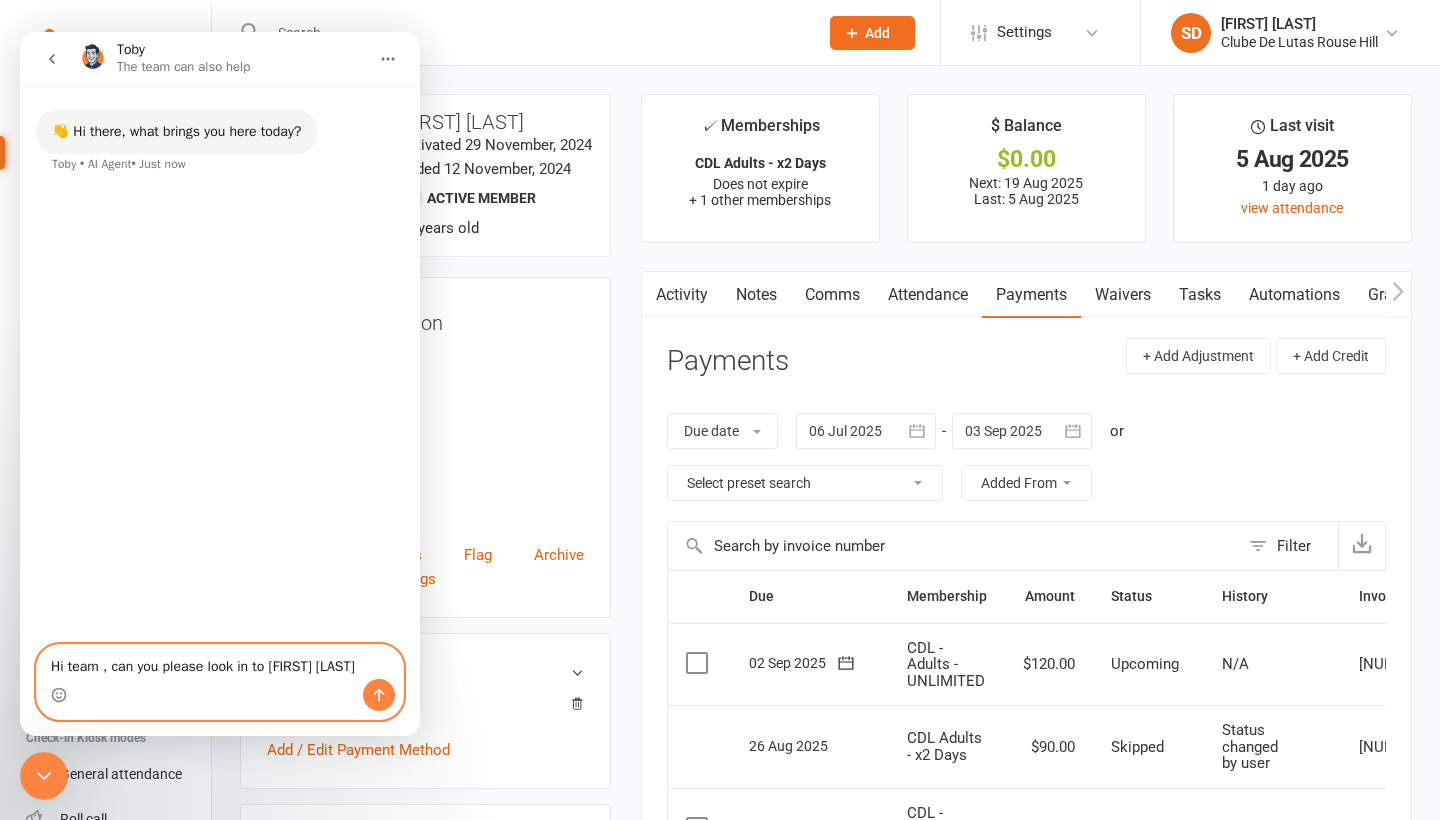 click on "Hi team , can you please look in to [FIRST] [LAST]" at bounding box center [220, 662] 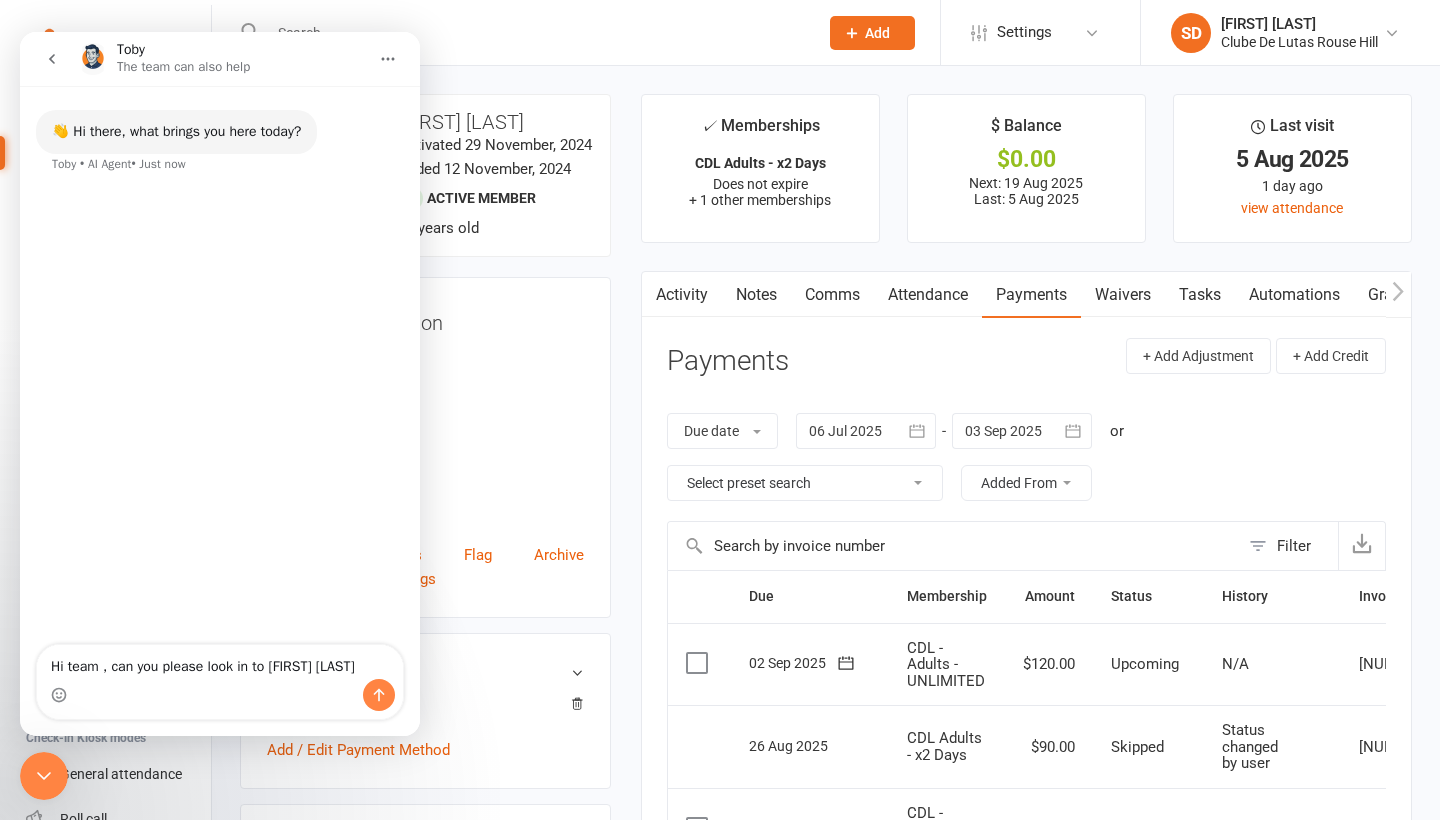 drag, startPoint x: 46, startPoint y: 678, endPoint x: 64, endPoint y: 686, distance: 19.697716 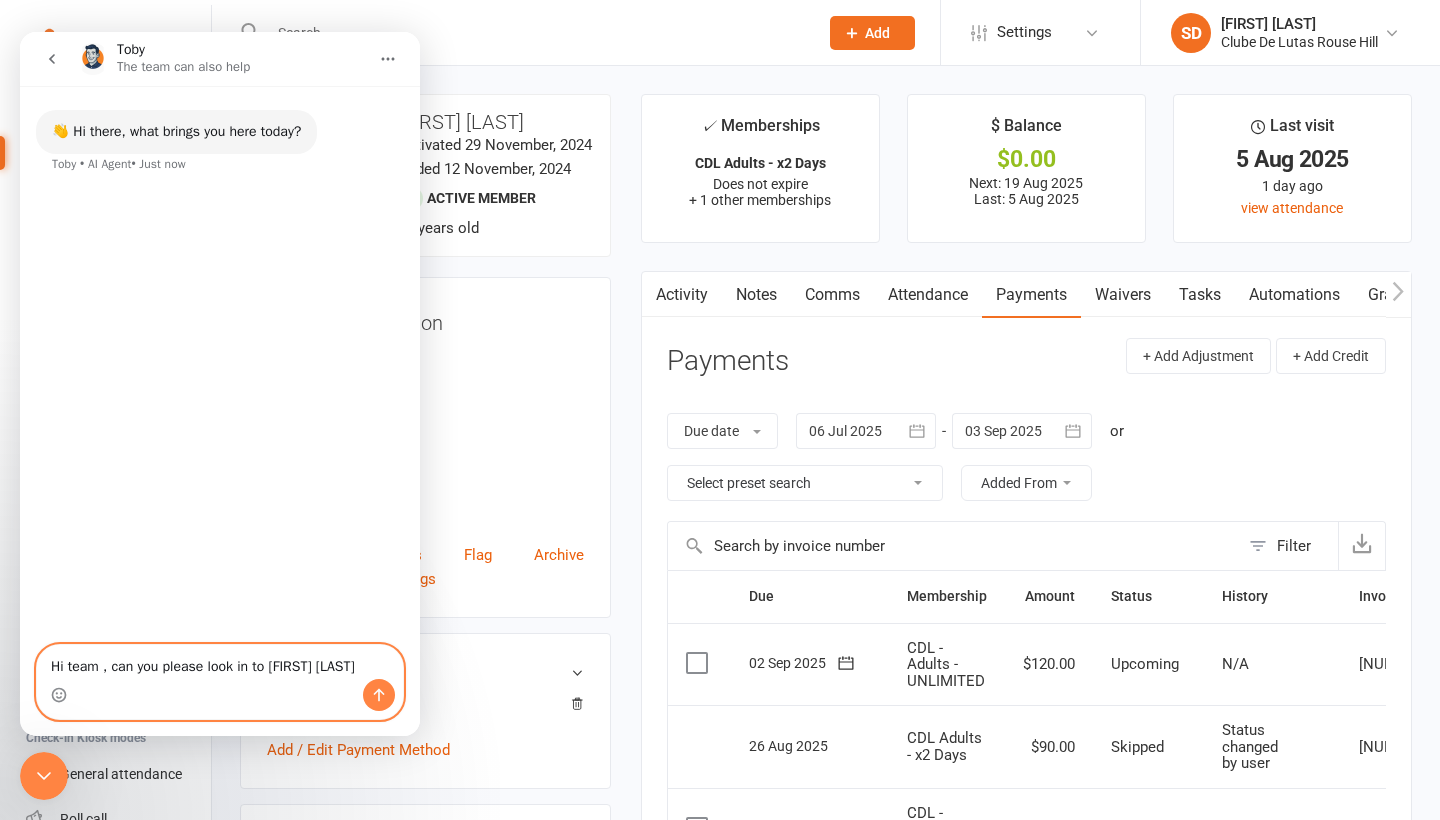 click on "Hi team , can you please look in to [FIRST] [LAST]" at bounding box center [220, 662] 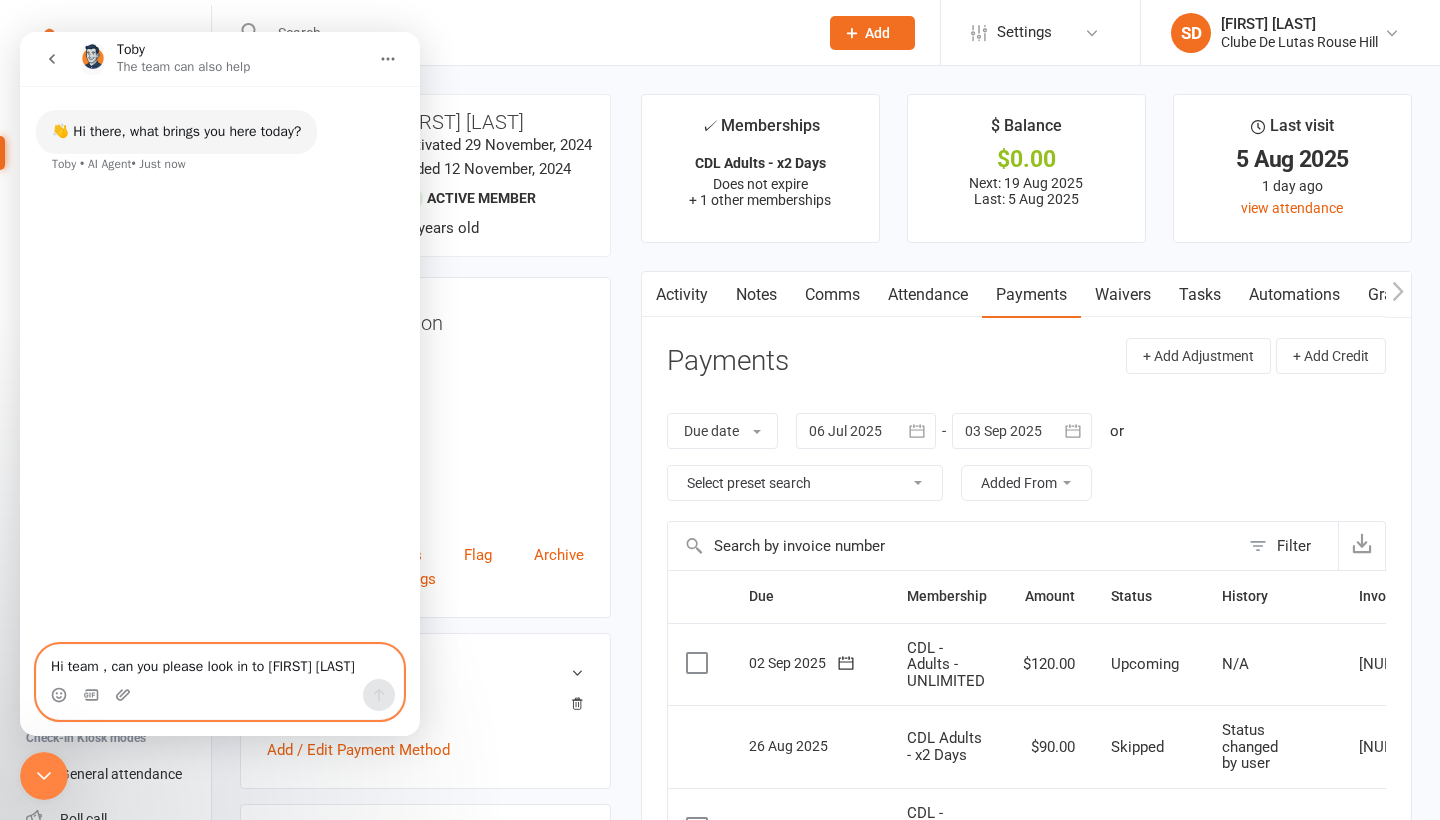 type 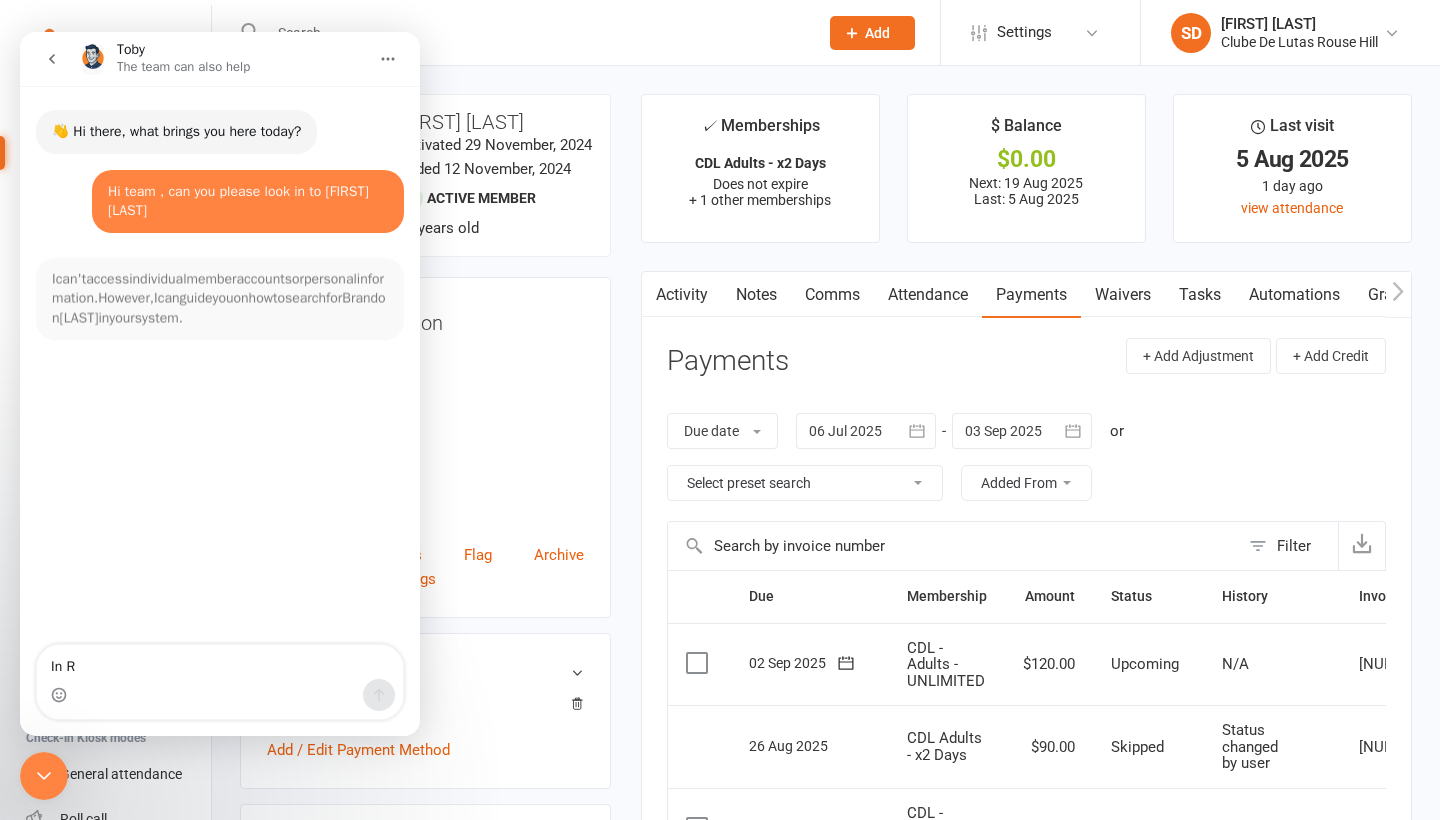 scroll, scrollTop: 176, scrollLeft: 0, axis: vertical 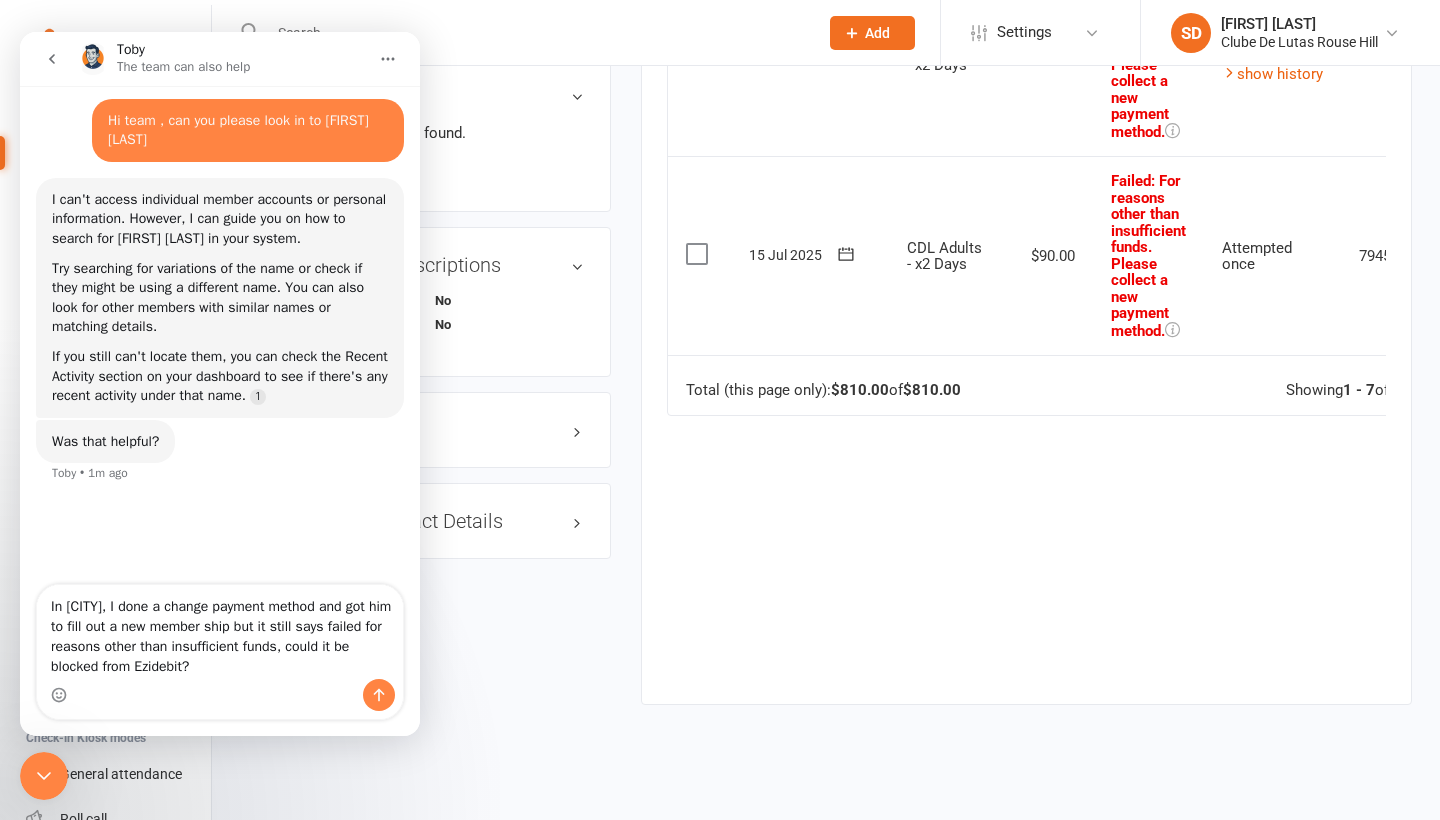 type on "In [CITY], I done a change payment method and got him to fill out a new member ship but it still says failed for reasons other than insufficient funds, could it be blocked from Ezidebit?" 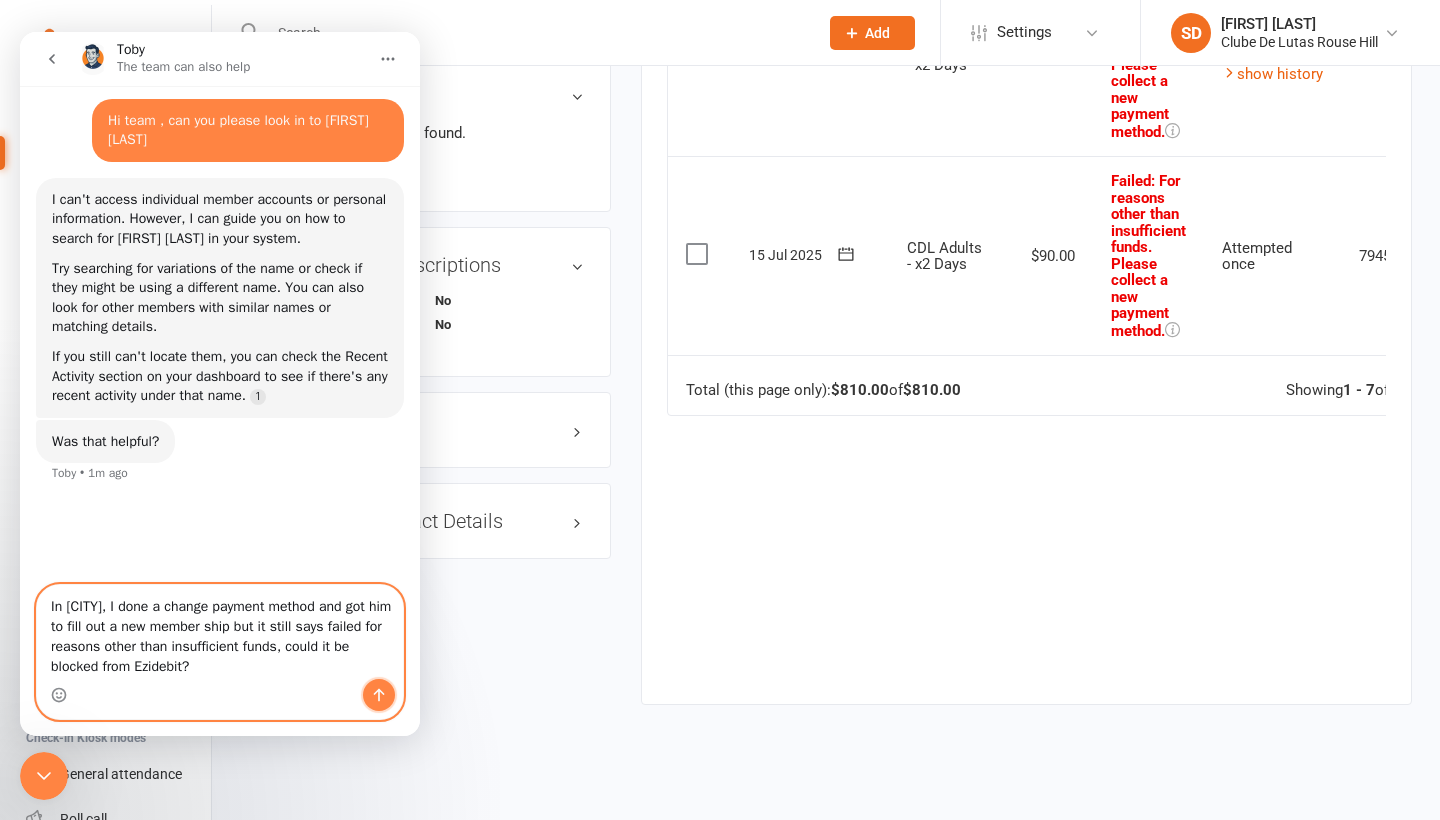 click 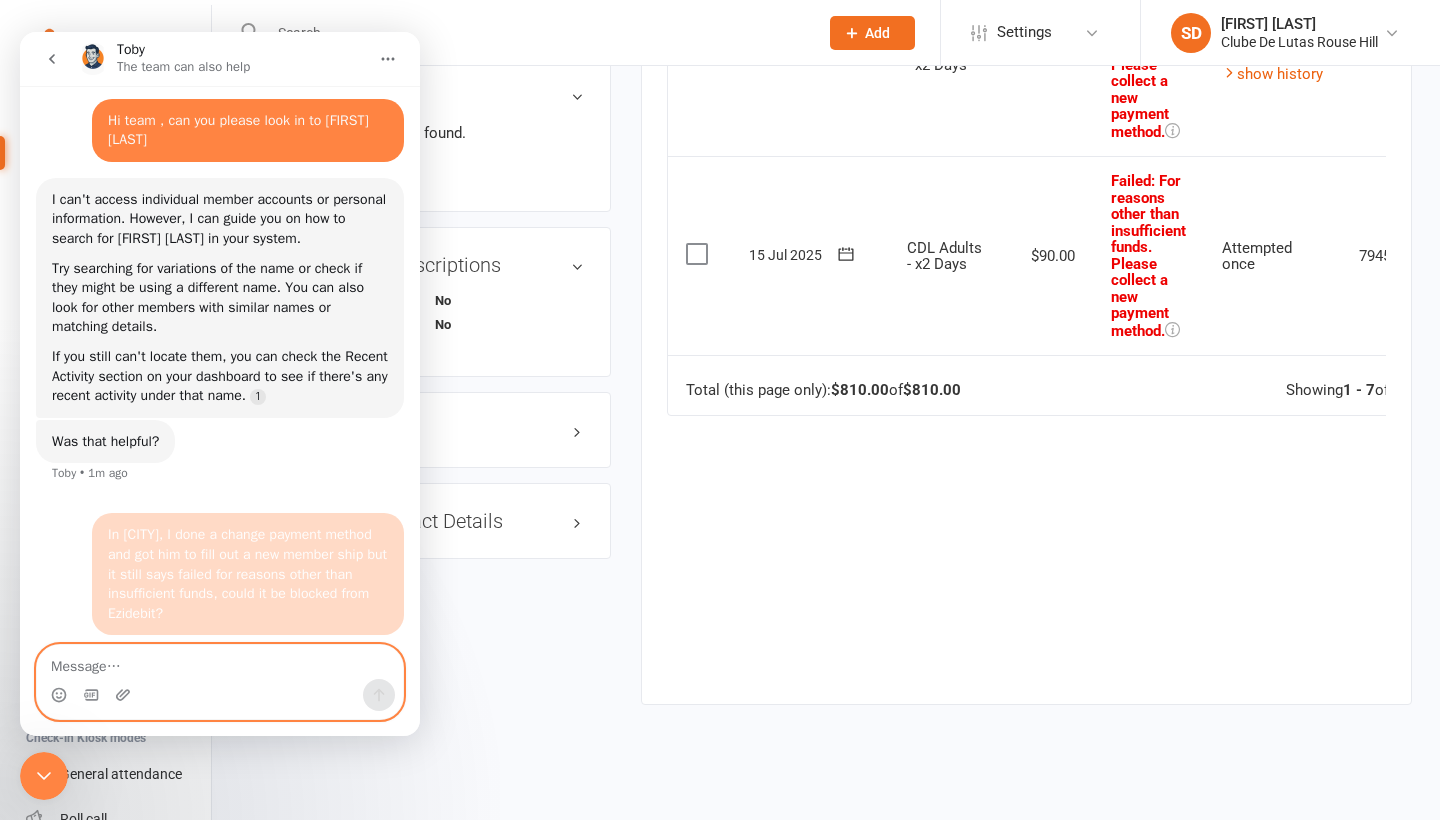 scroll, scrollTop: 68, scrollLeft: 0, axis: vertical 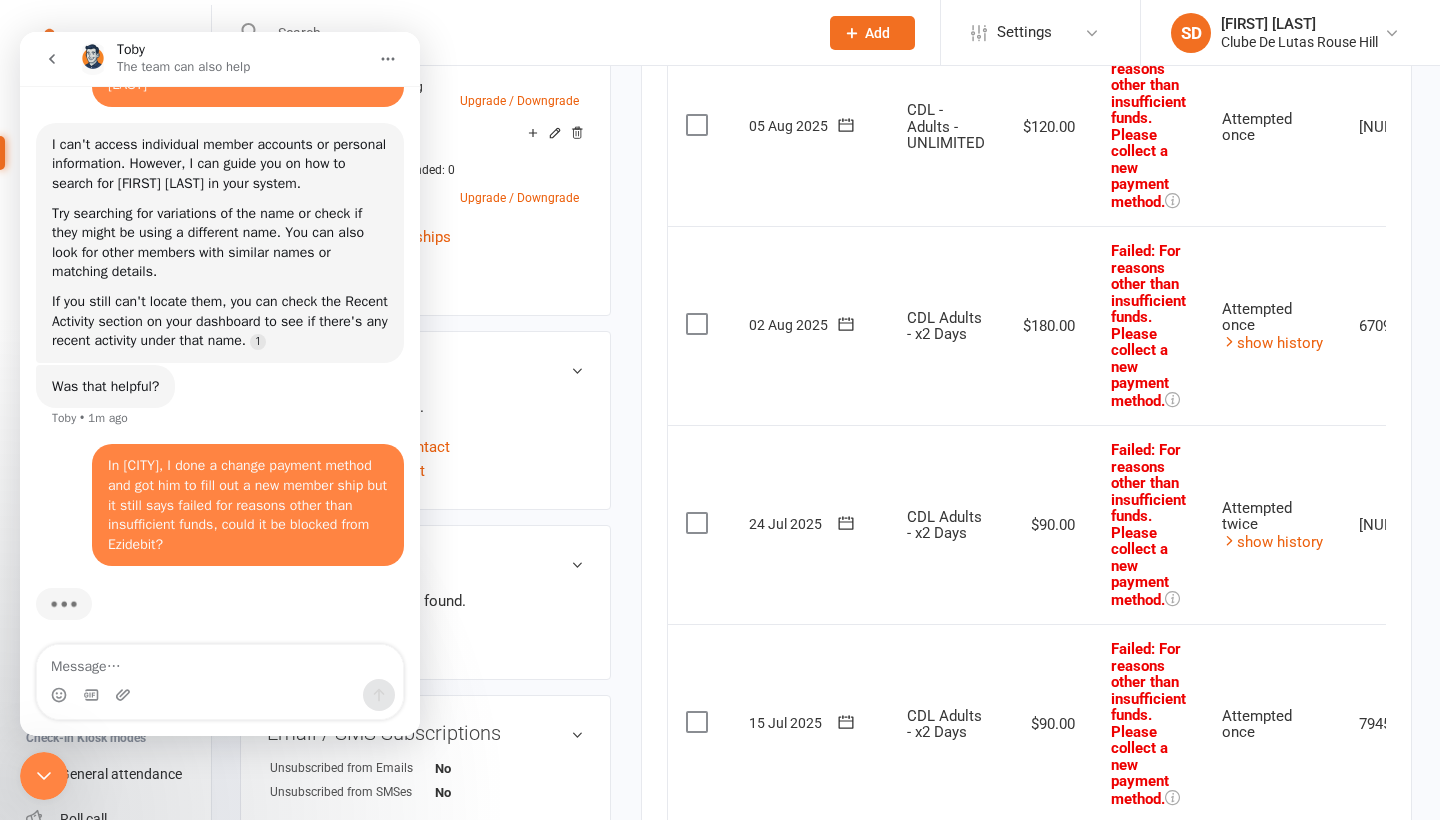 click on "upload photo change photo [FIRST] [LAST] Activated 29 November, 2024 Added 12 November, 2024   Active member 28 years old  Contact information Owner   Email  [EMAIL]
Mobile Number  [PHONE]
Address  -
Date of Birth  [DATE]
Location
Update Contact Details Flag Archive Manage Comms Settings
Wallet Bank account [FIRST] [LAST]  xxxx 1694
Add / Edit Payment Method
Membership      CDL - Adults - UNLIMITED Aug 5 2025 — Never Booked: 0 Attended: 0 Unlimited classes remaining   Cancel membership Upgrade / Downgrade     CDL  Adults - x2 Days Jun 17 2025 — Never This  week Booked: 0 Attended: 0 2 classes remaining    Cancel membership Upgrade / Downgrade Show expired memberships Add new membership
Family Members  No relationships found. Add link to existing contact  Add link to new contact
Suspensions  No active suspensions found. Add new suspension
Email / SMS Subscriptions  edit Unsubscribed from Emails No
Unsubscribed from SMSes No
Styles & Ranks  edit" at bounding box center (425, 170) 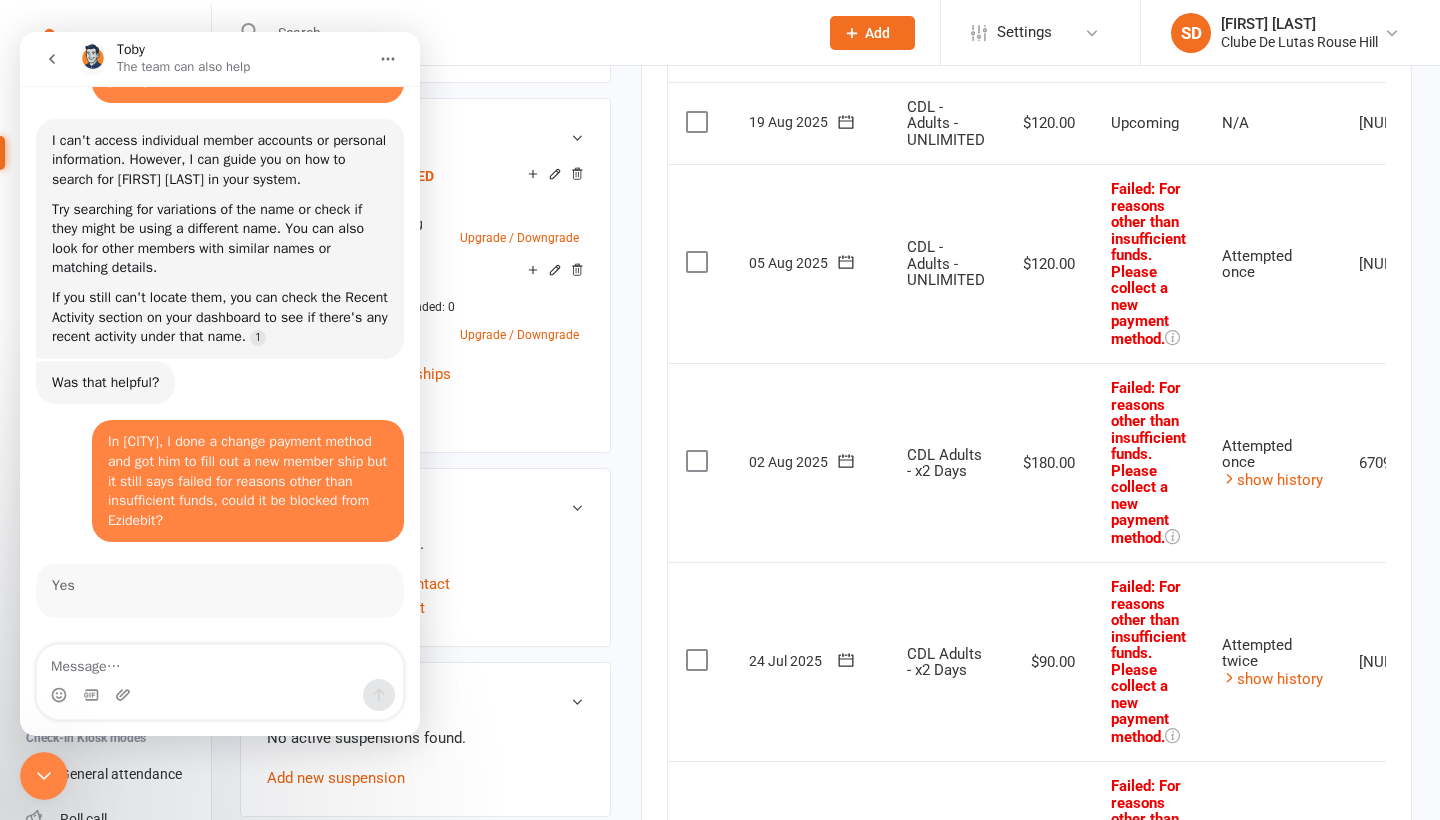 scroll, scrollTop: 1298, scrollLeft: 0, axis: vertical 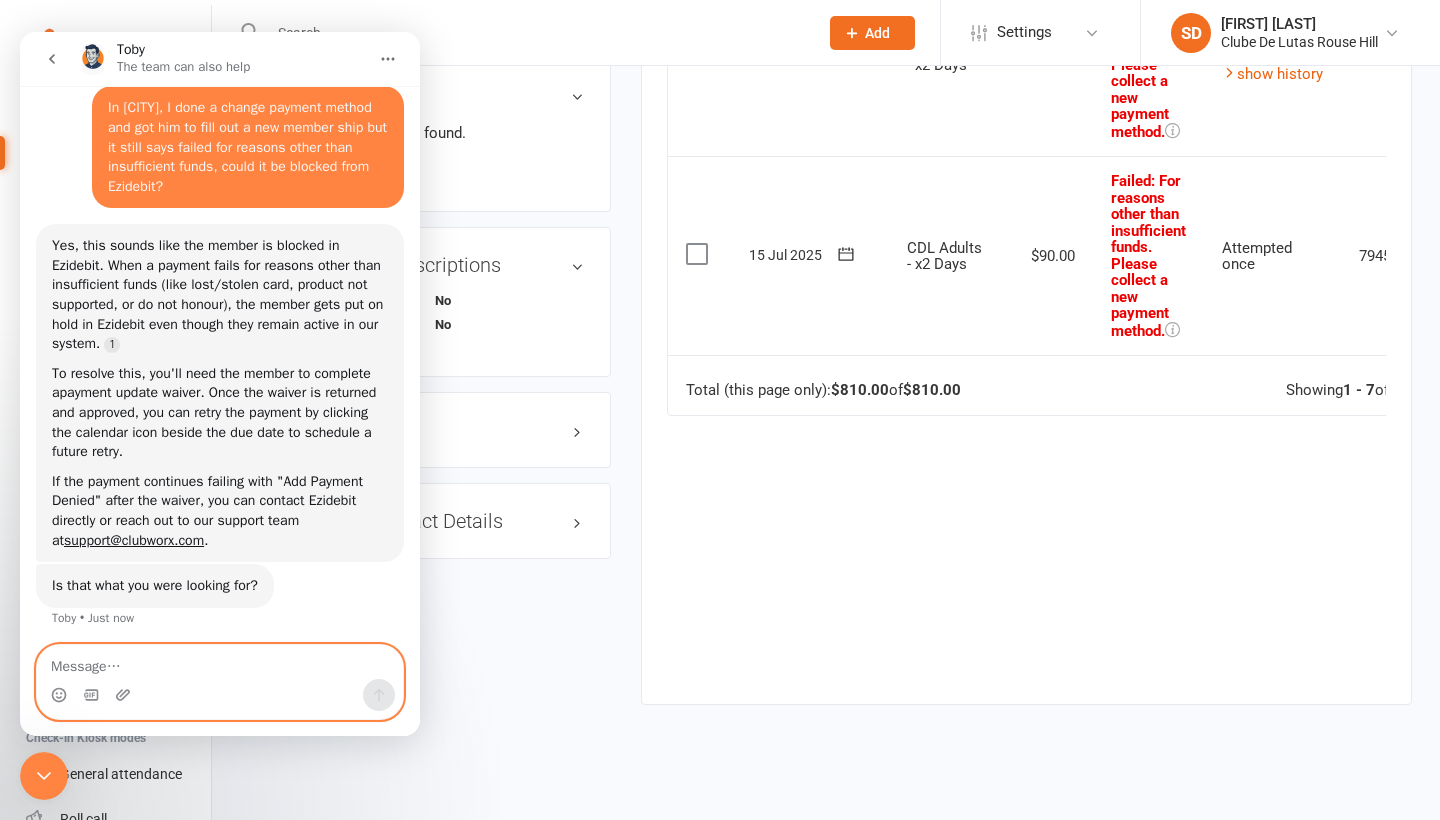 click at bounding box center (220, 662) 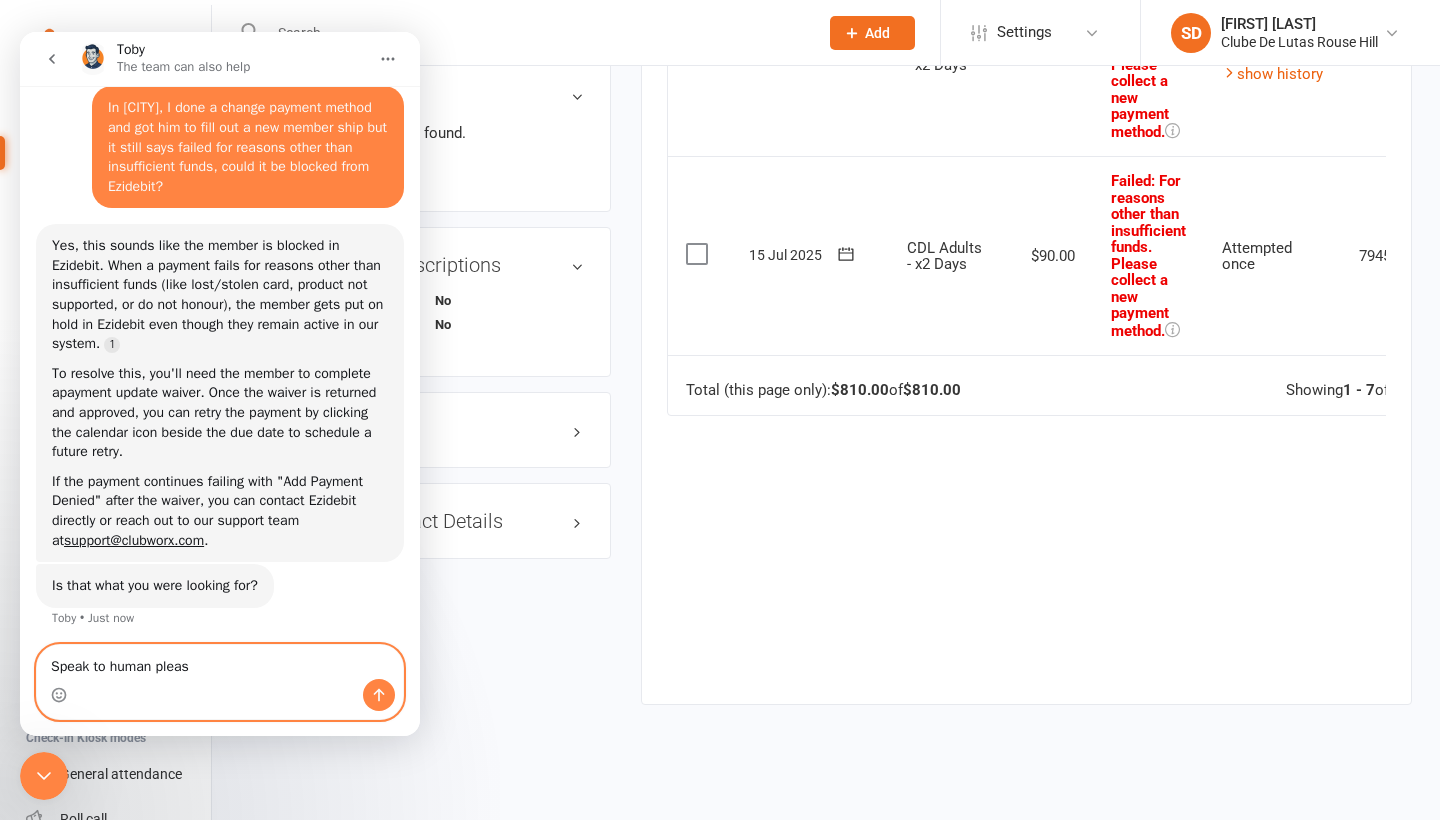 type on "Speak to human please" 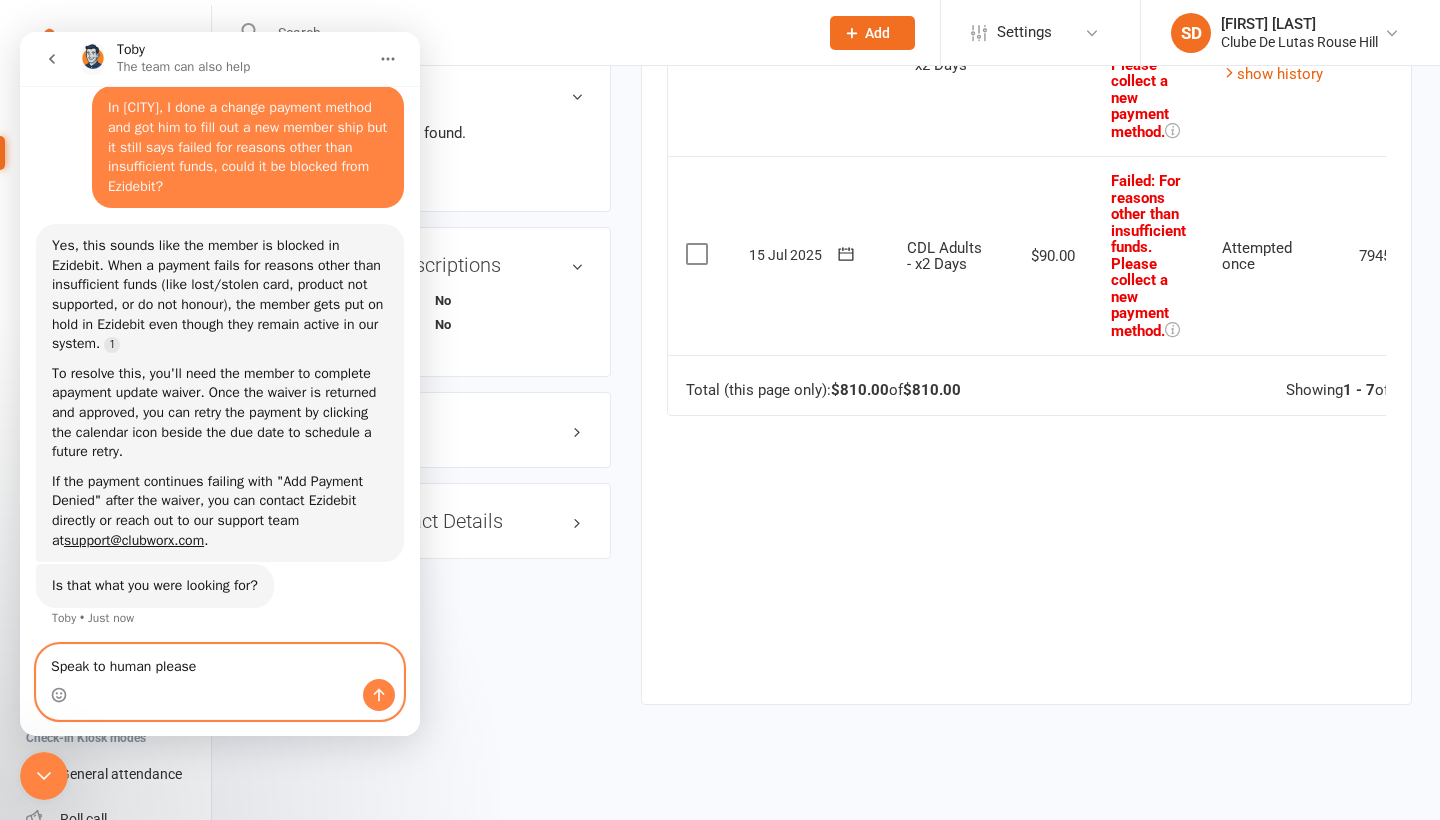 type 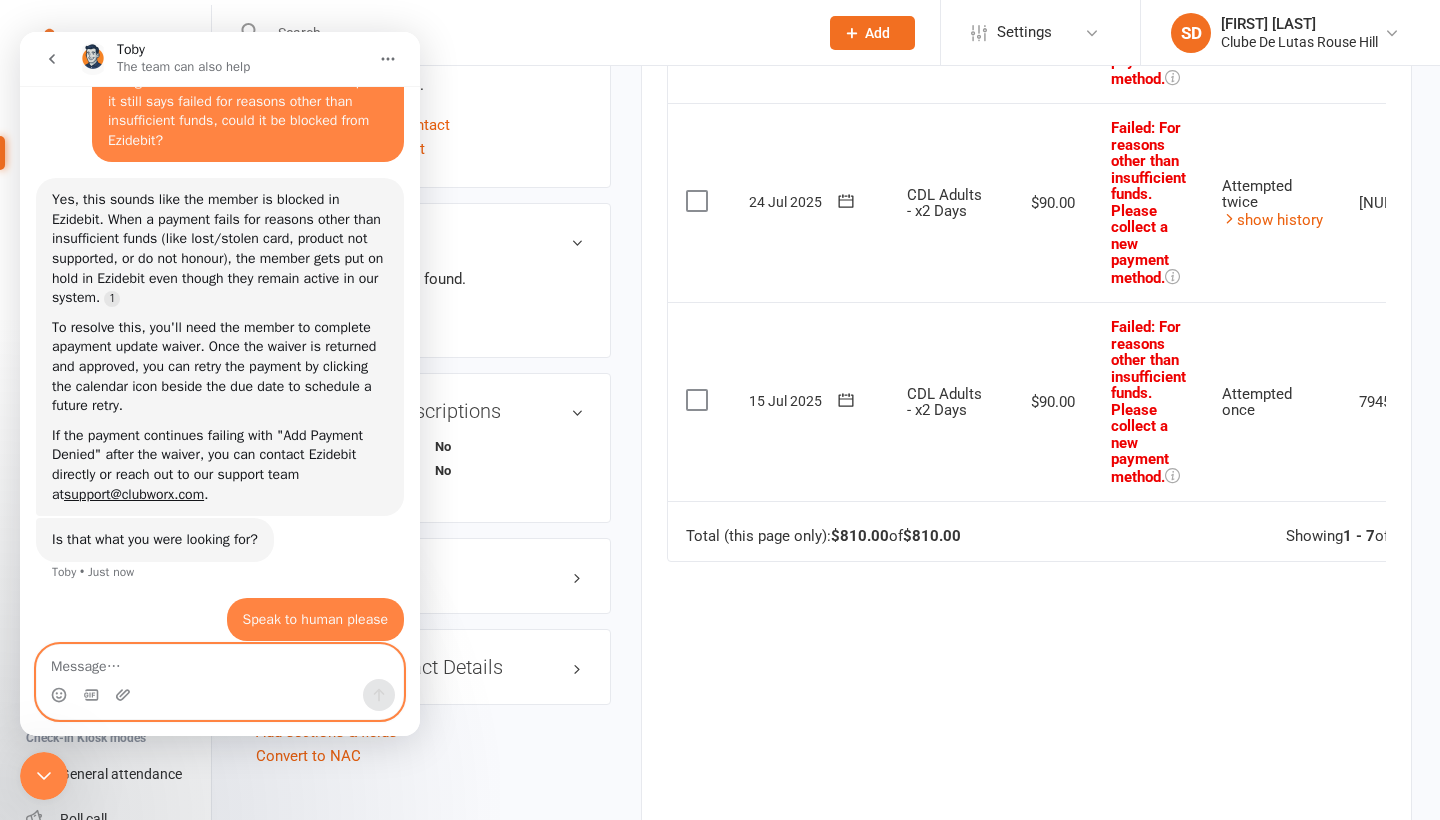 scroll, scrollTop: 572, scrollLeft: 0, axis: vertical 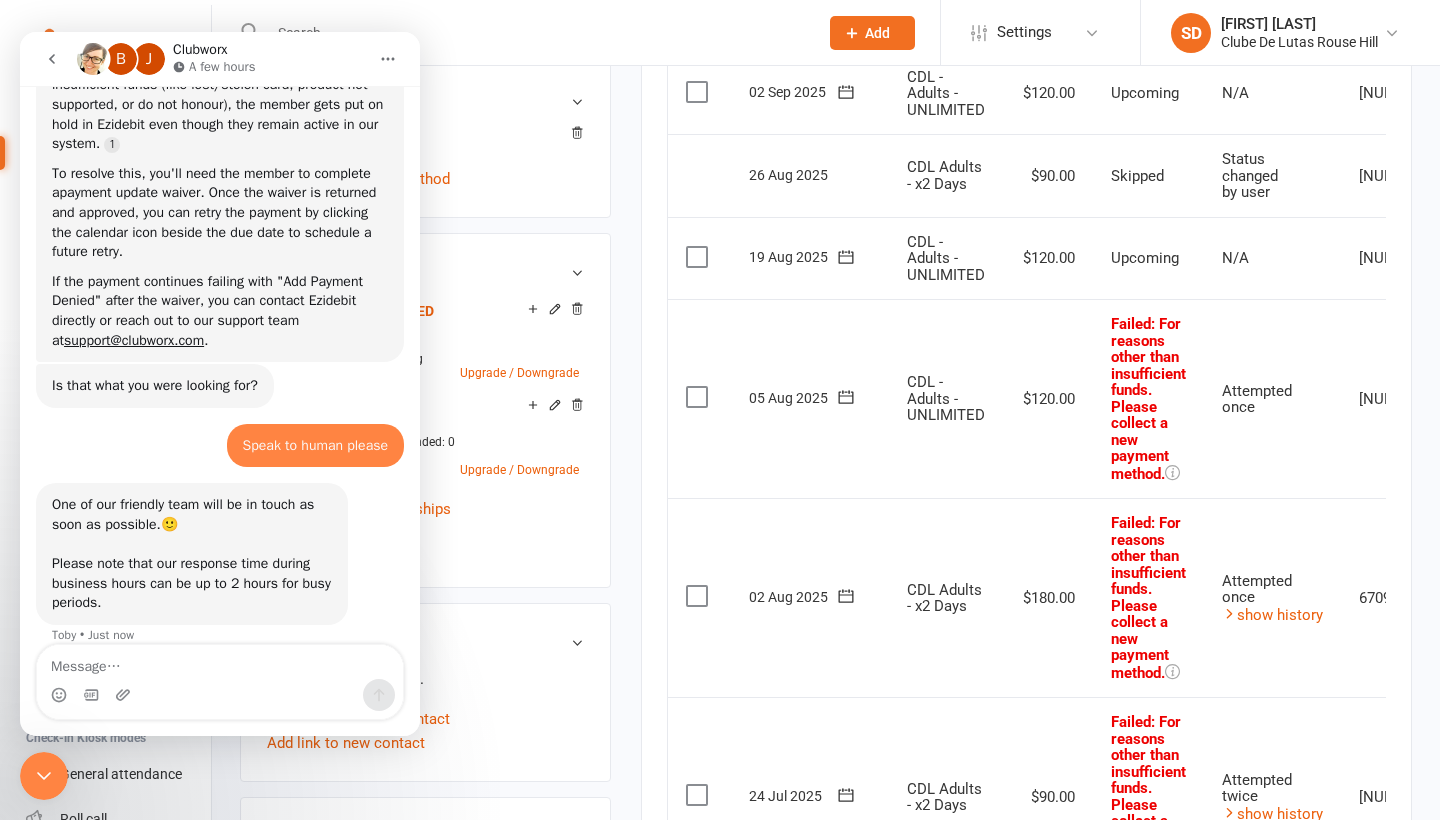 click 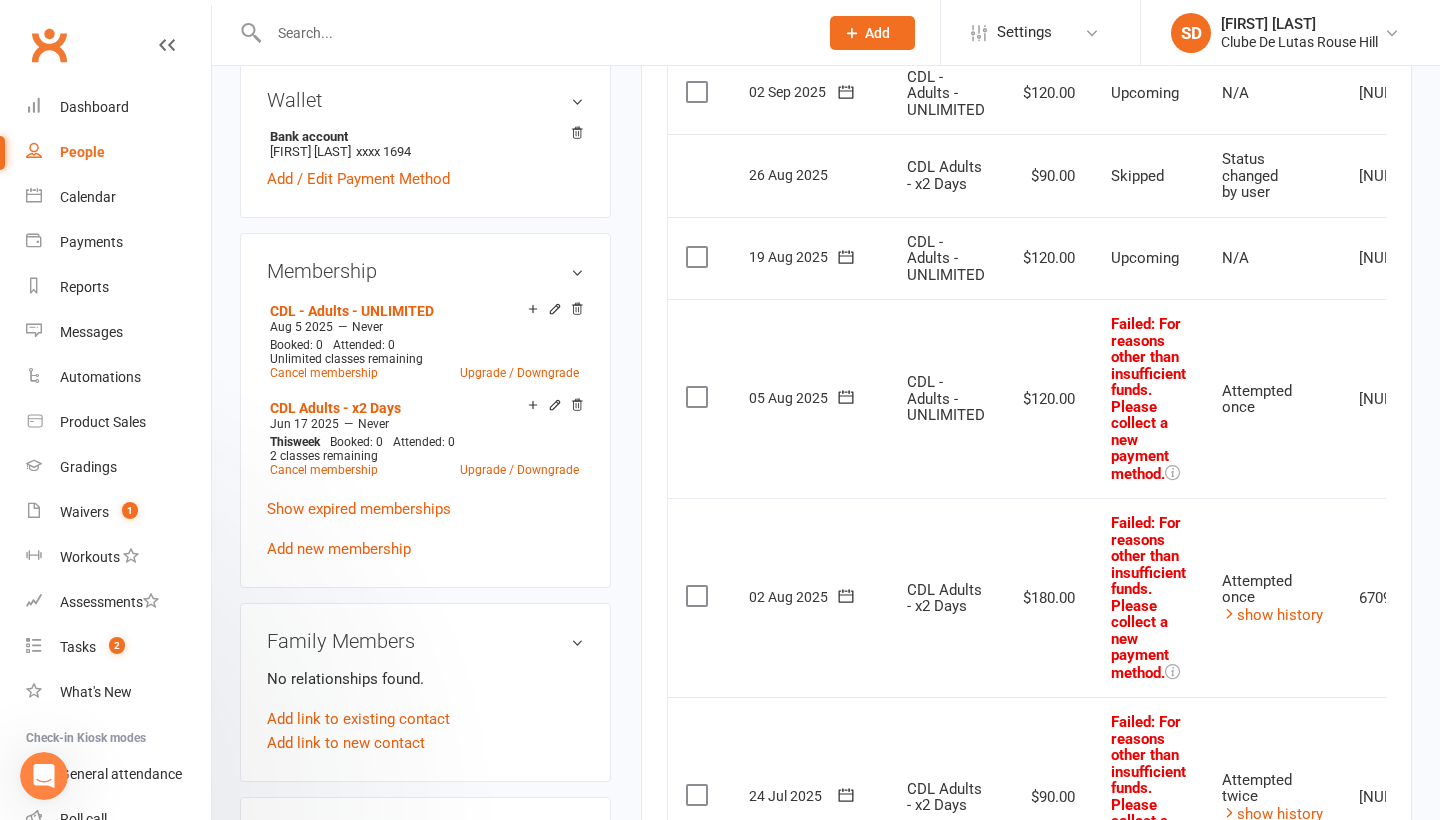 scroll, scrollTop: 452, scrollLeft: 0, axis: vertical 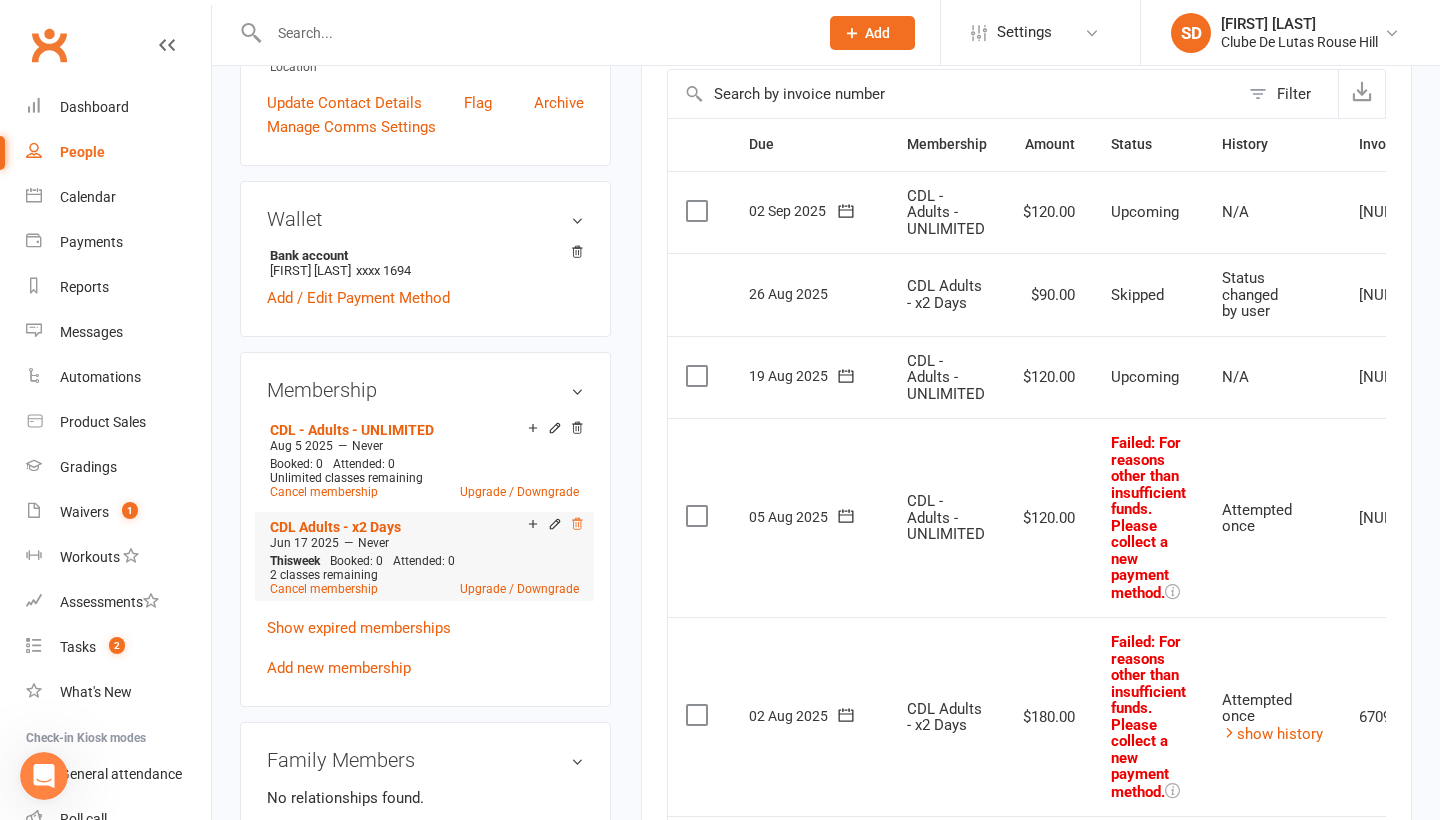 click 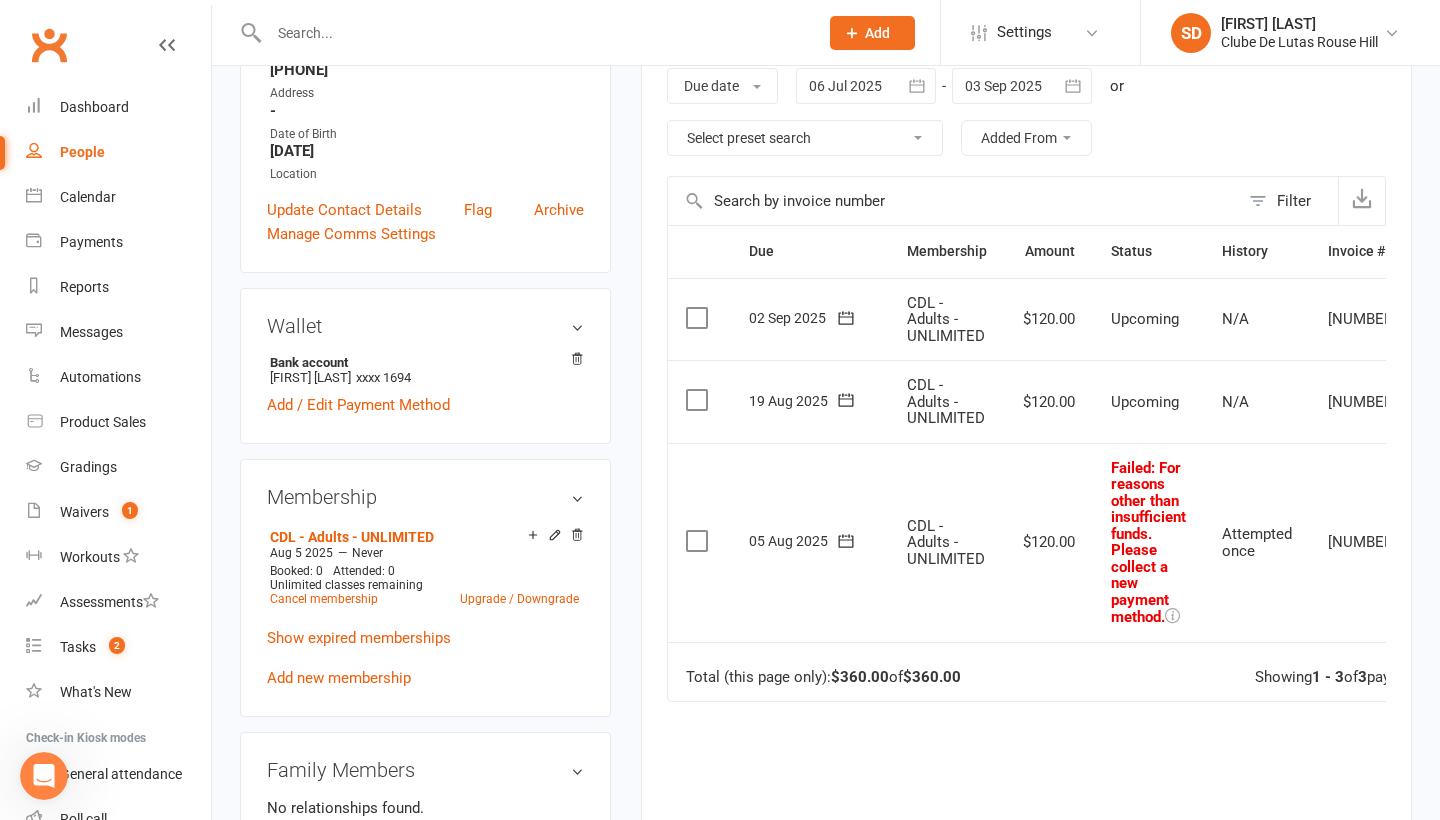scroll, scrollTop: 351, scrollLeft: 0, axis: vertical 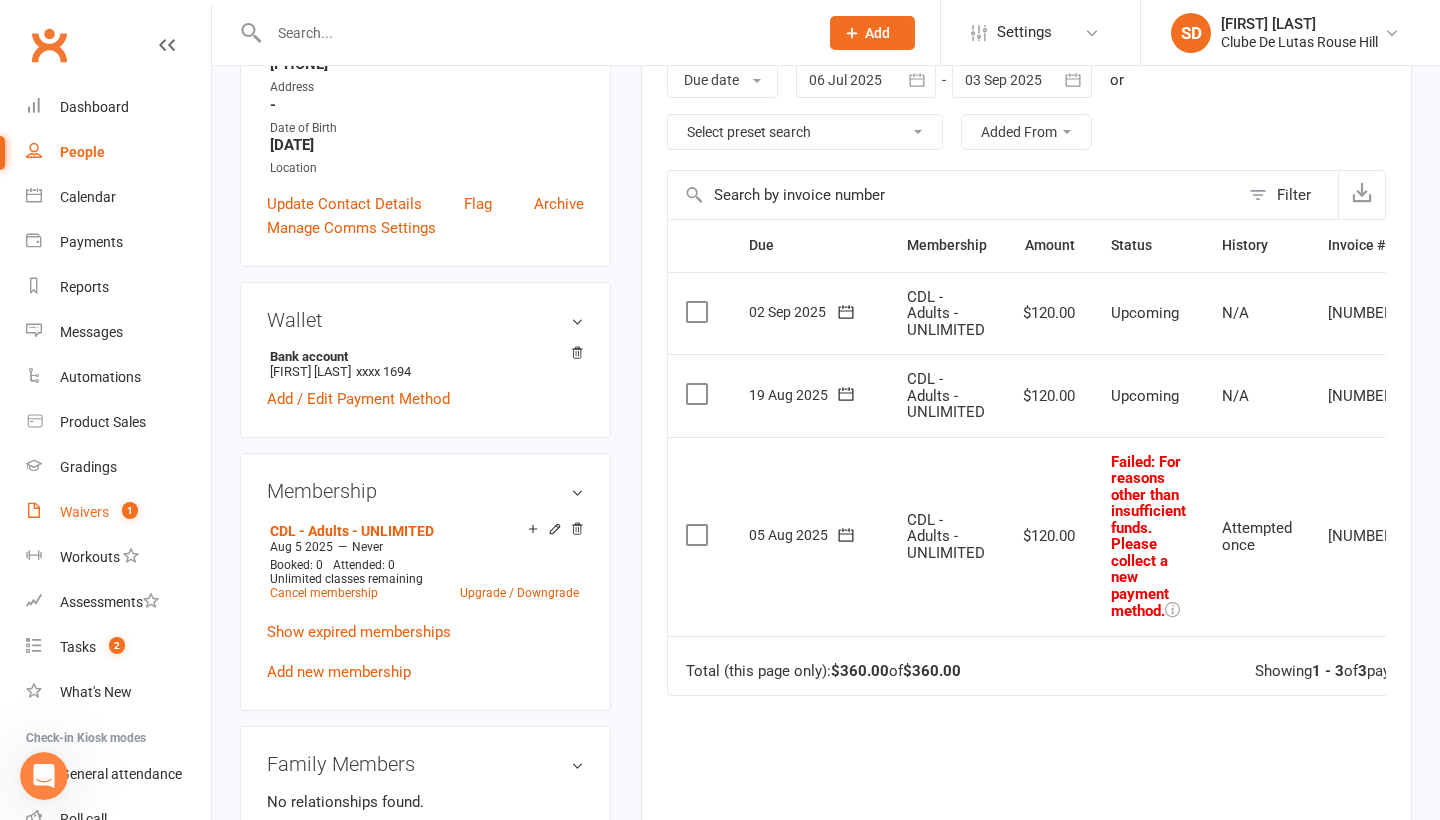 click on "Waivers" at bounding box center [84, 512] 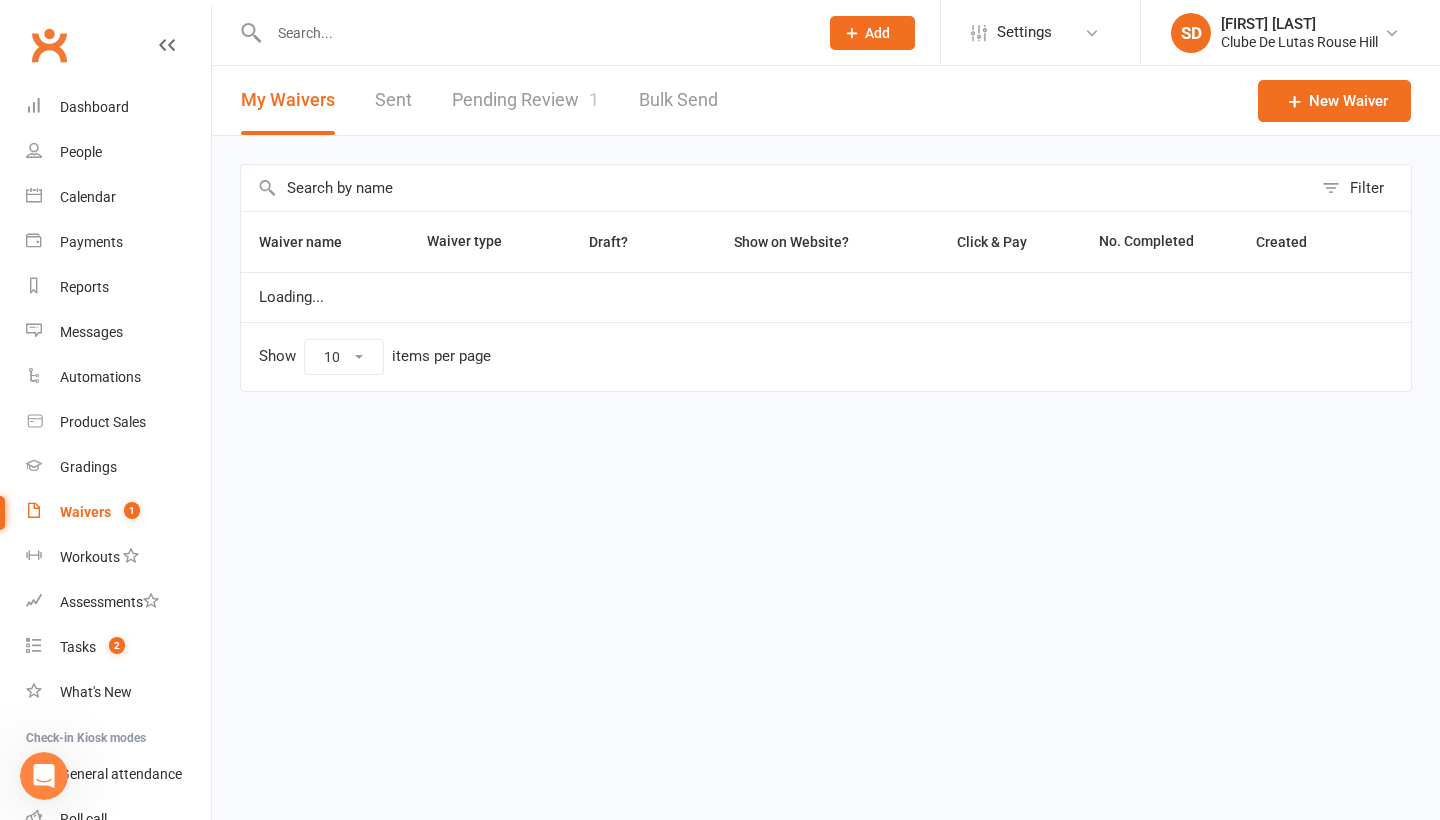 scroll, scrollTop: 0, scrollLeft: 0, axis: both 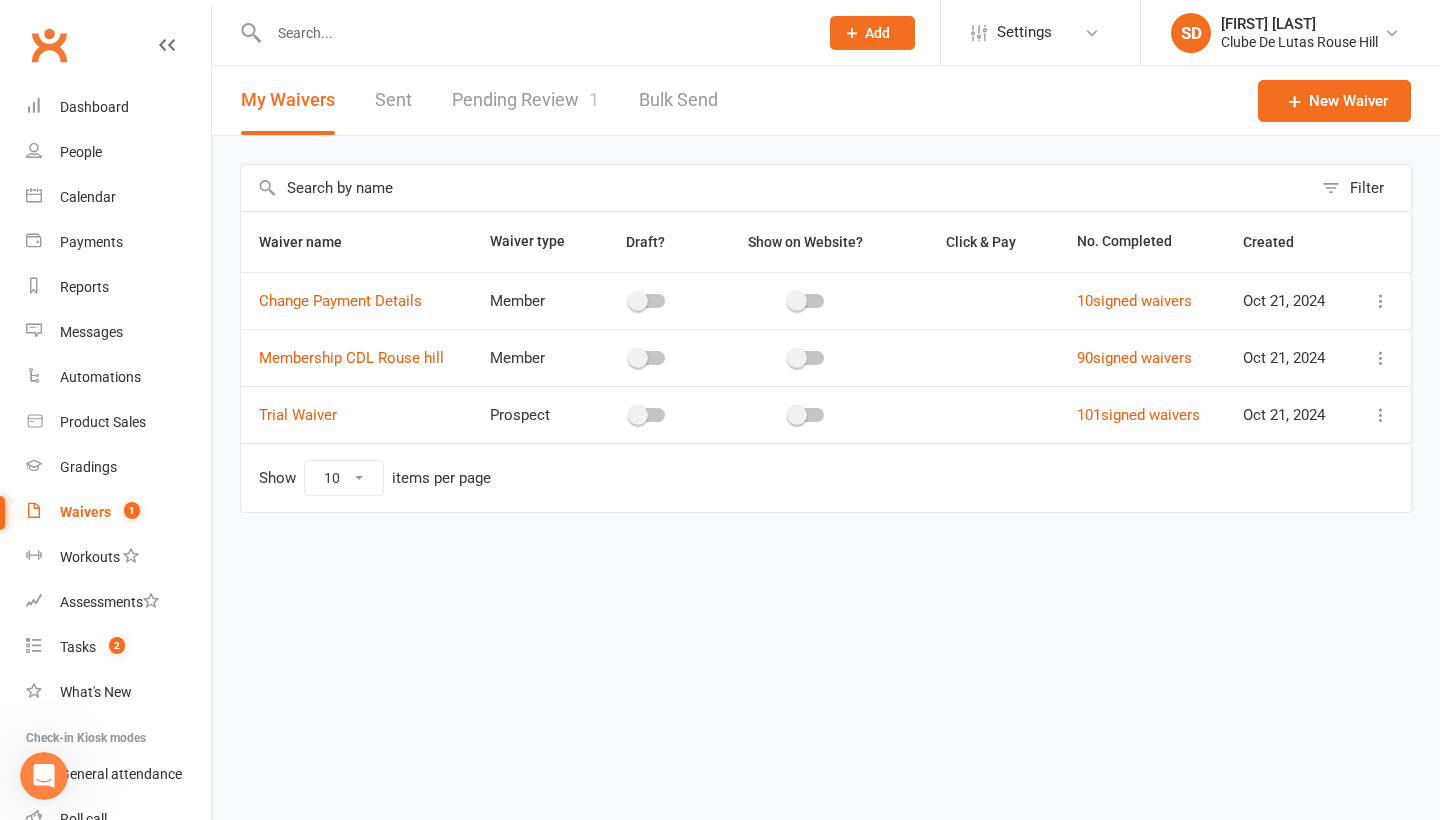 click on "Pending Review 1" at bounding box center [525, 100] 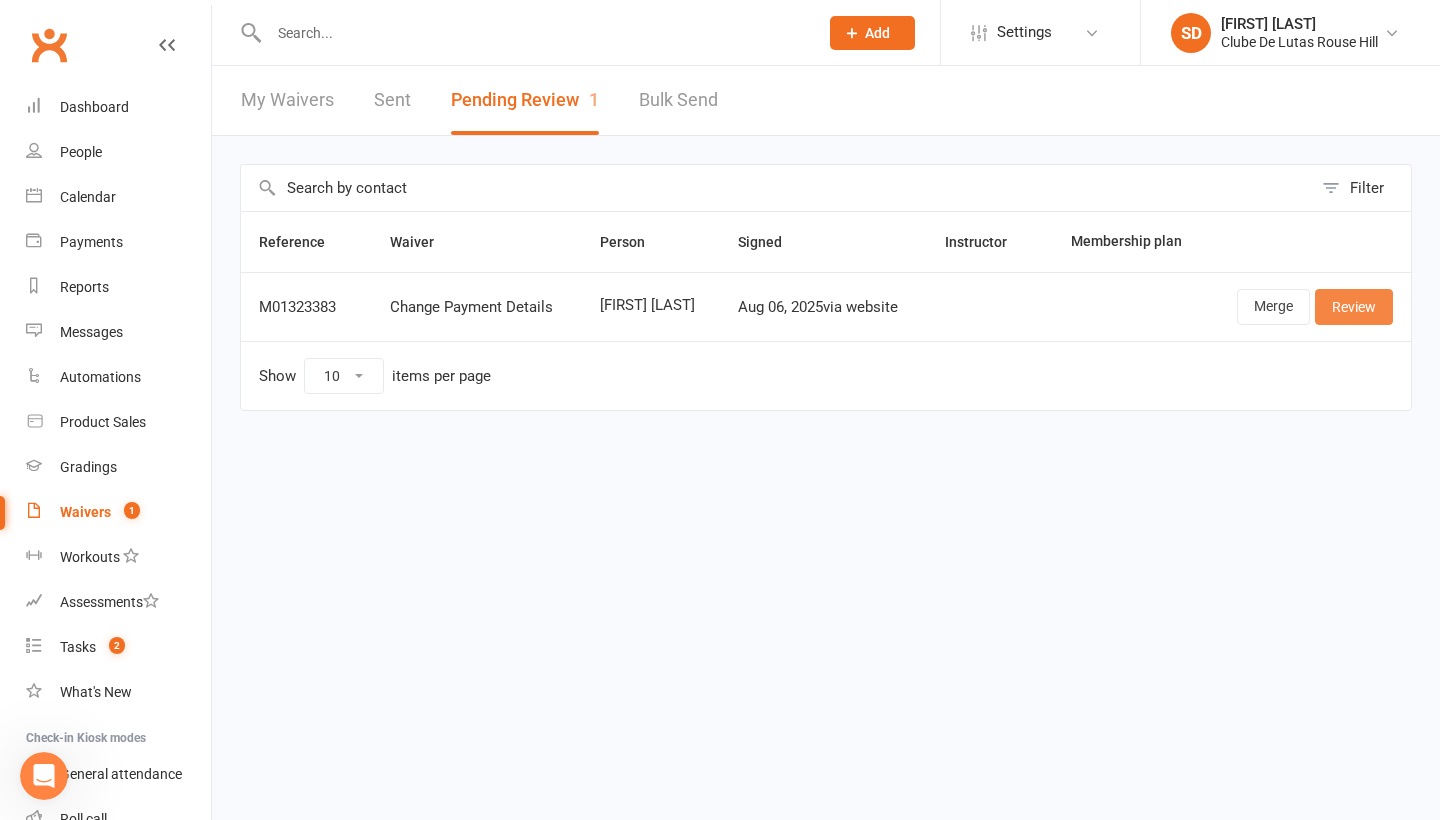 click on "Review" at bounding box center [1354, 307] 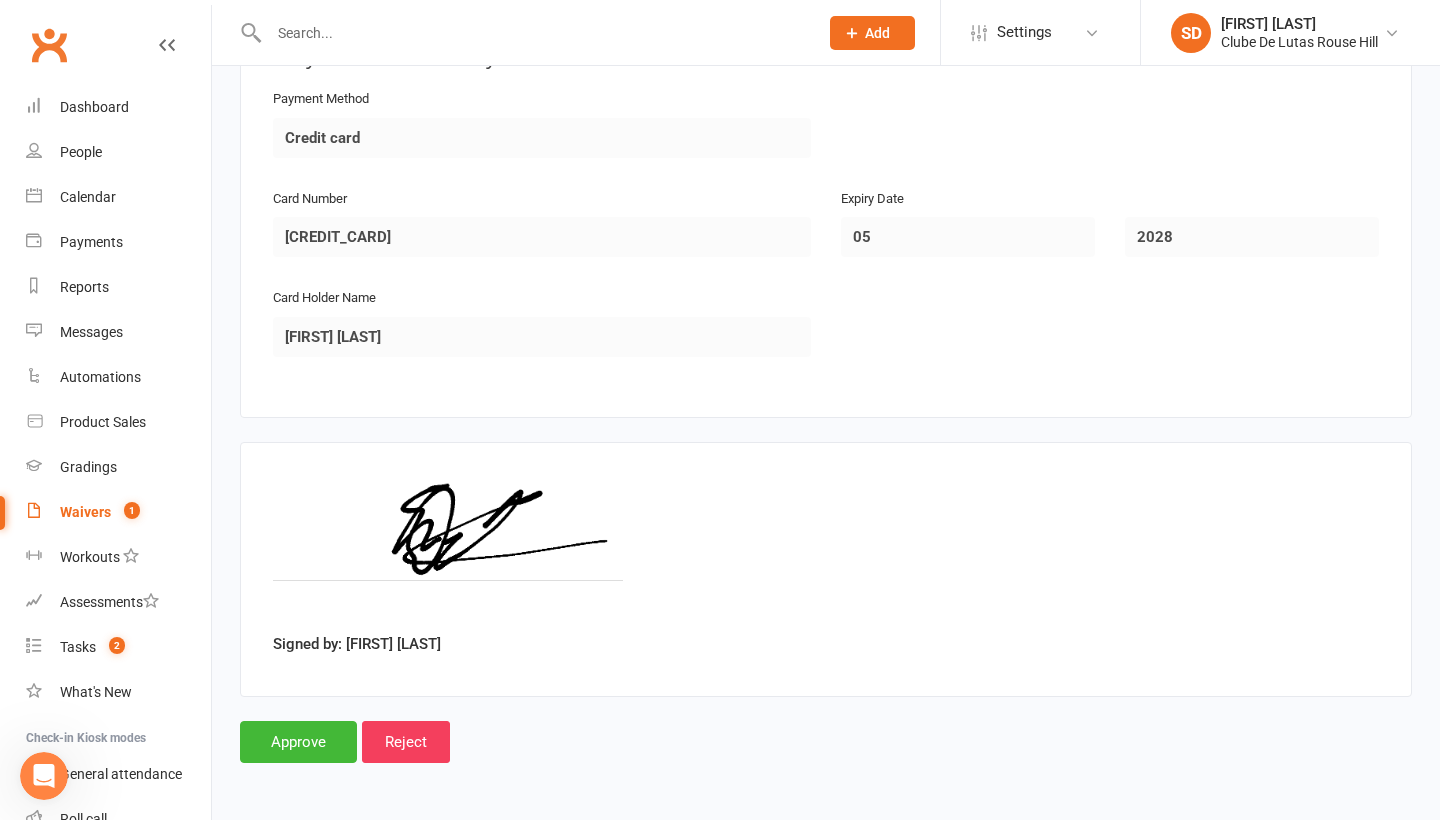 scroll, scrollTop: 1109, scrollLeft: 0, axis: vertical 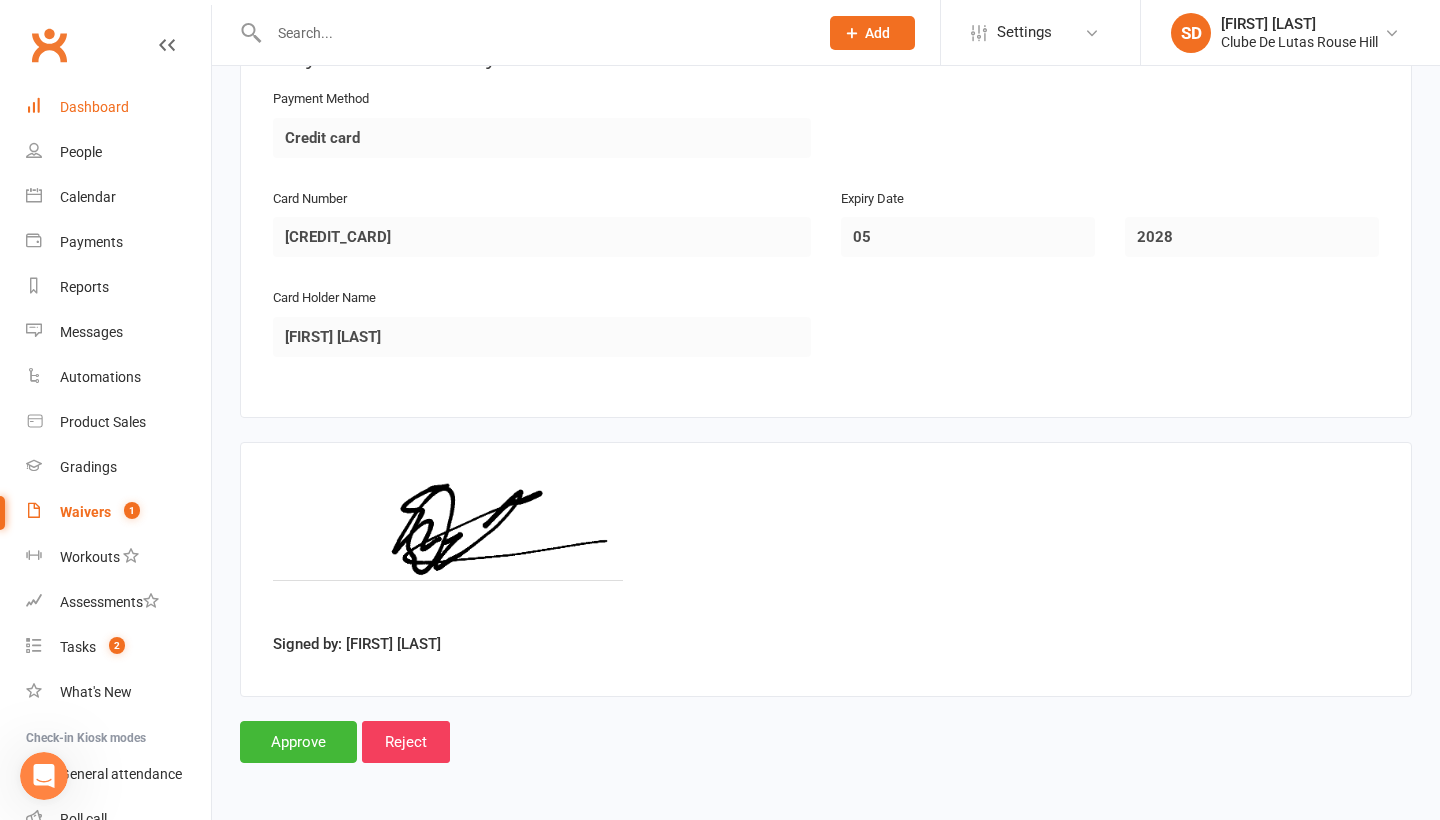 click on "Dashboard" at bounding box center [118, 107] 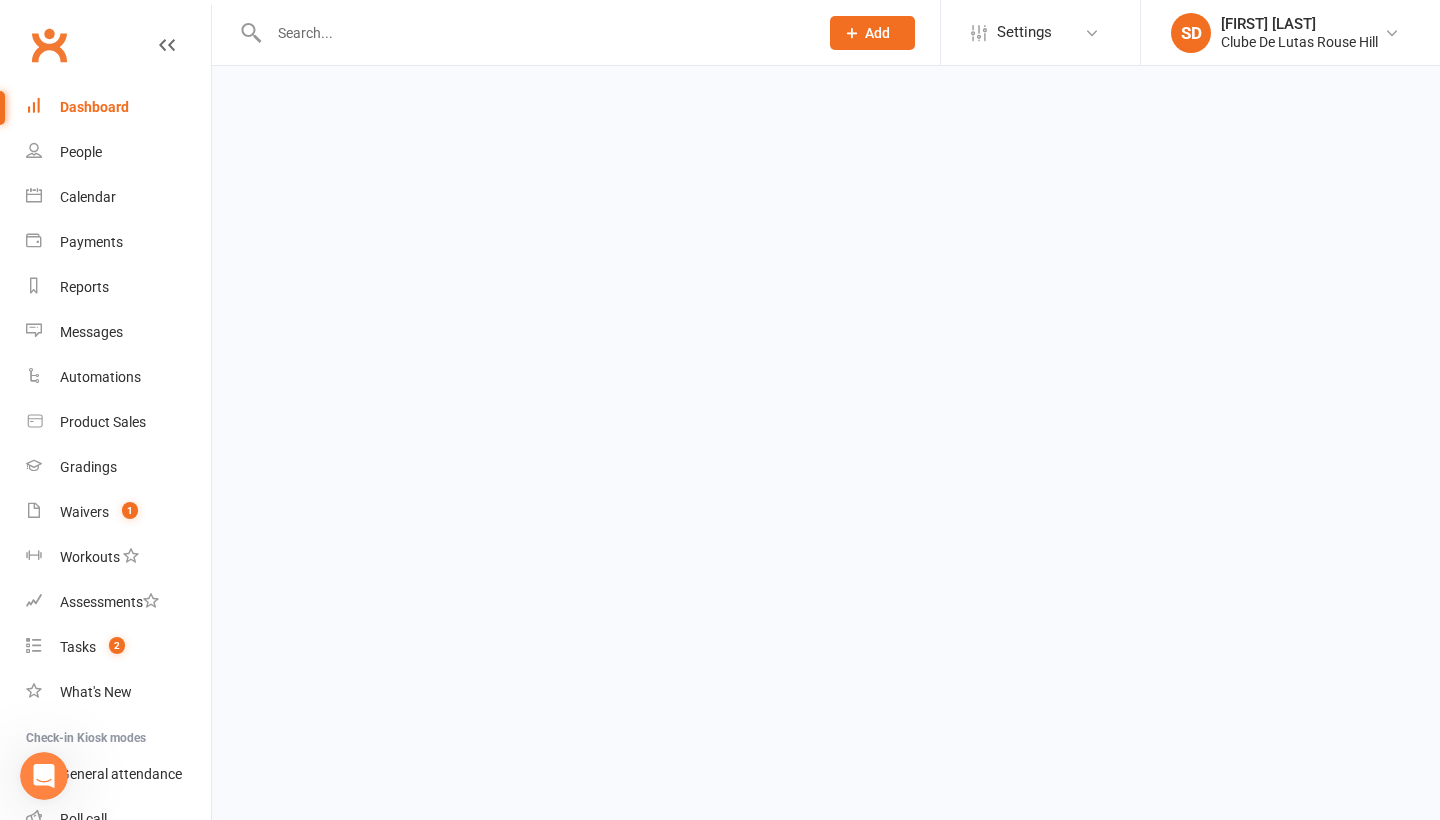 scroll, scrollTop: 0, scrollLeft: 0, axis: both 